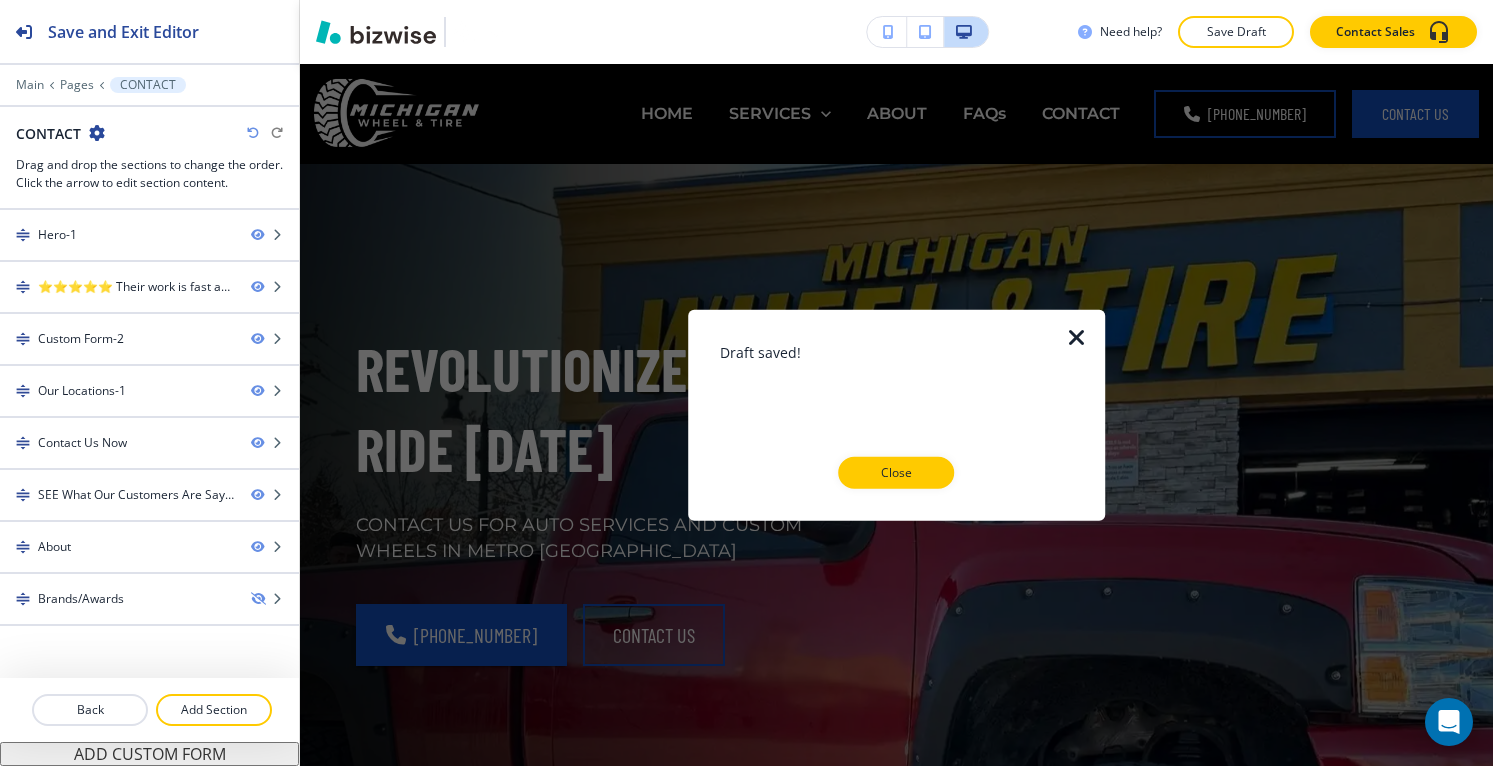 scroll, scrollTop: 0, scrollLeft: 0, axis: both 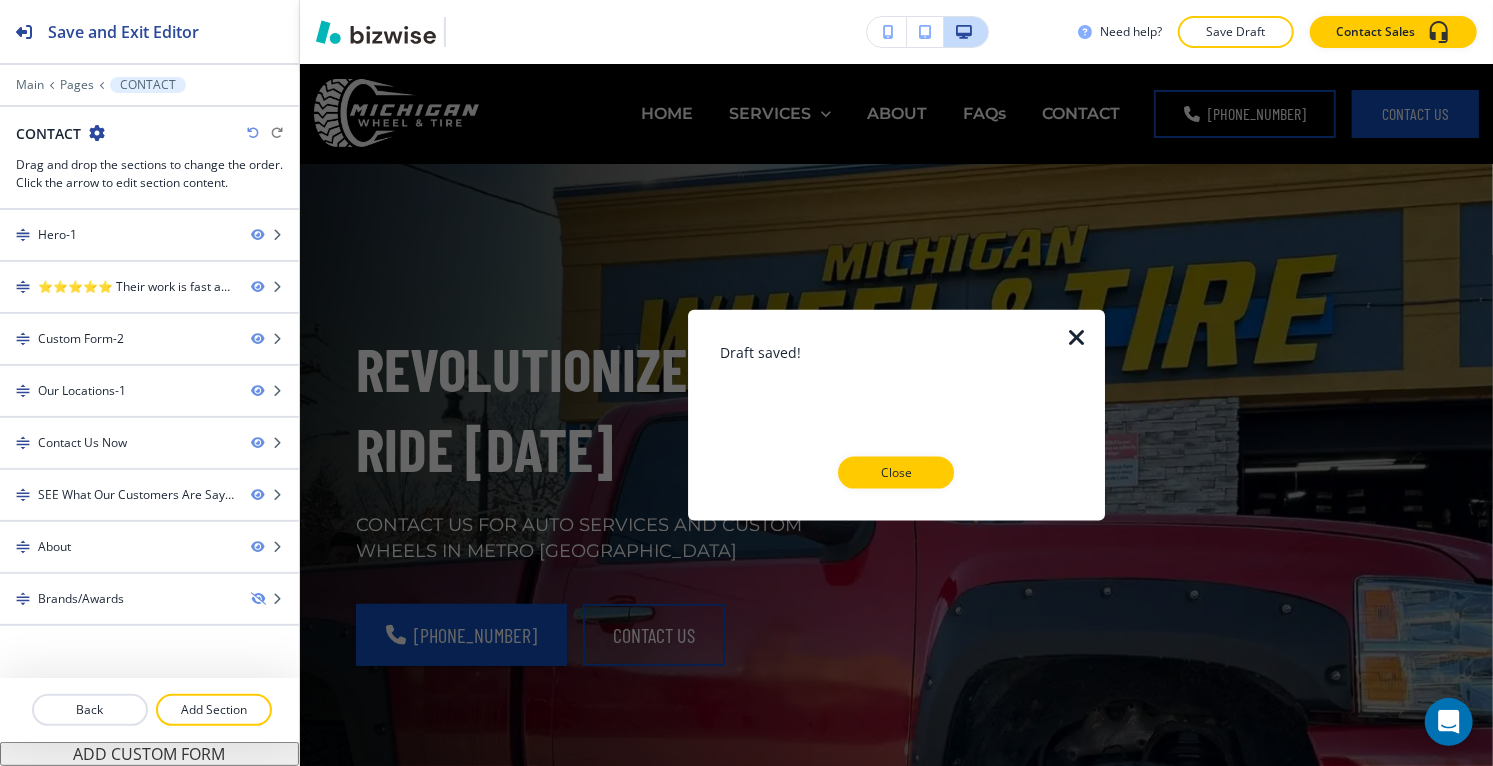 click at bounding box center [1077, 338] 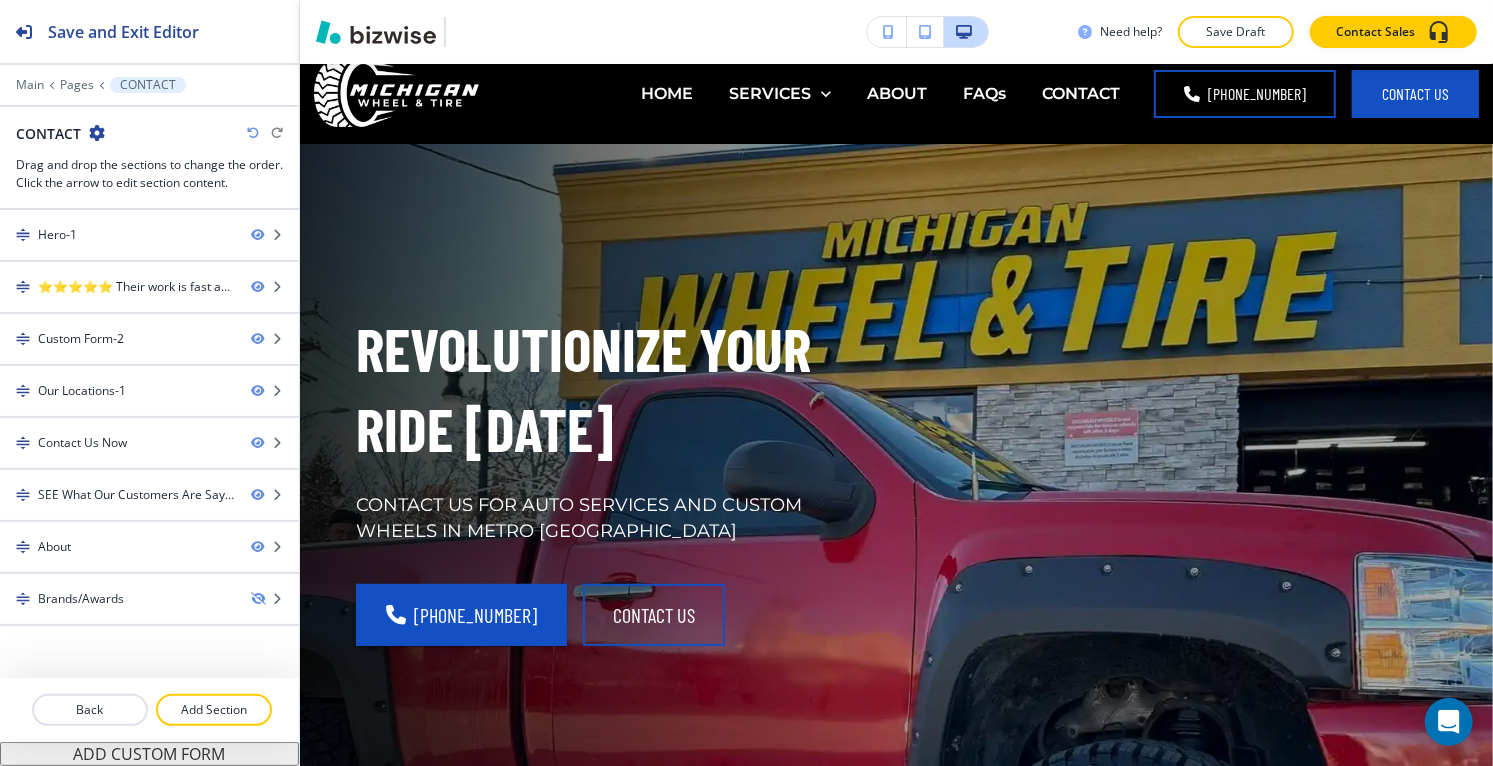 scroll, scrollTop: 0, scrollLeft: 0, axis: both 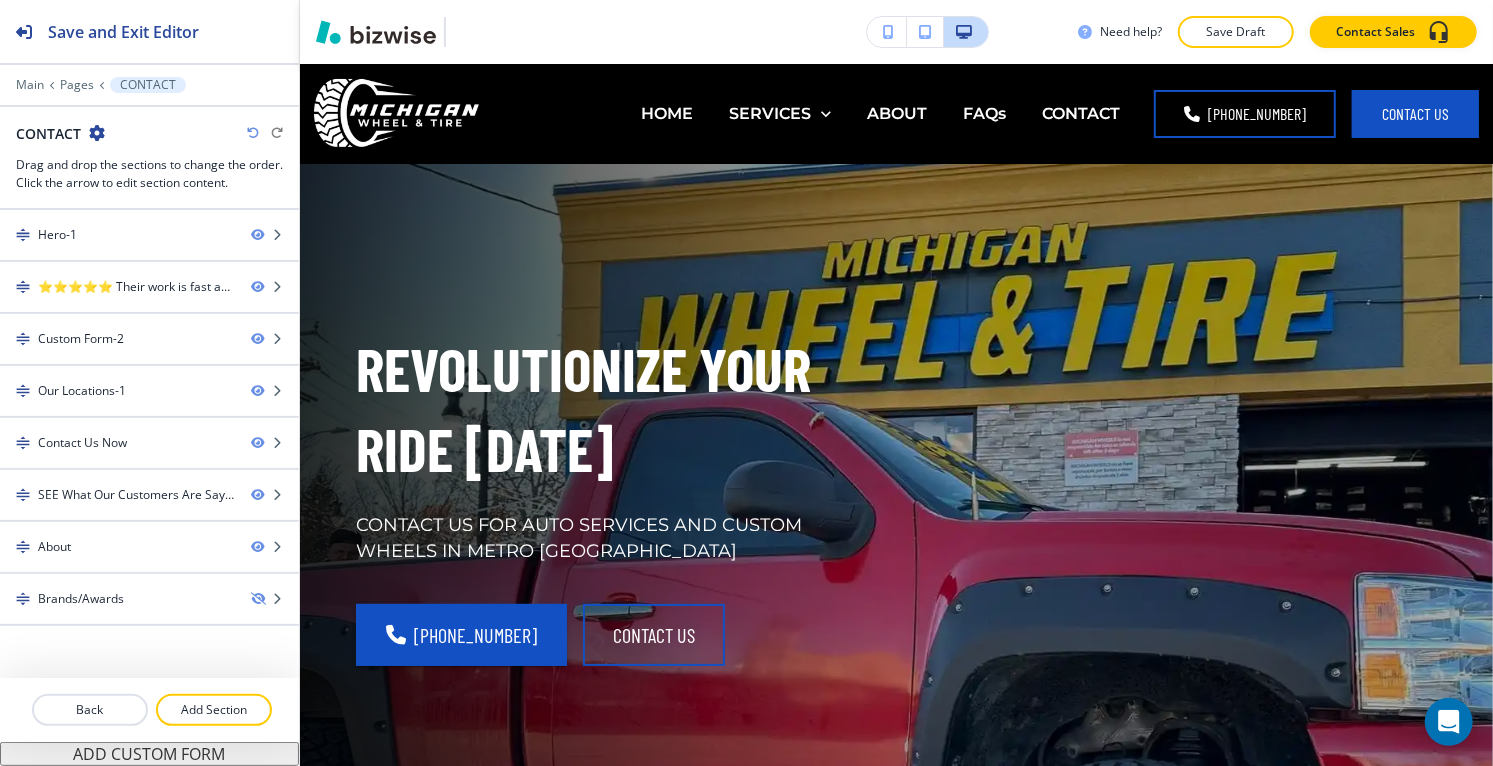 click on "Edit HOME SERVICES EXHAUST SYSTEM AND MUFFLER REPAIR AUTO REPAIR SERVICES LEVELING KIT INSTALLATION LIFT KIT INSTALLATION TIRES TIRES ALL SEASON TIRES SUMMER TIRES WINTER TIRES OFF  ROAD TIRES PERFORMANCE TIRES TOURING TIRES MUD TIRES TRUCK TIRES ALL-TERRAIN TIRES TRAILER  TIRES SPARES WE REPAIR CRACKED OR BENT RIMS RIM REPAIR SERVICES WE OFFER WHEELS FROM 13” UP TO 32” WHEEL ALIGNEMENTS WIRE WHEELS AVAILABLE IN STOCK IN ALL SIZES 13” TO 26” FOR FWD / RWD AND STANDARD WIRE WHEELS & VOGUE TYRES AUTHORIZED DEALER Vogue Tyres available SIZES AND STYLES ABOUT FAQs CONTACT [PHONE_NUMBER] Contact Us Edit REVOLUTIONIZE YOUR RIDE [DATE] CONTACT US FOR AUTO SERVICES AND CUSTOM WHEELS IN METRO [GEOGRAPHIC_DATA] [PHONE_NUMBER] CONTACT US Edit ⭐⭐⭐⭐⭐
Their work is fast and reliable, and great pricing too and can finance easy
-  [PERSON_NAME] Edit GET IN TOUCH WITH US [DATE] Name Your Full Name Your Full Name Email [EMAIL_ADDRESS][DOMAIN_NAME] [EMAIL_ADDRESS][DOMAIN_NAME] Phone [PHONE_NUMBER] [PHONE_NUMBER] Message Write Your Message Here" at bounding box center (896, 415) 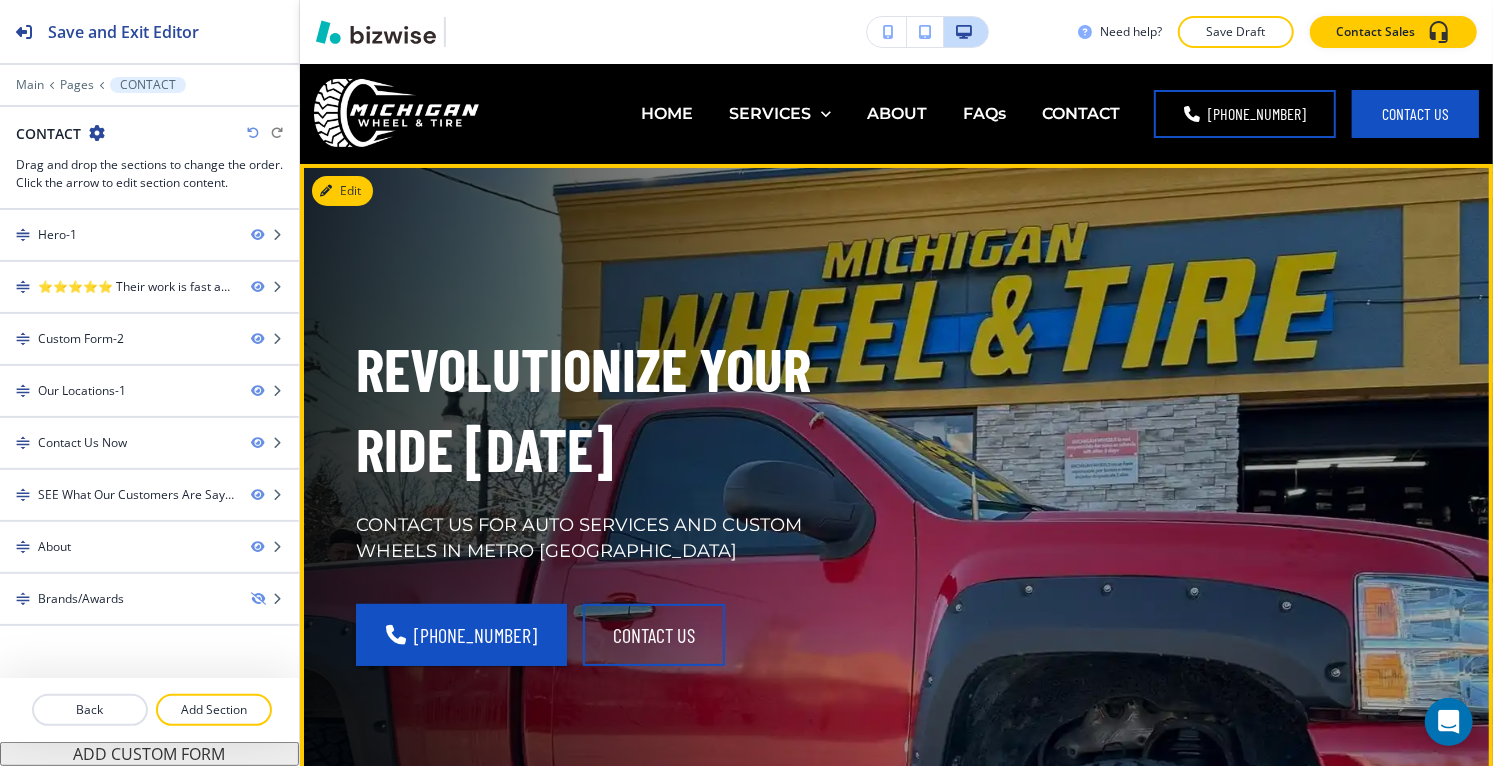 click on "REVOLUTIONIZE YOUR RIDE [DATE] CONTACT US FOR AUTO SERVICES AND CUSTOM WHEELS IN [GEOGRAPHIC_DATA] [PHONE_NUMBER] CONTACT US" at bounding box center (872, 473) 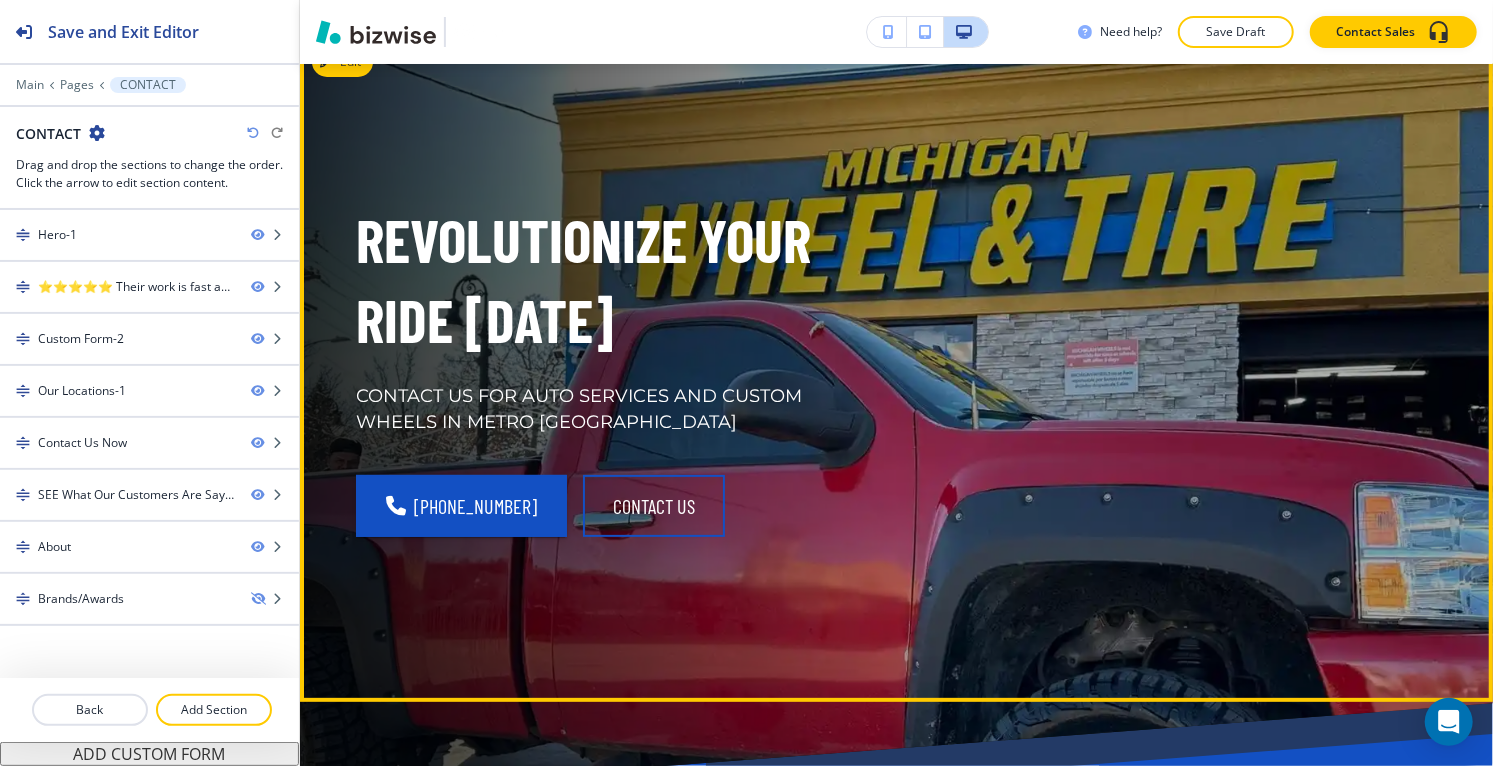 scroll, scrollTop: 0, scrollLeft: 0, axis: both 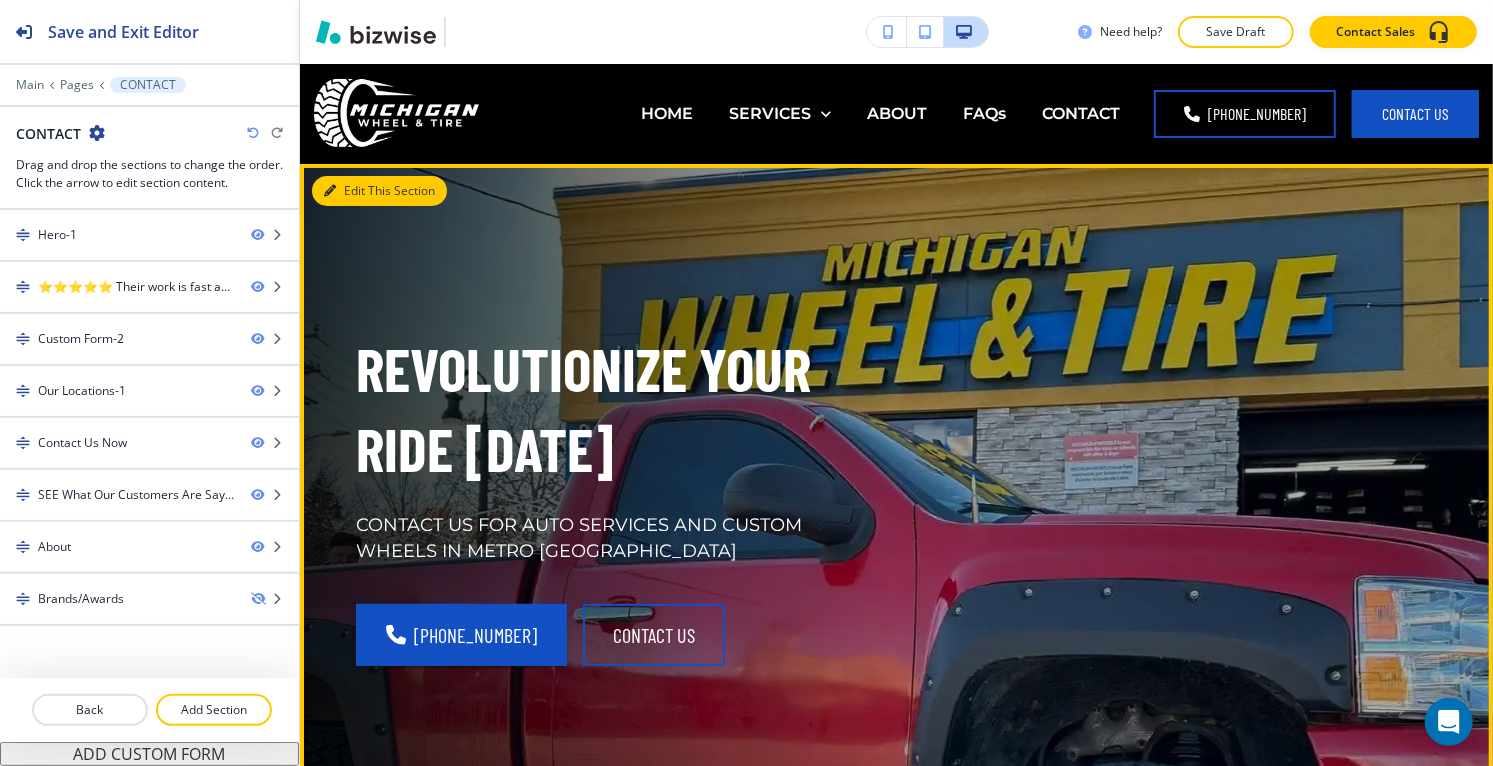 click on "Edit This Section" at bounding box center [379, 191] 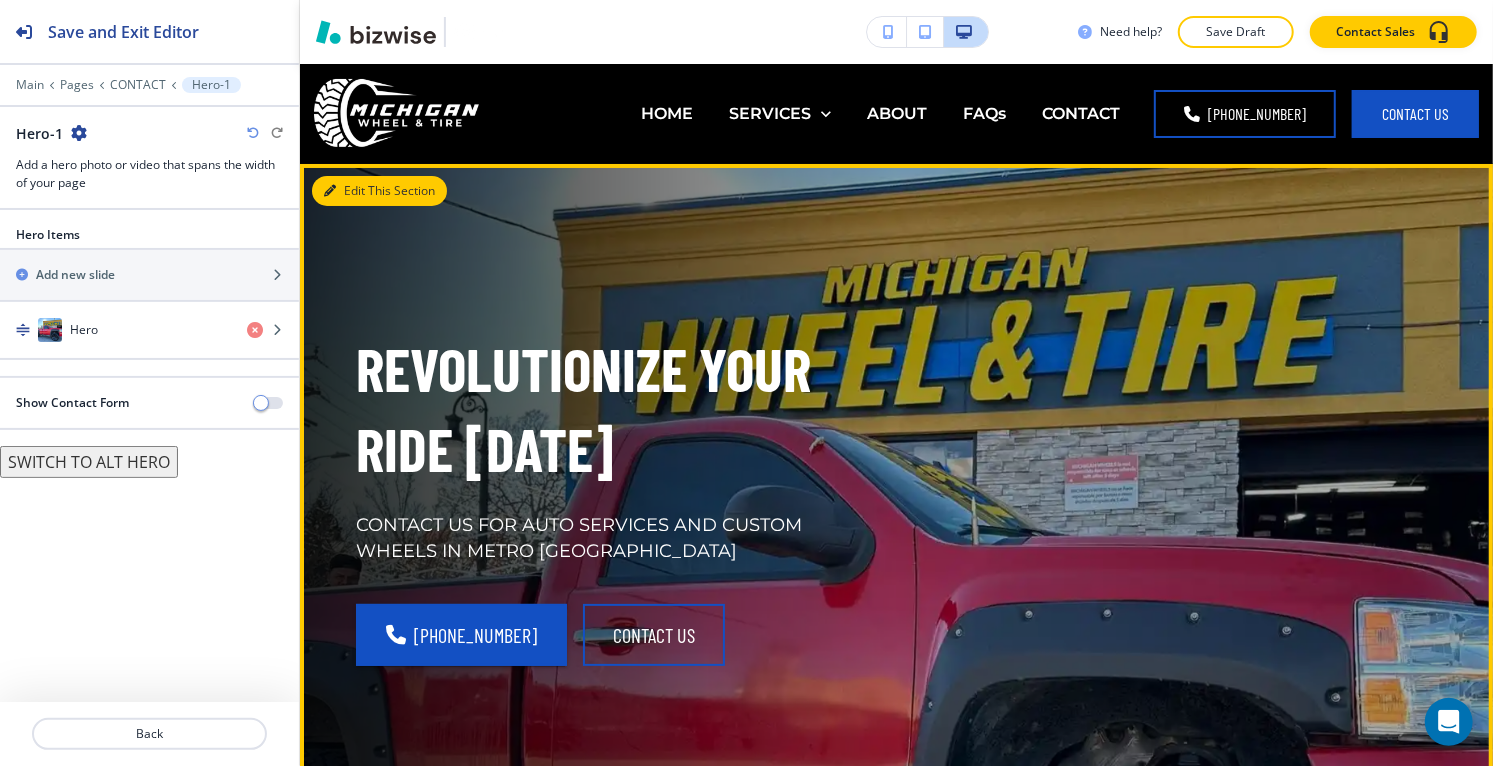 scroll, scrollTop: 100, scrollLeft: 0, axis: vertical 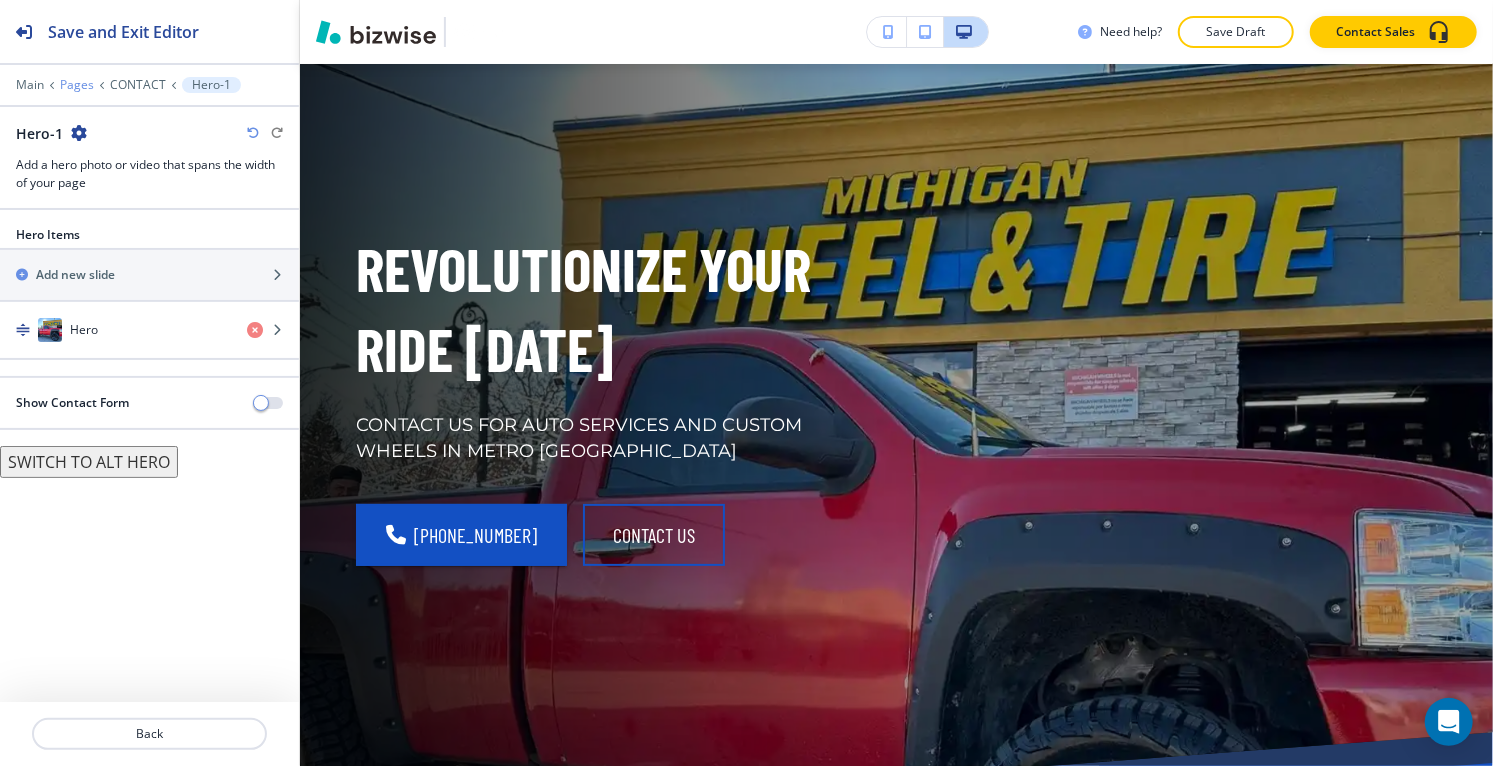 click on "Pages" at bounding box center [77, 85] 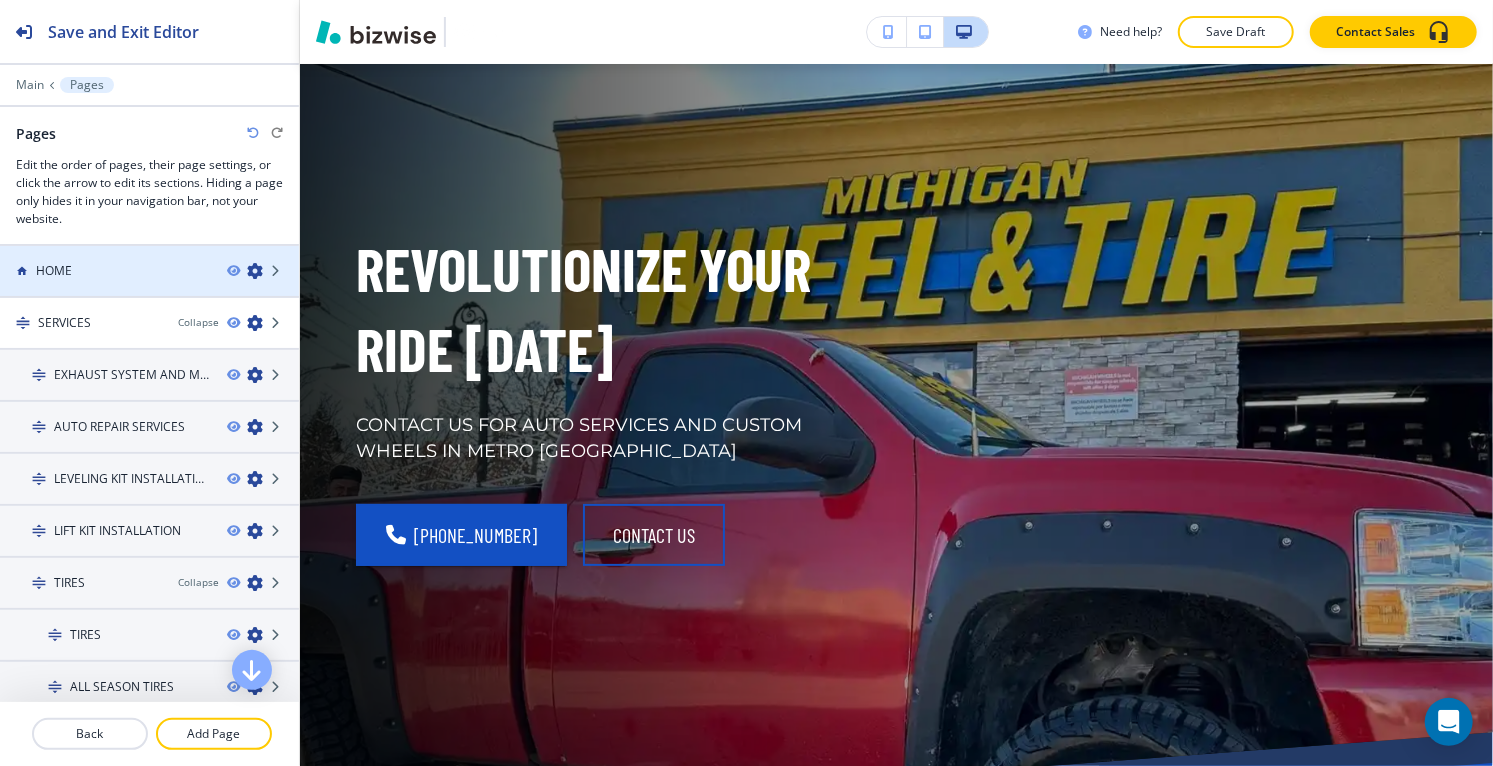 click on "HOME" at bounding box center (105, 271) 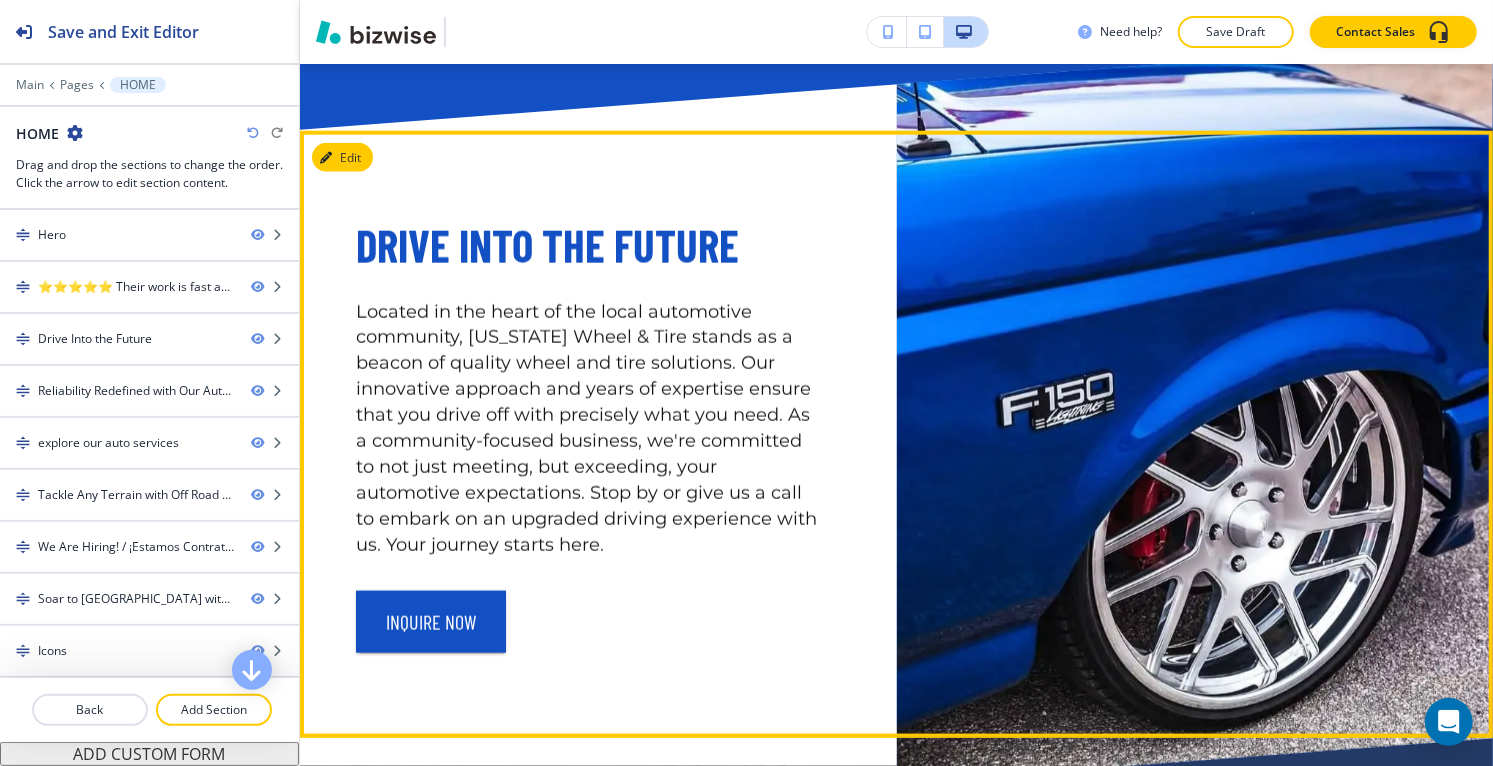 scroll, scrollTop: 1222, scrollLeft: 0, axis: vertical 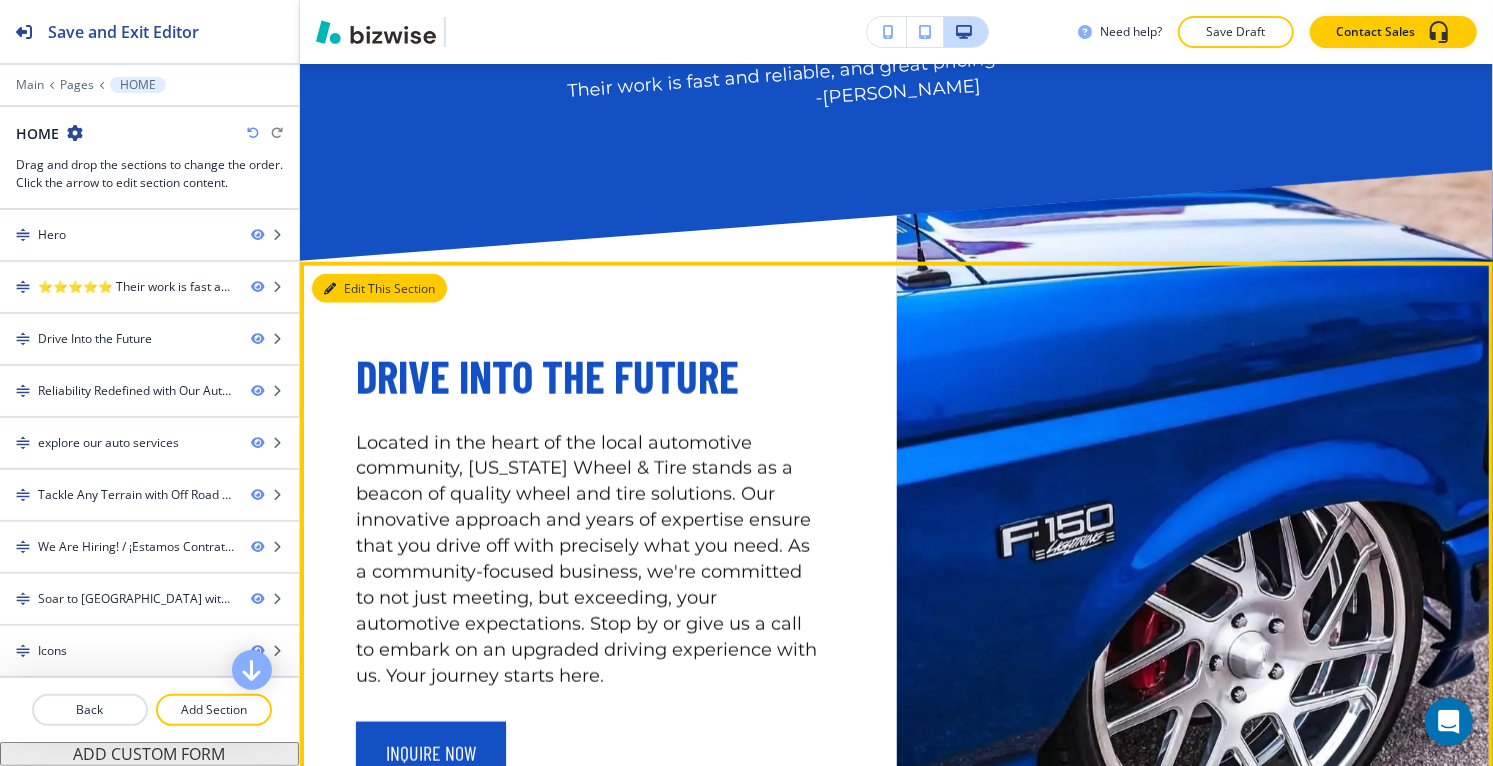 click on "Edit This Section" at bounding box center [379, 289] 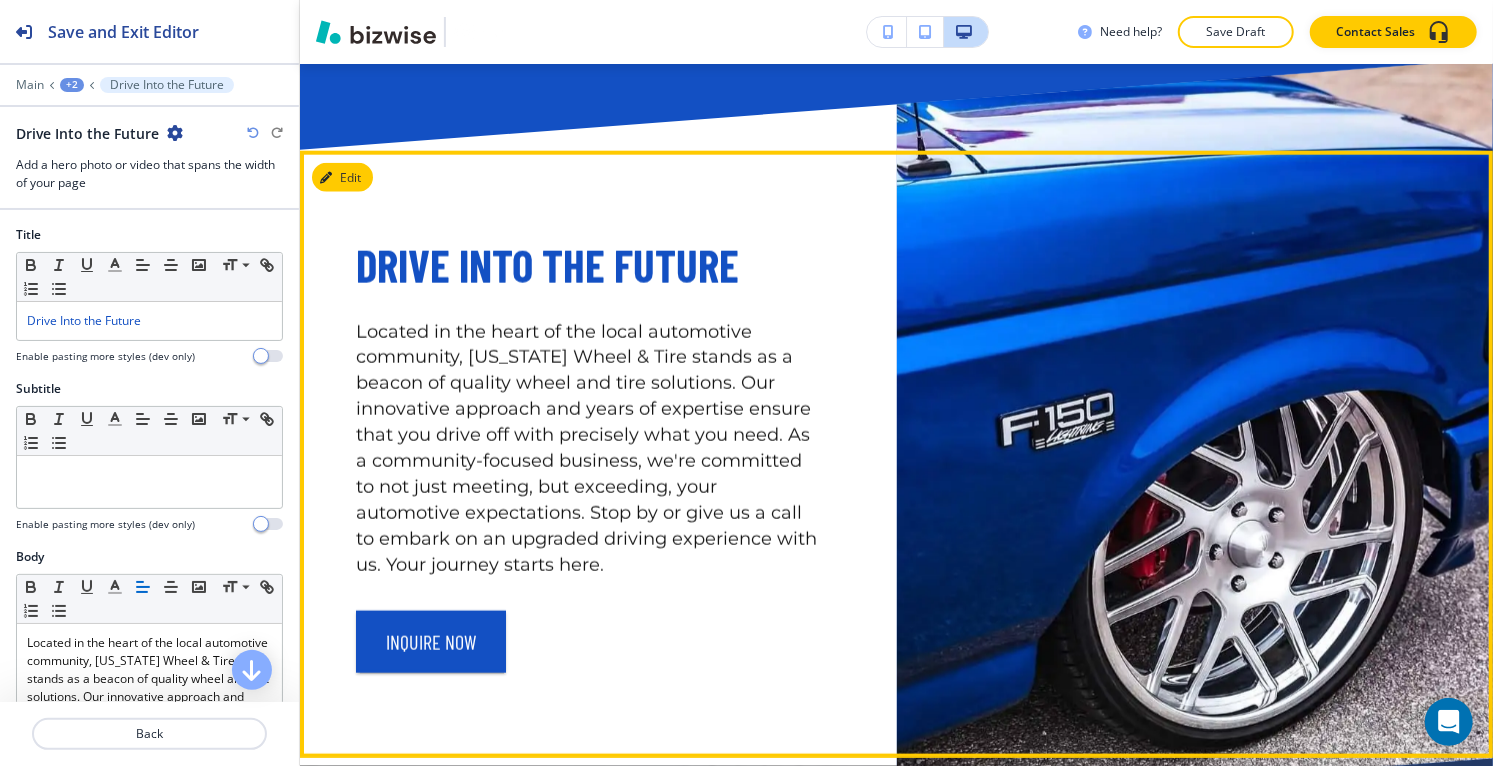 scroll, scrollTop: 1418, scrollLeft: 0, axis: vertical 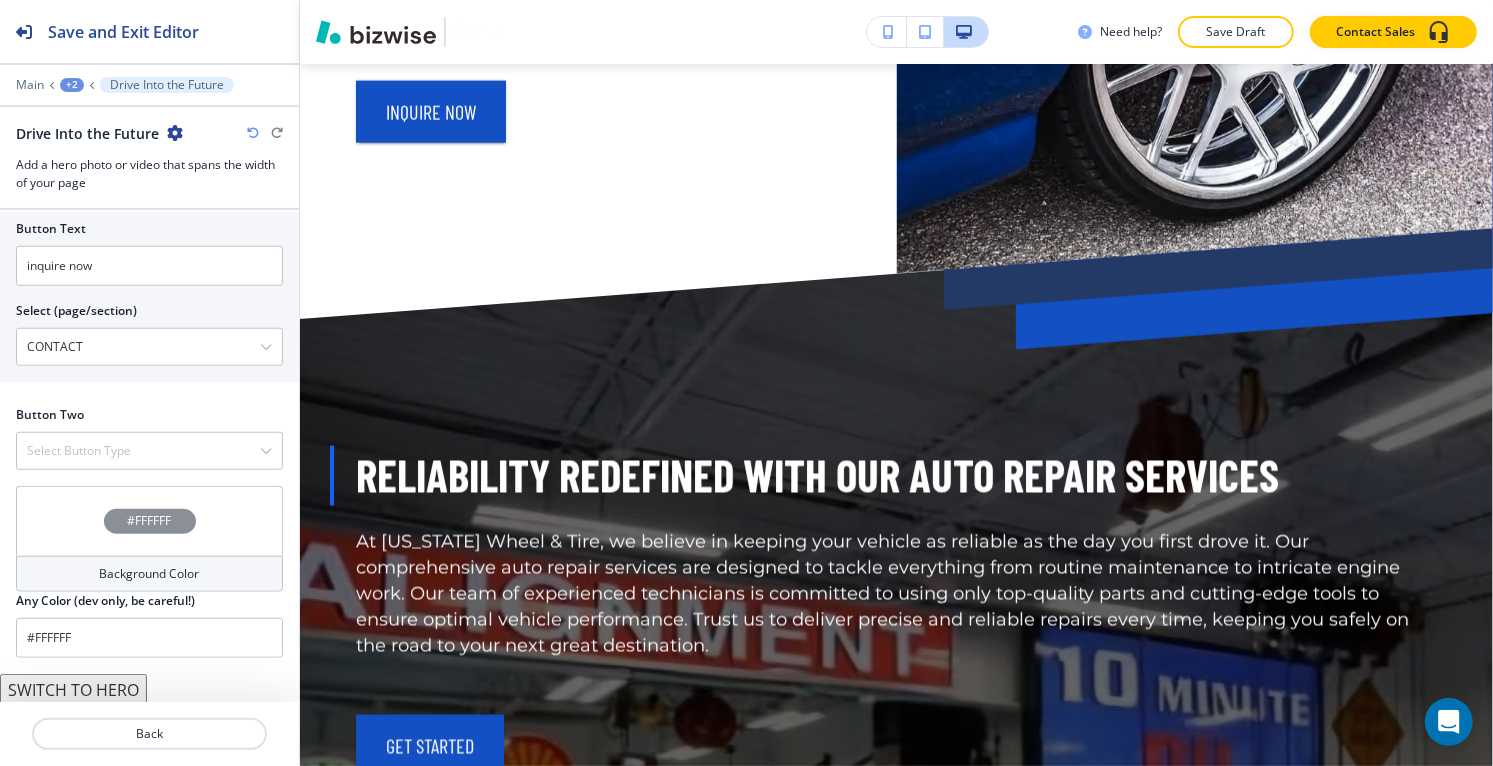 click on "+2" at bounding box center [72, 85] 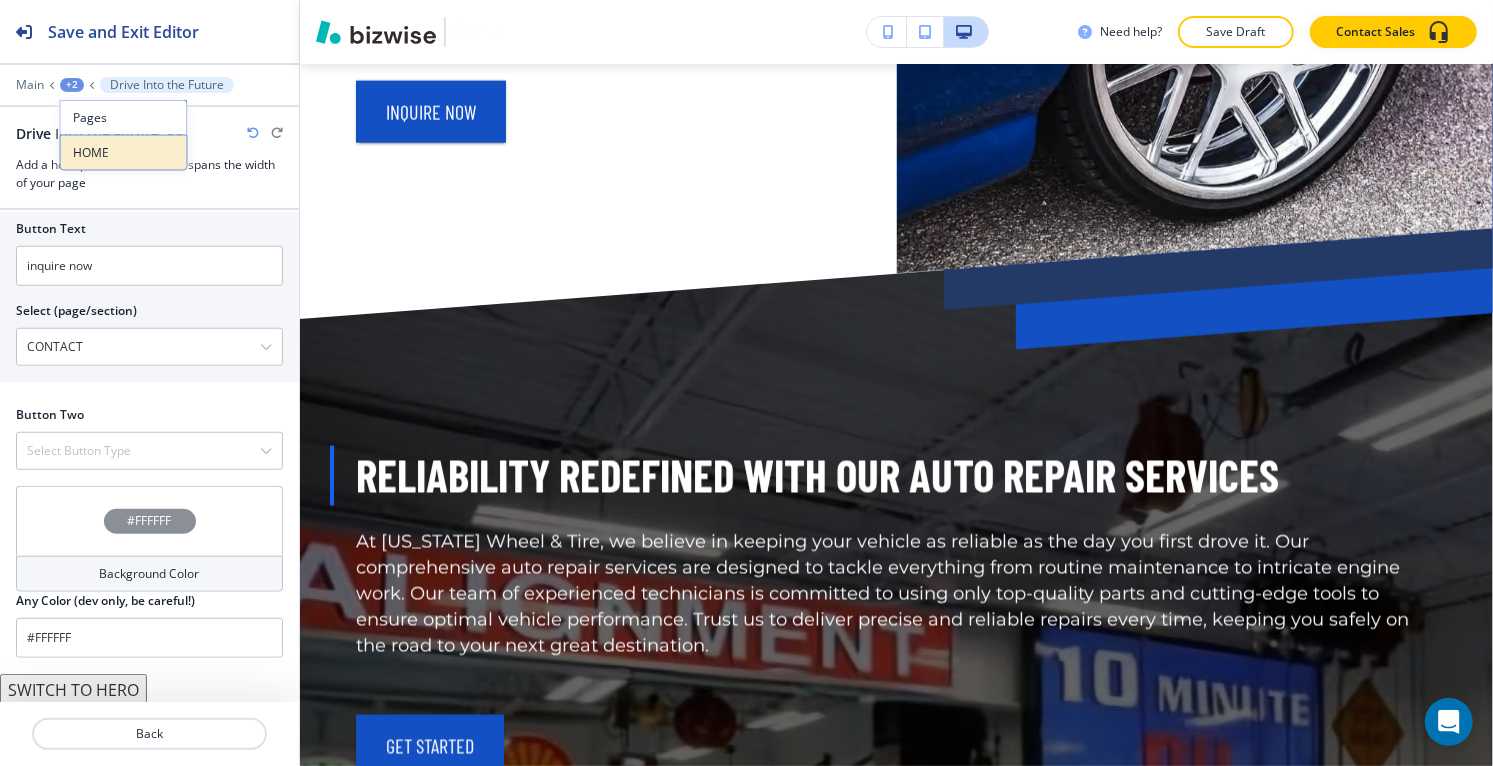 click on "HOME" at bounding box center [124, 153] 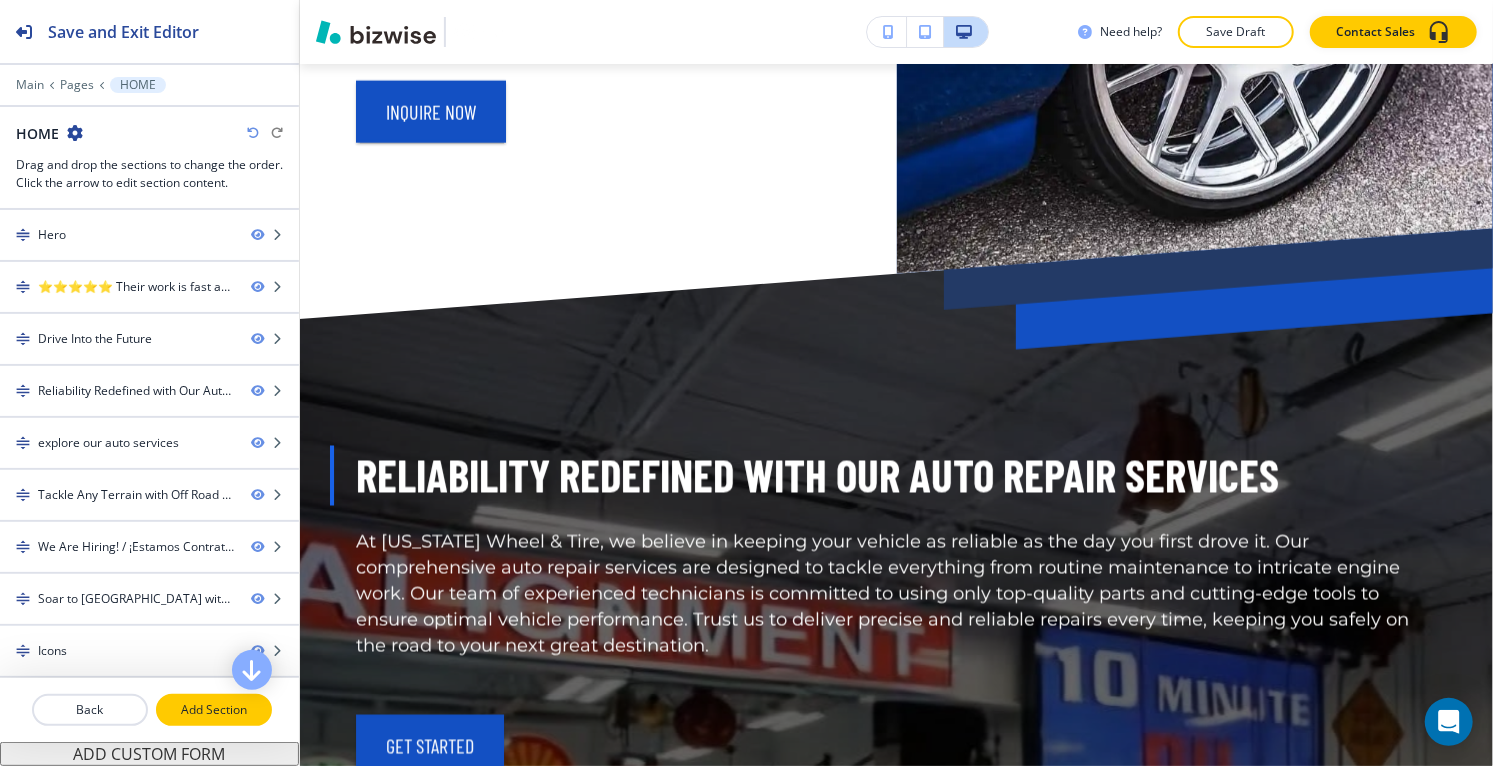 click on "Add Section" at bounding box center [214, 710] 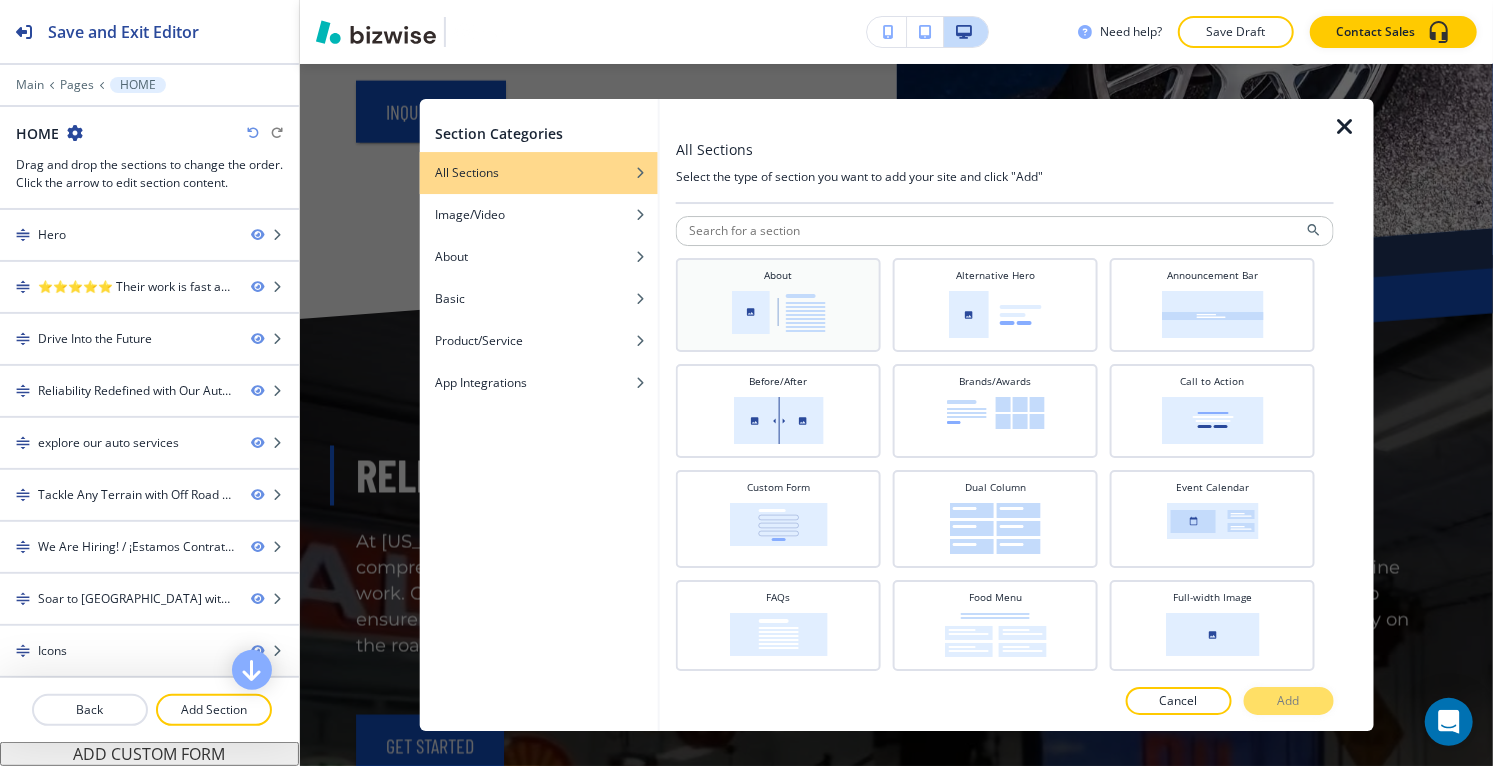 click at bounding box center (778, 312) 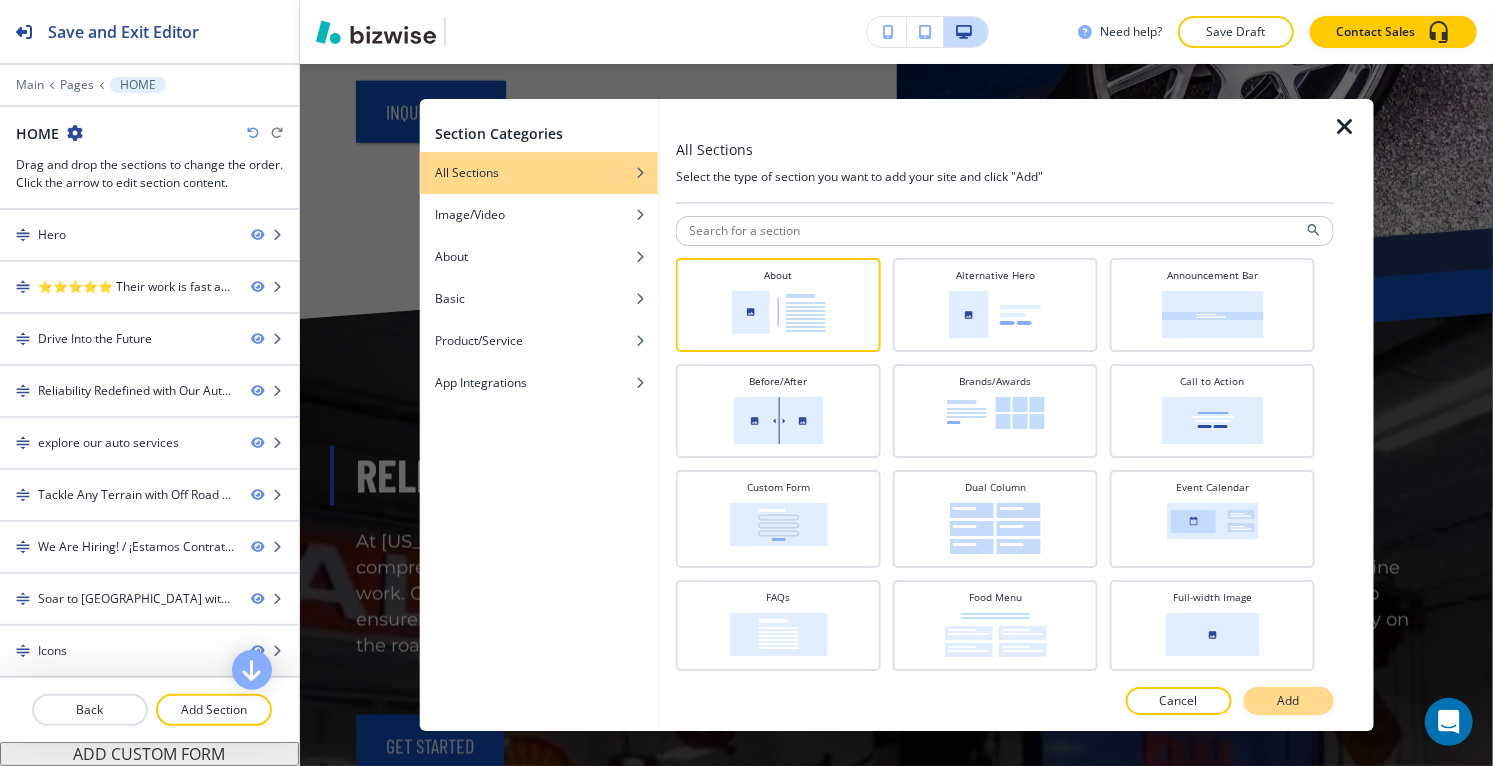 click on "Add" at bounding box center (1289, 701) 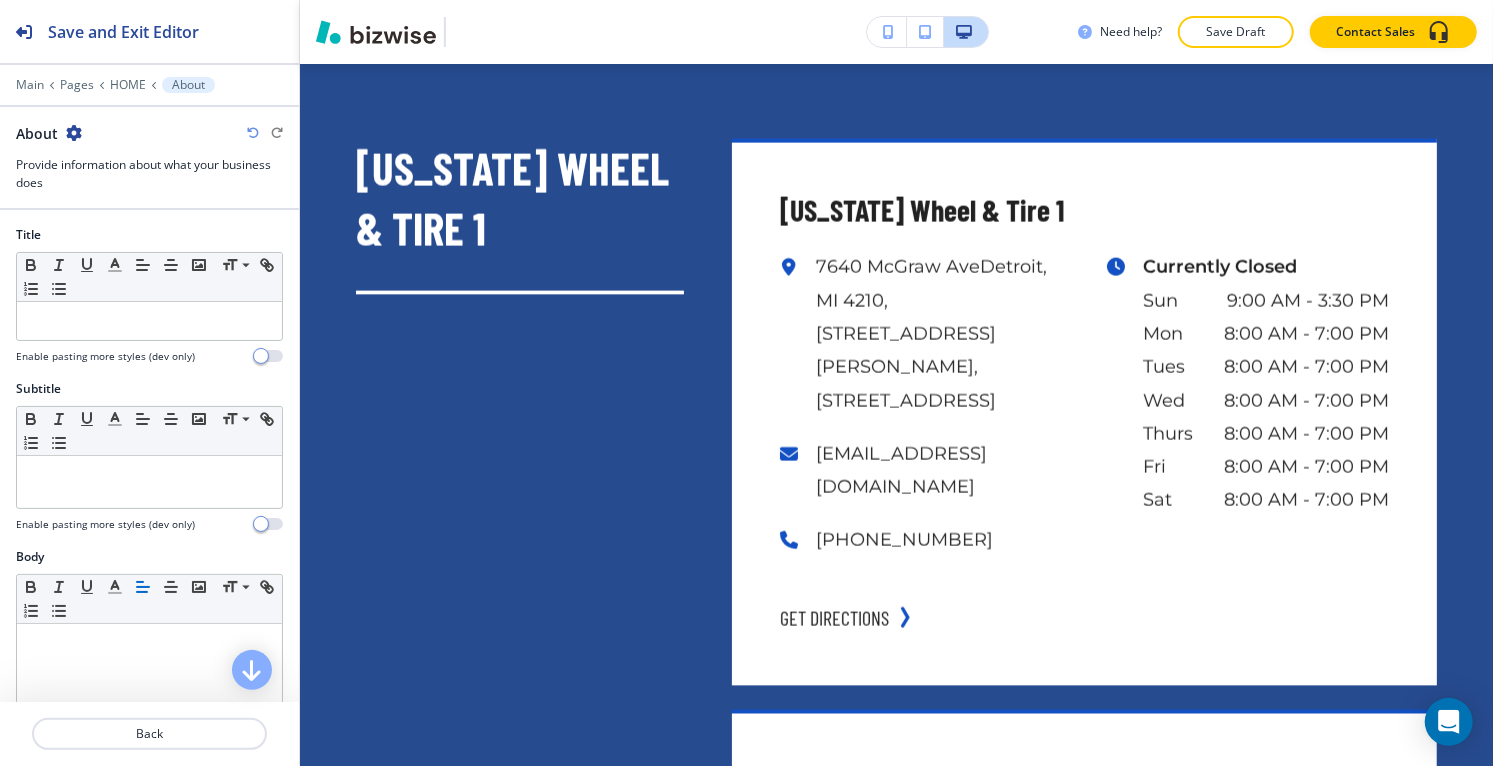 scroll, scrollTop: 36314, scrollLeft: 0, axis: vertical 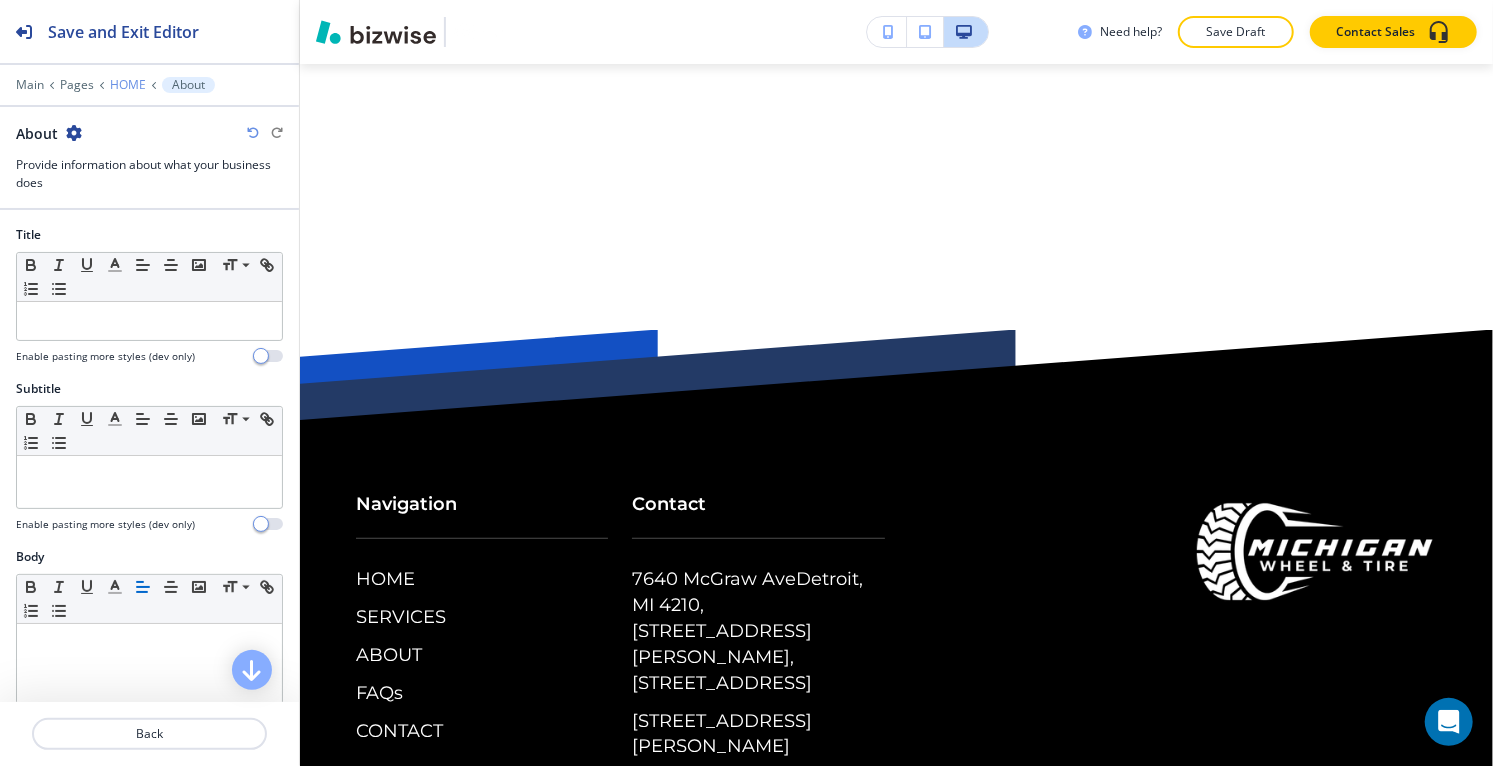 click on "HOME" at bounding box center [128, 85] 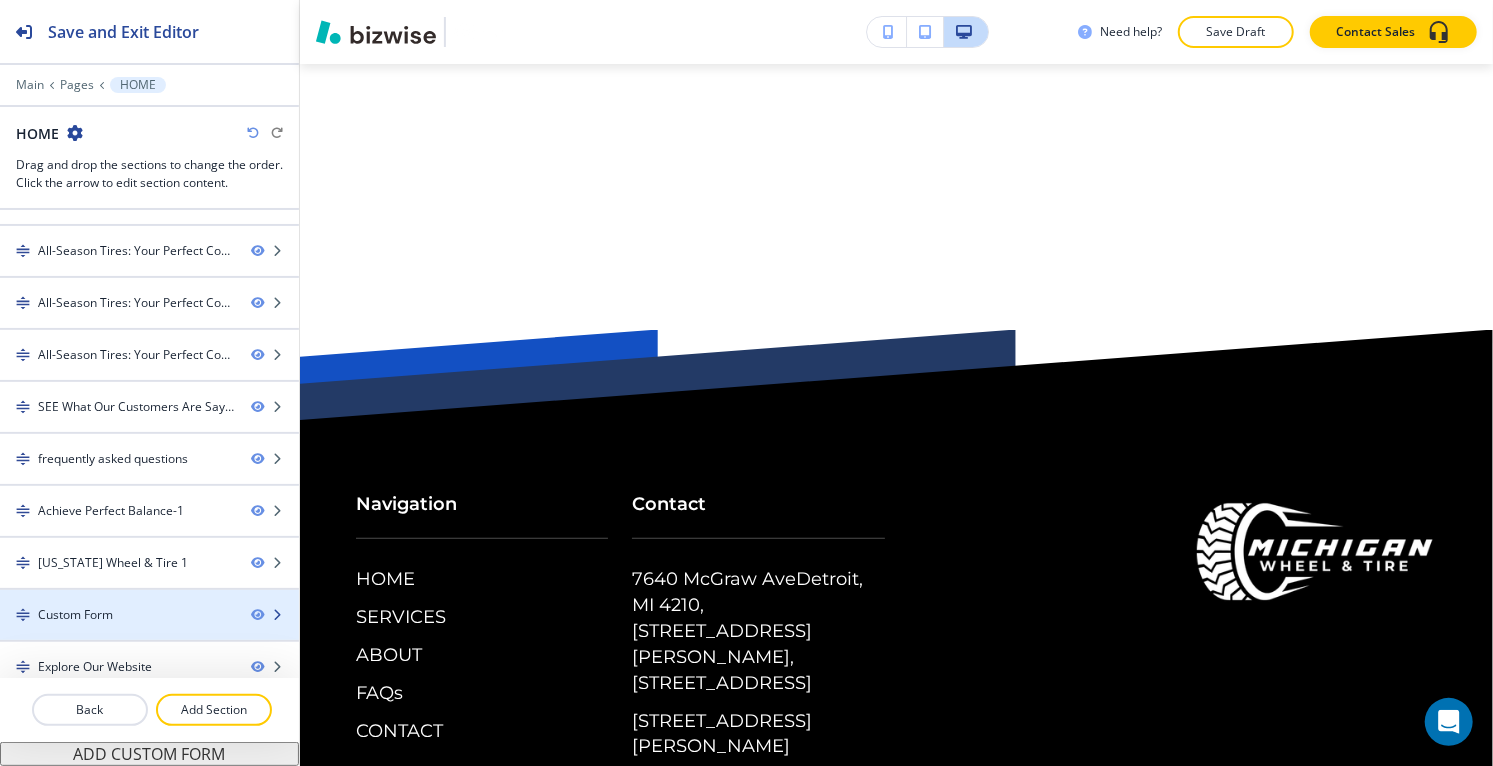 scroll, scrollTop: 1136, scrollLeft: 0, axis: vertical 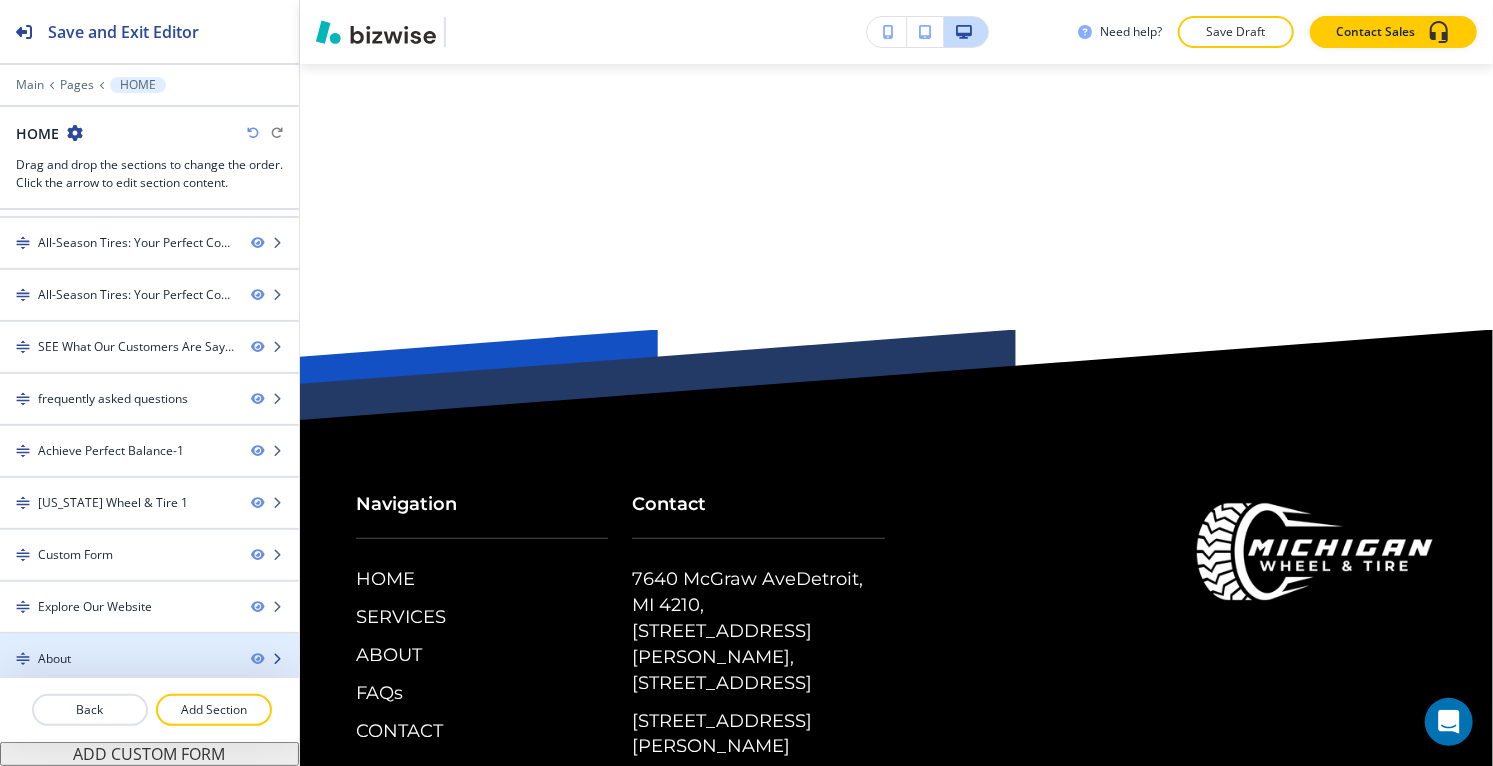 type 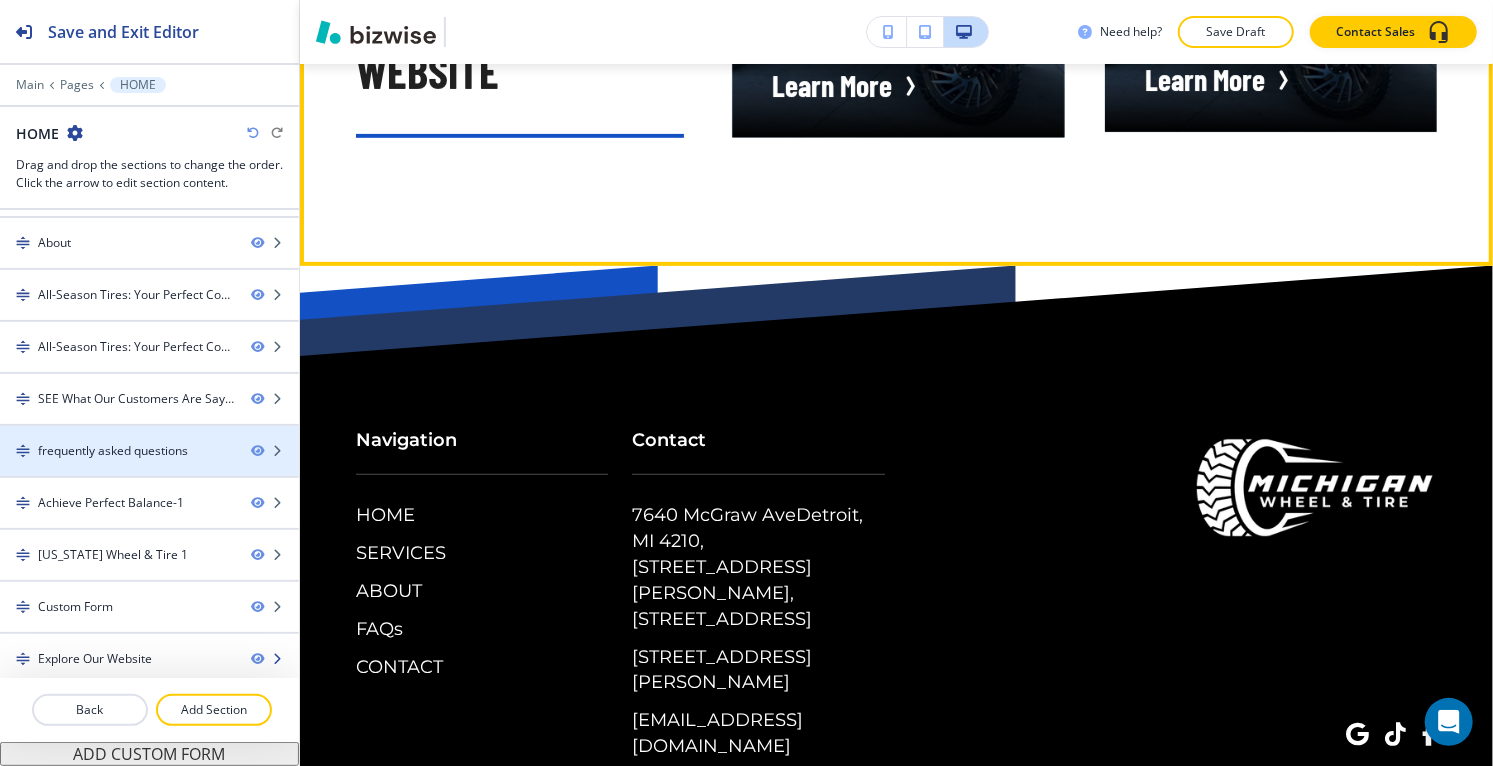 scroll, scrollTop: 27388, scrollLeft: 0, axis: vertical 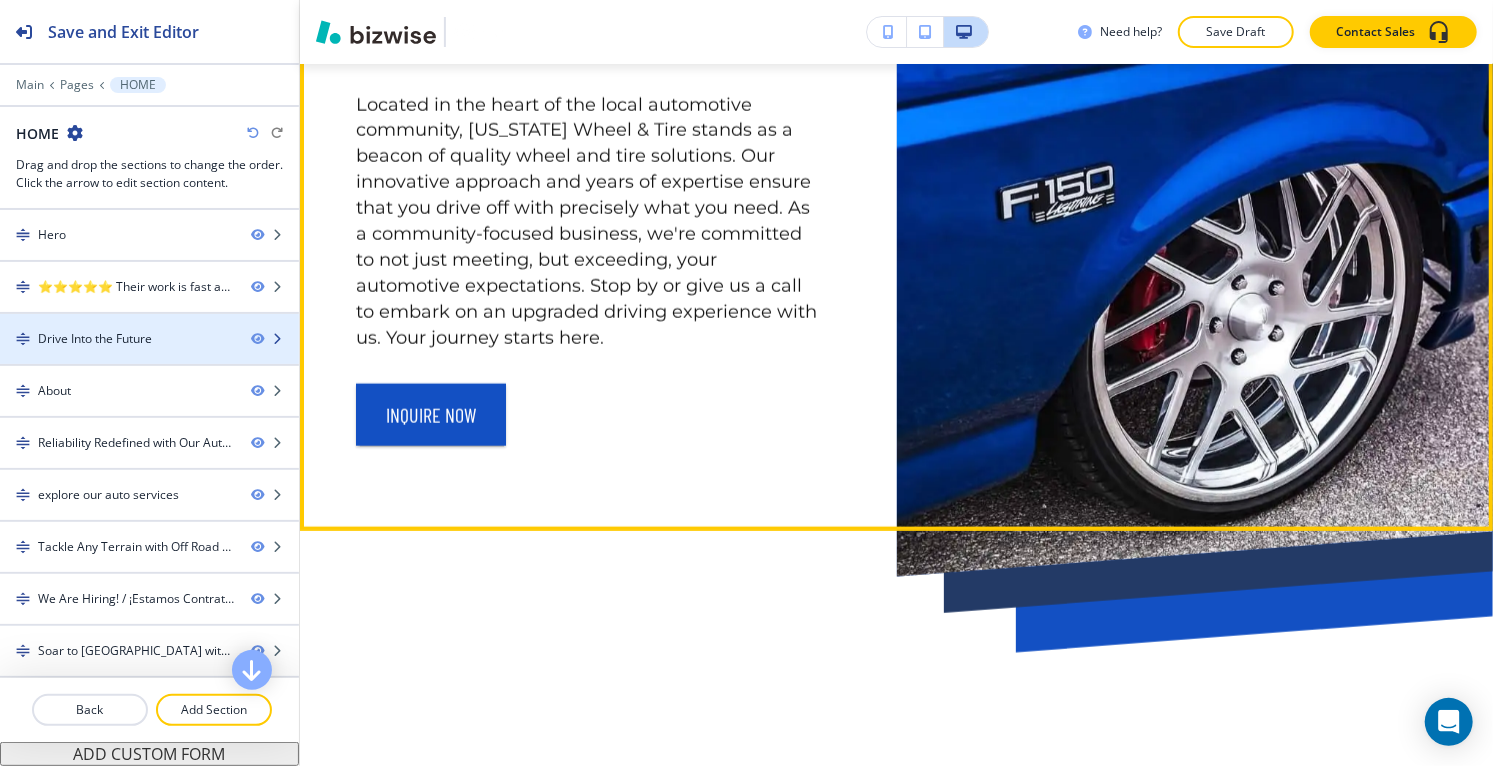 click on "Drive Into the Future" at bounding box center (95, 339) 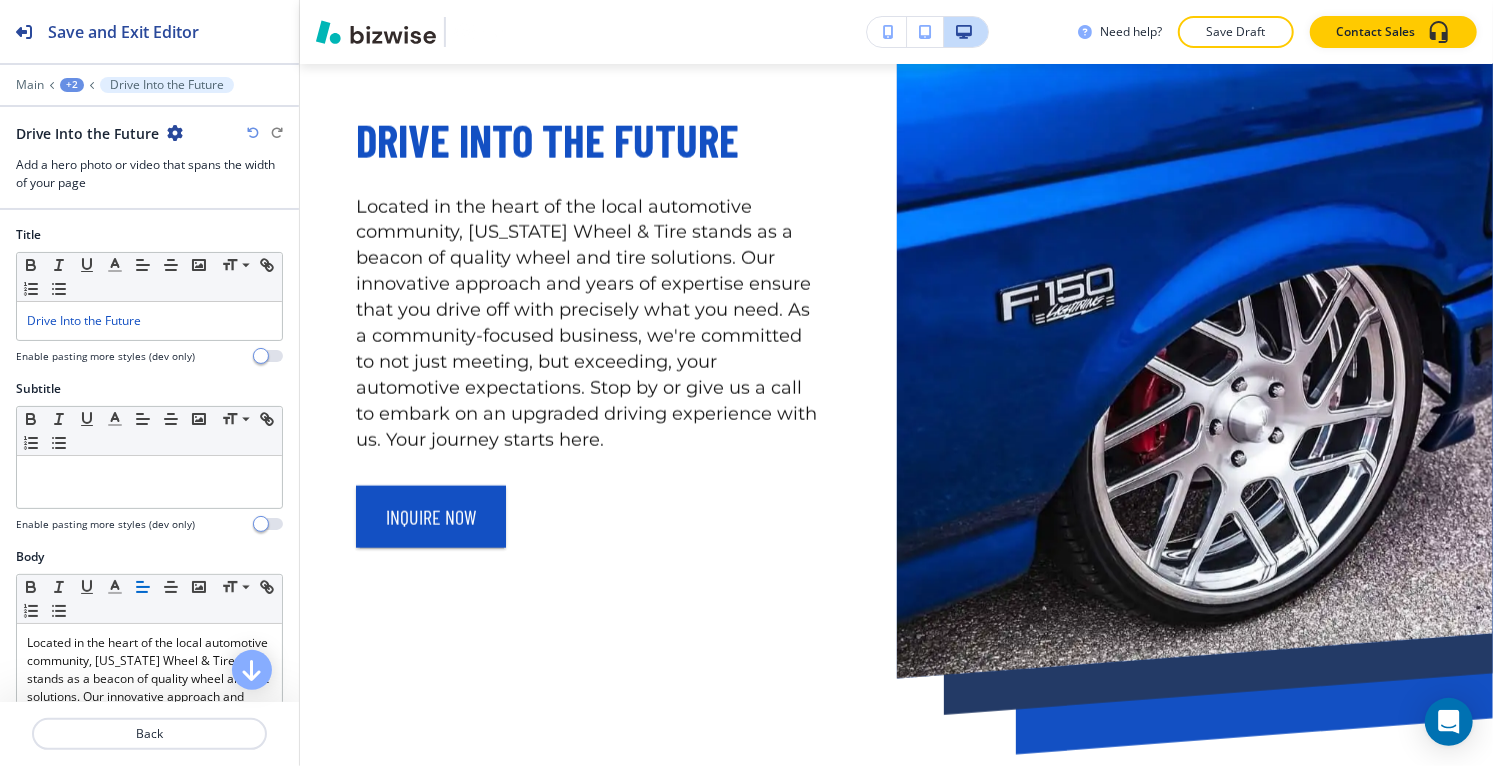 scroll 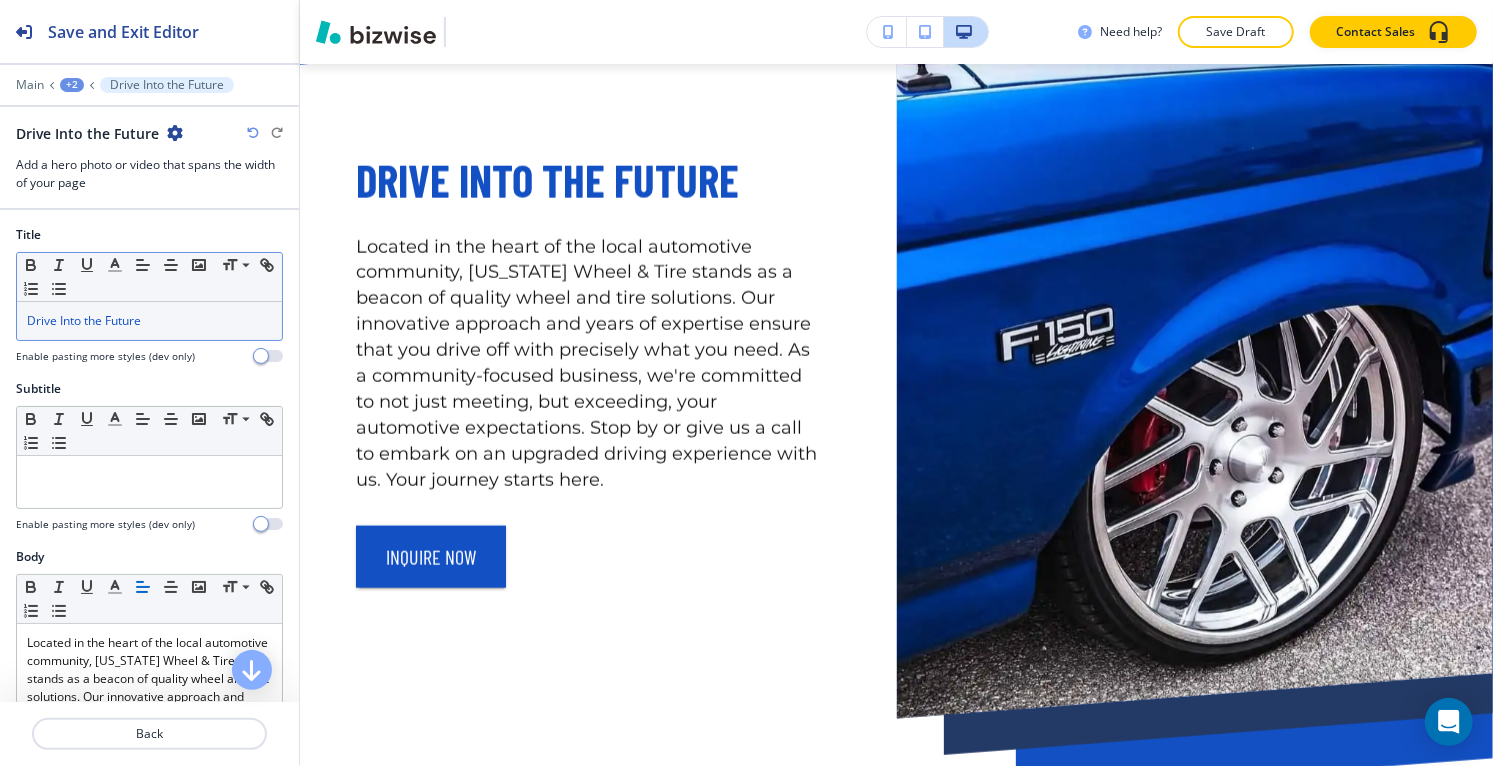 click on "Drive Into the Future" at bounding box center [149, 321] 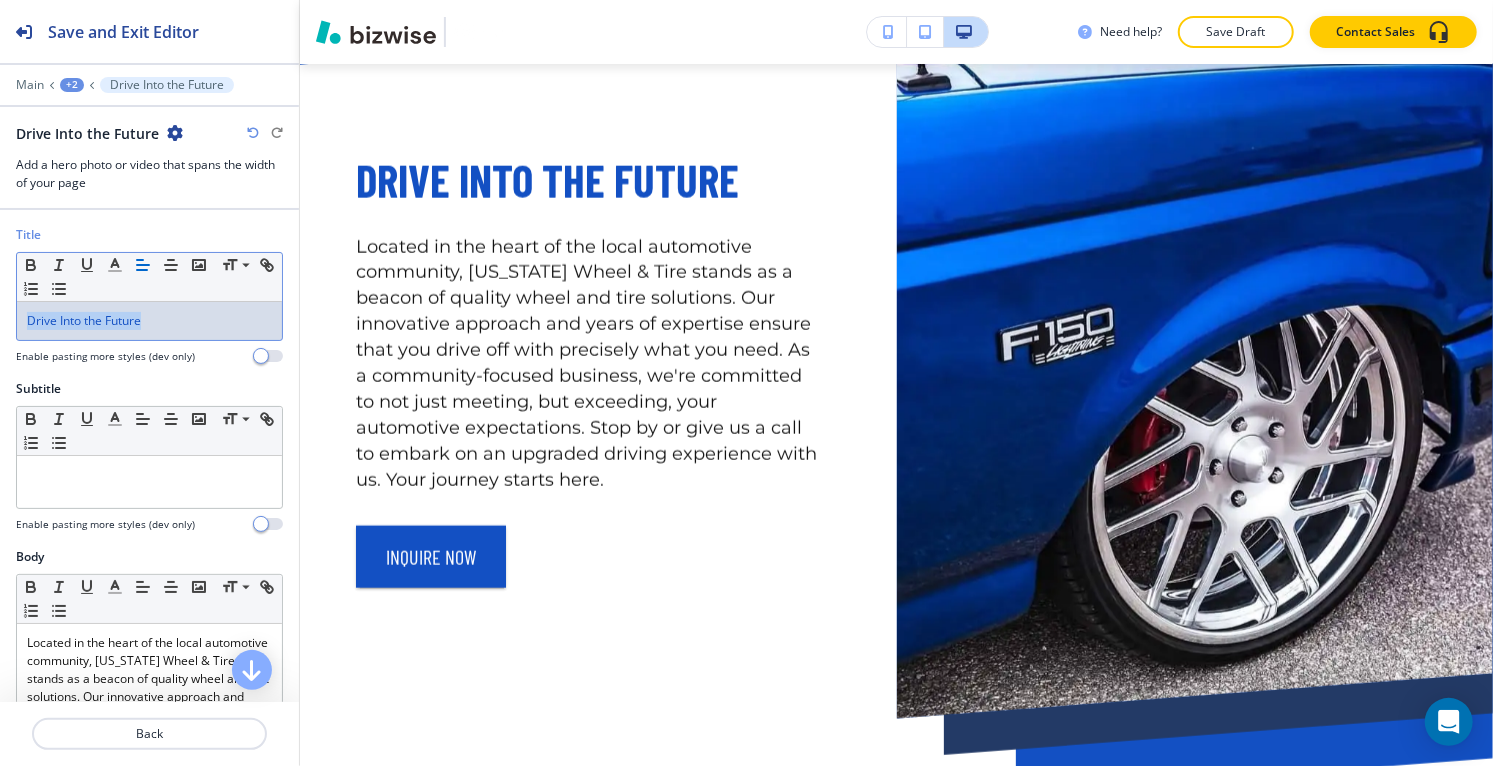 copy on "Drive Into the Future" 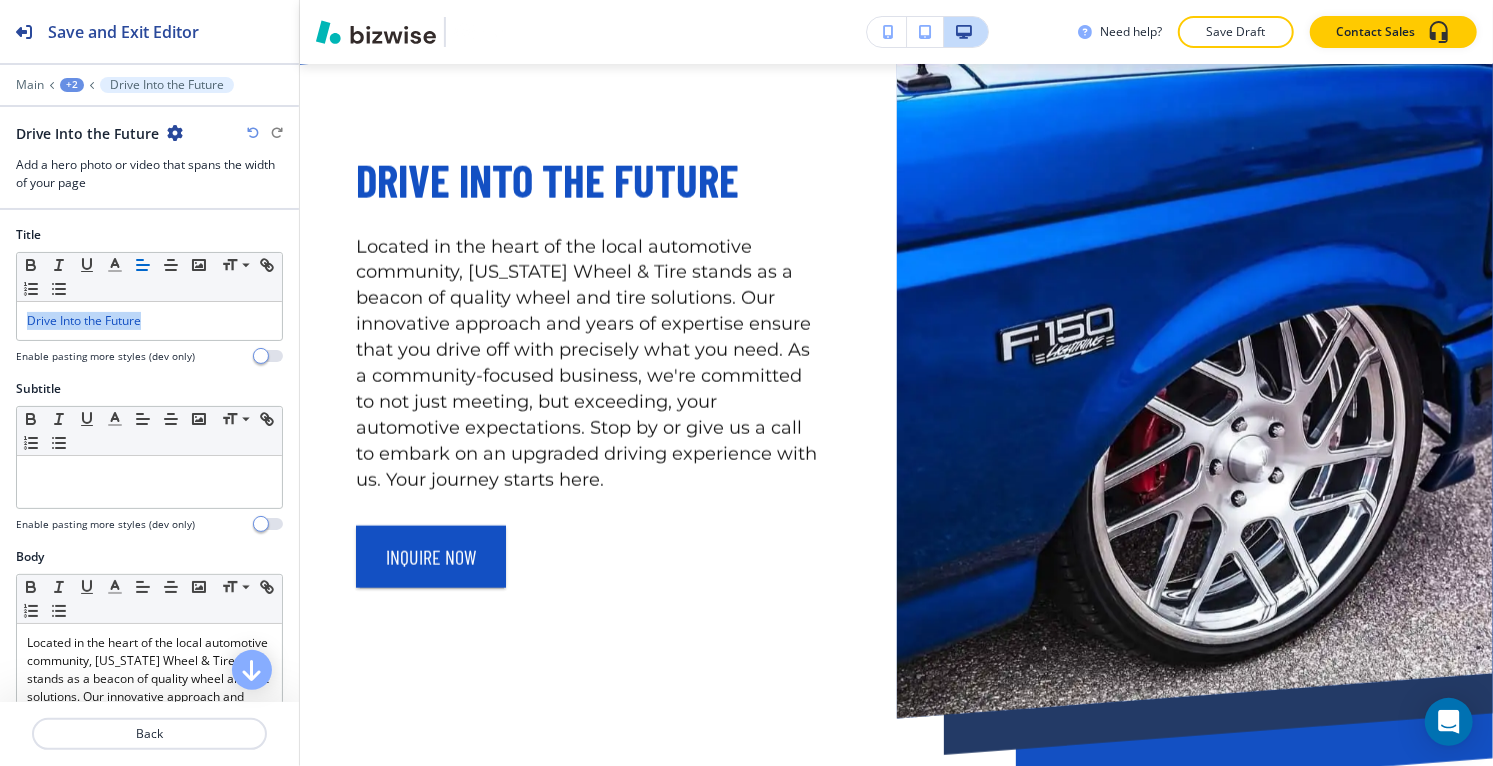 click on "+2" at bounding box center [72, 85] 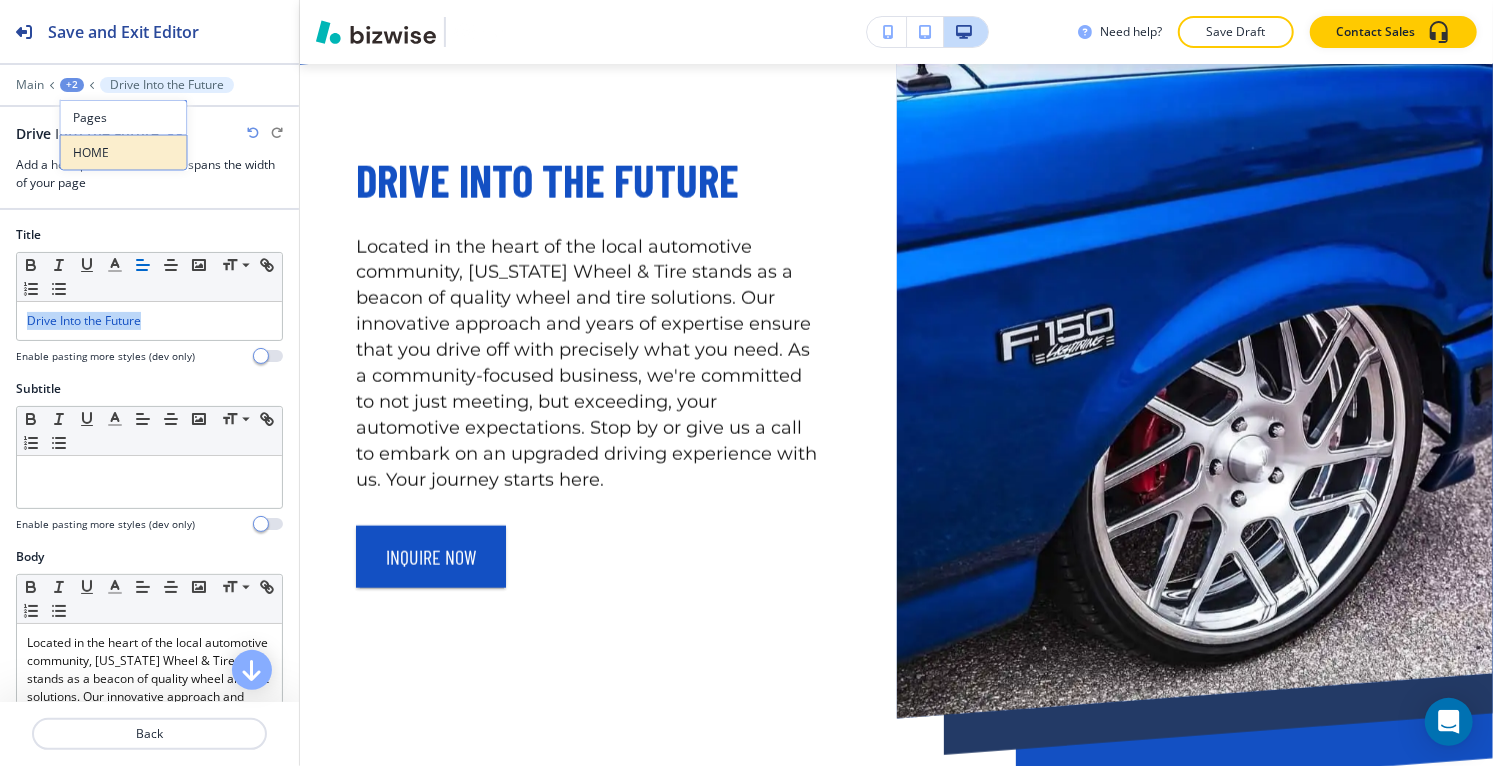 click on "HOME" at bounding box center (124, 153) 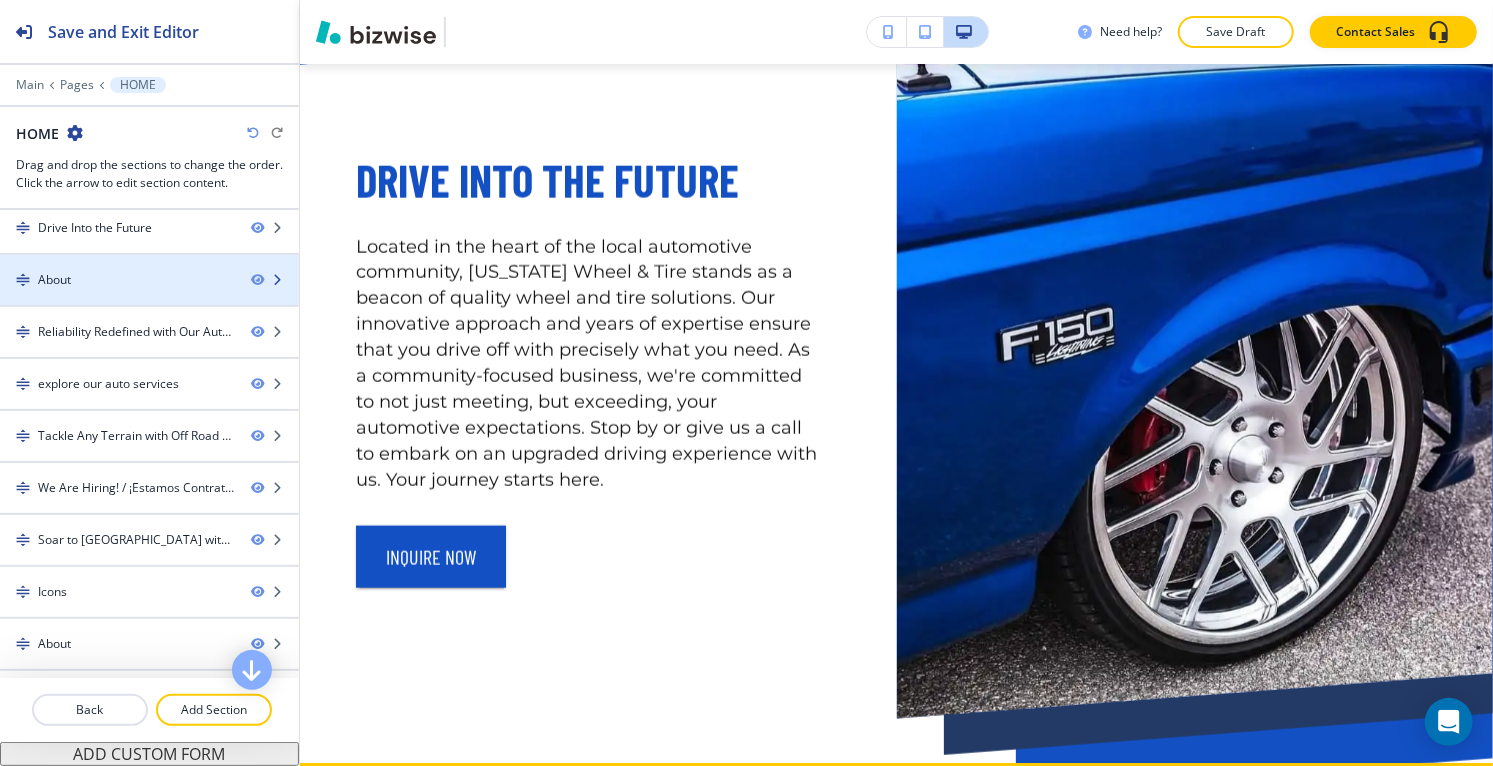 click on "About" at bounding box center [117, 280] 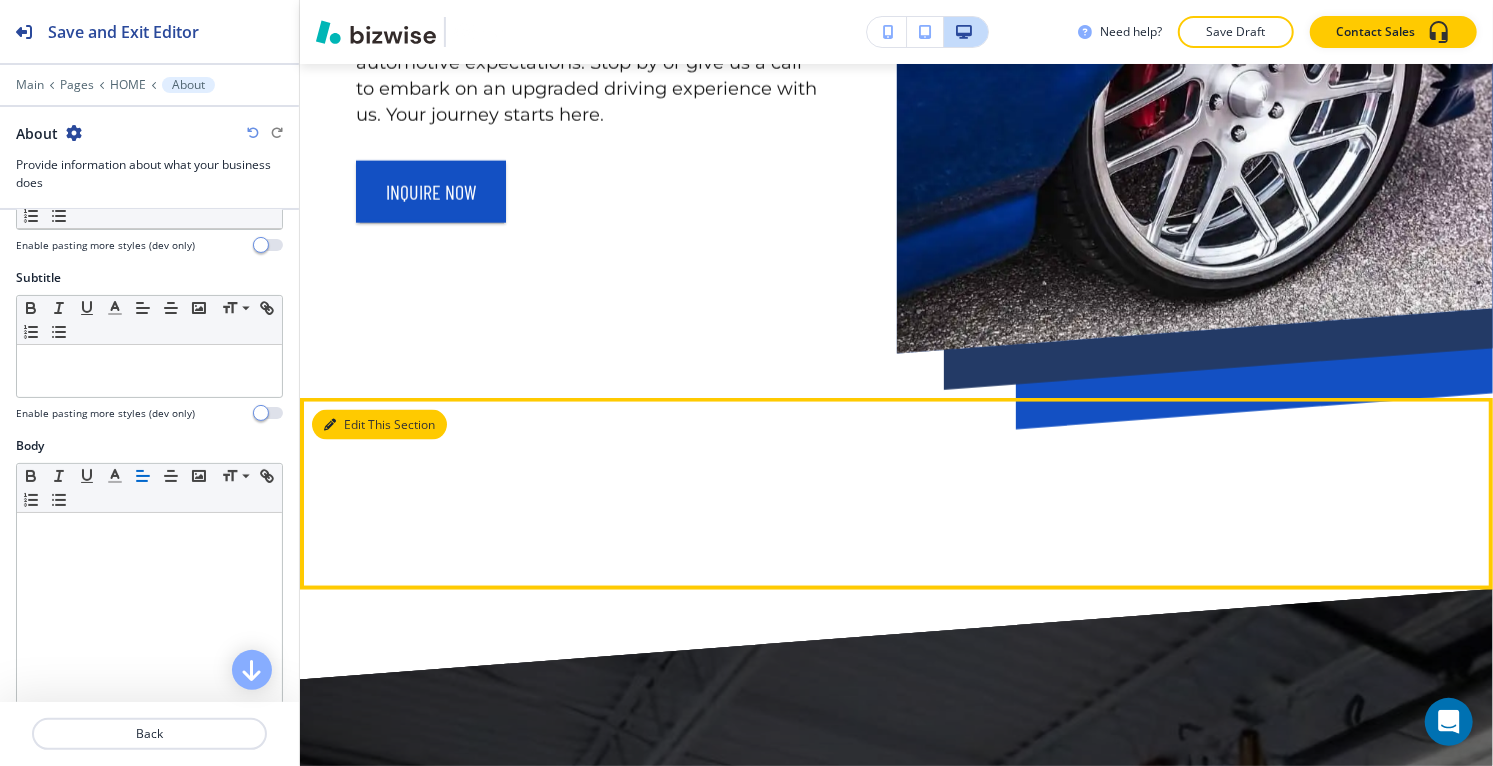 click on "Edit This Section" at bounding box center [379, 425] 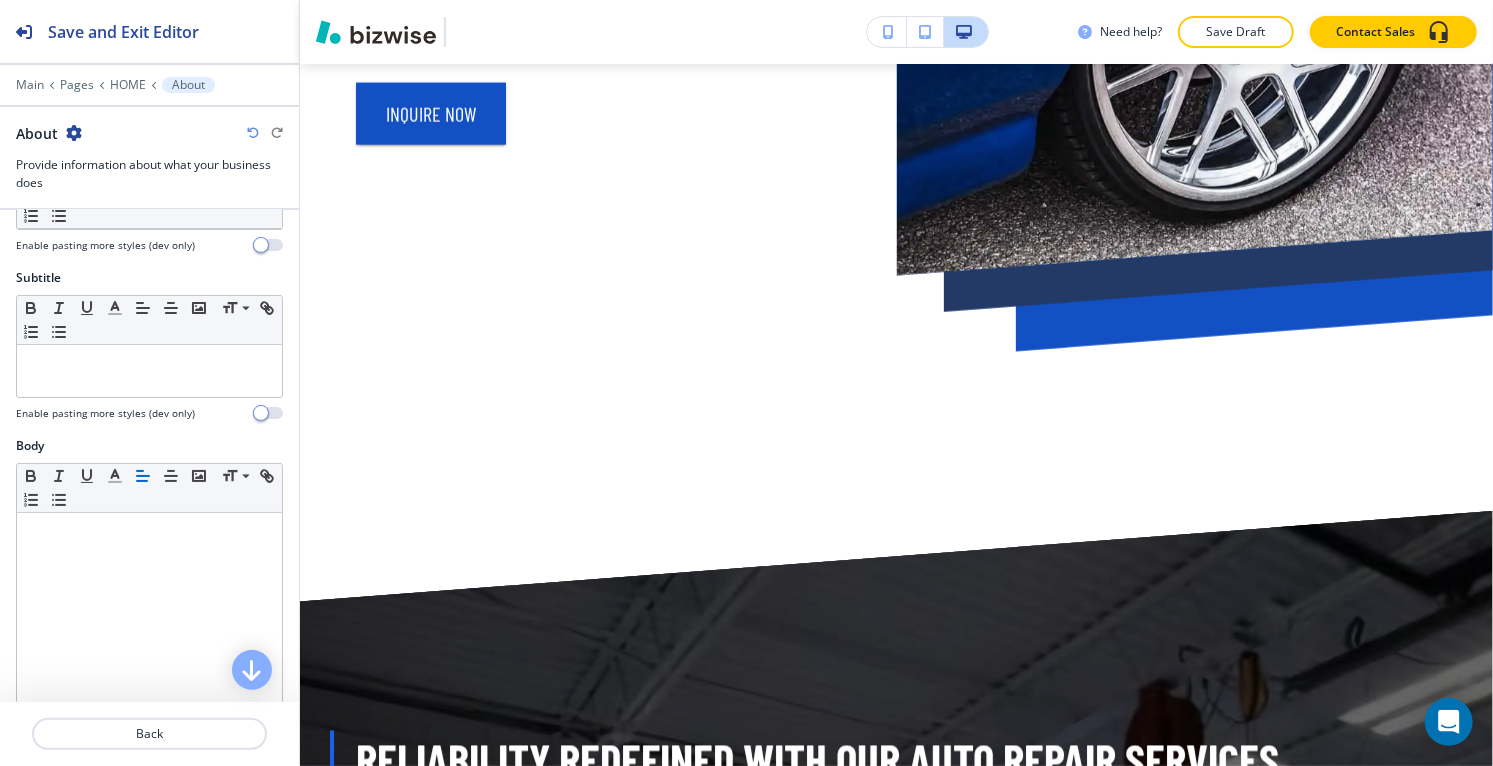 scroll, scrollTop: 1894, scrollLeft: 0, axis: vertical 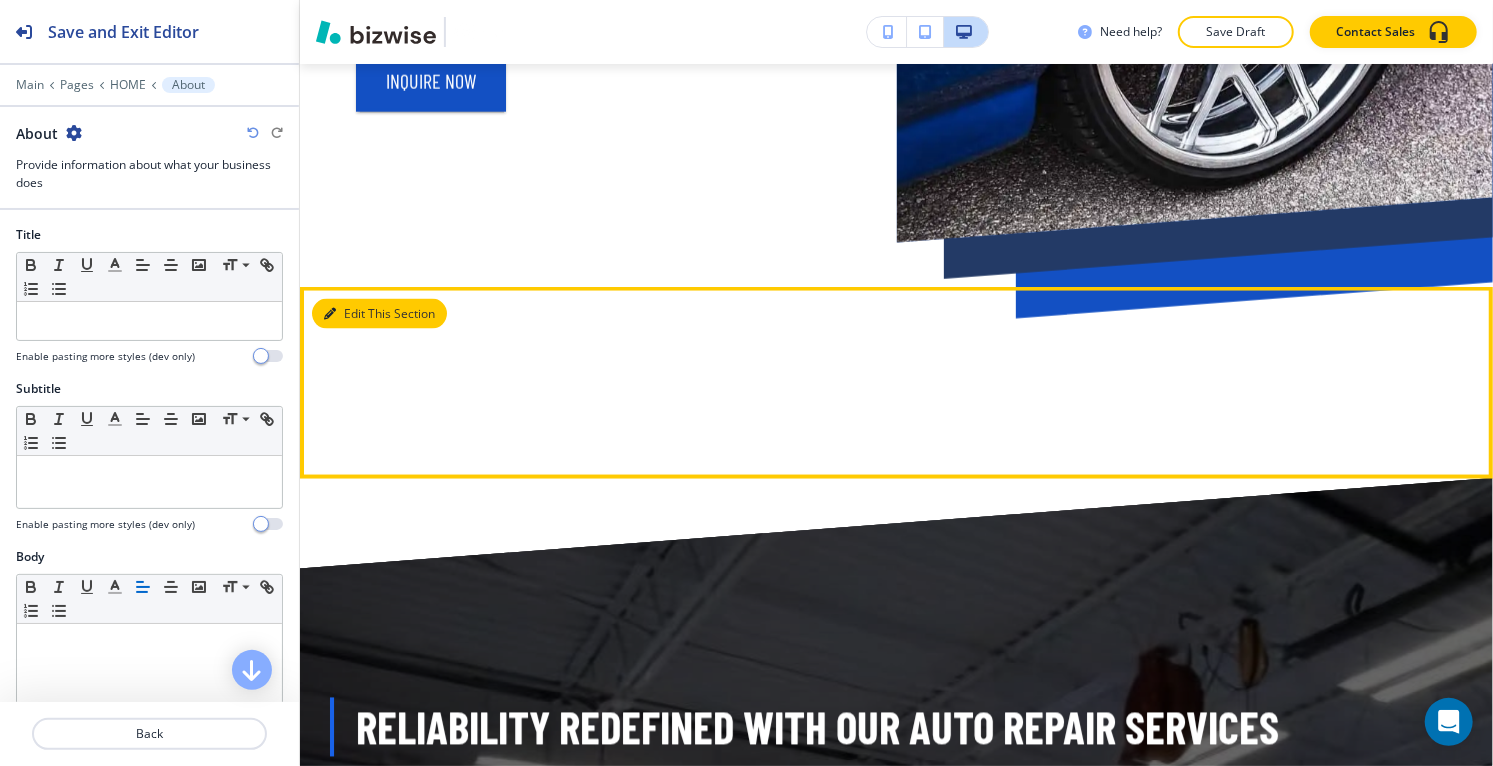 click on "Edit This Section" at bounding box center [379, 314] 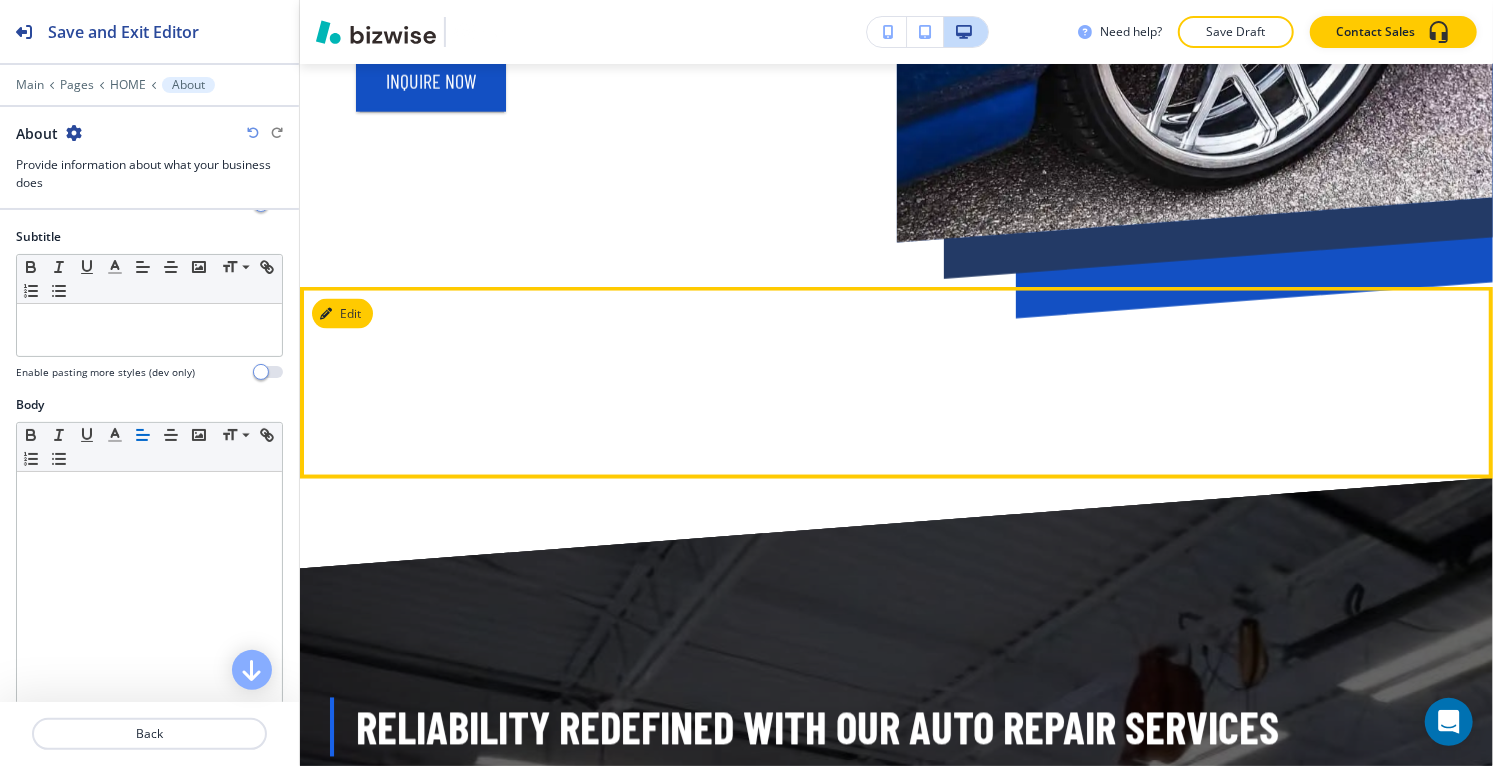 scroll, scrollTop: 222, scrollLeft: 0, axis: vertical 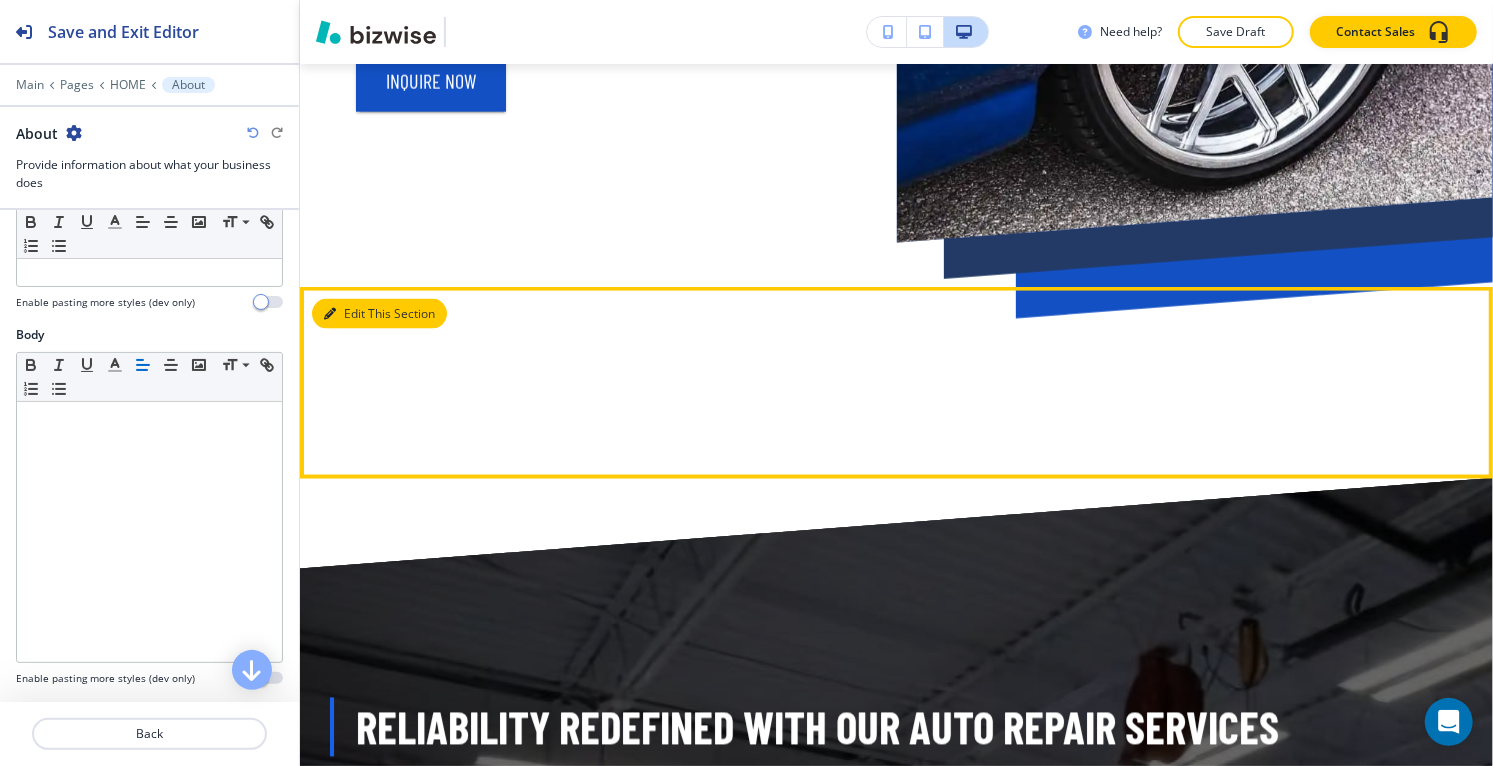 click on "Edit This Section" at bounding box center (379, 314) 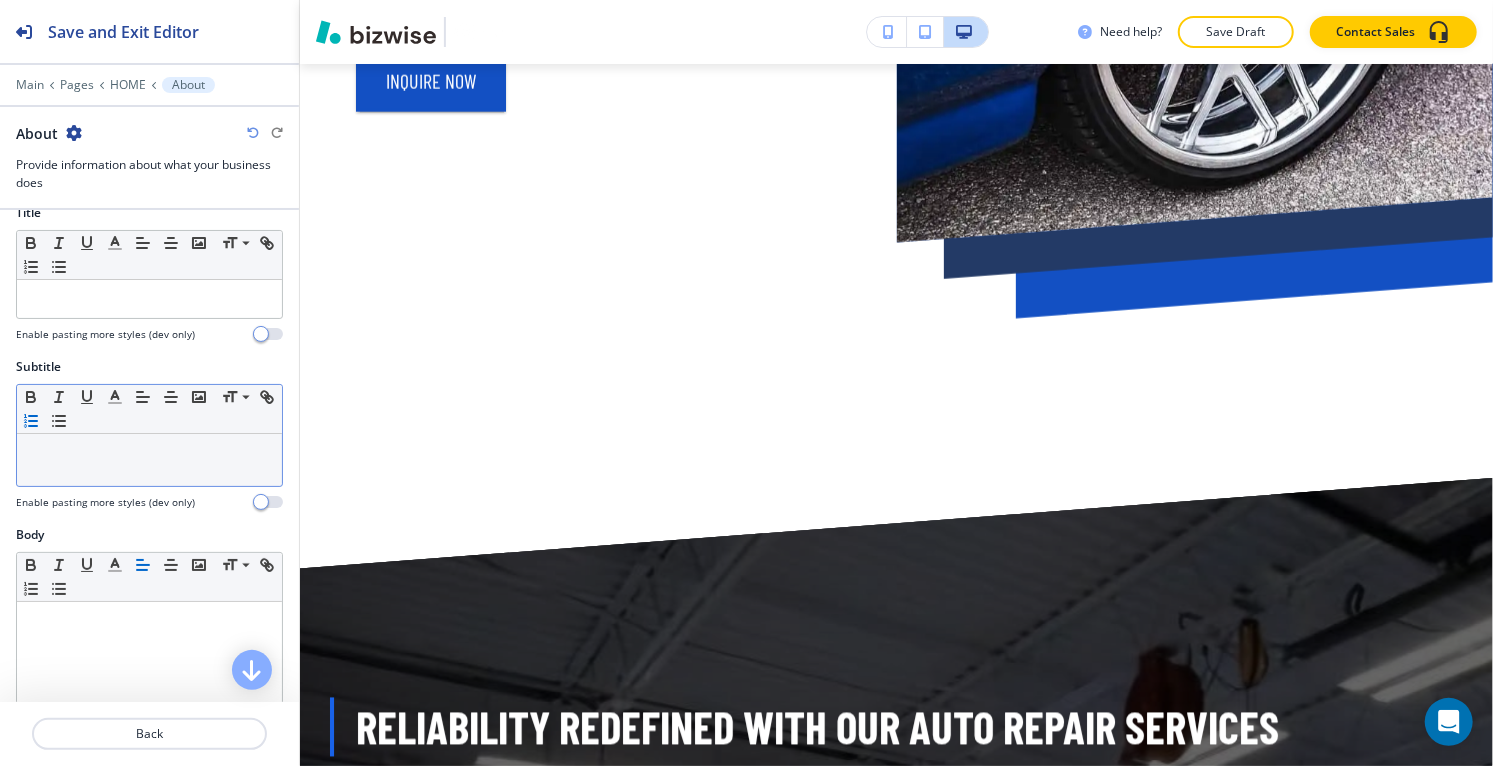 scroll, scrollTop: 0, scrollLeft: 0, axis: both 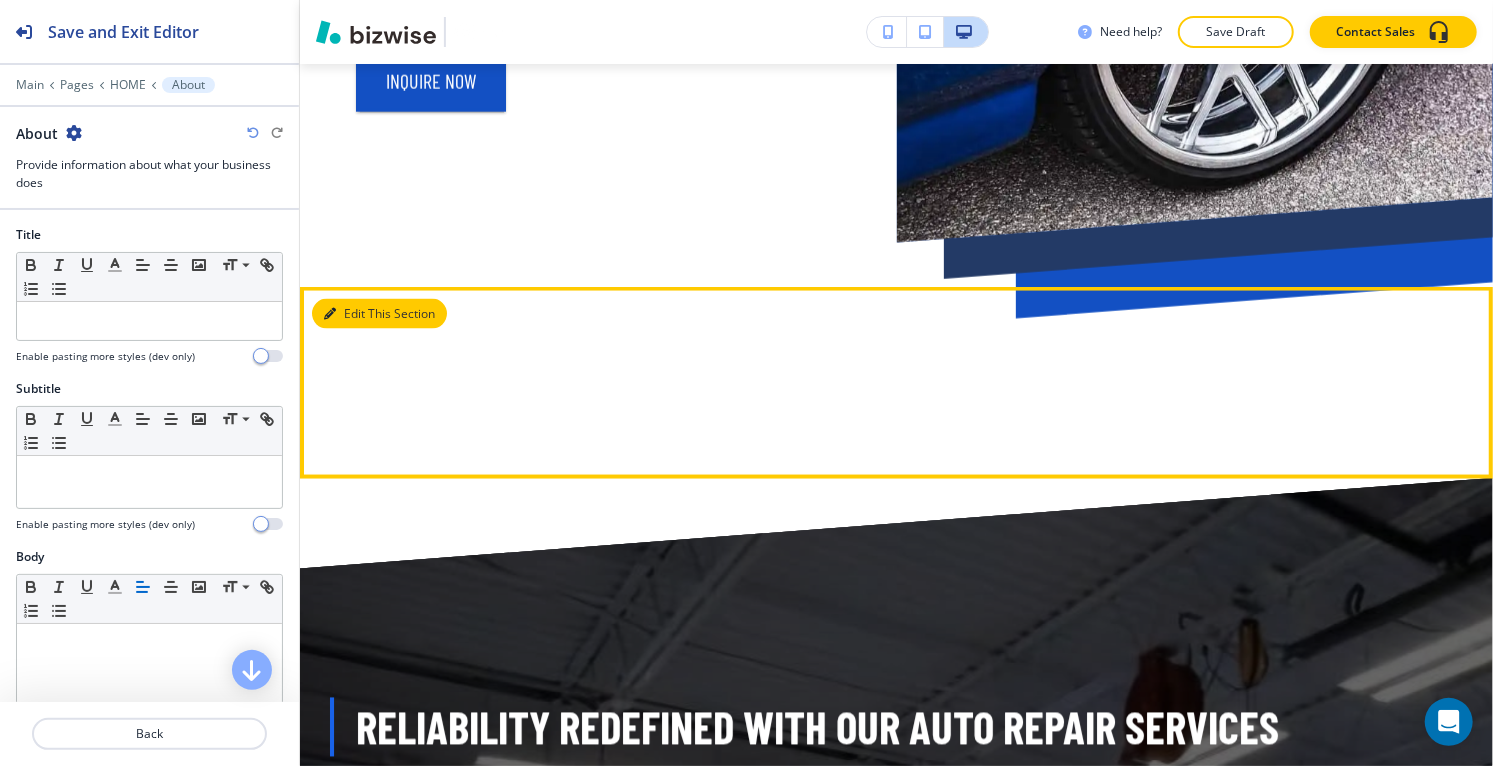 click on "Edit This Section" at bounding box center [379, 314] 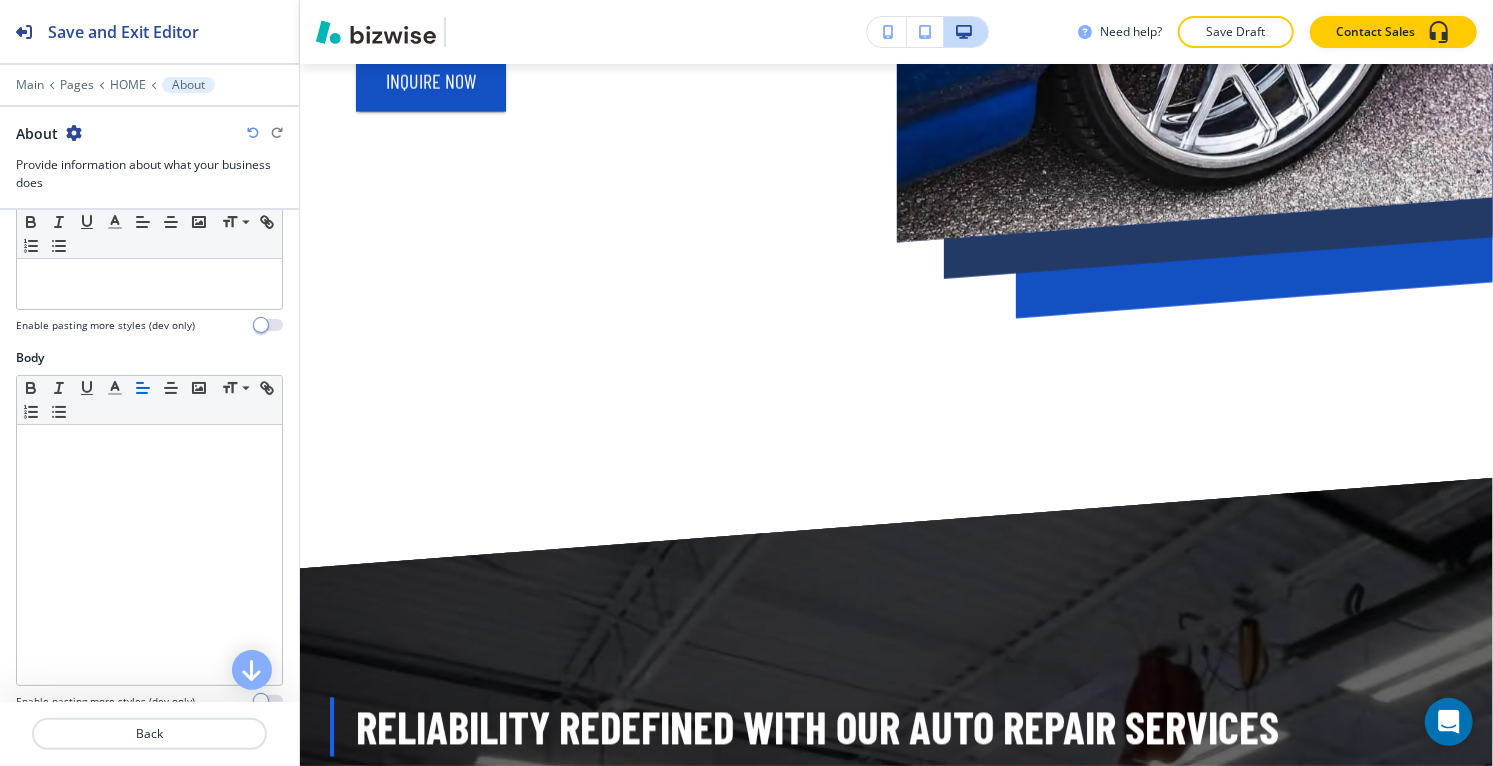 scroll, scrollTop: 0, scrollLeft: 0, axis: both 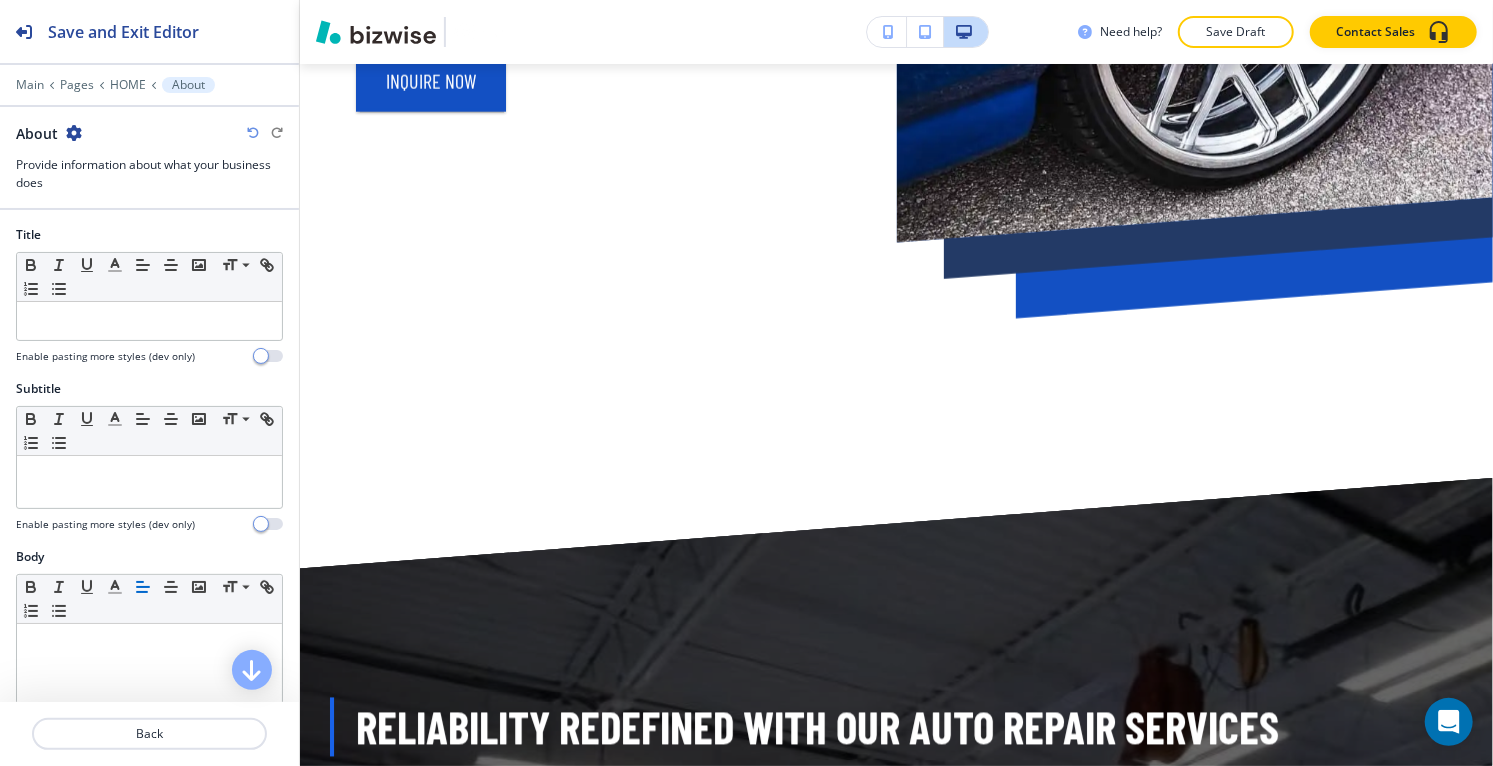 click at bounding box center [149, 345] 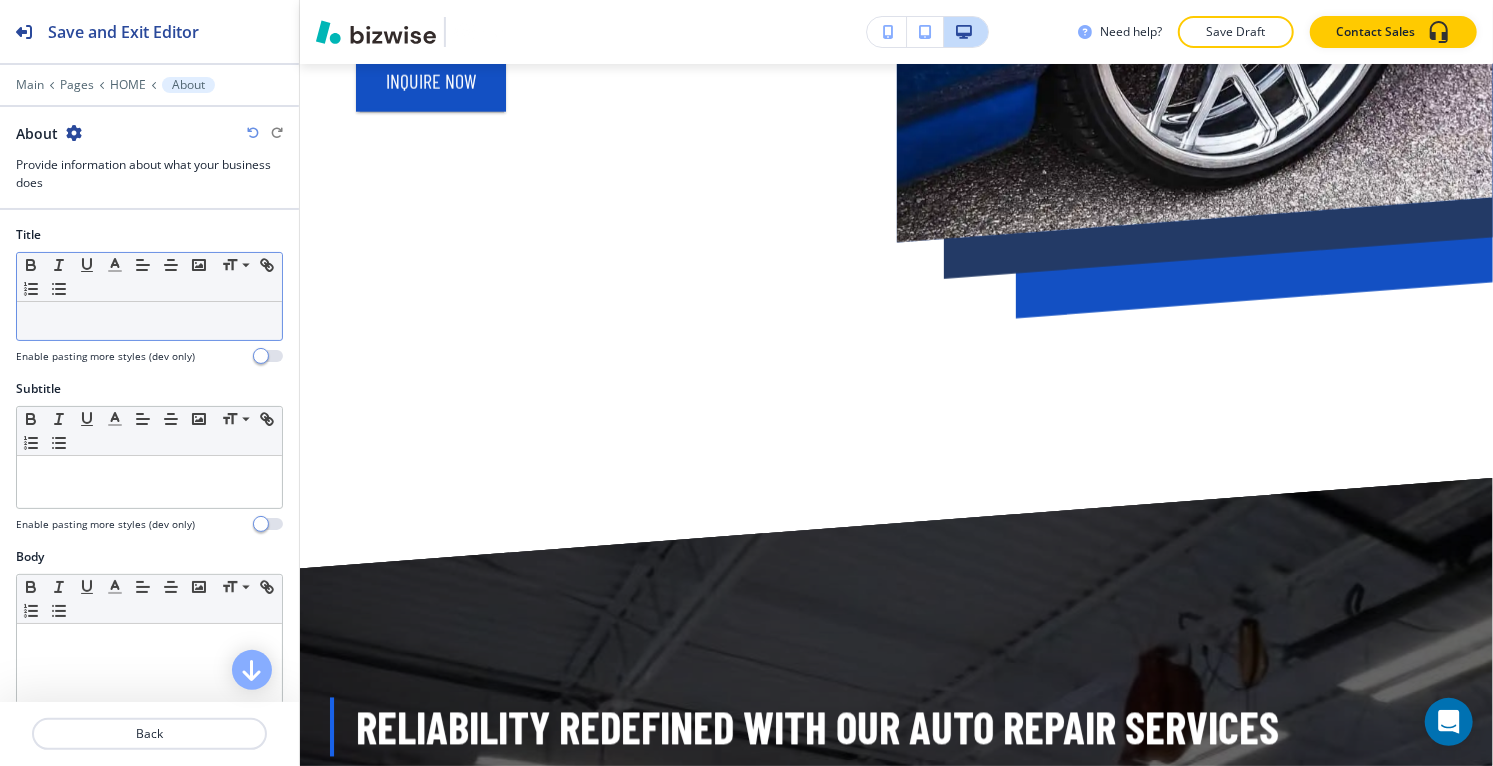 click at bounding box center [149, 321] 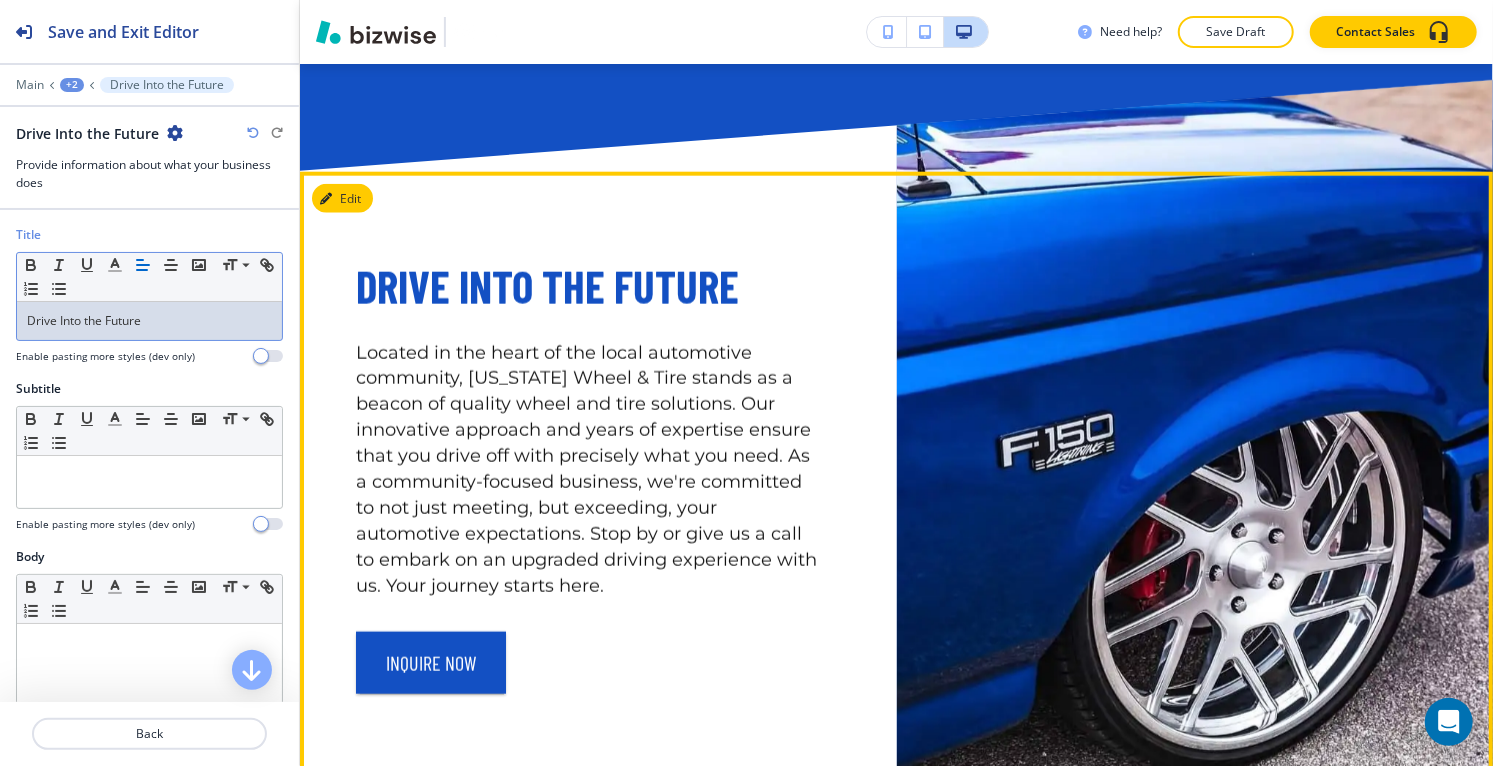 scroll, scrollTop: 1116, scrollLeft: 0, axis: vertical 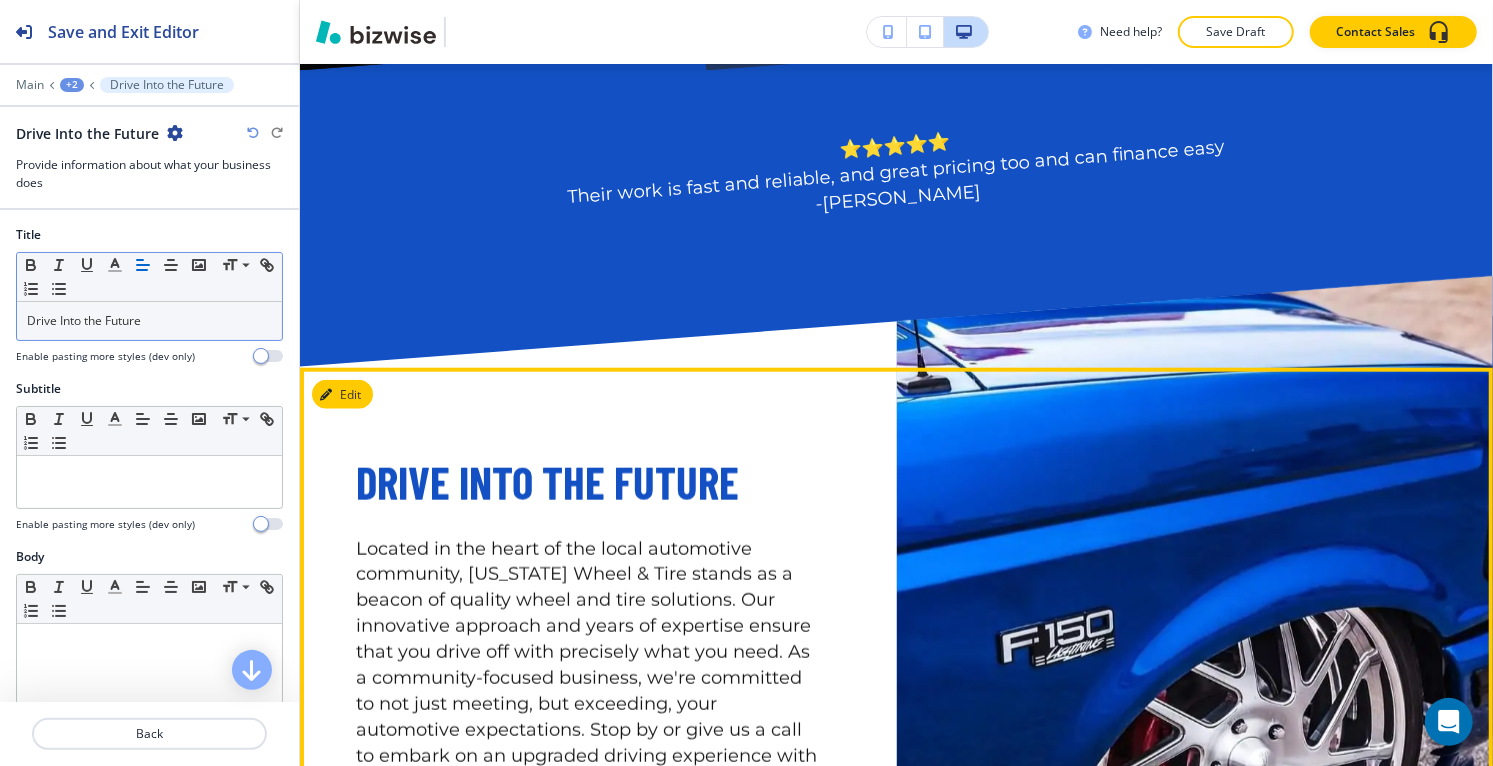 drag, startPoint x: 307, startPoint y: 398, endPoint x: 320, endPoint y: 397, distance: 13.038404 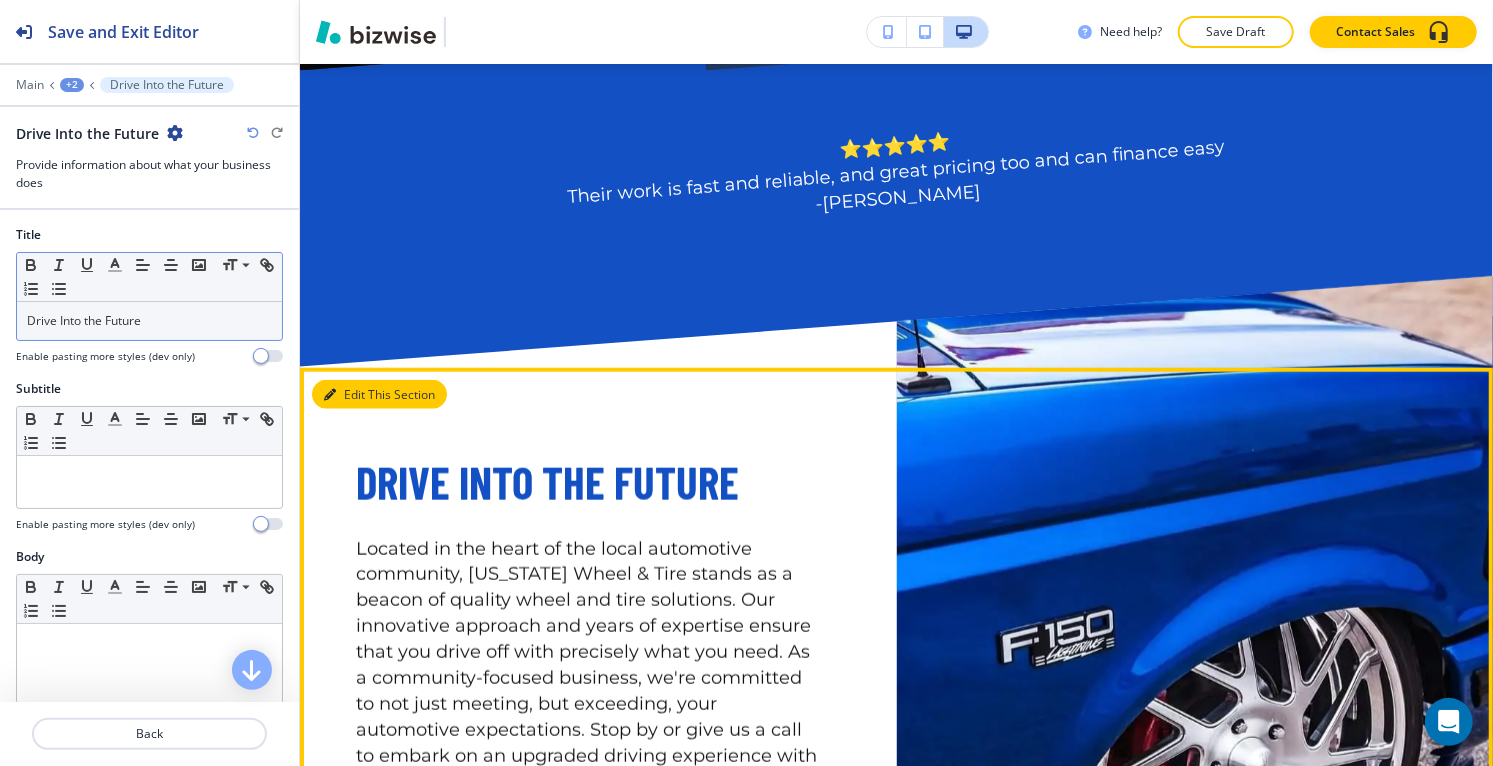 click at bounding box center [330, 395] 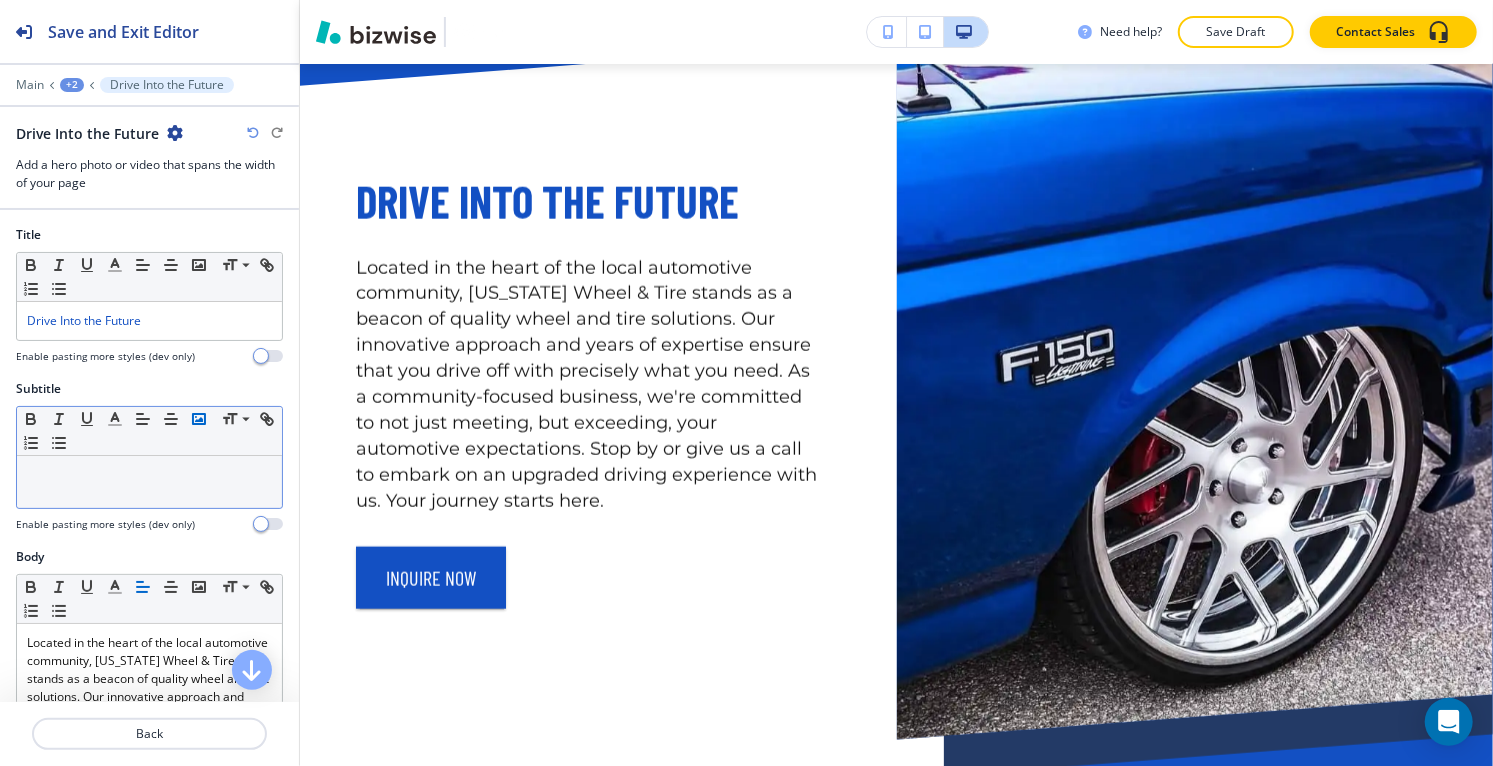 scroll, scrollTop: 1418, scrollLeft: 0, axis: vertical 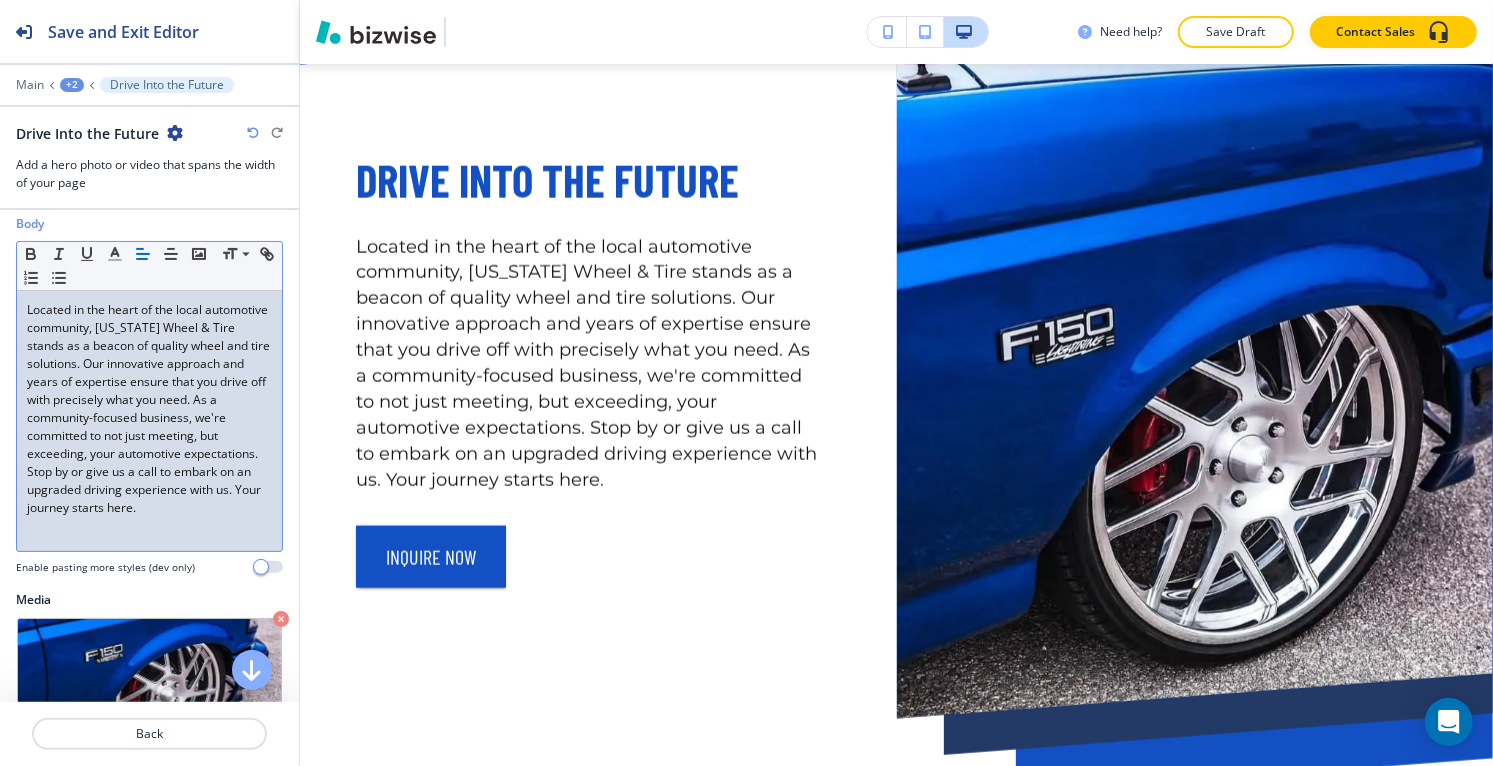 click on "Located in the heart of the local automotive community, [US_STATE] Wheel & Tire stands as a beacon of quality wheel and tire solutions. Our innovative approach and years of expertise ensure that you drive off with precisely what you need. As a community-focused business, we're committed to not just meeting, but exceeding, your automotive expectations. Stop by or give us a call to embark on an upgraded driving experience with us. Your journey starts here." at bounding box center [150, 408] 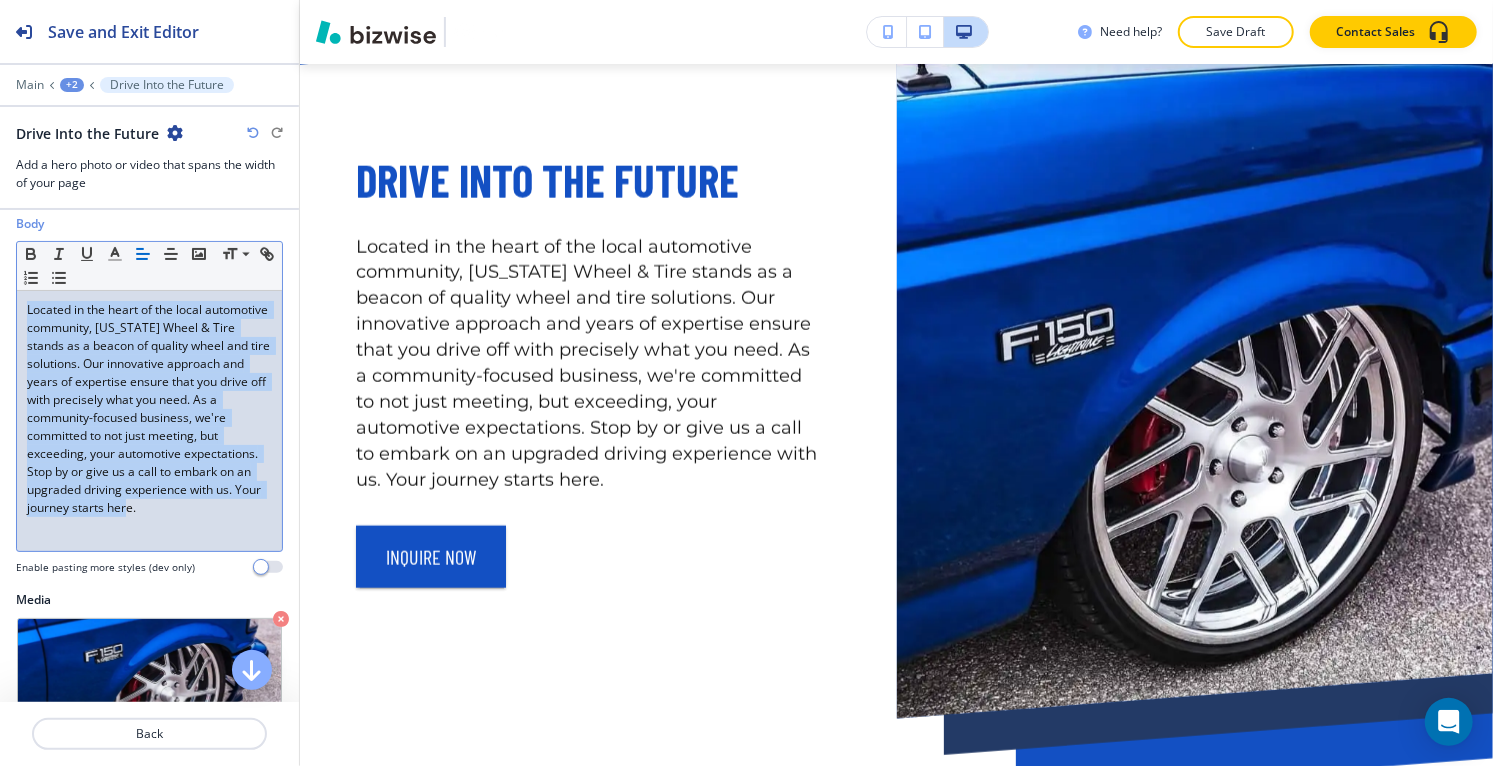 copy on "Located in the heart of the local automotive community, [US_STATE] Wheel & Tire stands as a beacon of quality wheel and tire solutions. Our innovative approach and years of expertise ensure that you drive off with precisely what you need. As a community-focused business, we're committed to not just meeting, but exceeding, your automotive expectations. Stop by or give us a call to embark on an upgraded driving experience with us. Your journey starts here." 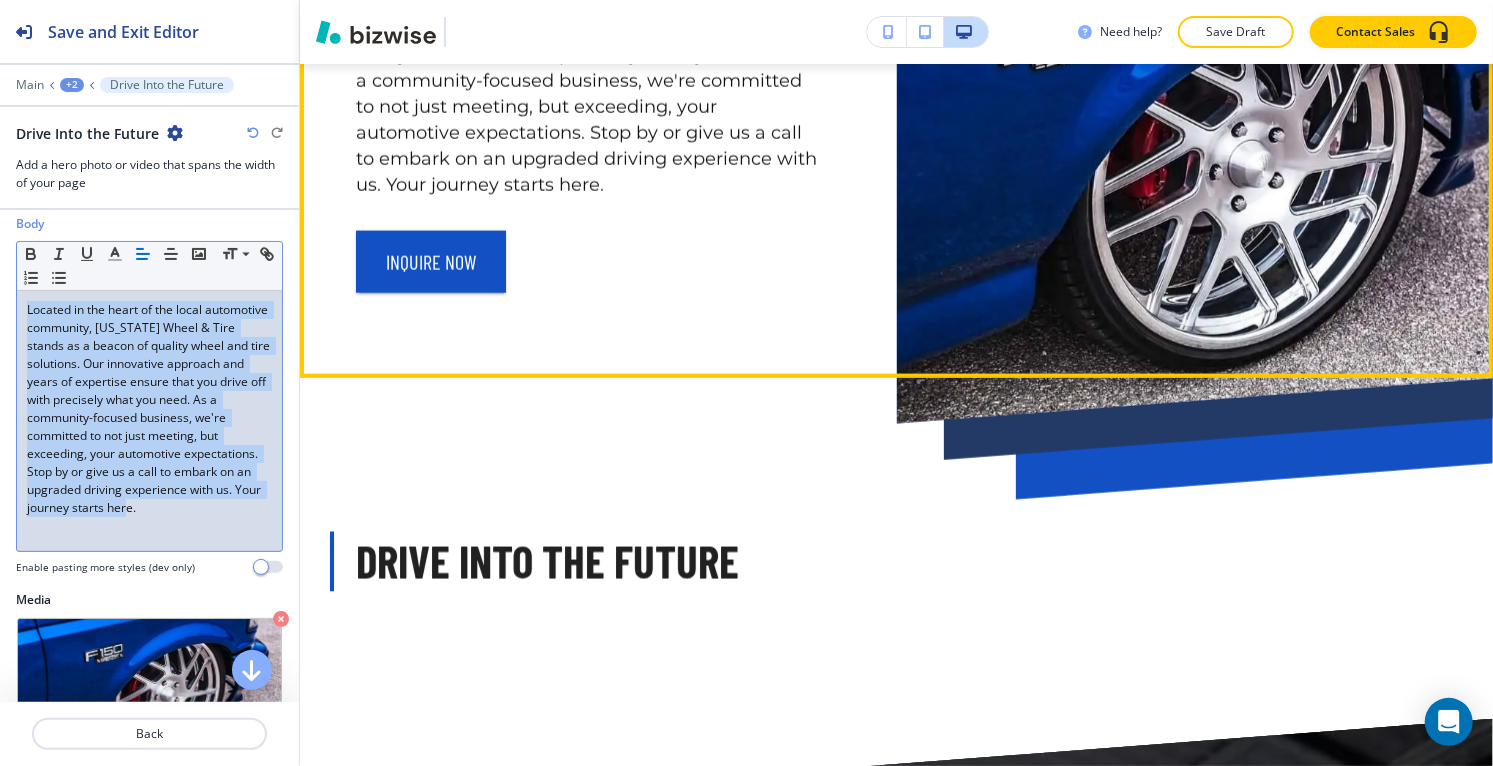 scroll, scrollTop: 1752, scrollLeft: 0, axis: vertical 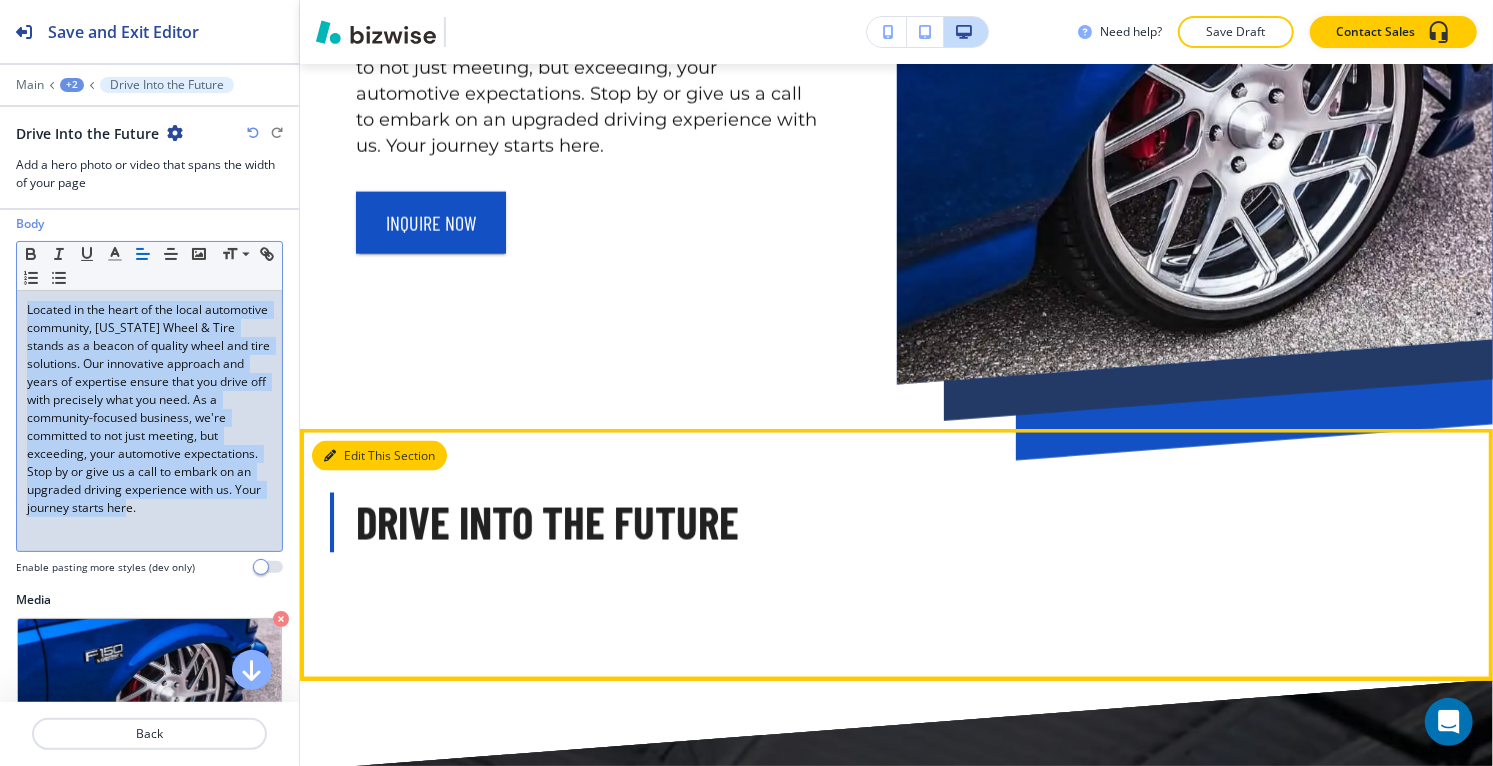 click on "Edit This Section" at bounding box center [379, 456] 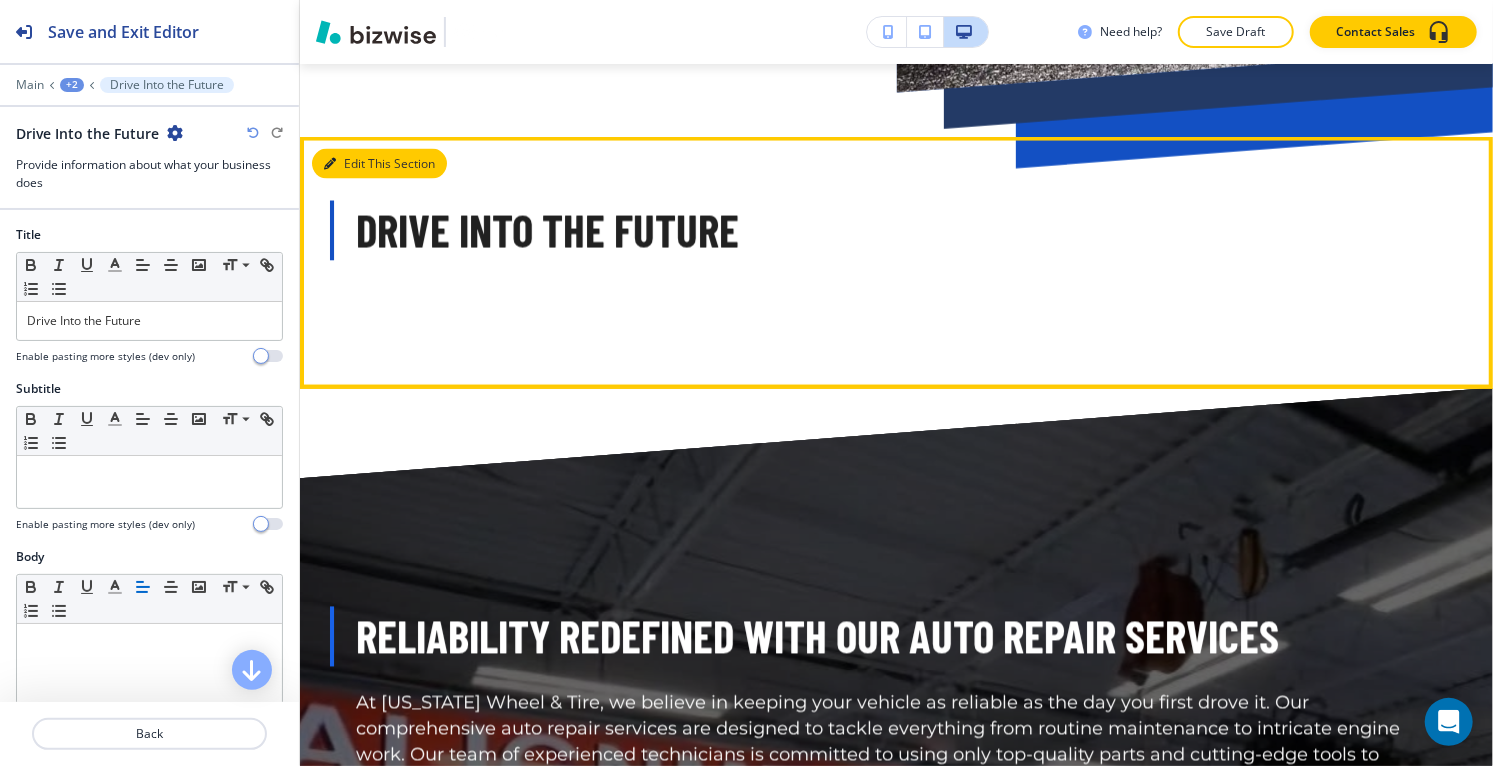 scroll, scrollTop: 2116, scrollLeft: 0, axis: vertical 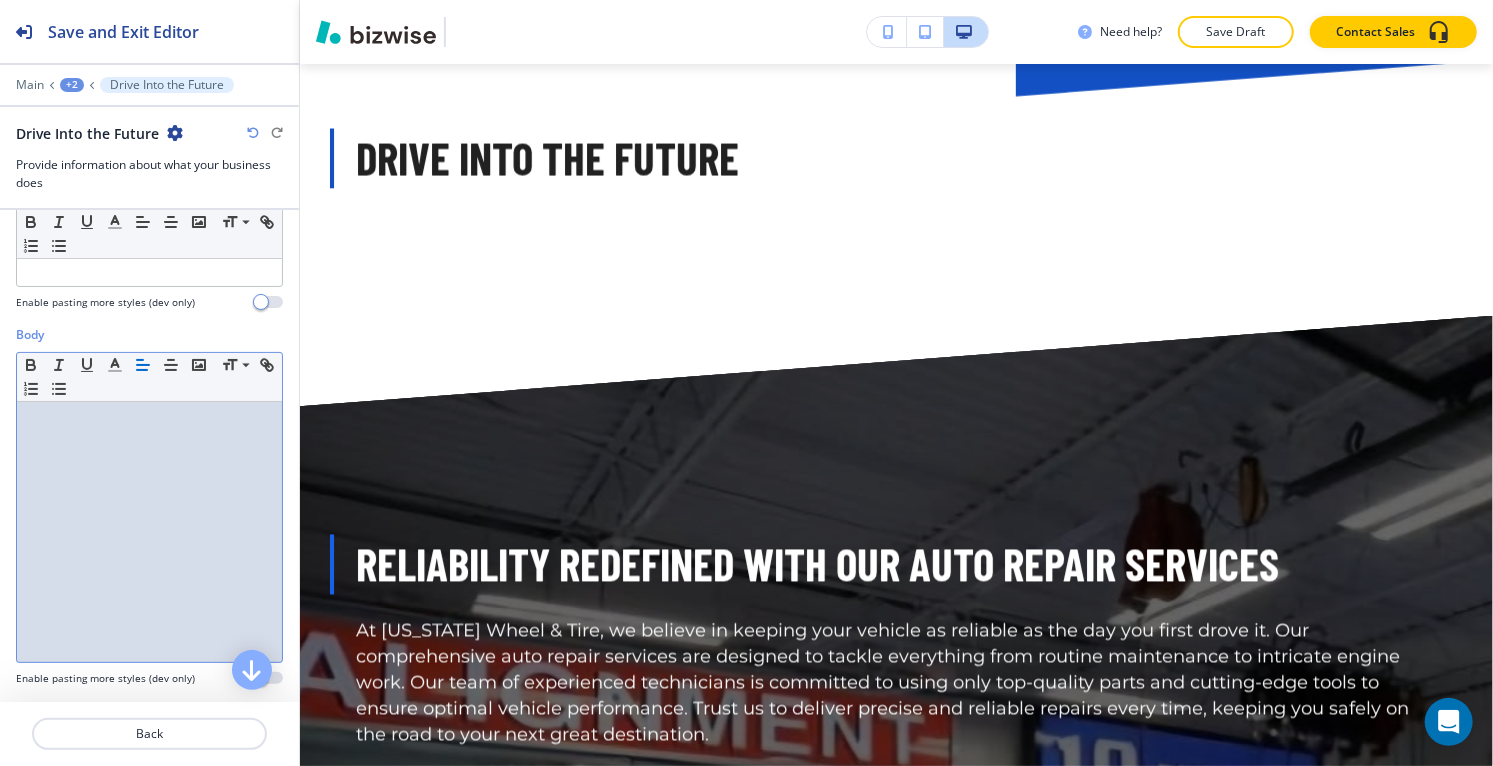 click at bounding box center [149, 532] 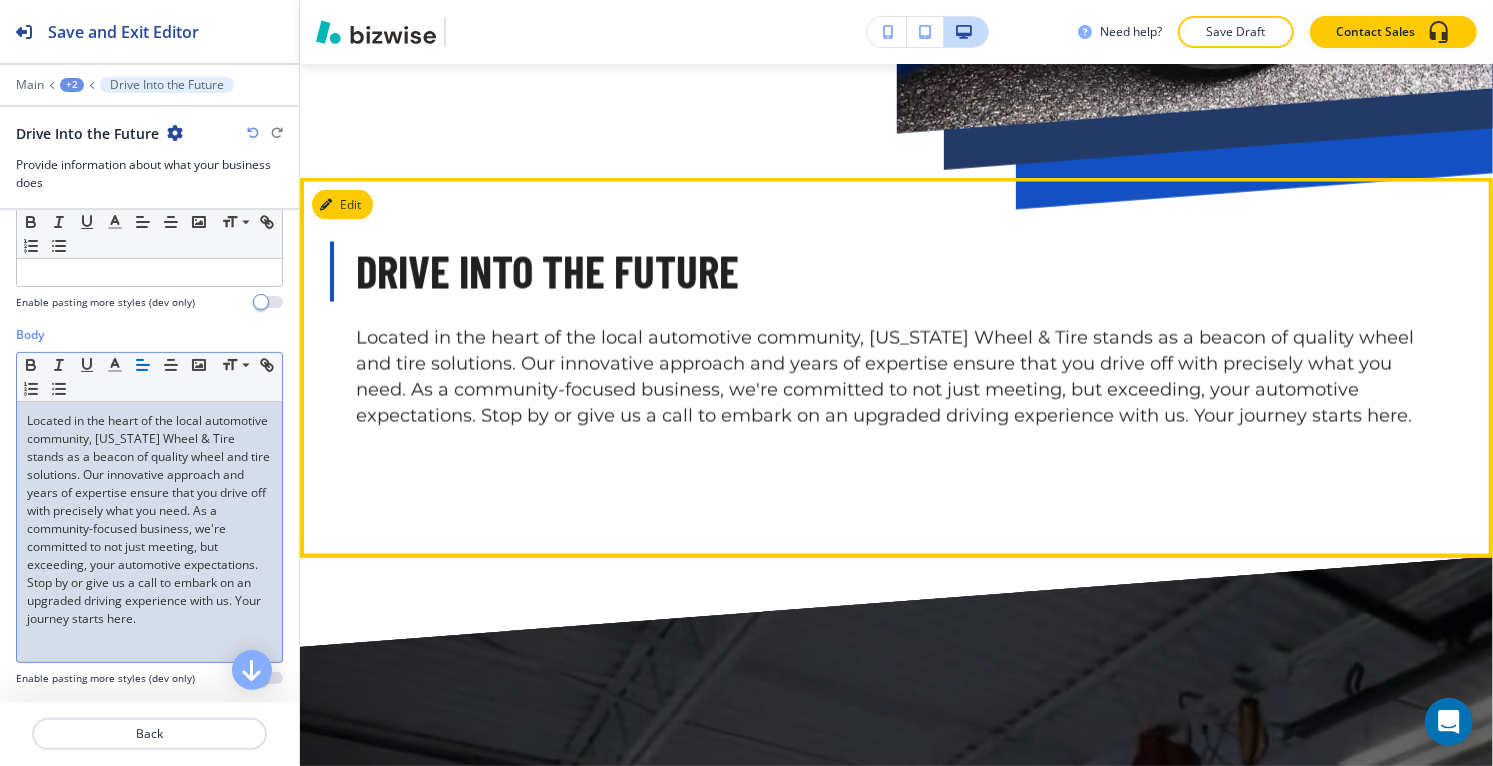 scroll, scrollTop: 1783, scrollLeft: 0, axis: vertical 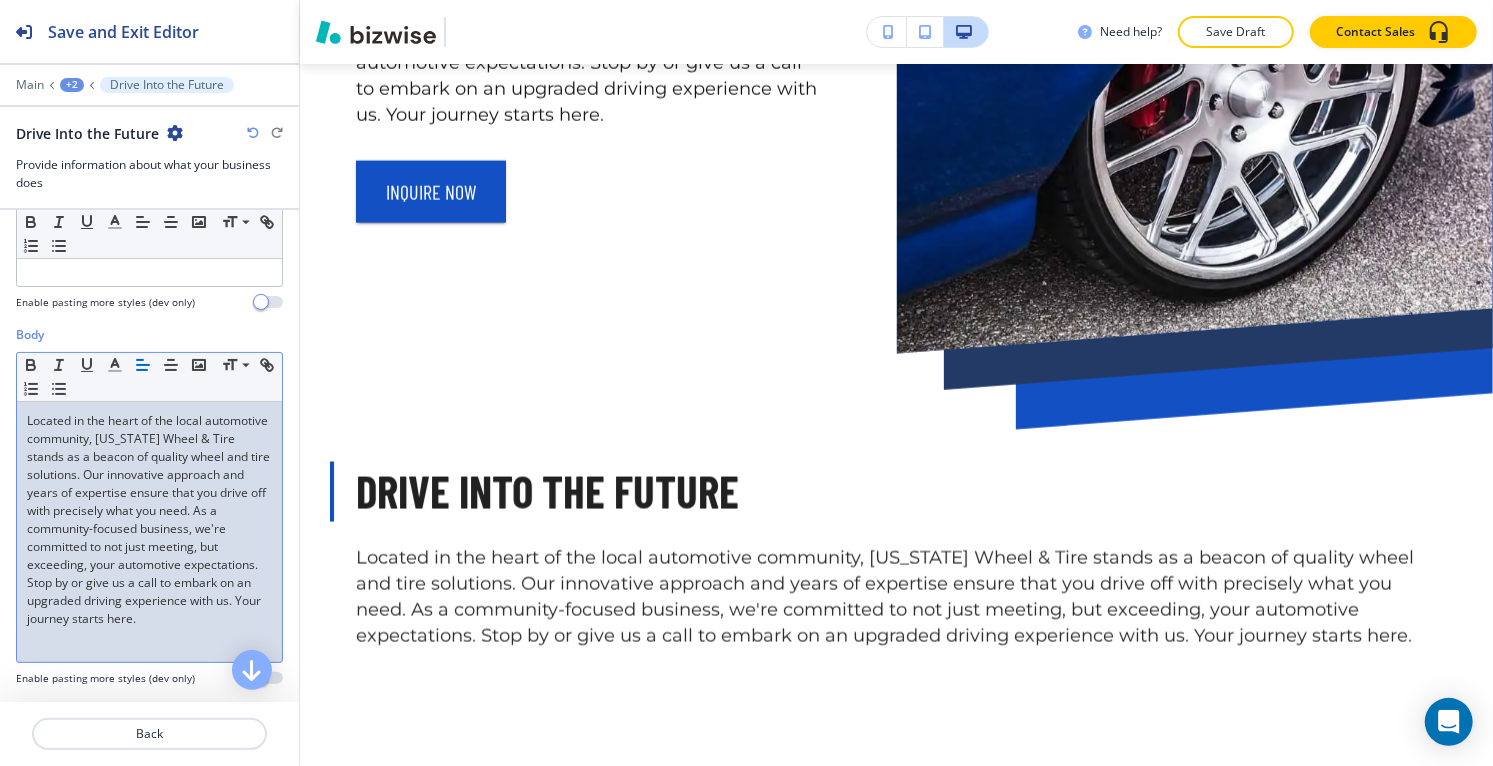 click on "Located in the heart of the local automotive community, [US_STATE] Wheel & Tire stands as a beacon of quality wheel and tire solutions. Our innovative approach and years of expertise ensure that you drive off with precisely what you need. As a community-focused business, we're committed to not just meeting, but exceeding, your automotive expectations. Stop by or give us a call to embark on an upgraded driving experience with us. Your journey starts here." at bounding box center [149, 520] 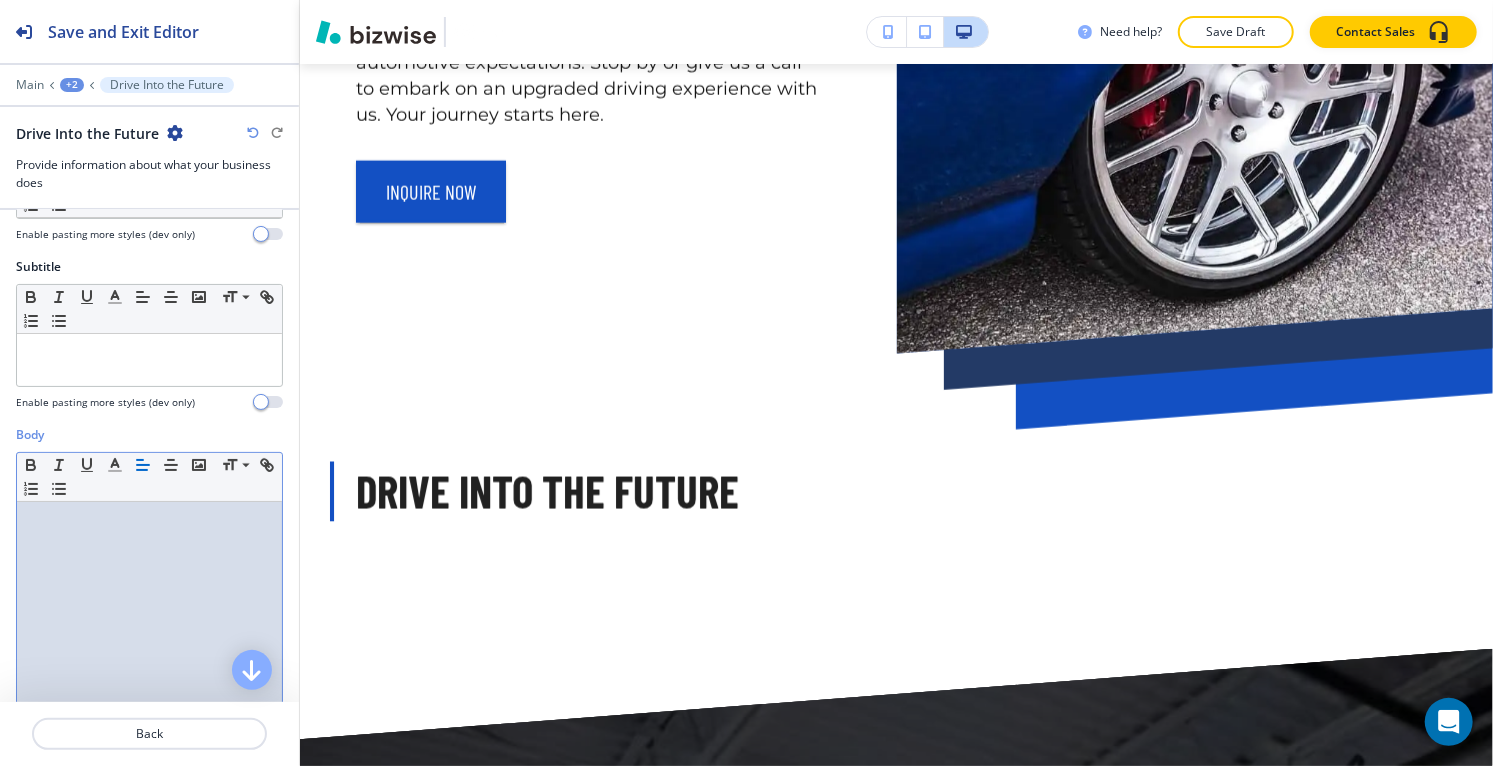 scroll, scrollTop: 0, scrollLeft: 0, axis: both 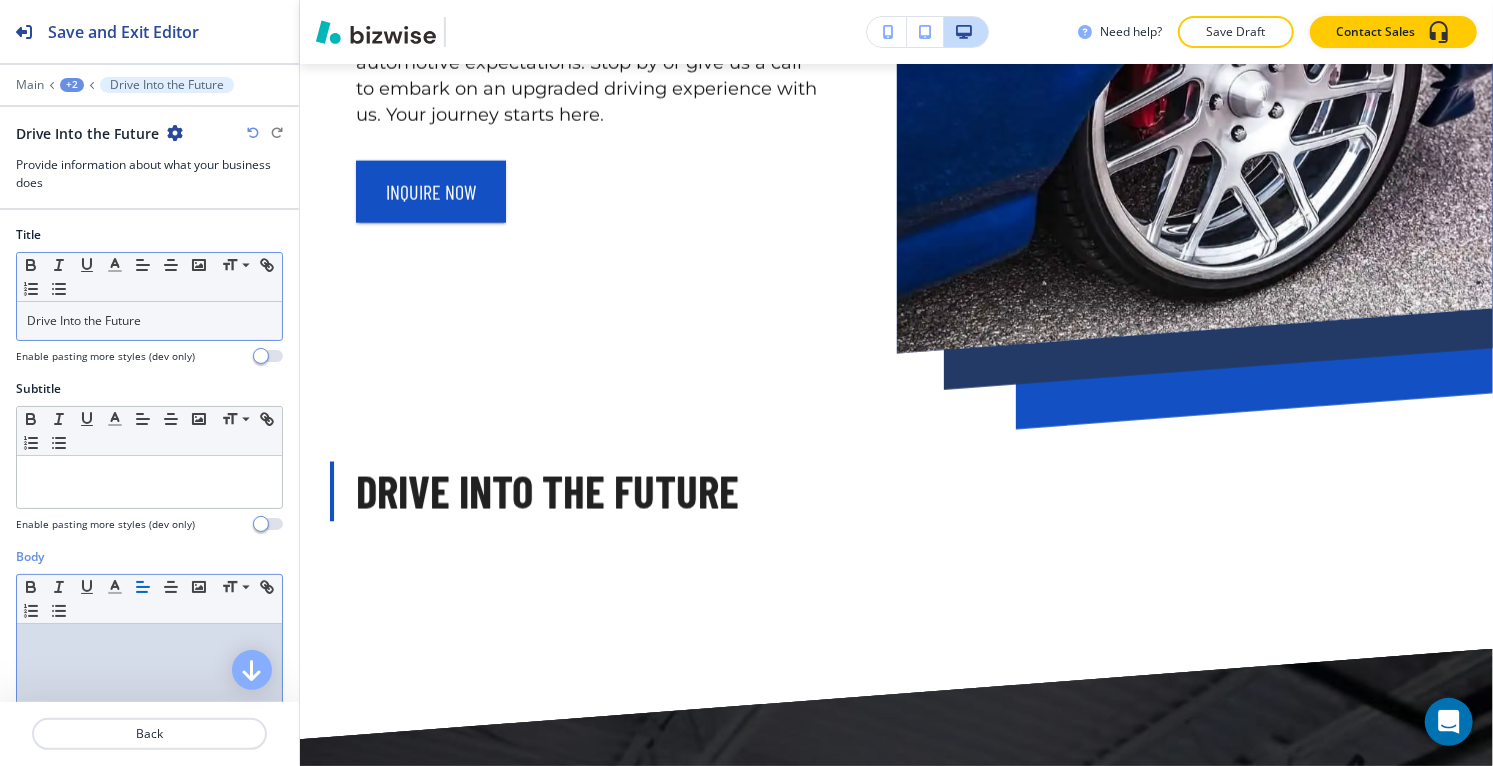 click on "Drive Into the Future" at bounding box center [149, 321] 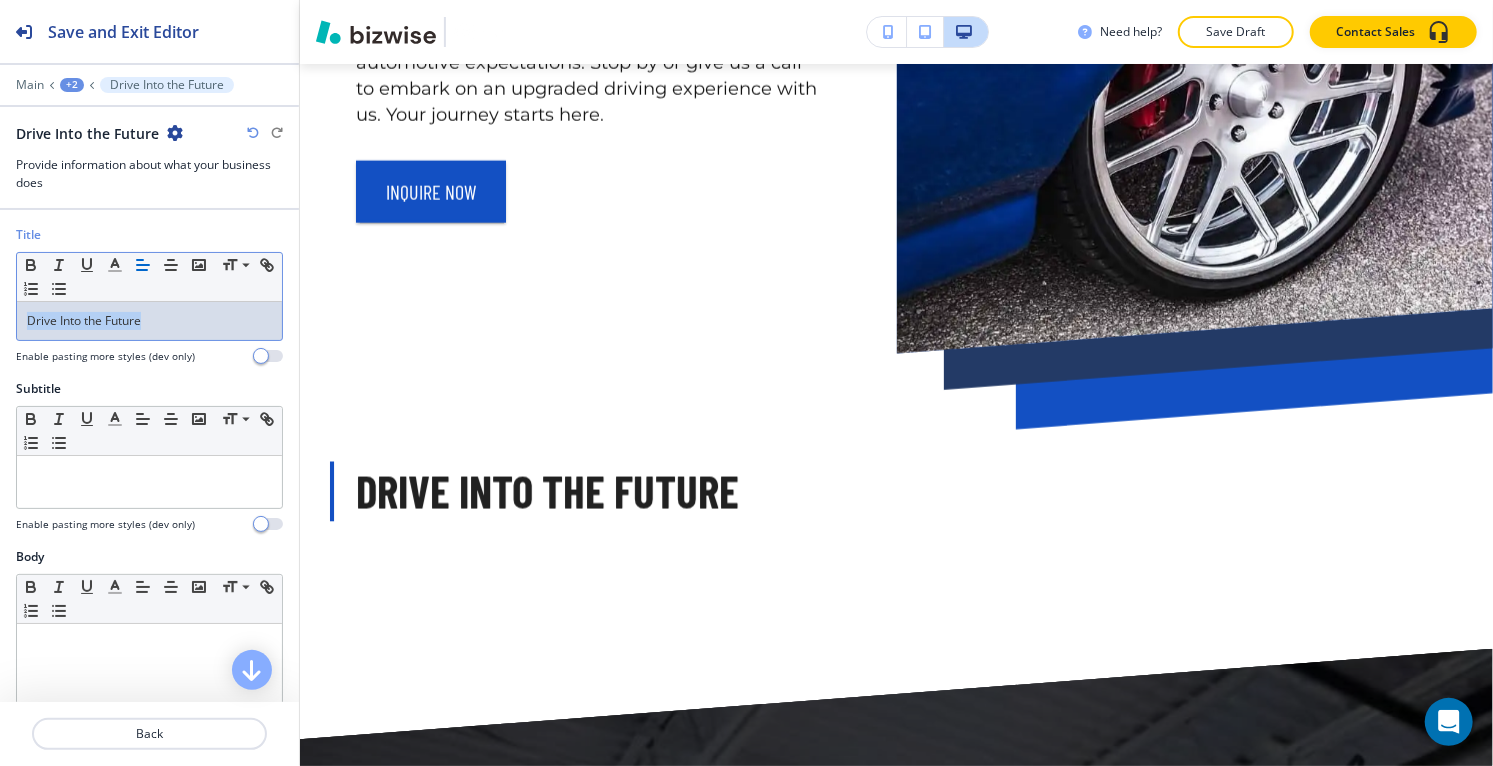 copy on "Drive Into the Future" 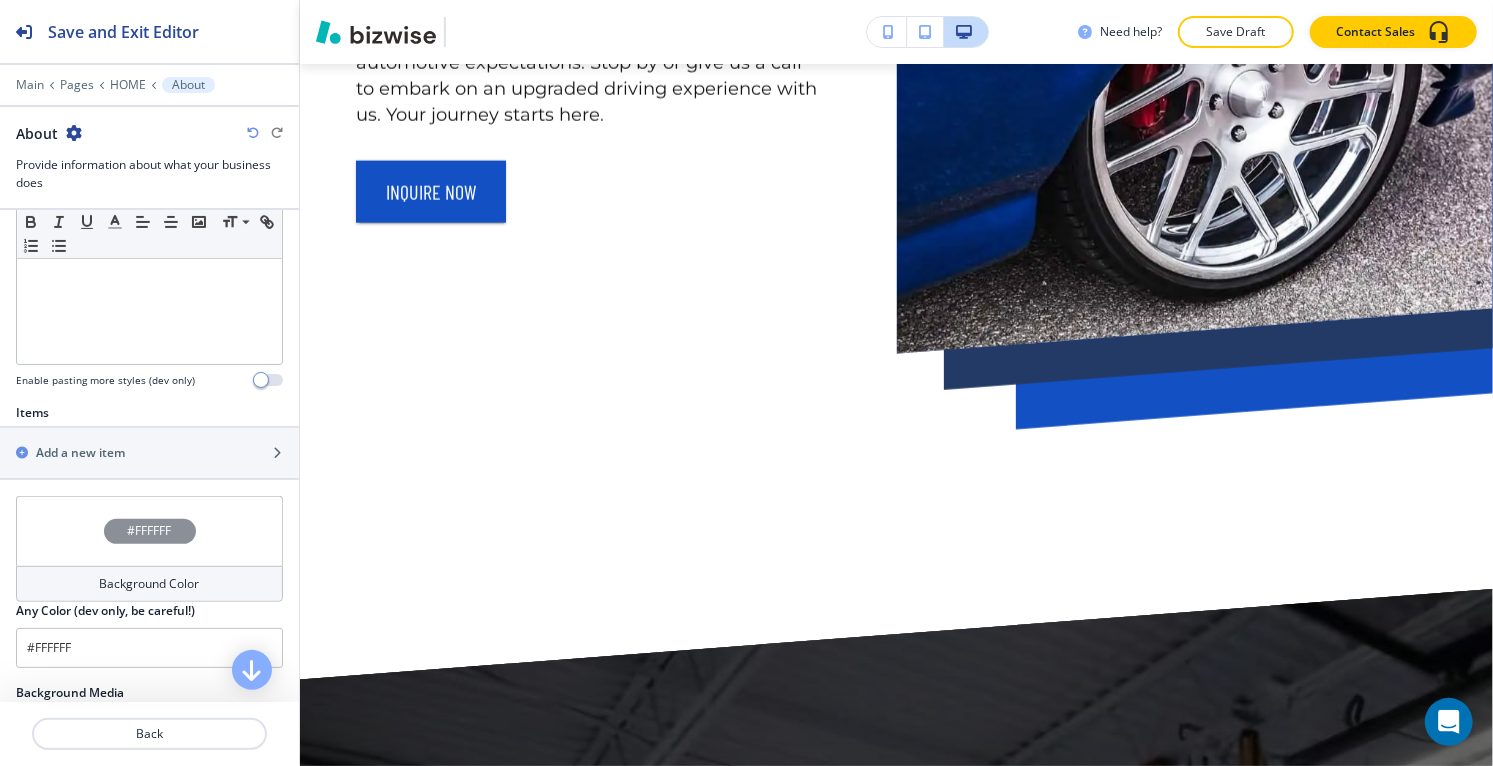 scroll, scrollTop: 555, scrollLeft: 0, axis: vertical 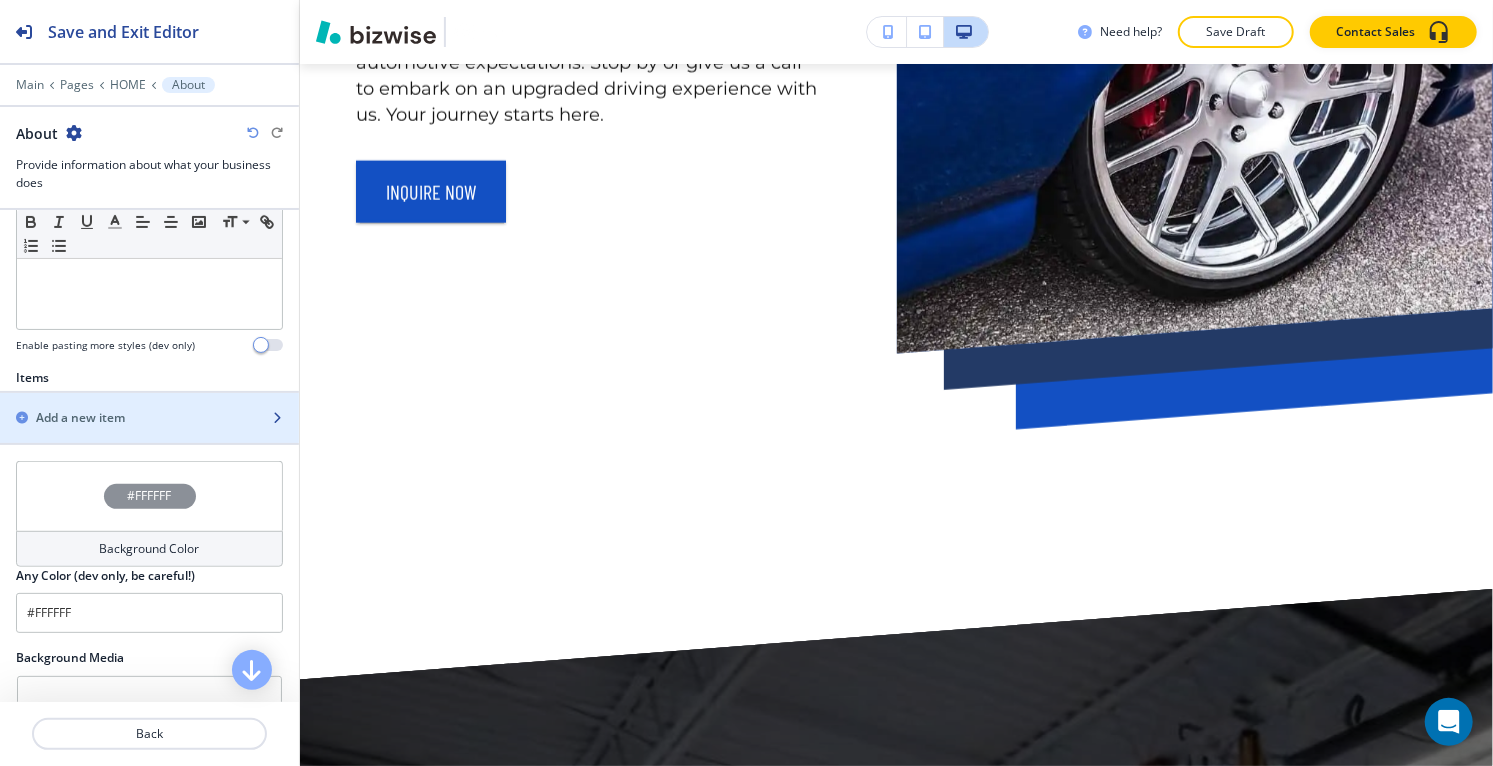 click on "Add a new item" at bounding box center (127, 418) 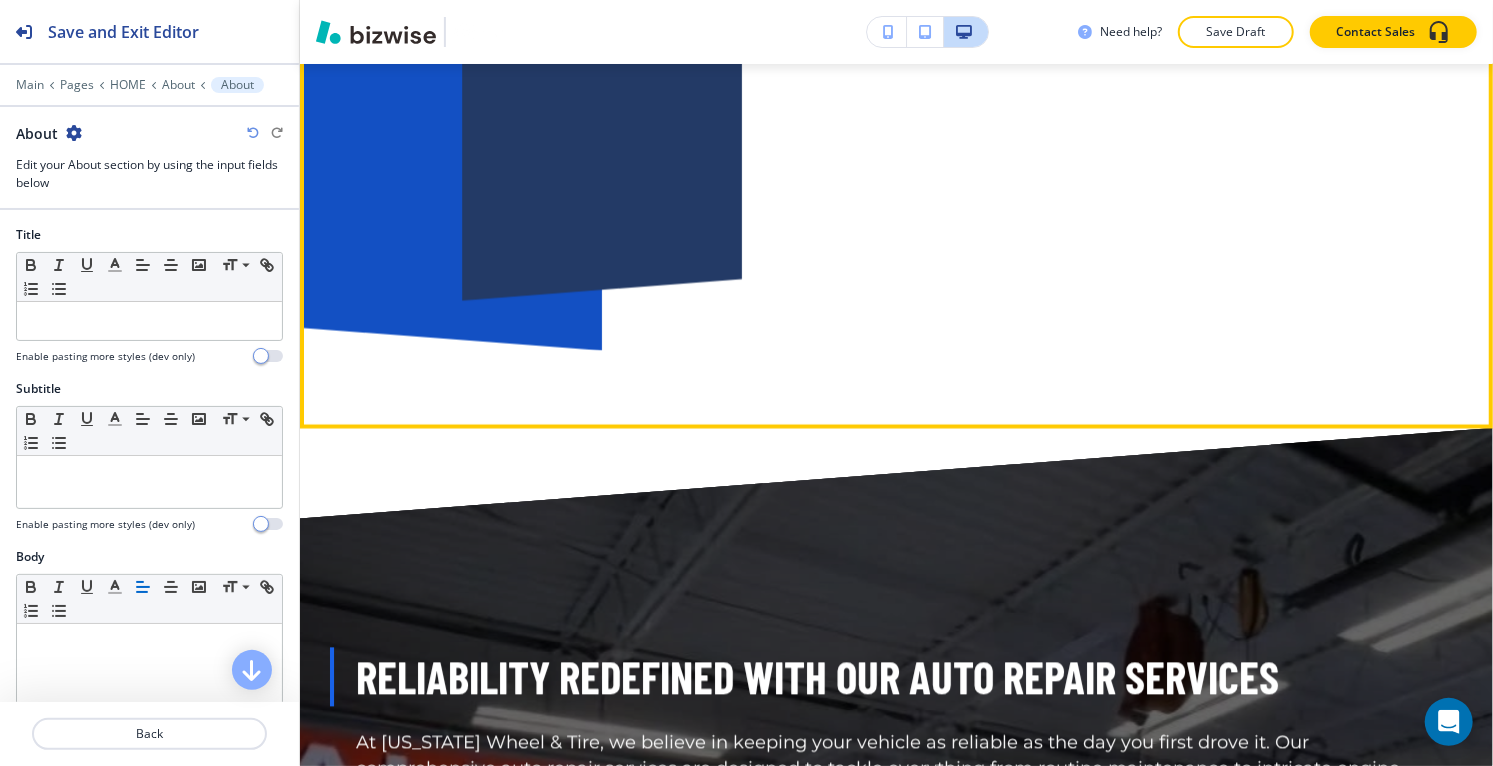 scroll, scrollTop: 1891, scrollLeft: 0, axis: vertical 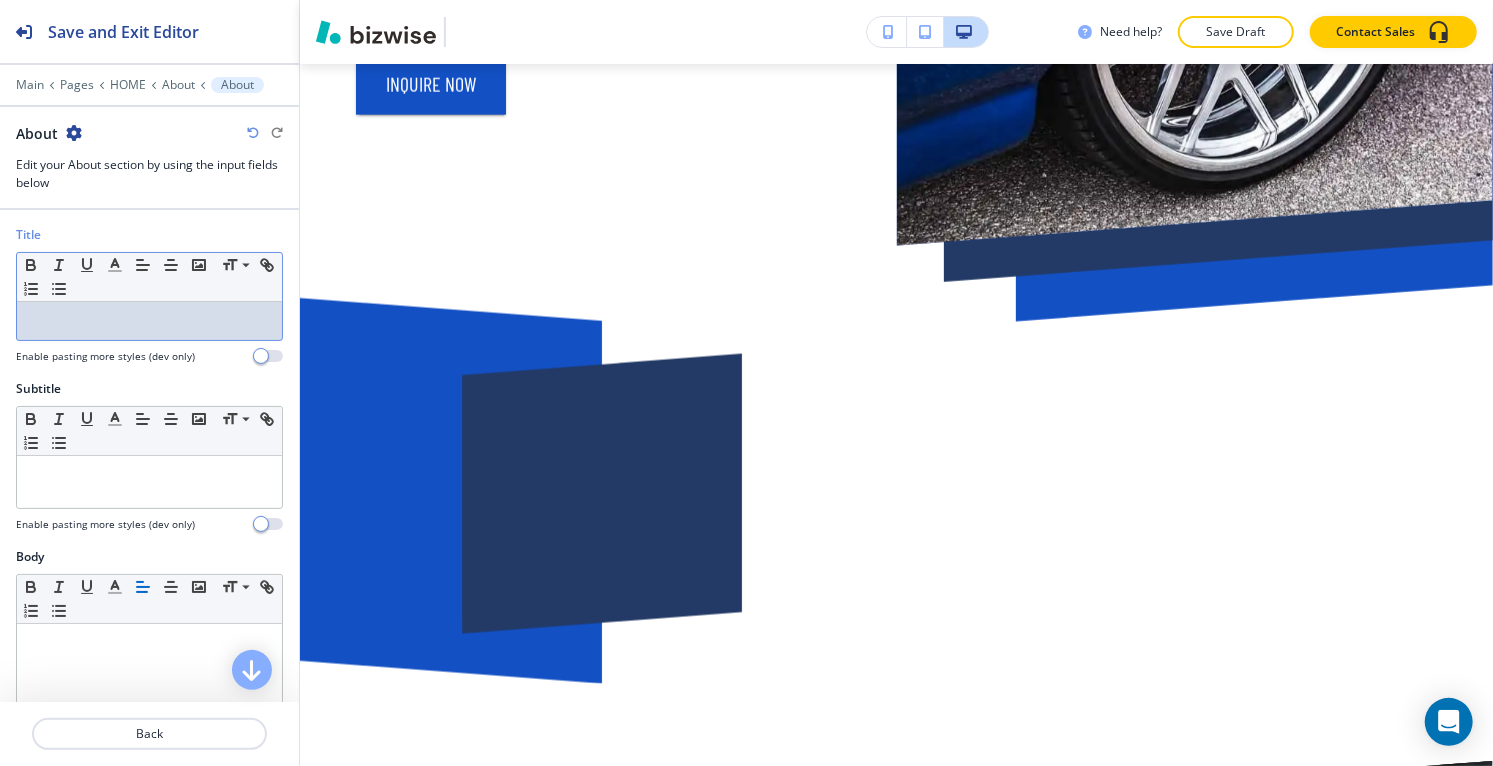 click at bounding box center [149, 321] 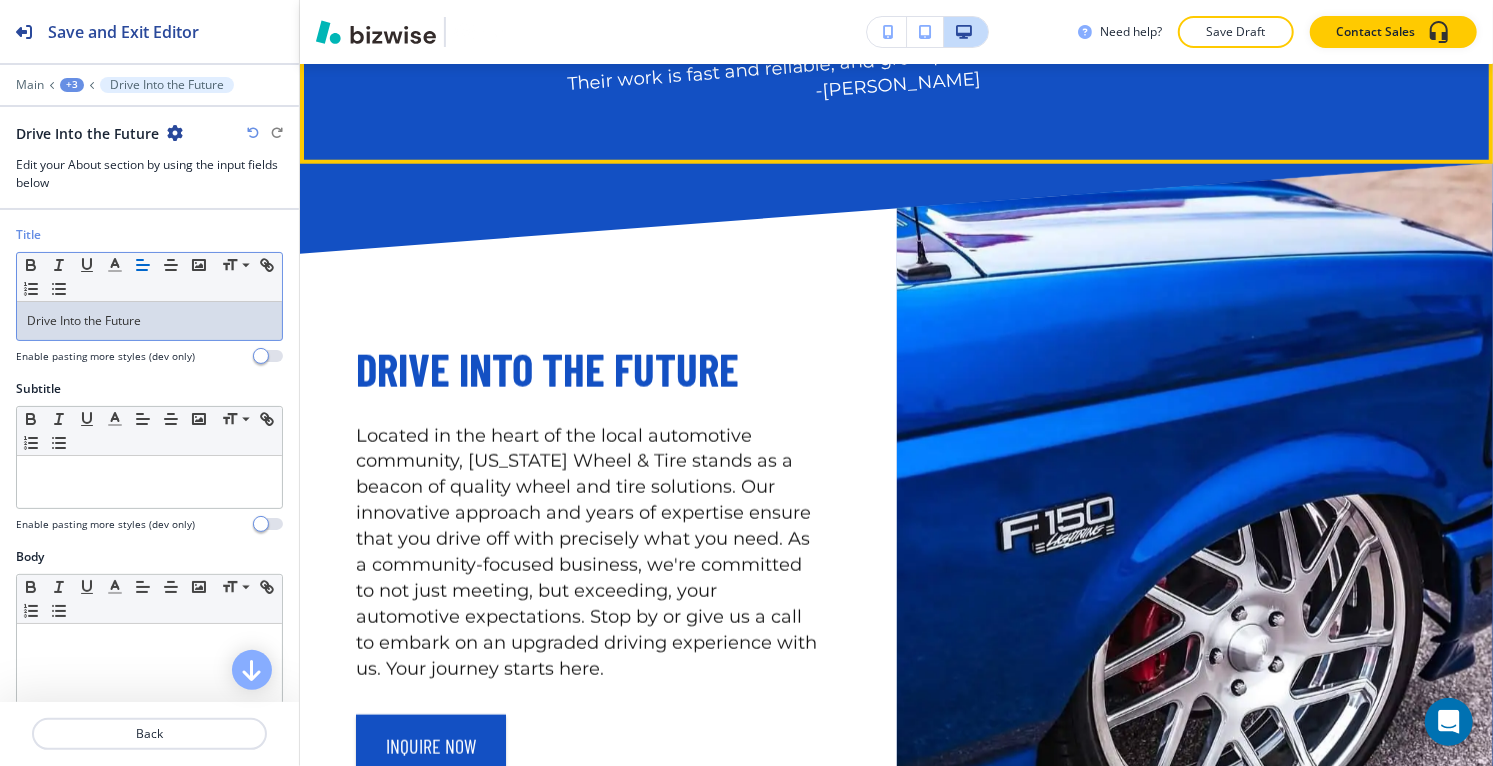 scroll, scrollTop: 1113, scrollLeft: 0, axis: vertical 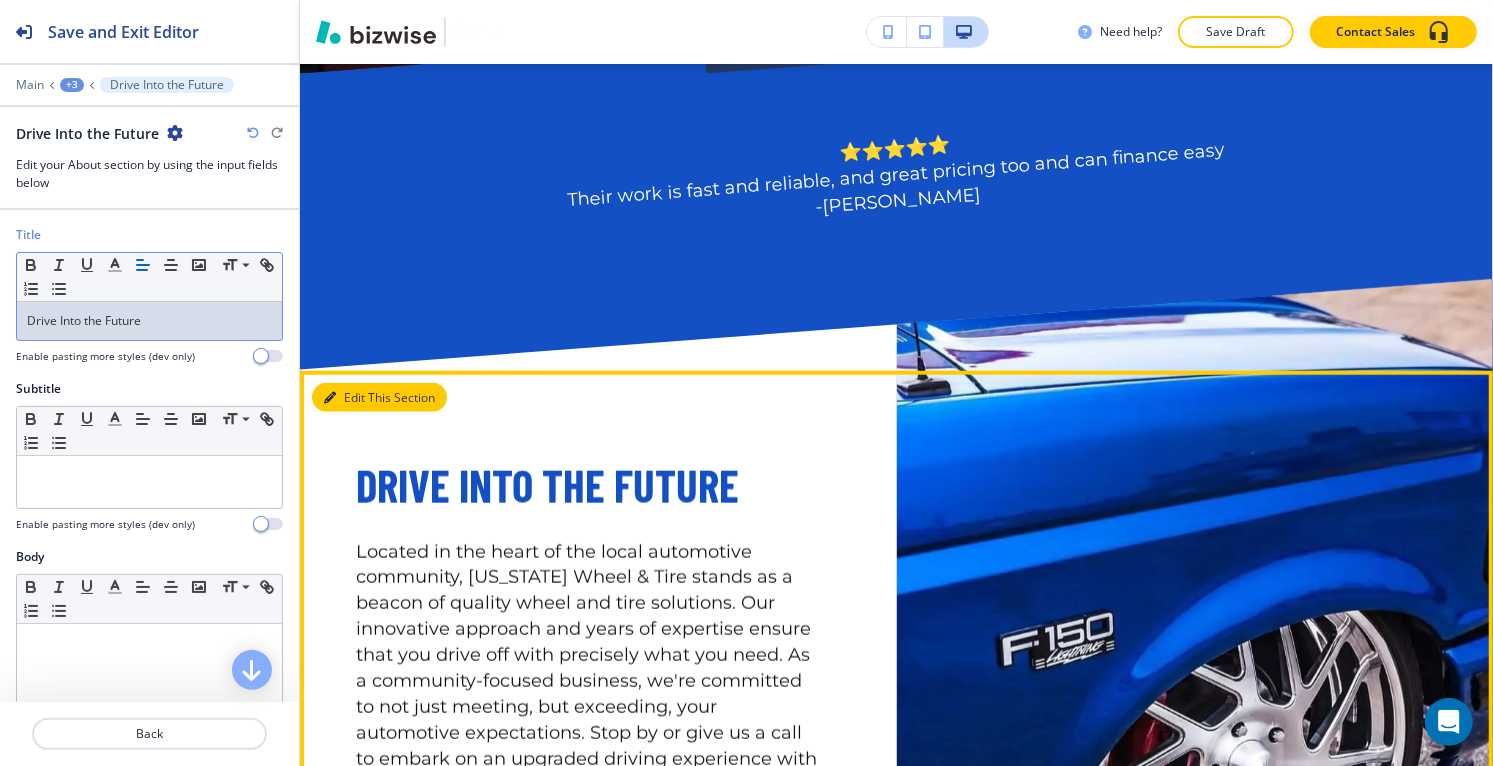 click on "Edit This Section" at bounding box center [379, 398] 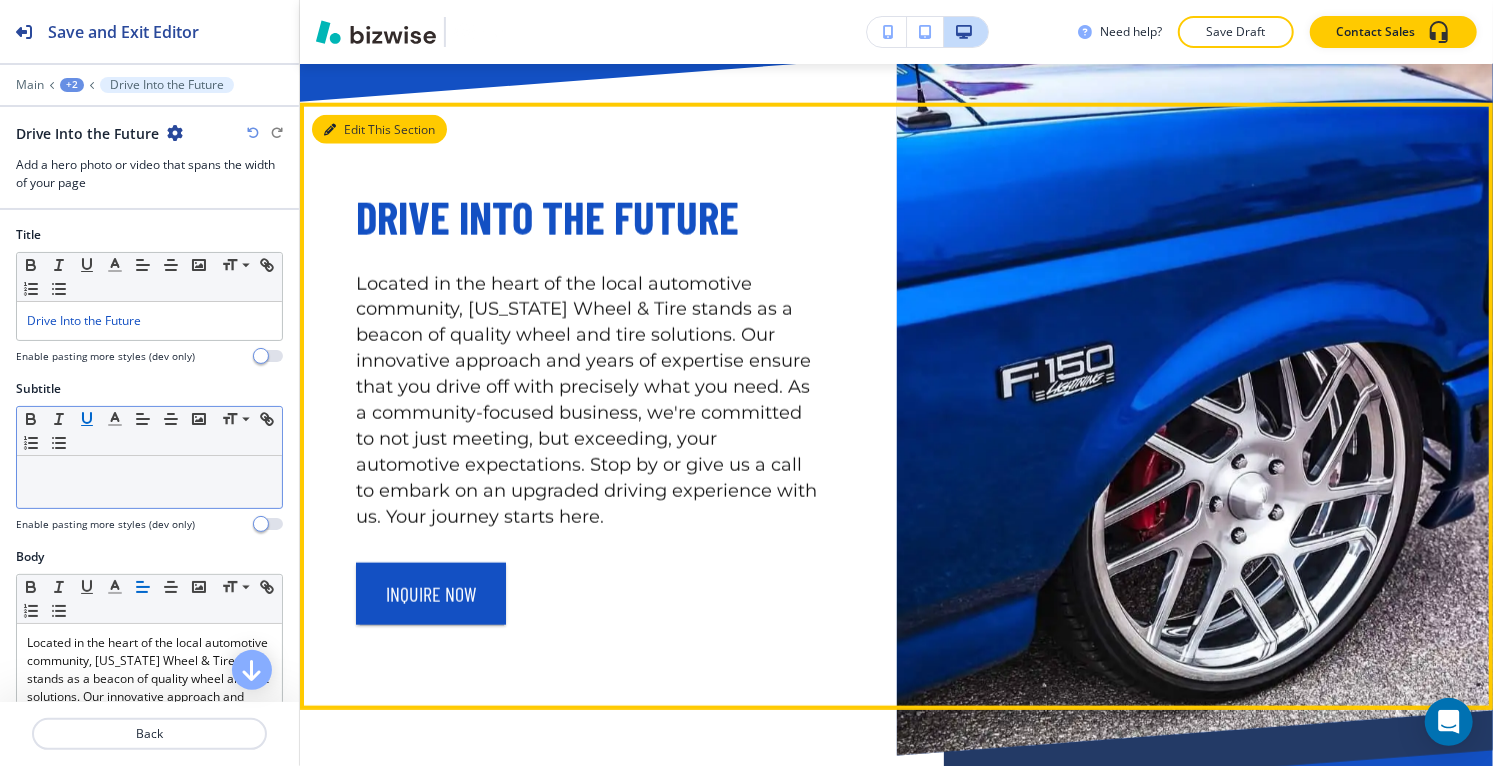 scroll, scrollTop: 1418, scrollLeft: 0, axis: vertical 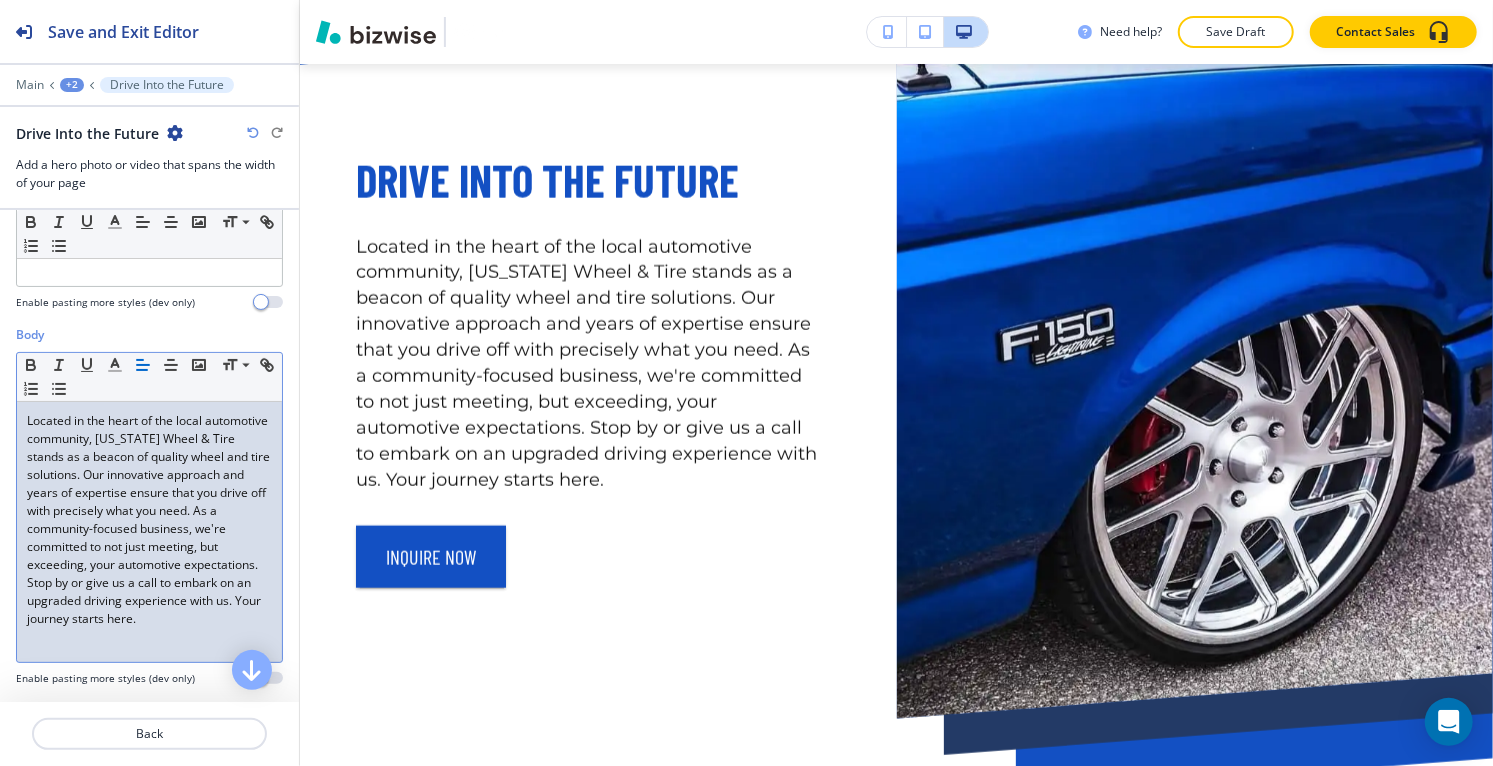 click on "Located in the heart of the local automotive community, [US_STATE] Wheel & Tire stands as a beacon of quality wheel and tire solutions. Our innovative approach and years of expertise ensure that you drive off with precisely what you need. As a community-focused business, we're committed to not just meeting, but exceeding, your automotive expectations. Stop by or give us a call to embark on an upgraded driving experience with us. Your journey starts here." at bounding box center (150, 519) 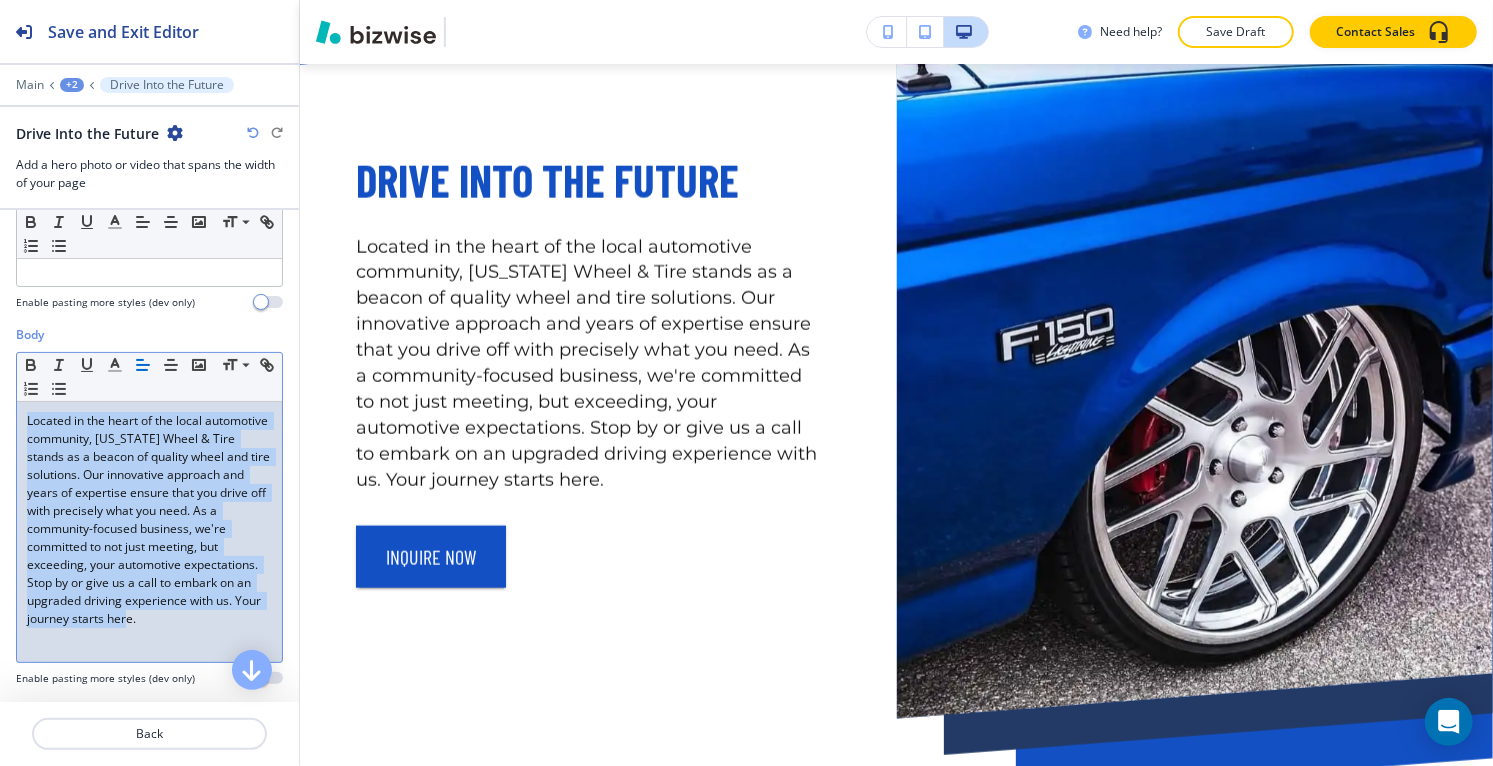 copy on "Located in the heart of the local automotive community, [US_STATE] Wheel & Tire stands as a beacon of quality wheel and tire solutions. Our innovative approach and years of expertise ensure that you drive off with precisely what you need. As a community-focused business, we're committed to not just meeting, but exceeding, your automotive expectations. Stop by or give us a call to embark on an upgraded driving experience with us. Your journey starts here." 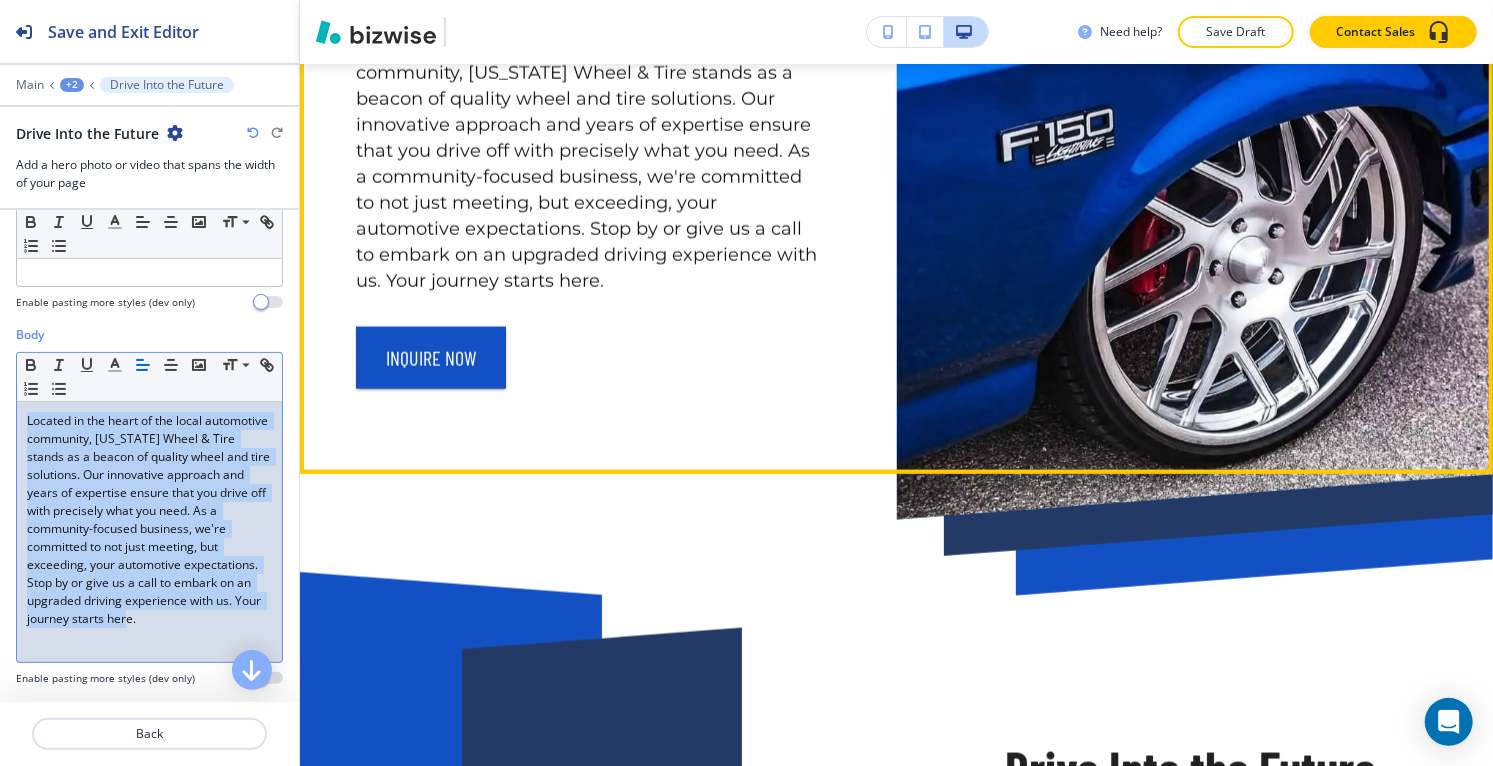 scroll, scrollTop: 1640, scrollLeft: 0, axis: vertical 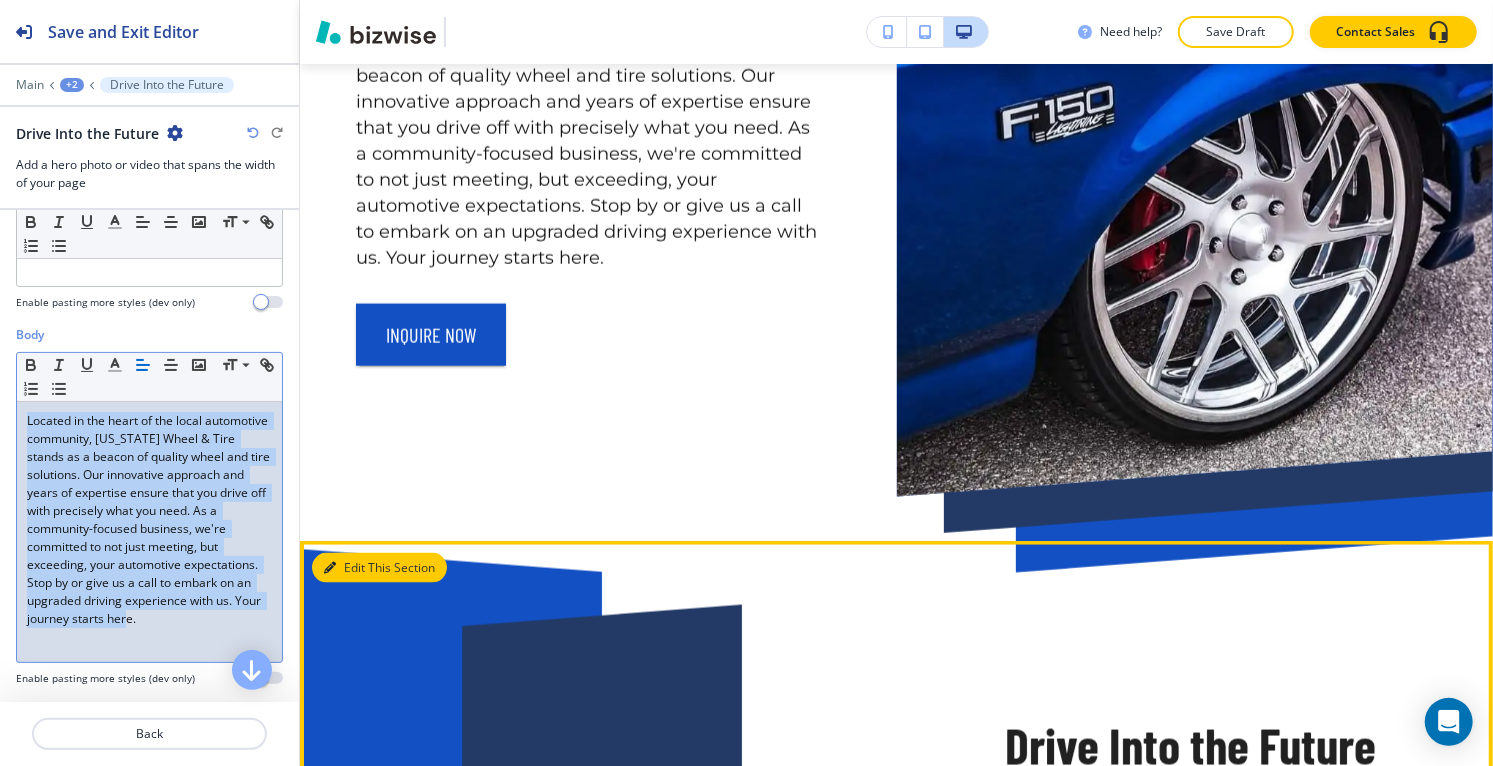 click on "Edit This Section" at bounding box center [379, 568] 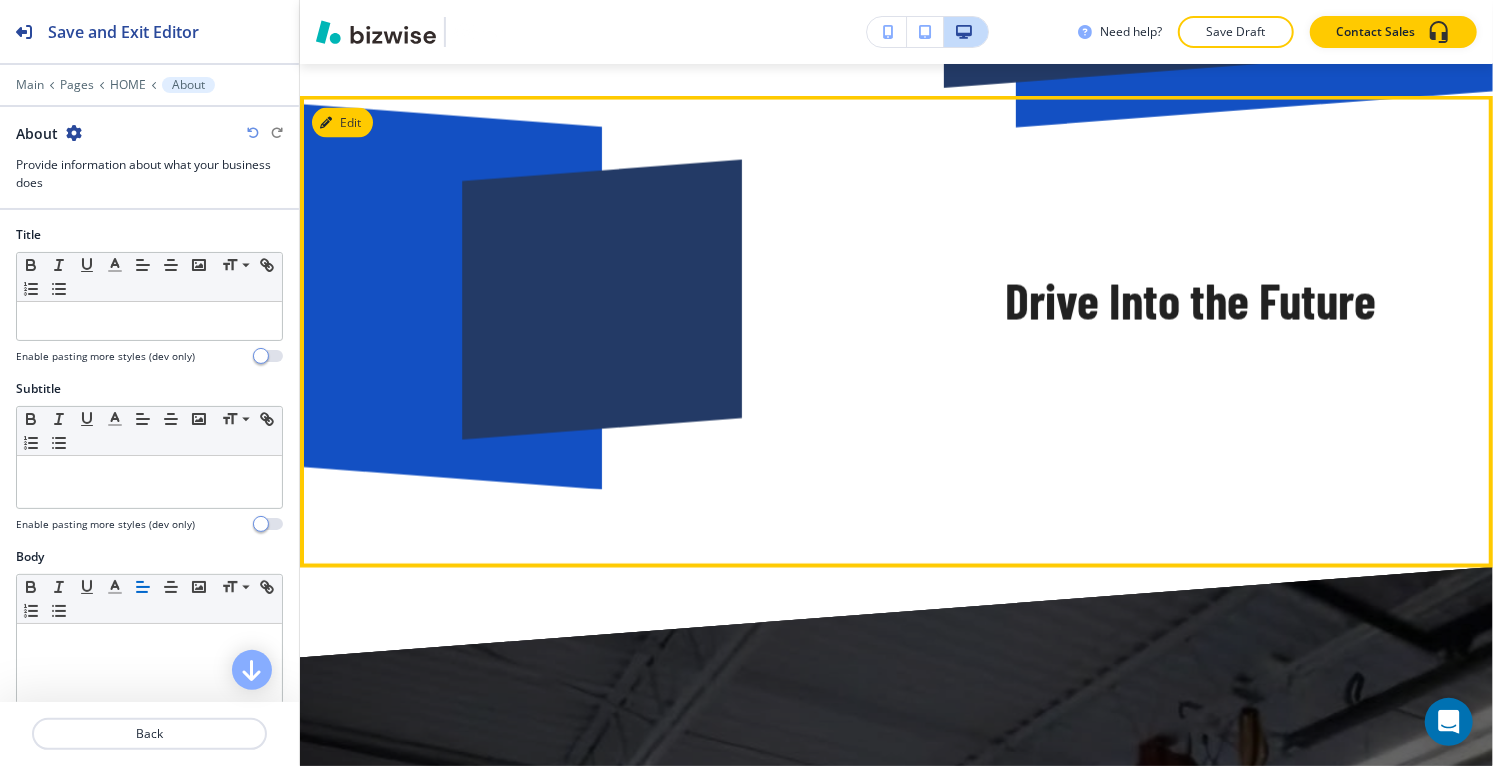 scroll, scrollTop: 2116, scrollLeft: 0, axis: vertical 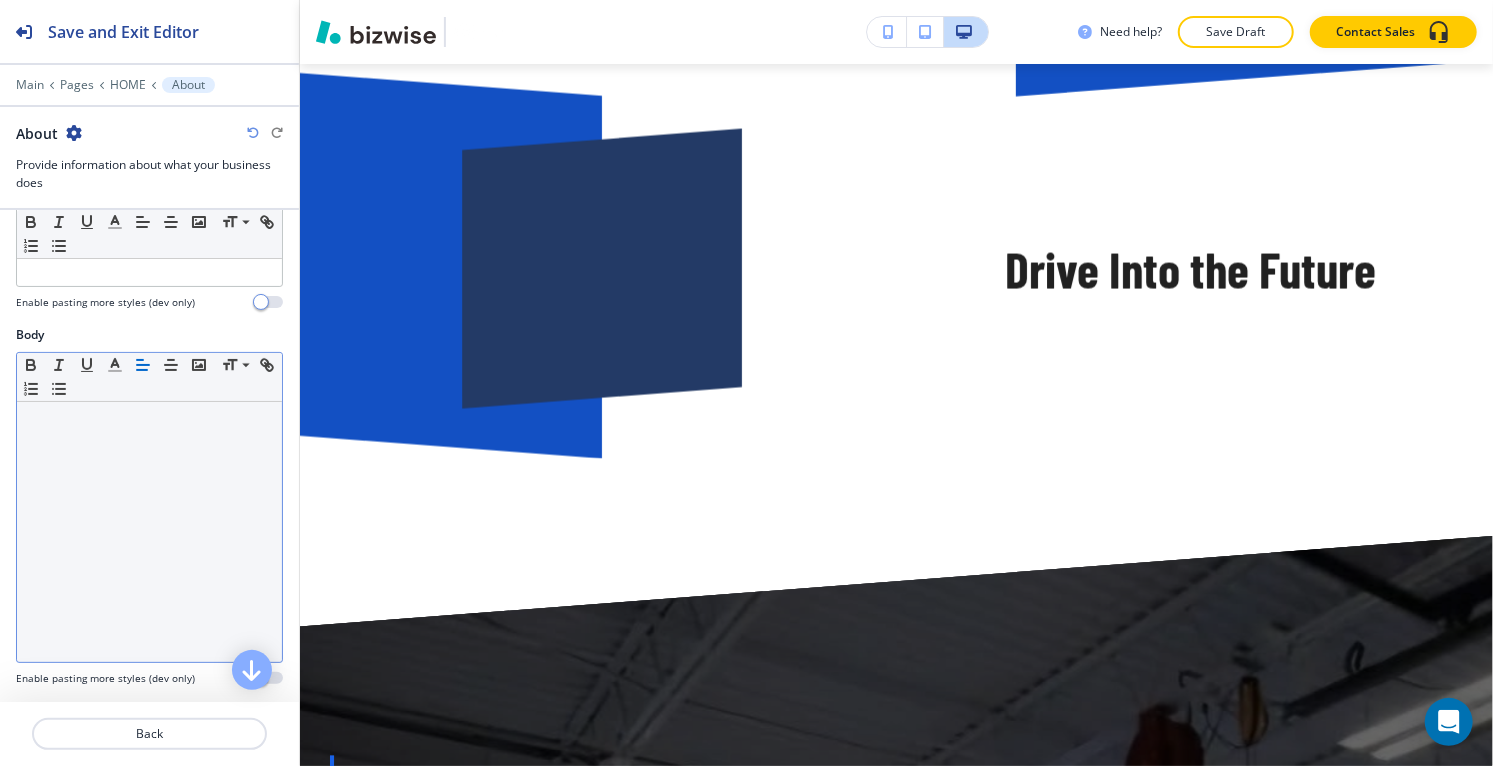 click at bounding box center [149, 532] 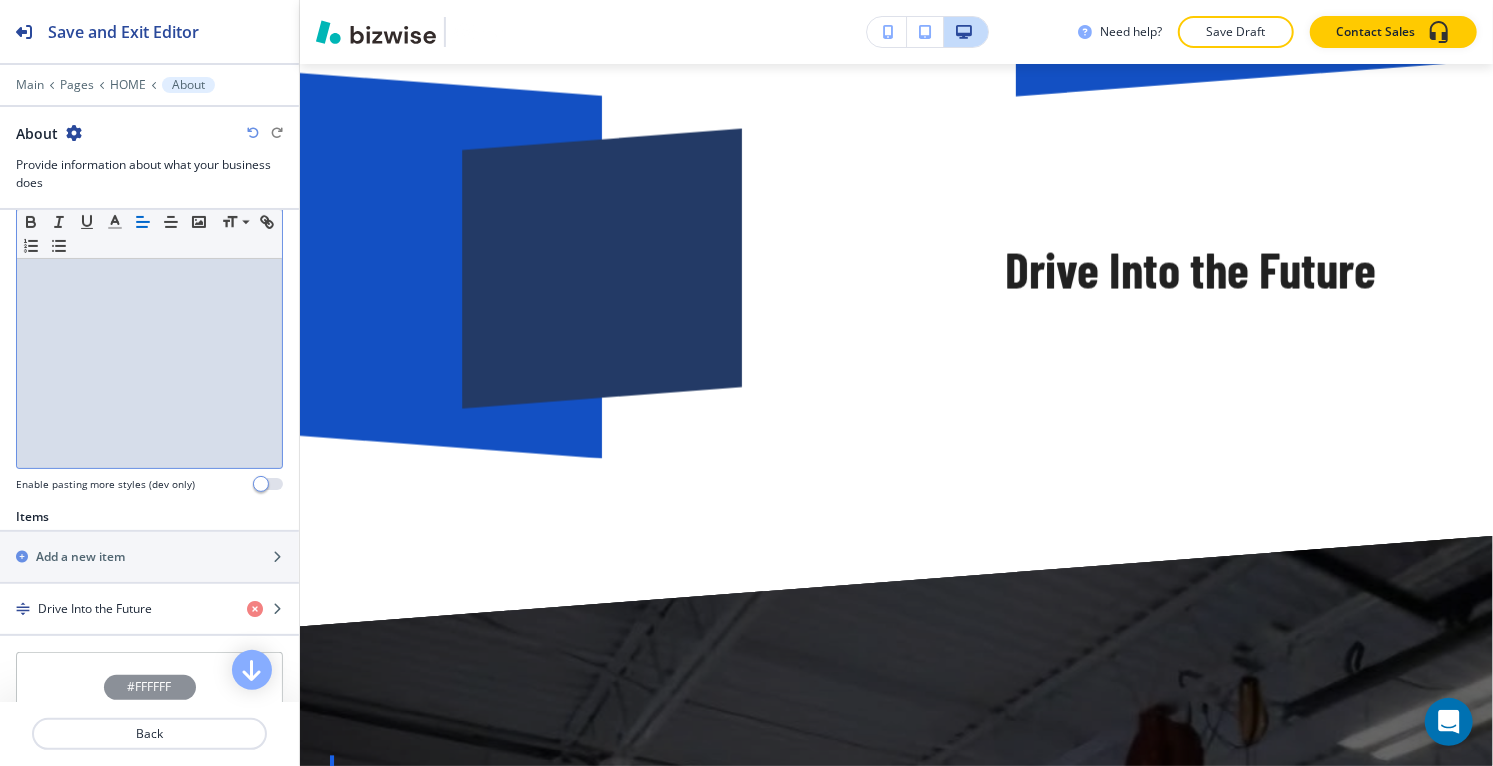 scroll, scrollTop: 555, scrollLeft: 0, axis: vertical 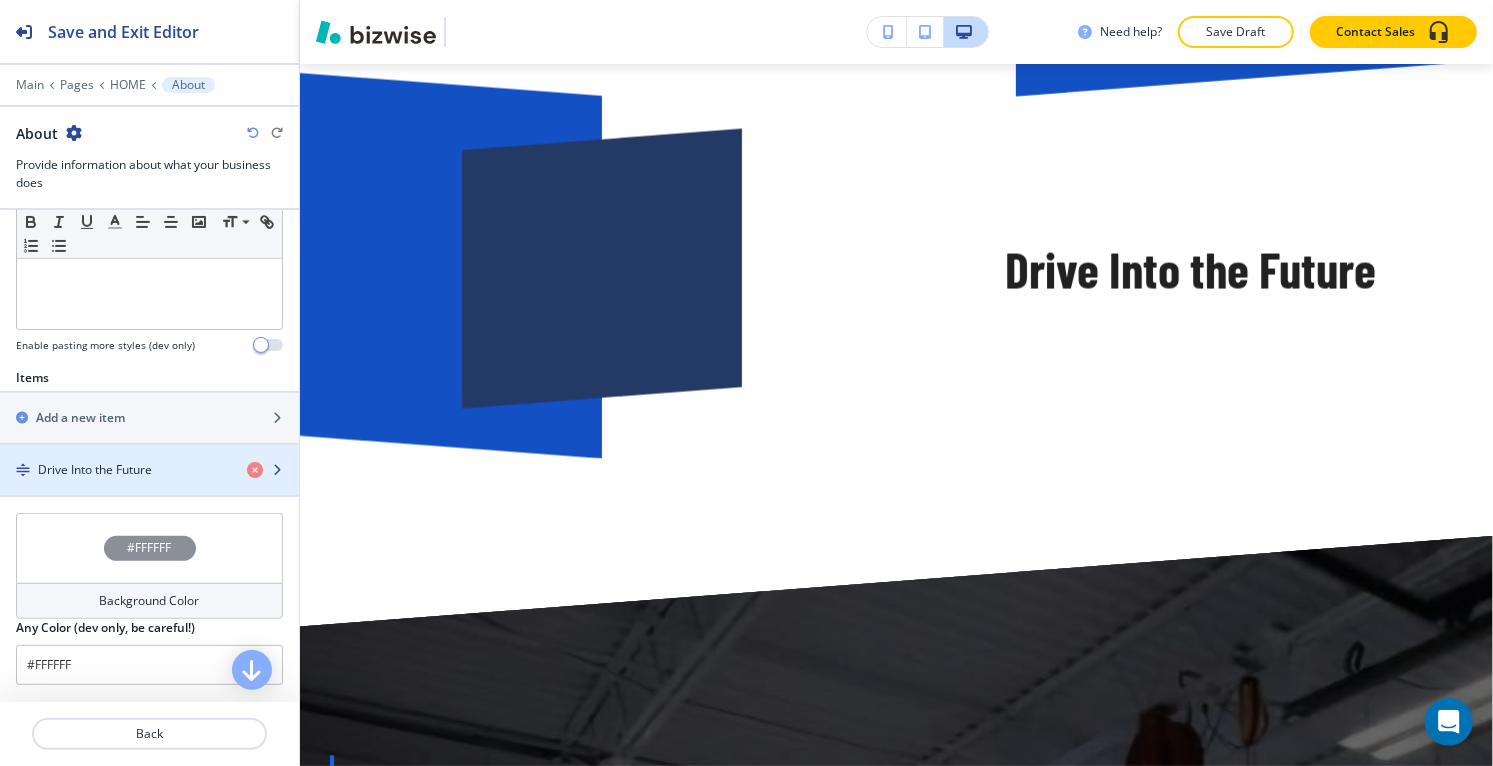 click on "Drive Into the Future" at bounding box center [115, 470] 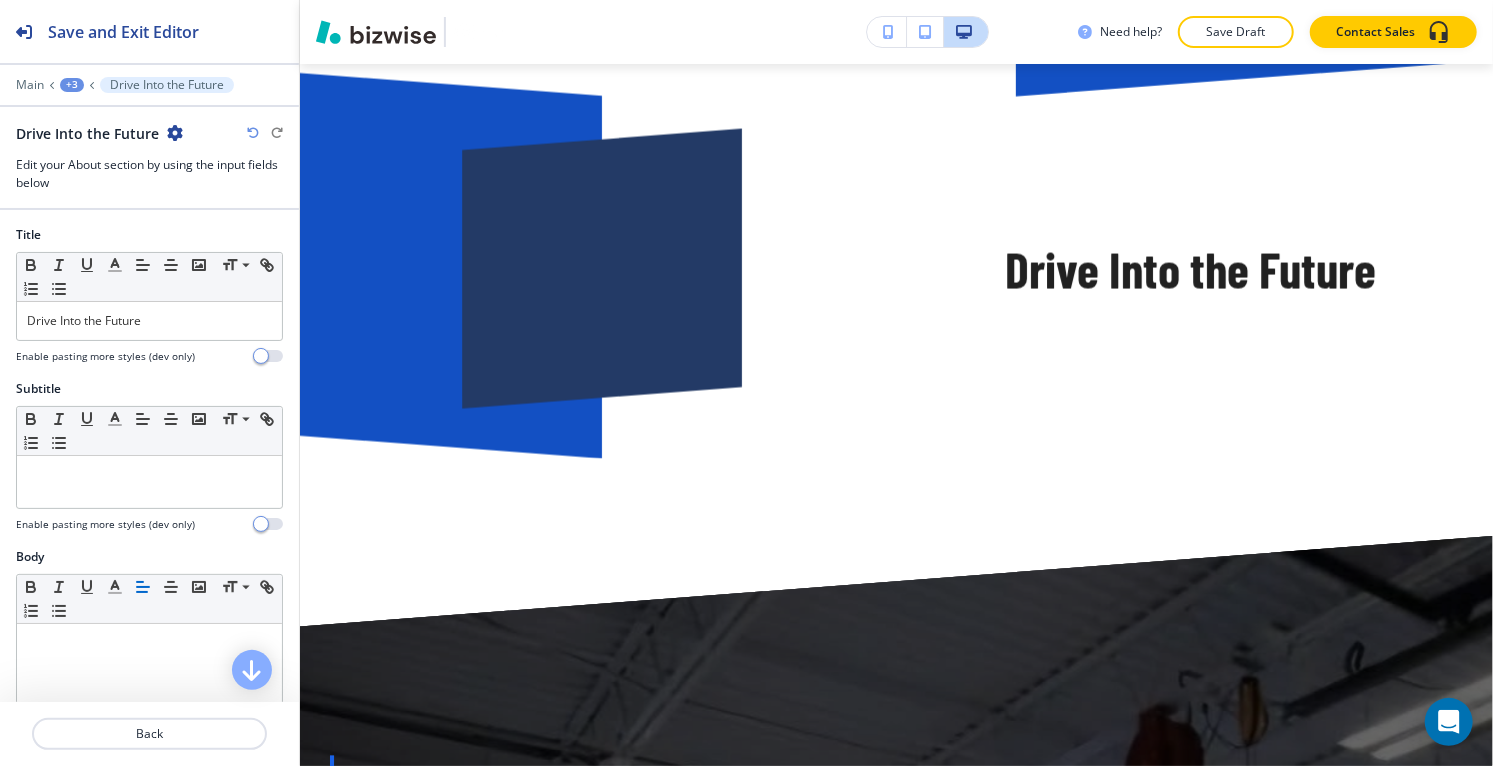 scroll, scrollTop: 2084, scrollLeft: 0, axis: vertical 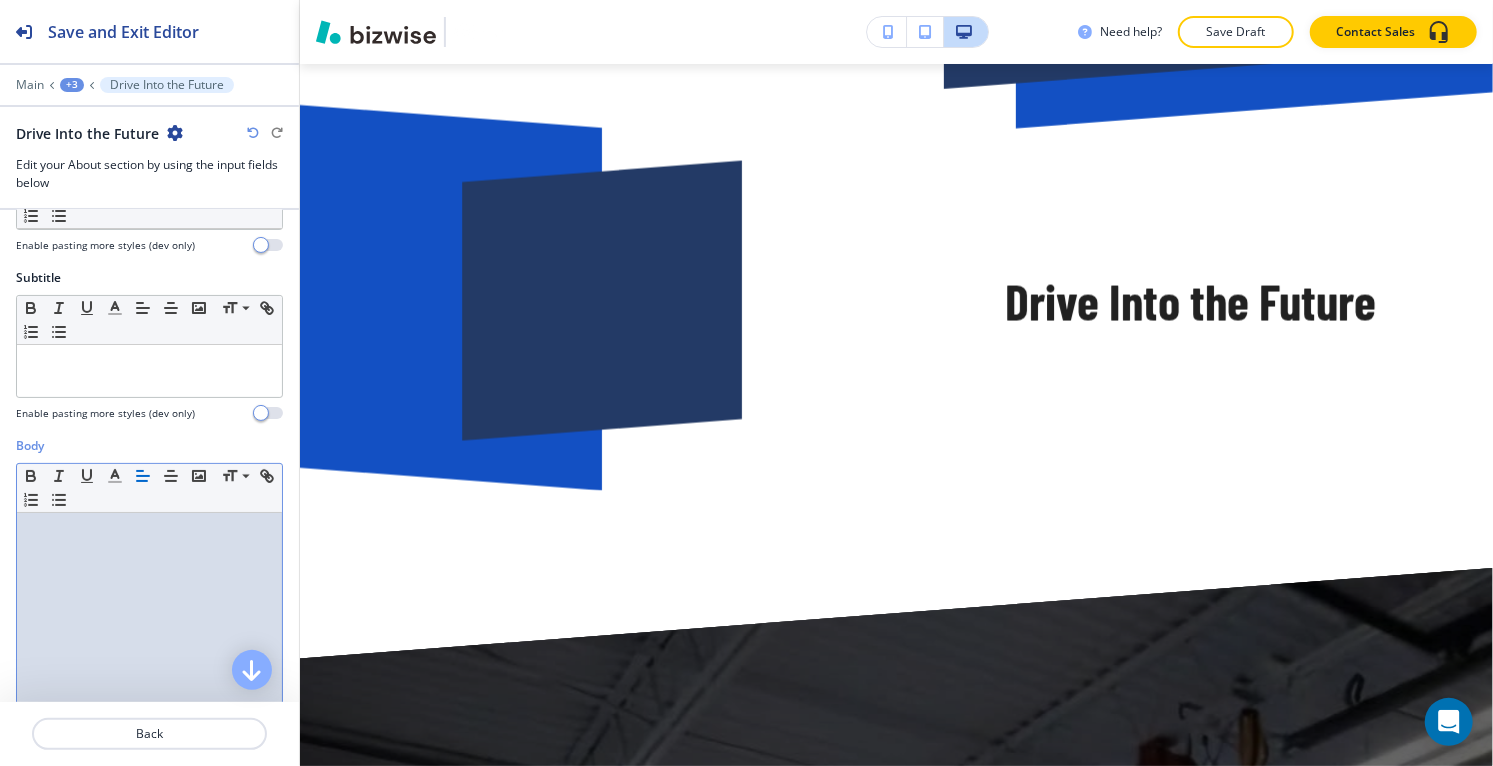 click at bounding box center [149, 643] 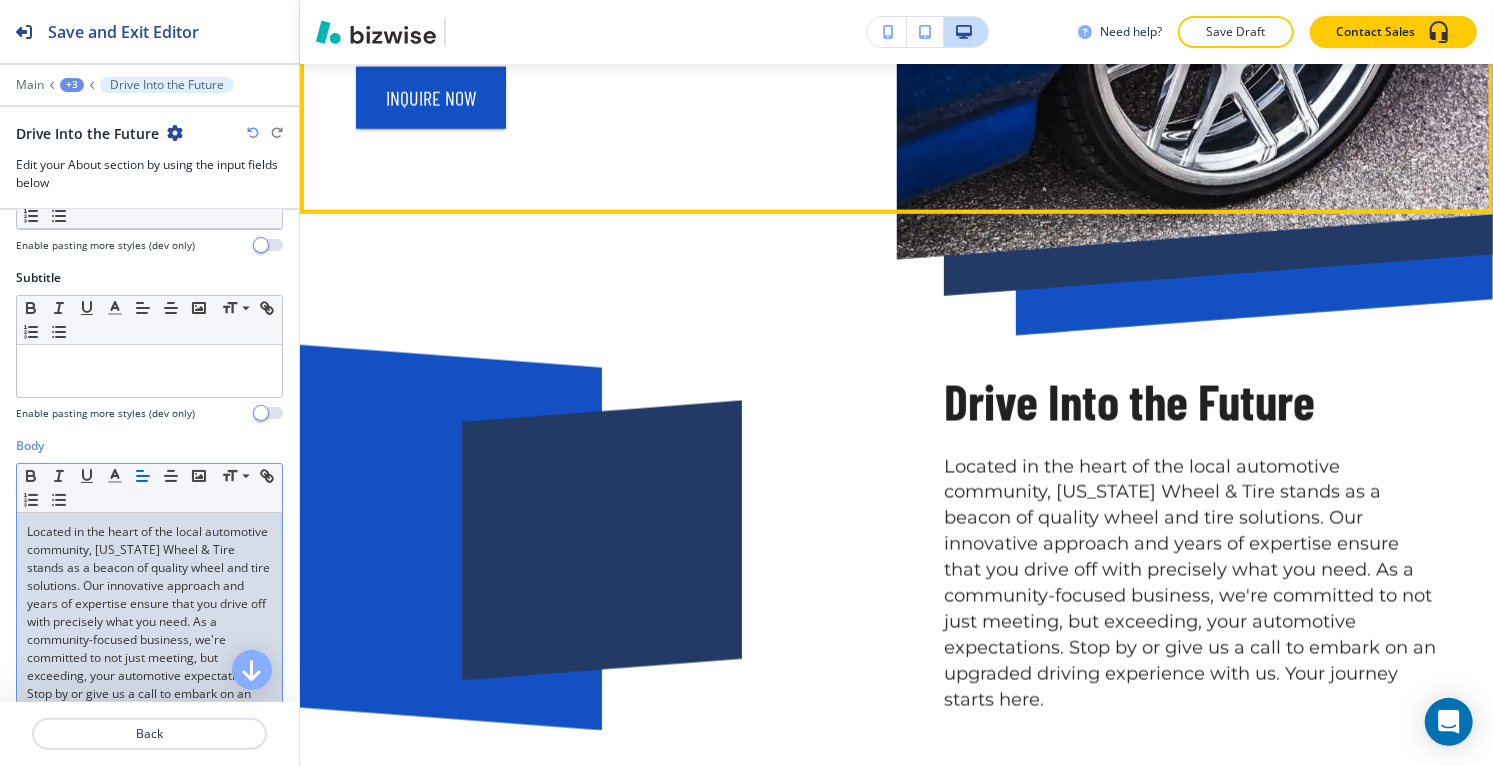 scroll, scrollTop: 1973, scrollLeft: 0, axis: vertical 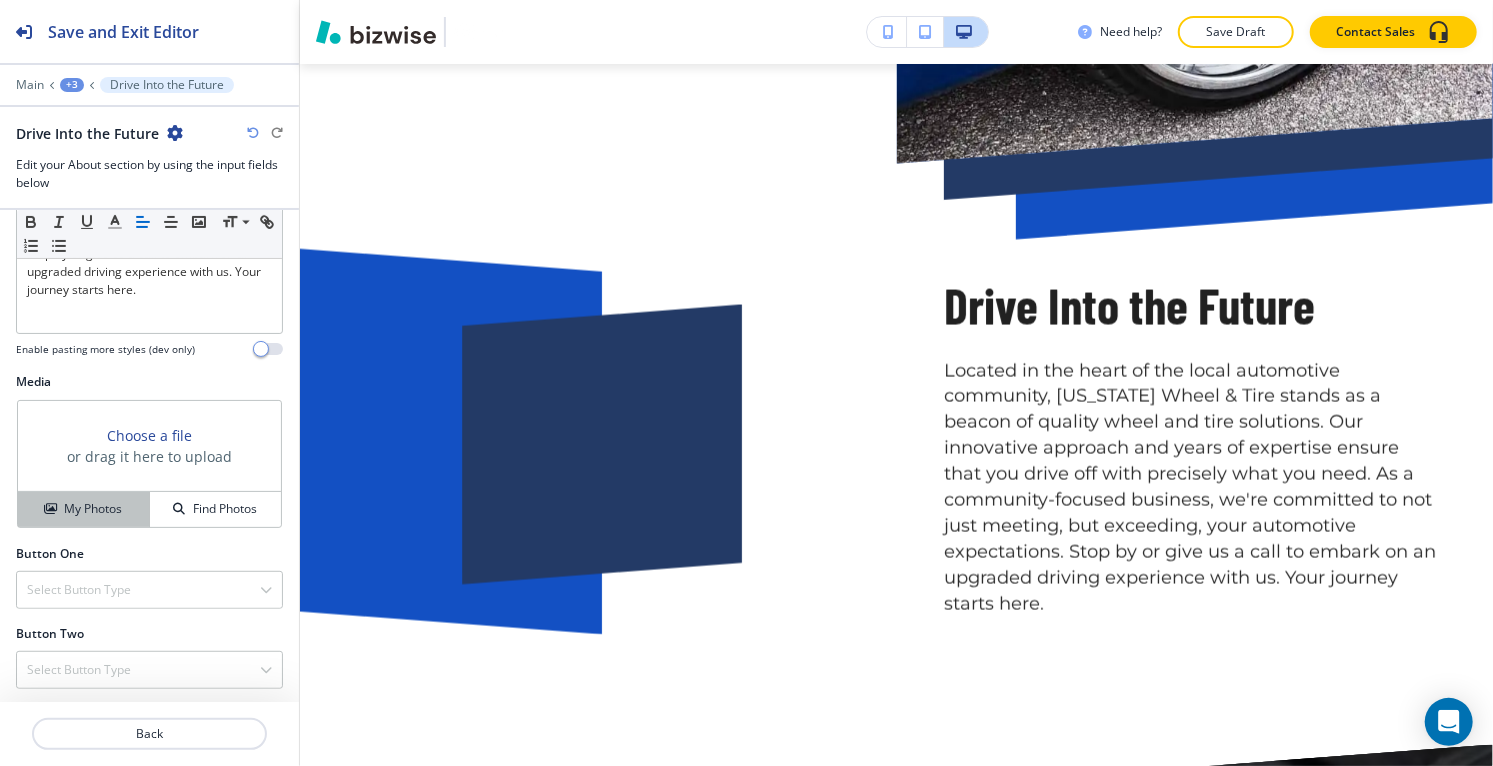 click on "My Photos" at bounding box center (93, 509) 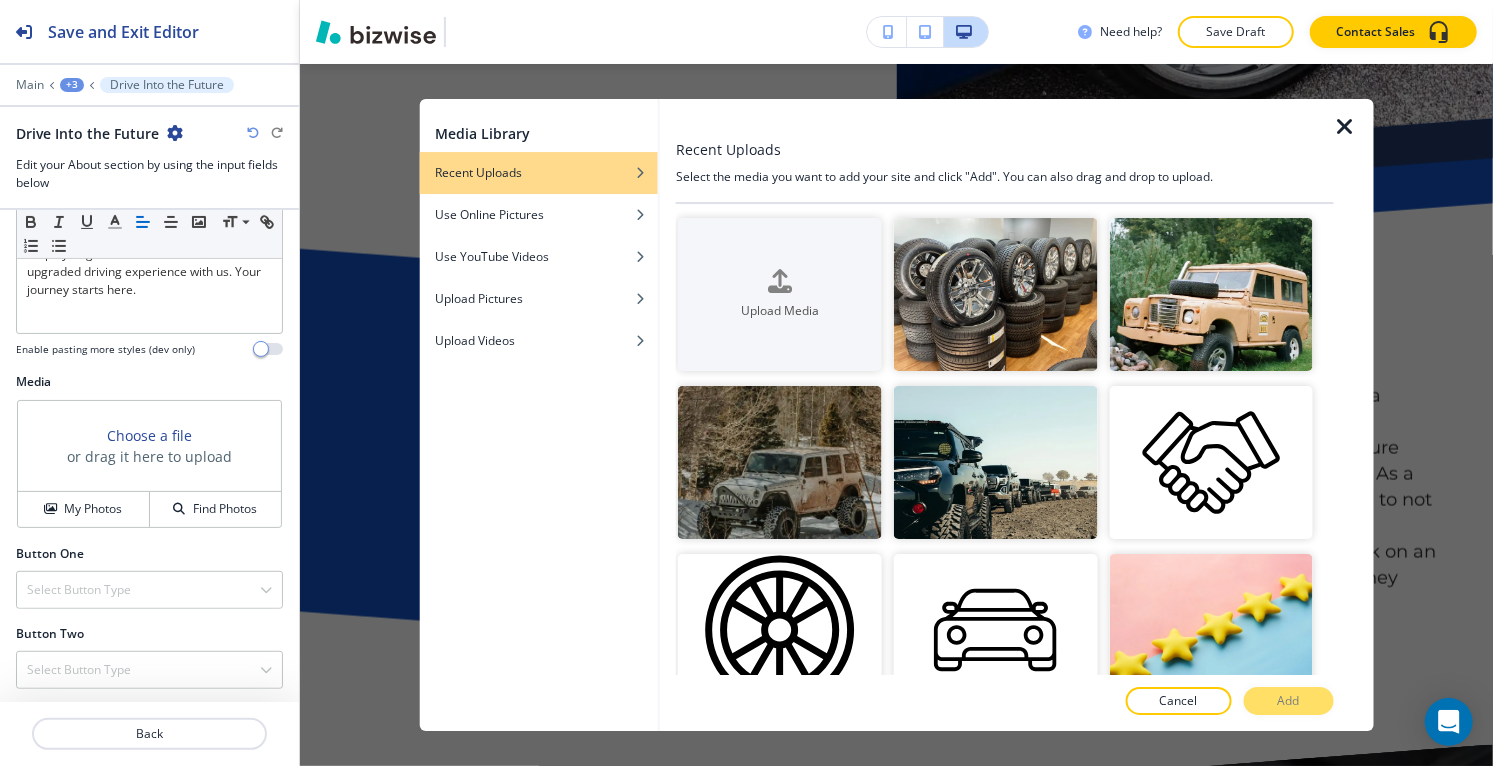 type 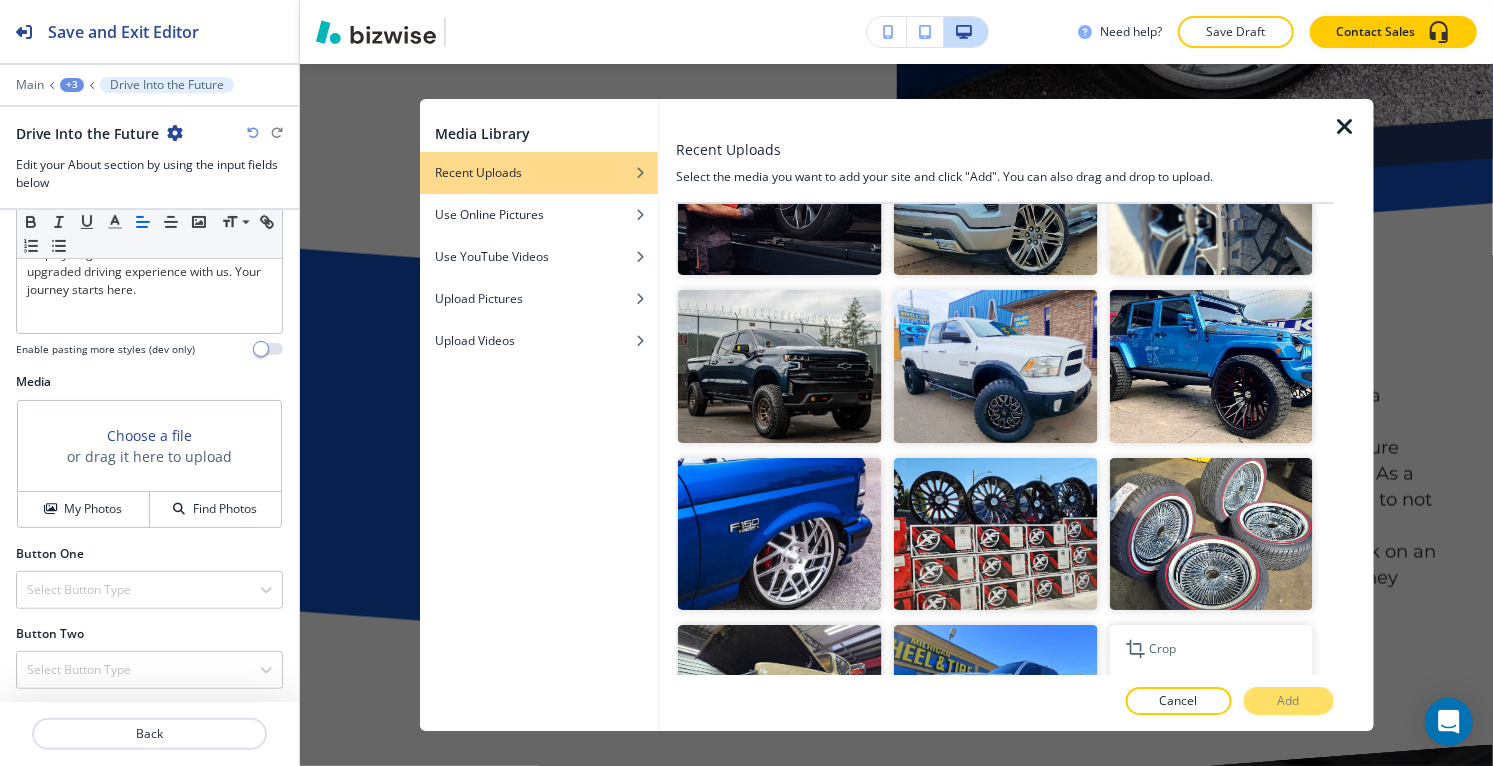 scroll, scrollTop: 9021, scrollLeft: 0, axis: vertical 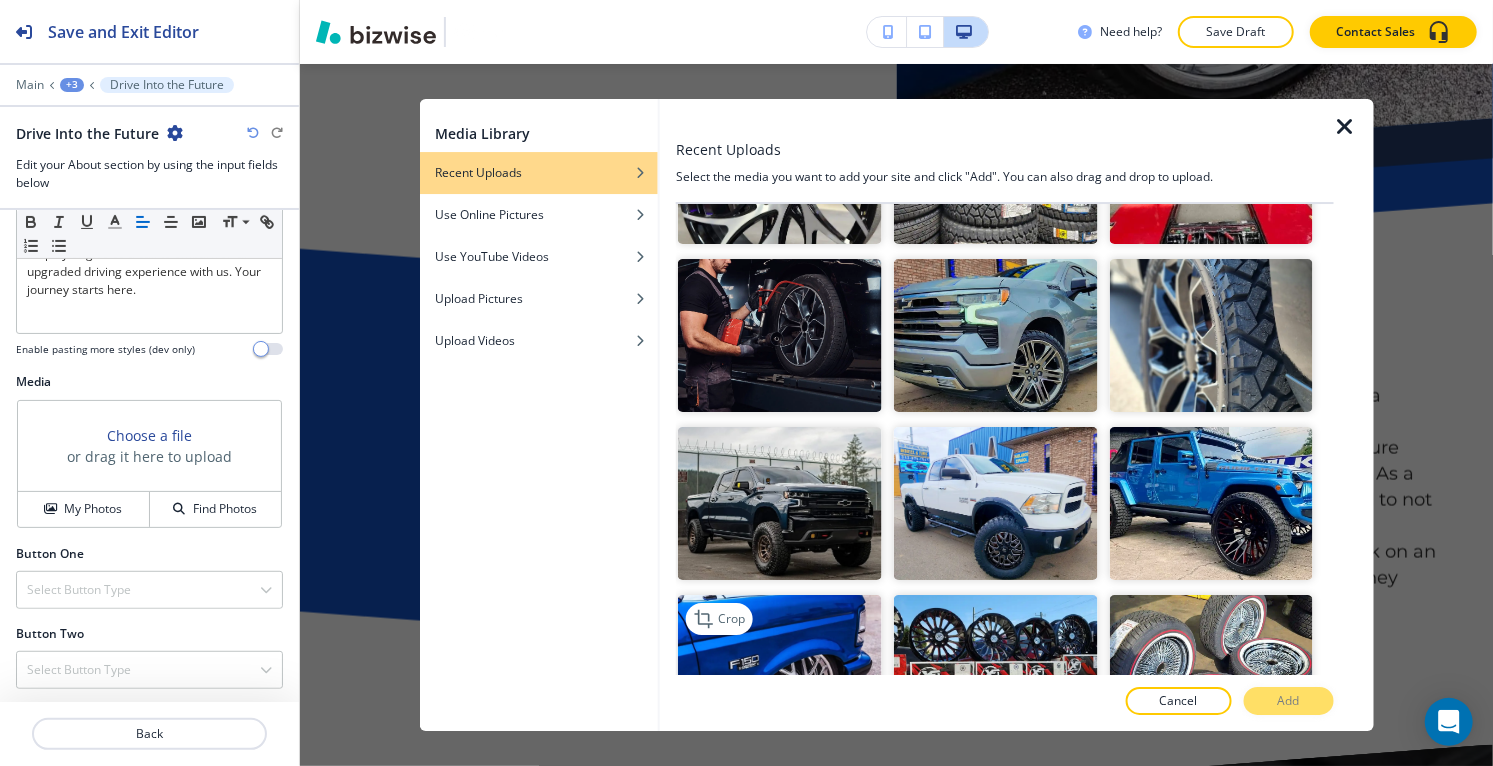 click at bounding box center (780, 671) 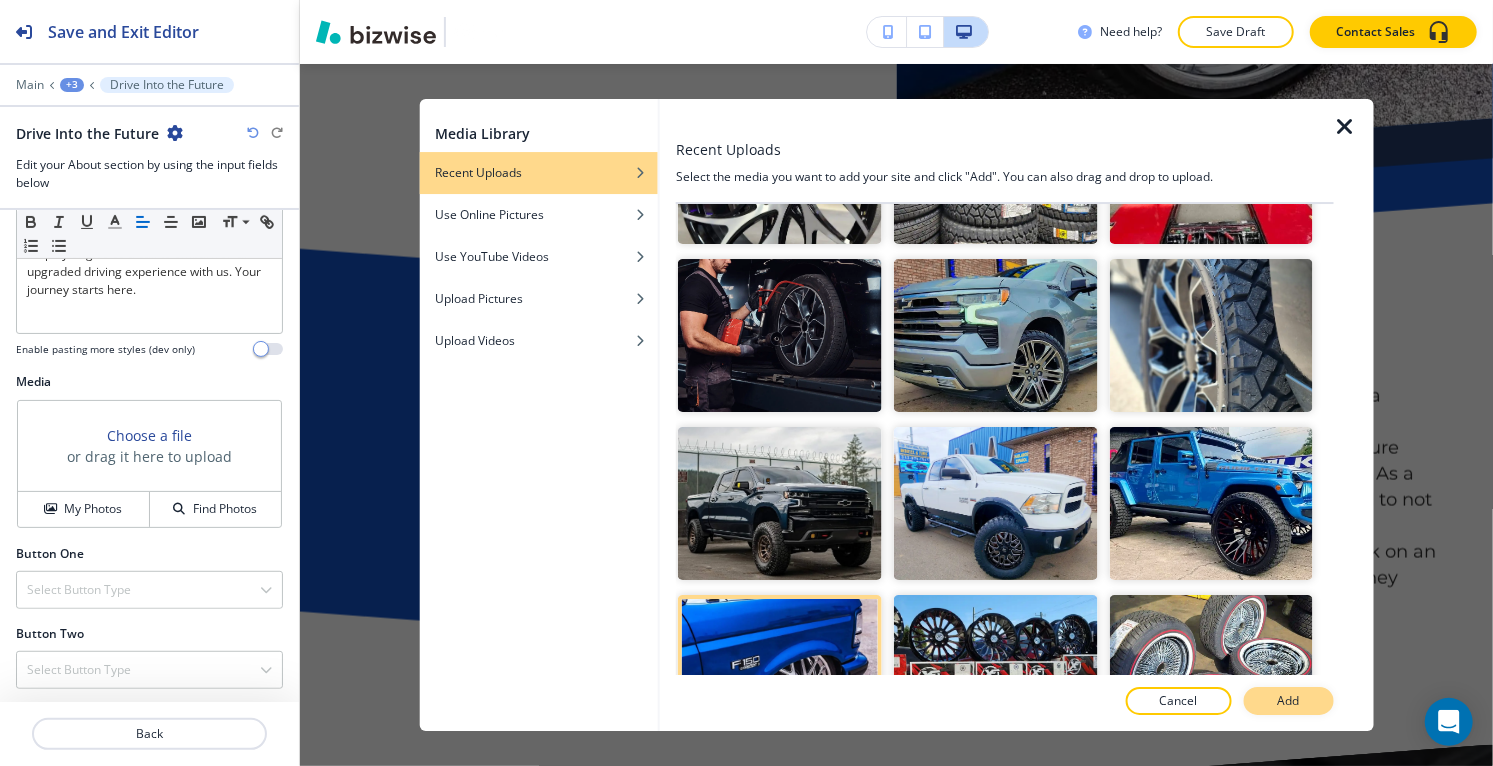 click on "Add" at bounding box center [1289, 701] 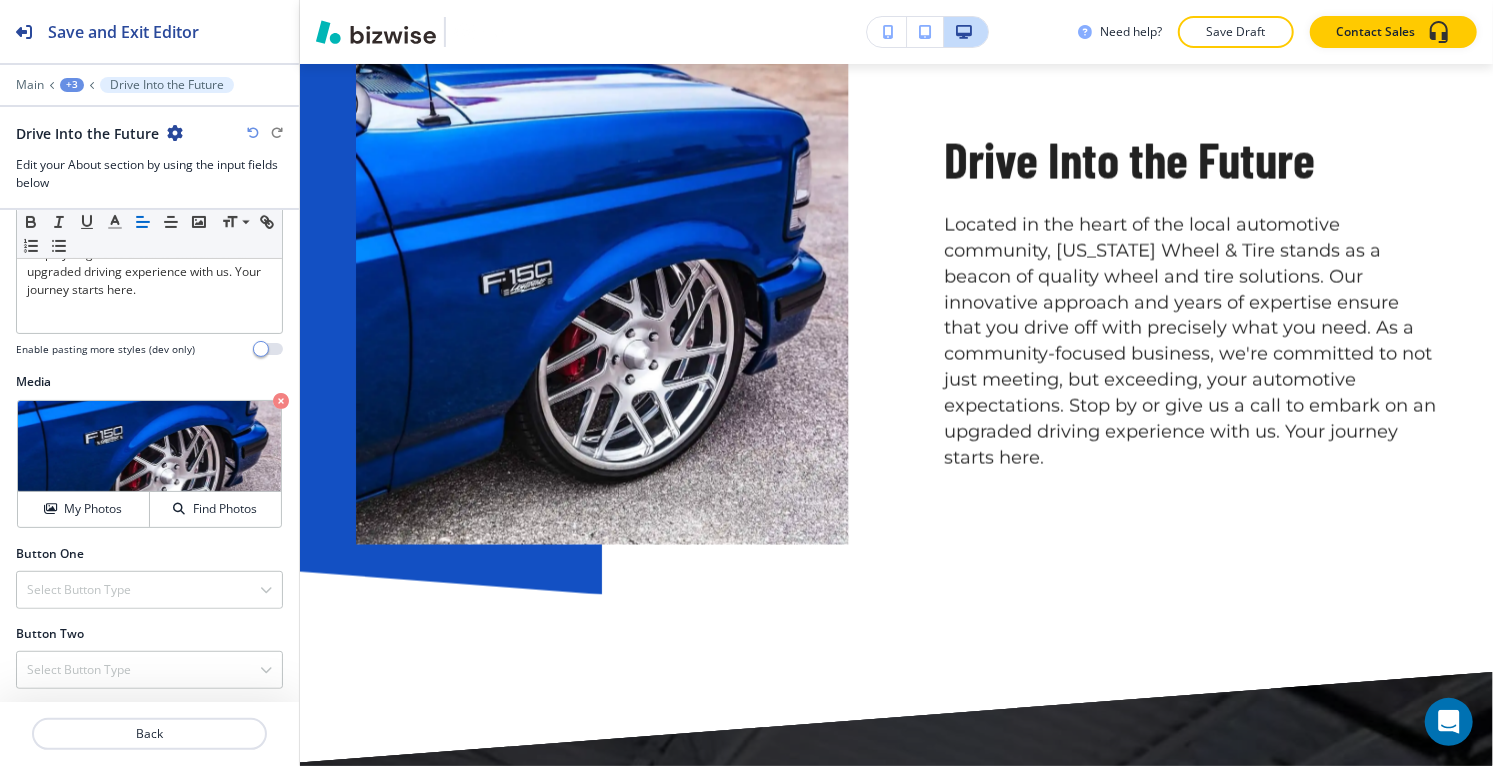 scroll, scrollTop: 2195, scrollLeft: 0, axis: vertical 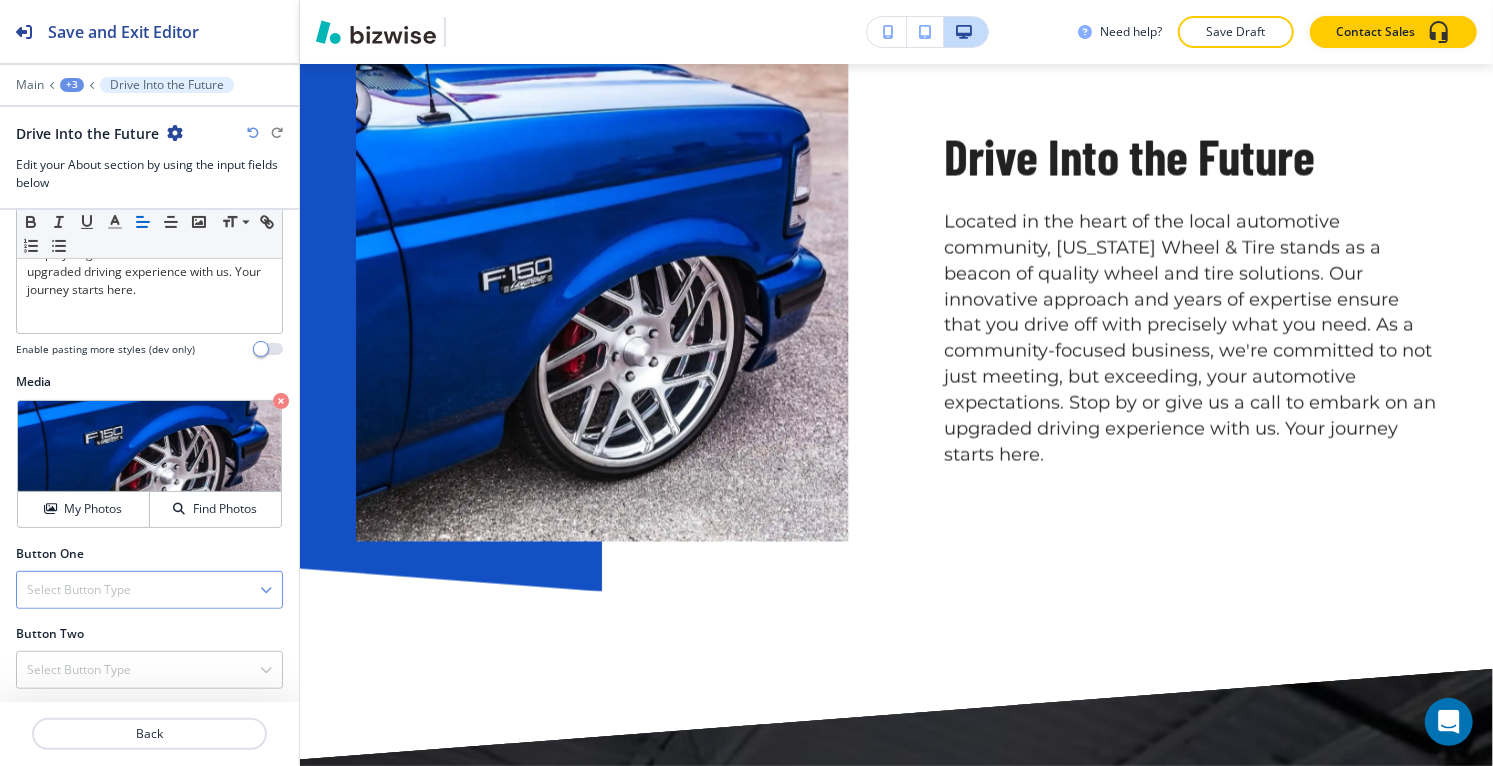 click on "Select Button Type" at bounding box center (149, 590) 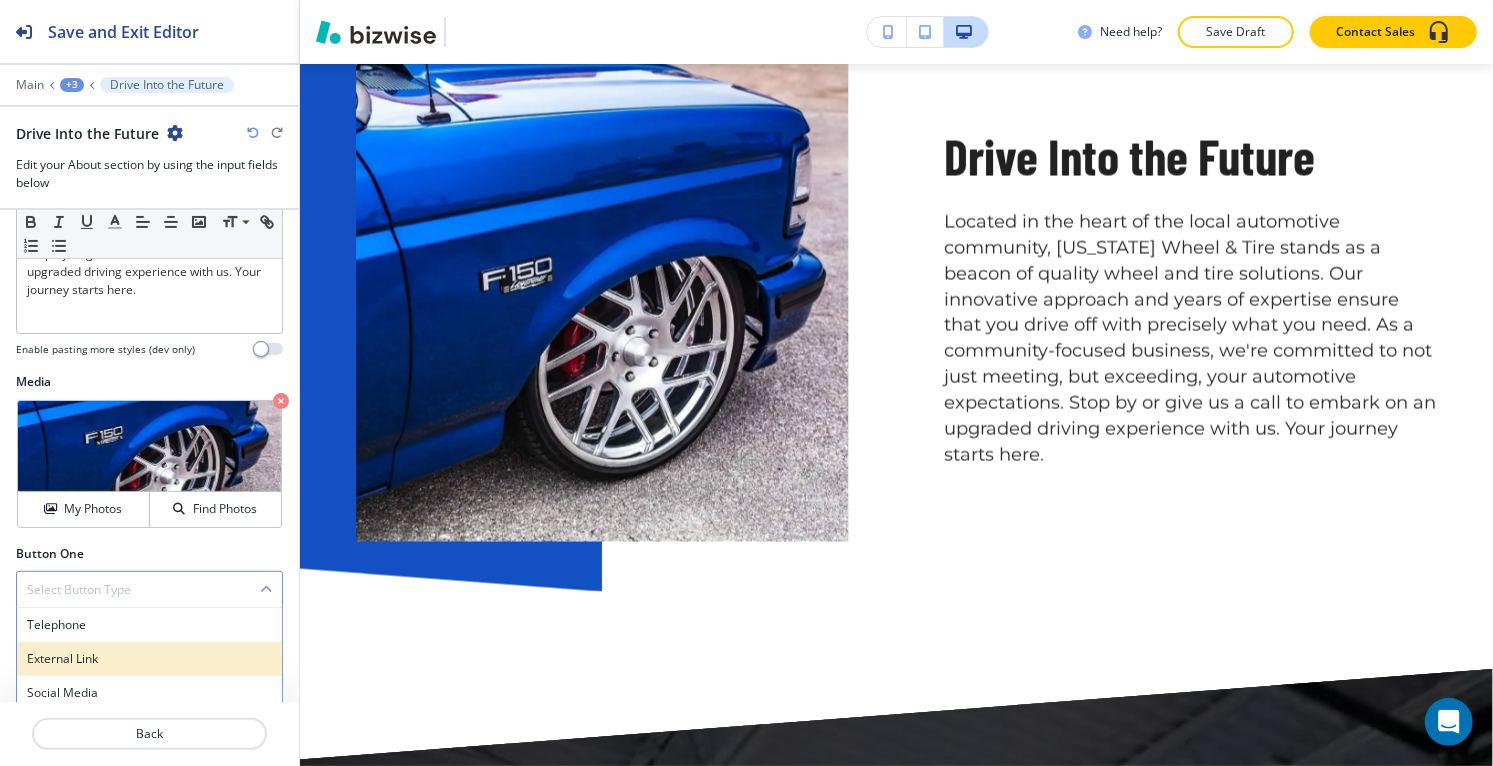 scroll, scrollTop: 659, scrollLeft: 0, axis: vertical 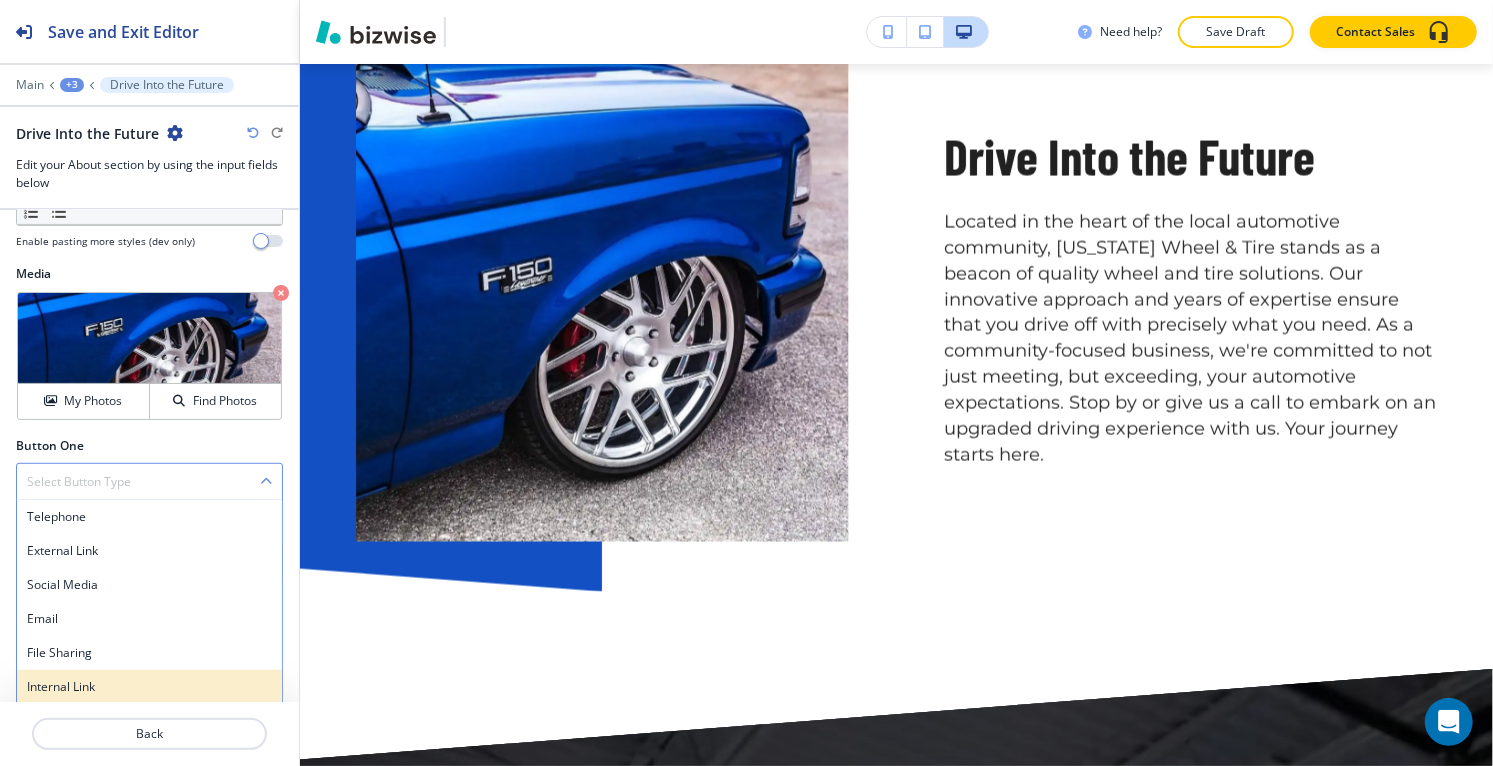 click on "Internal Link" at bounding box center (149, 687) 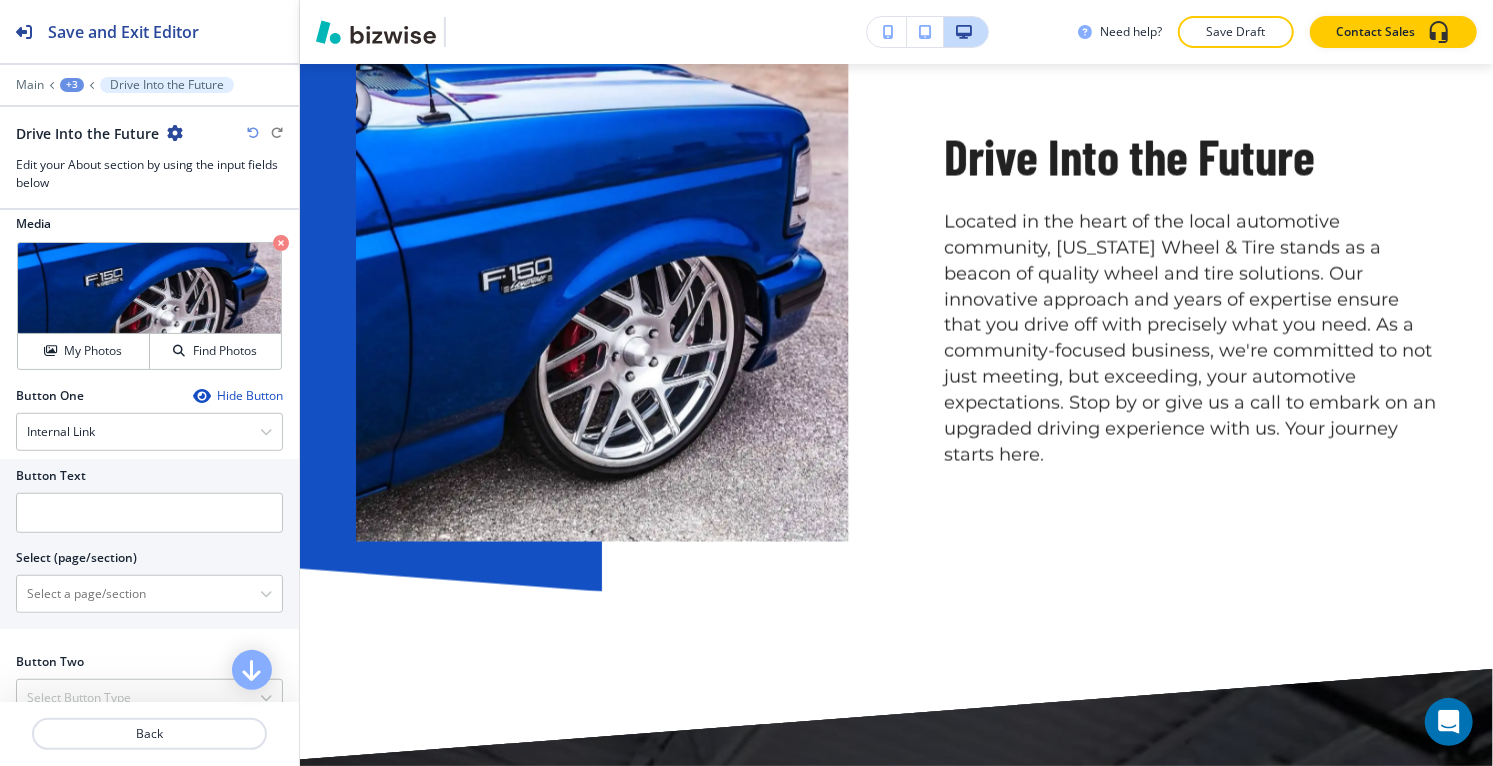 scroll, scrollTop: 736, scrollLeft: 0, axis: vertical 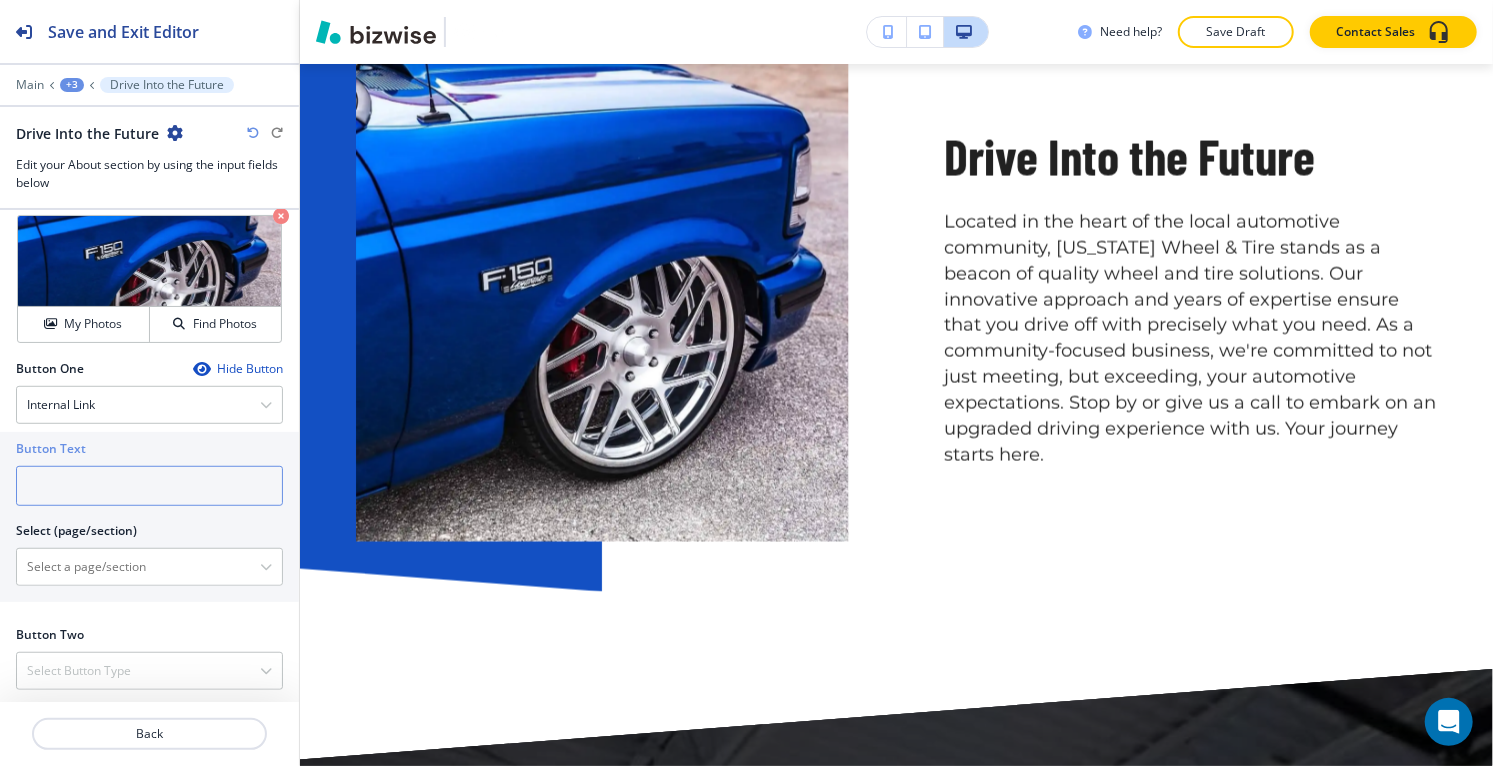 click at bounding box center [149, 486] 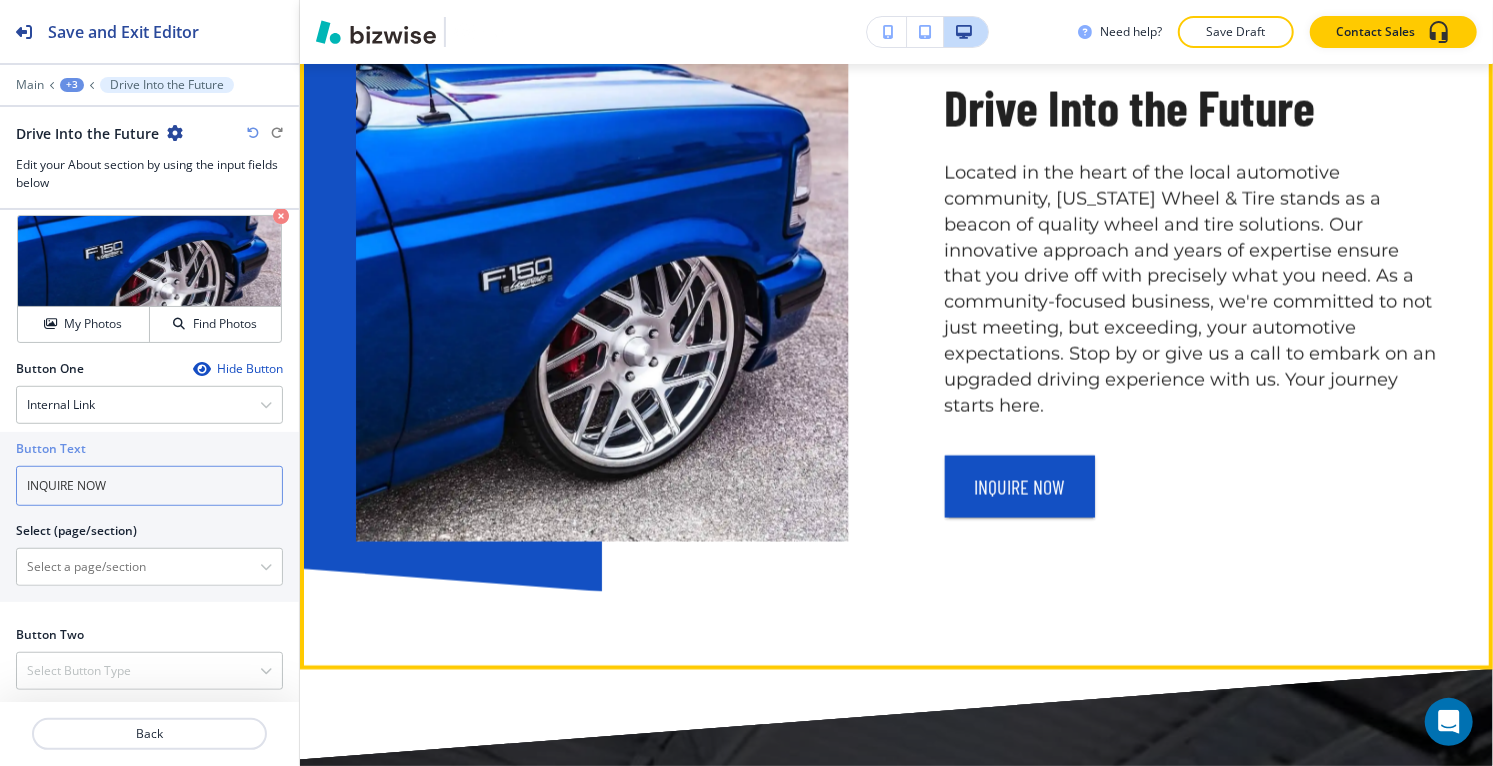 type on "INQUIRE NOW" 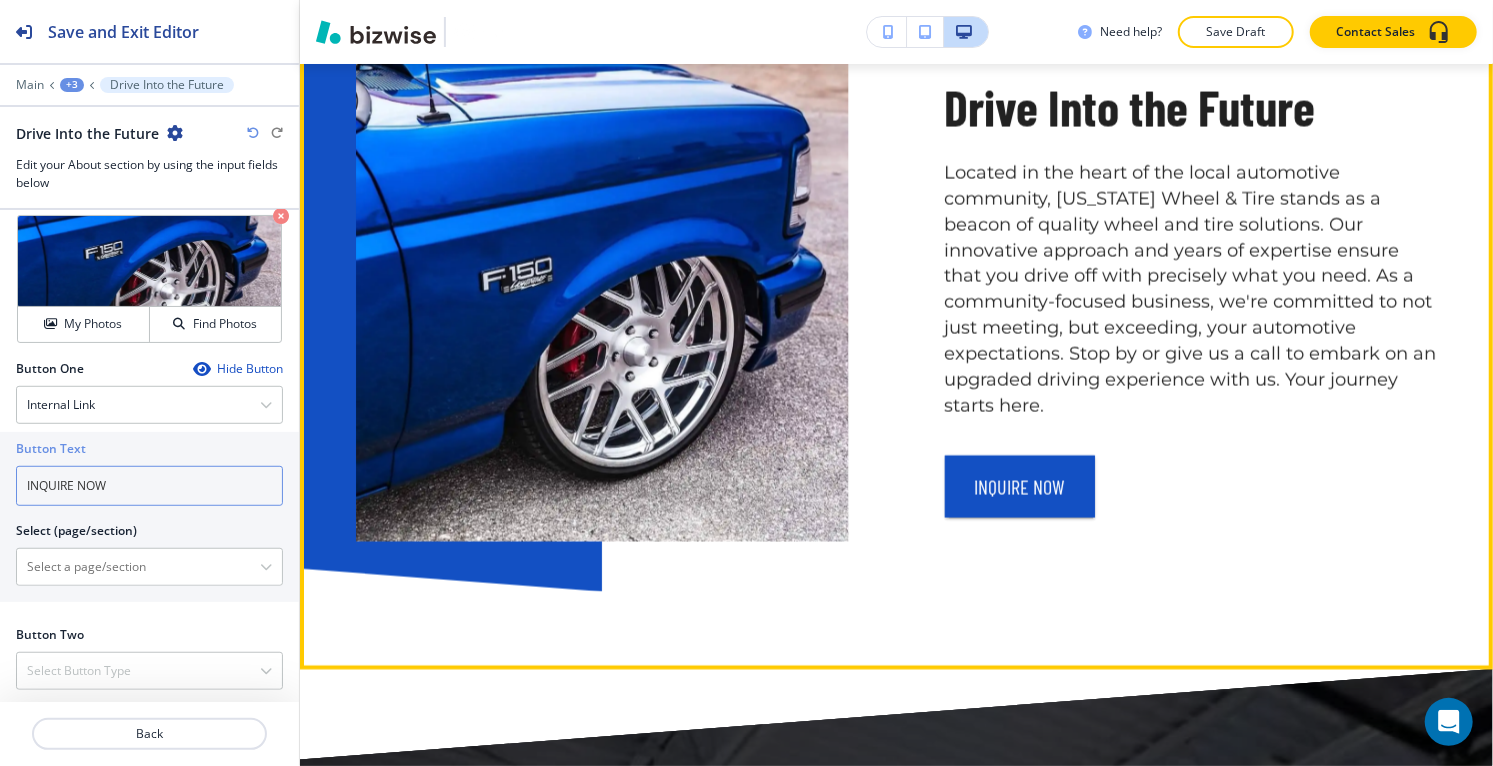 scroll, scrollTop: 2084, scrollLeft: 0, axis: vertical 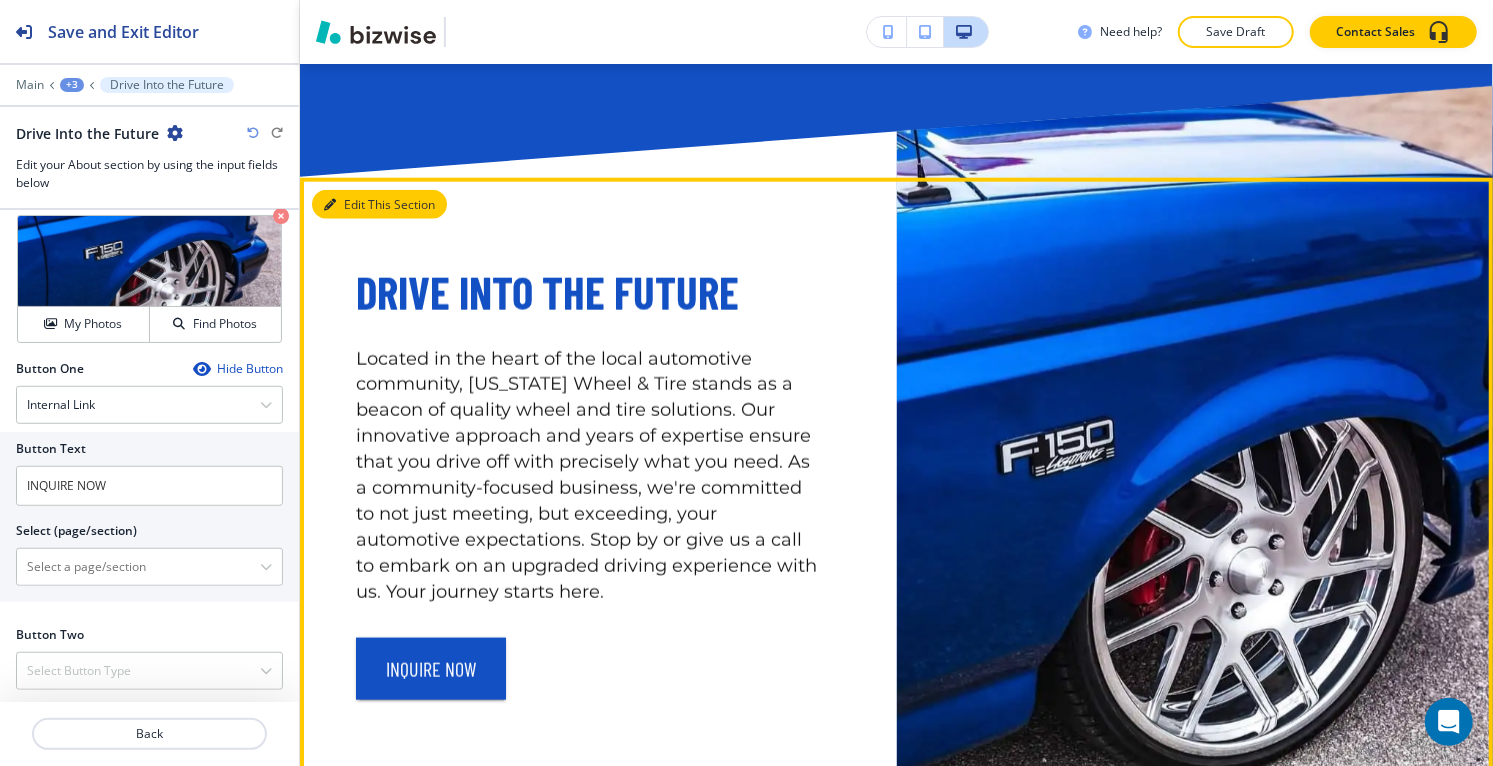 click on "Edit This Section" at bounding box center [379, 205] 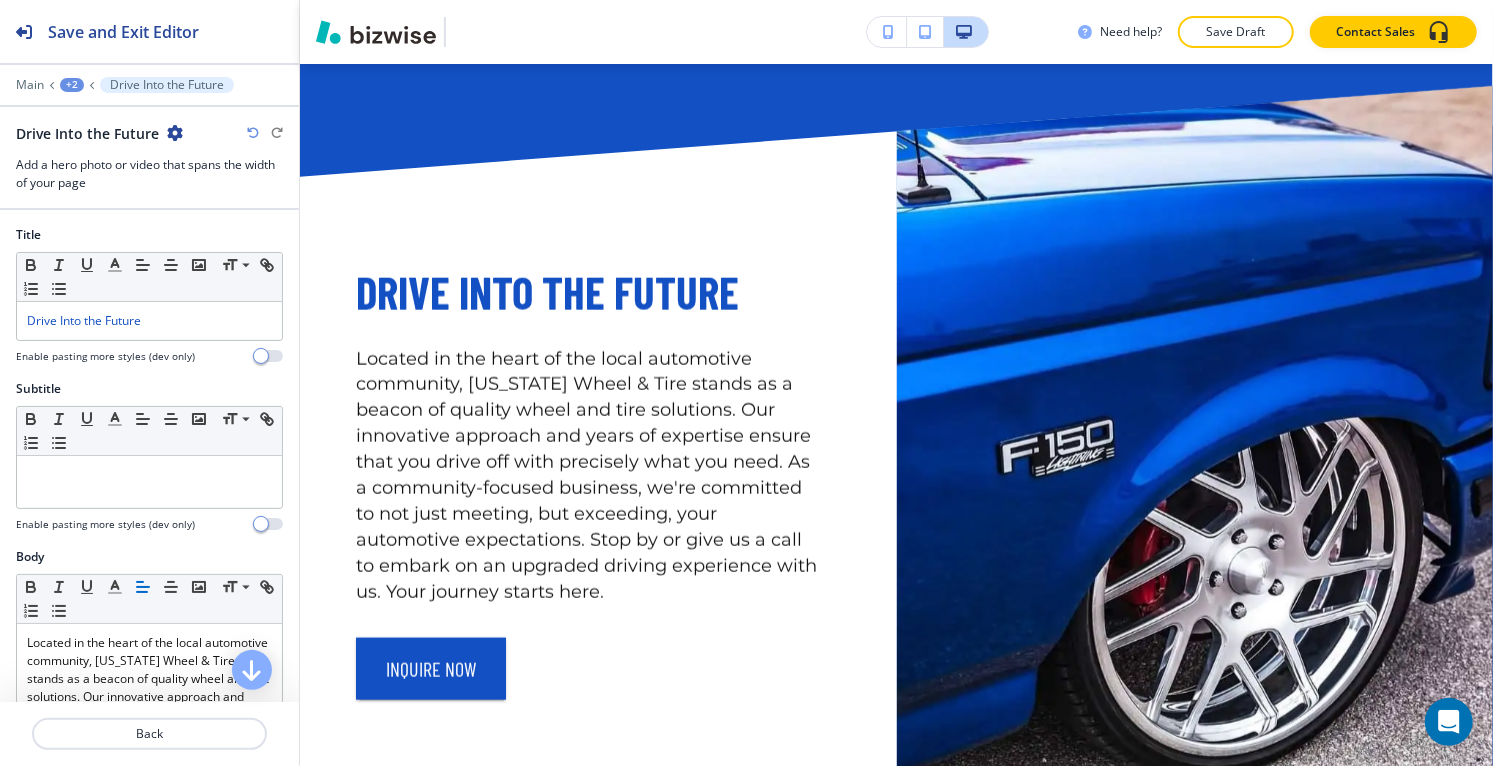 scroll, scrollTop: 1418, scrollLeft: 0, axis: vertical 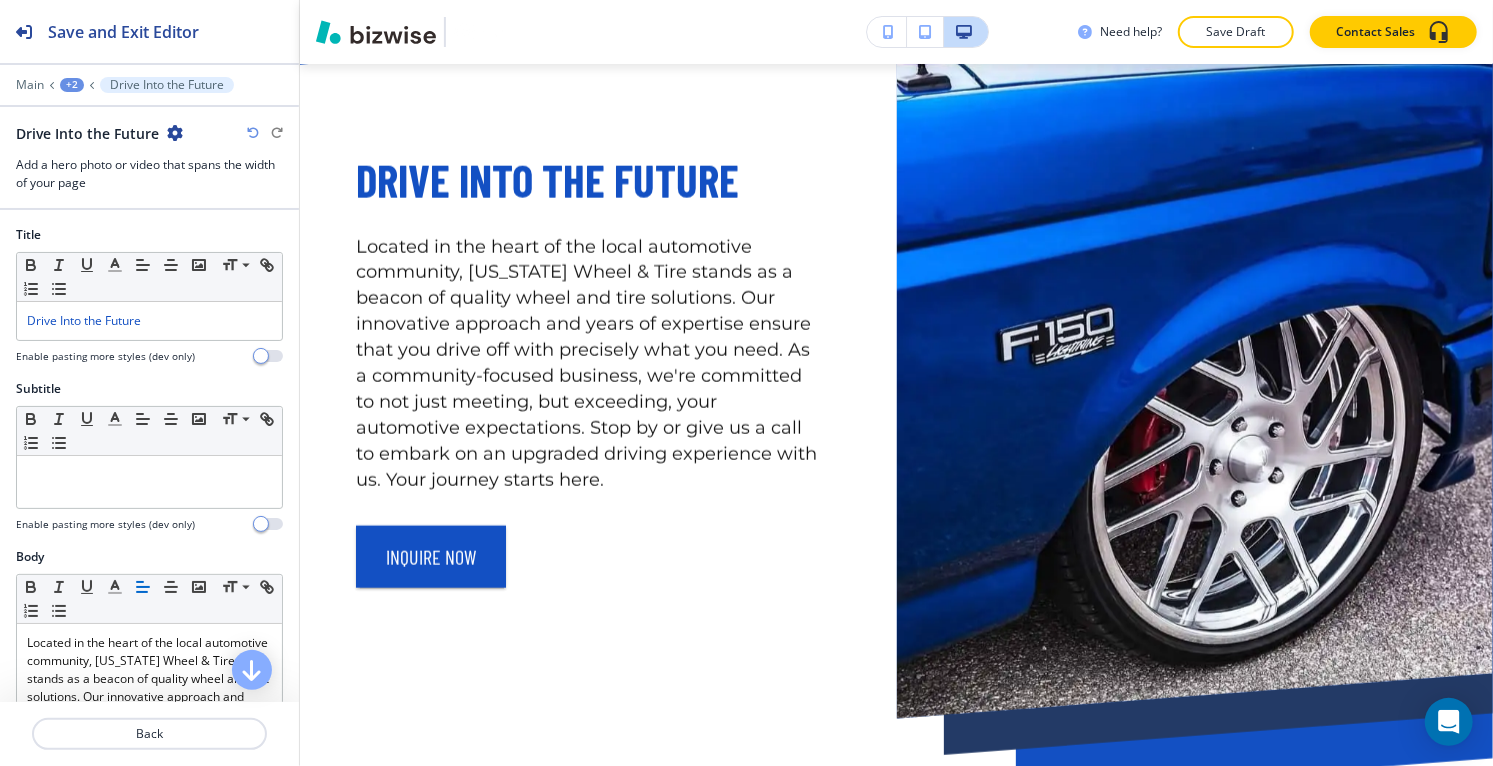 click at bounding box center [175, 133] 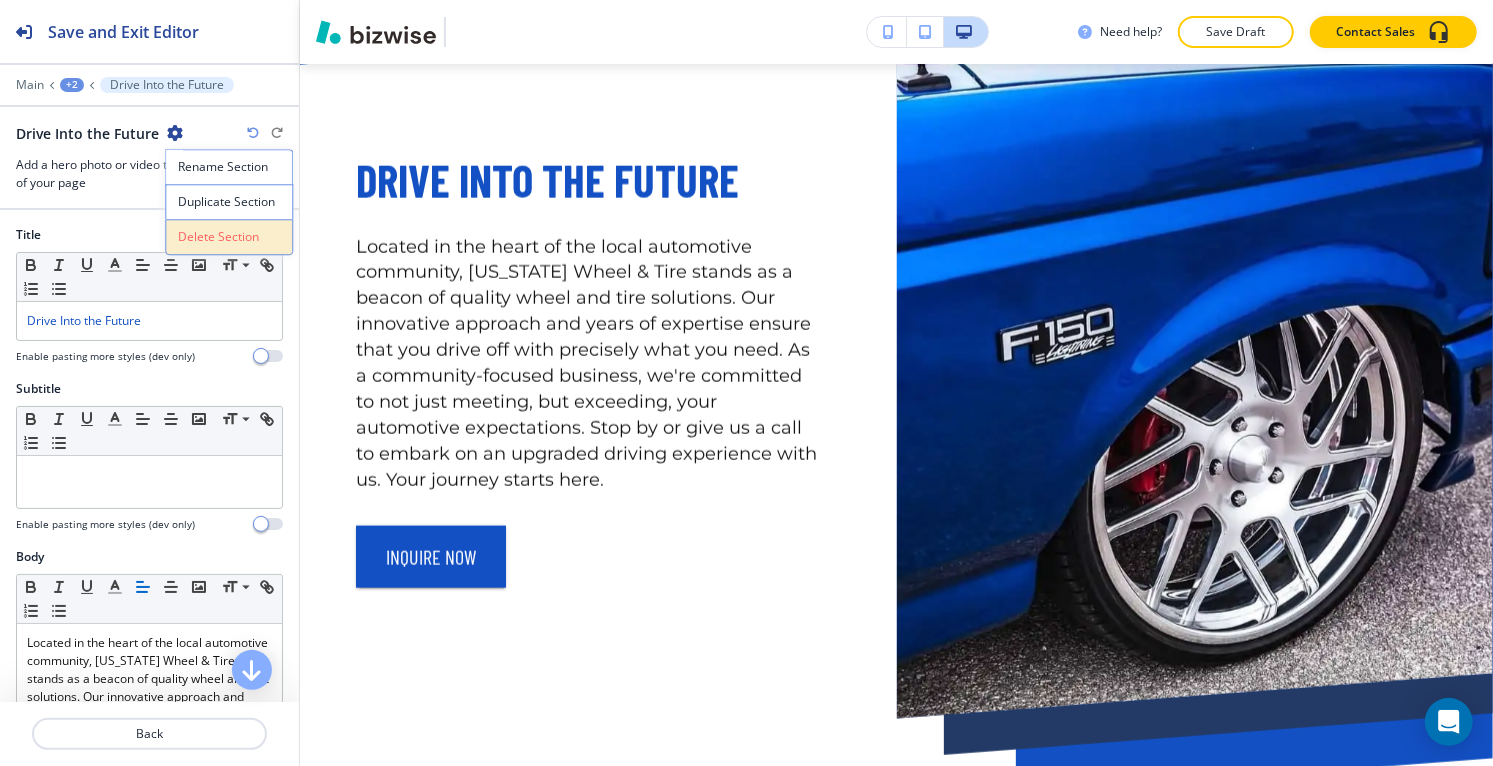 click on "Delete Section" at bounding box center (229, 237) 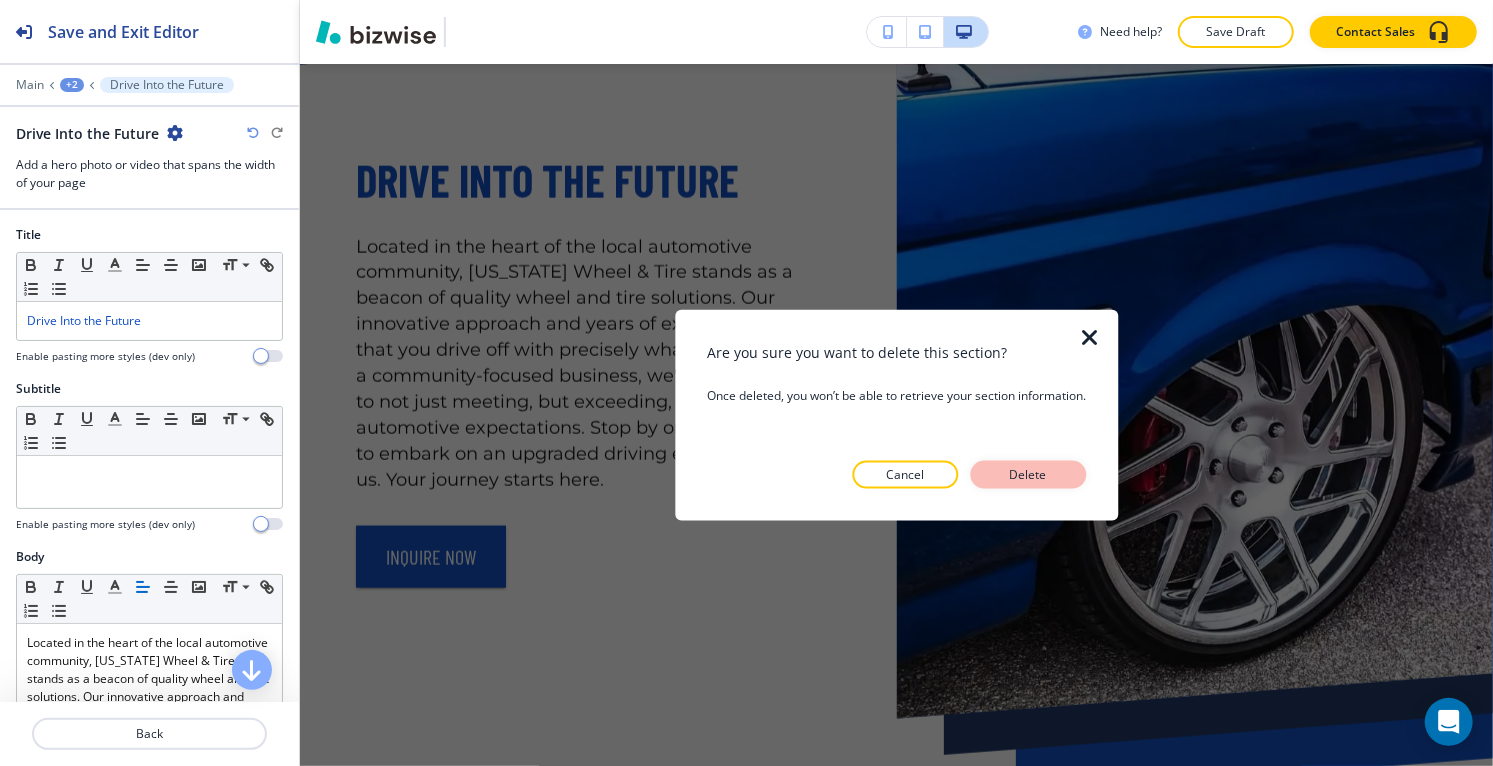 click on "Delete" at bounding box center [1028, 474] 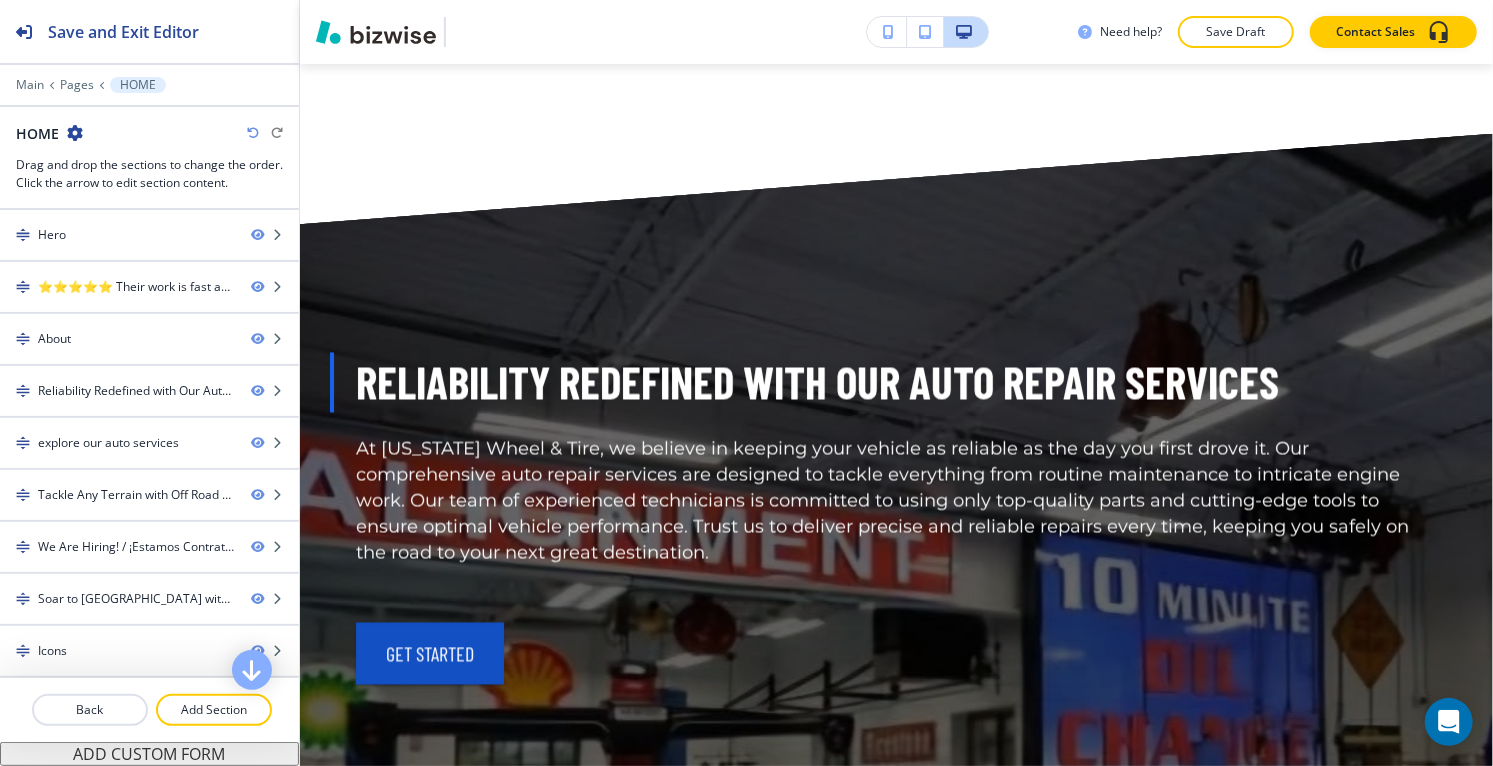 scroll, scrollTop: 1974, scrollLeft: 0, axis: vertical 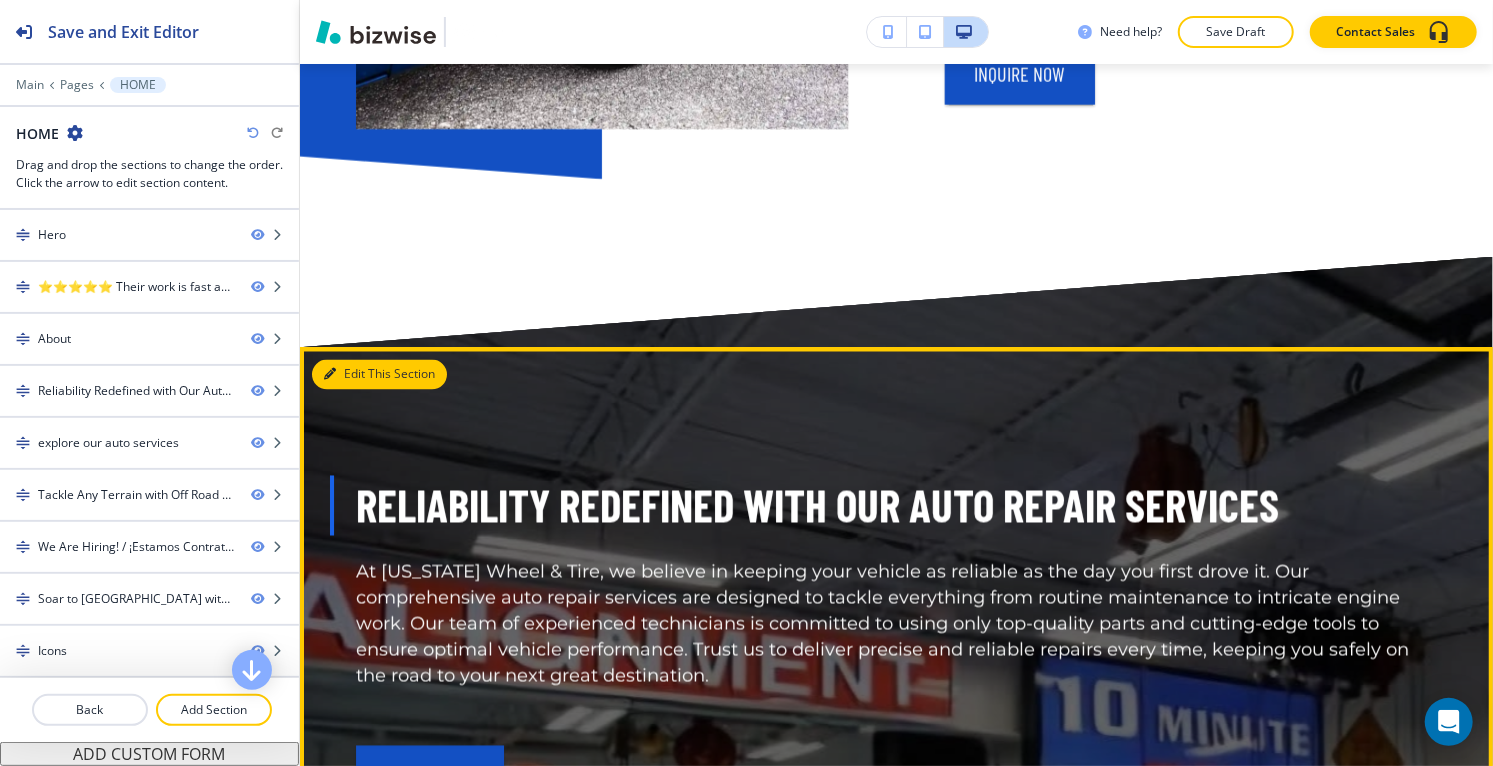 click on "Edit This Section" at bounding box center (379, 375) 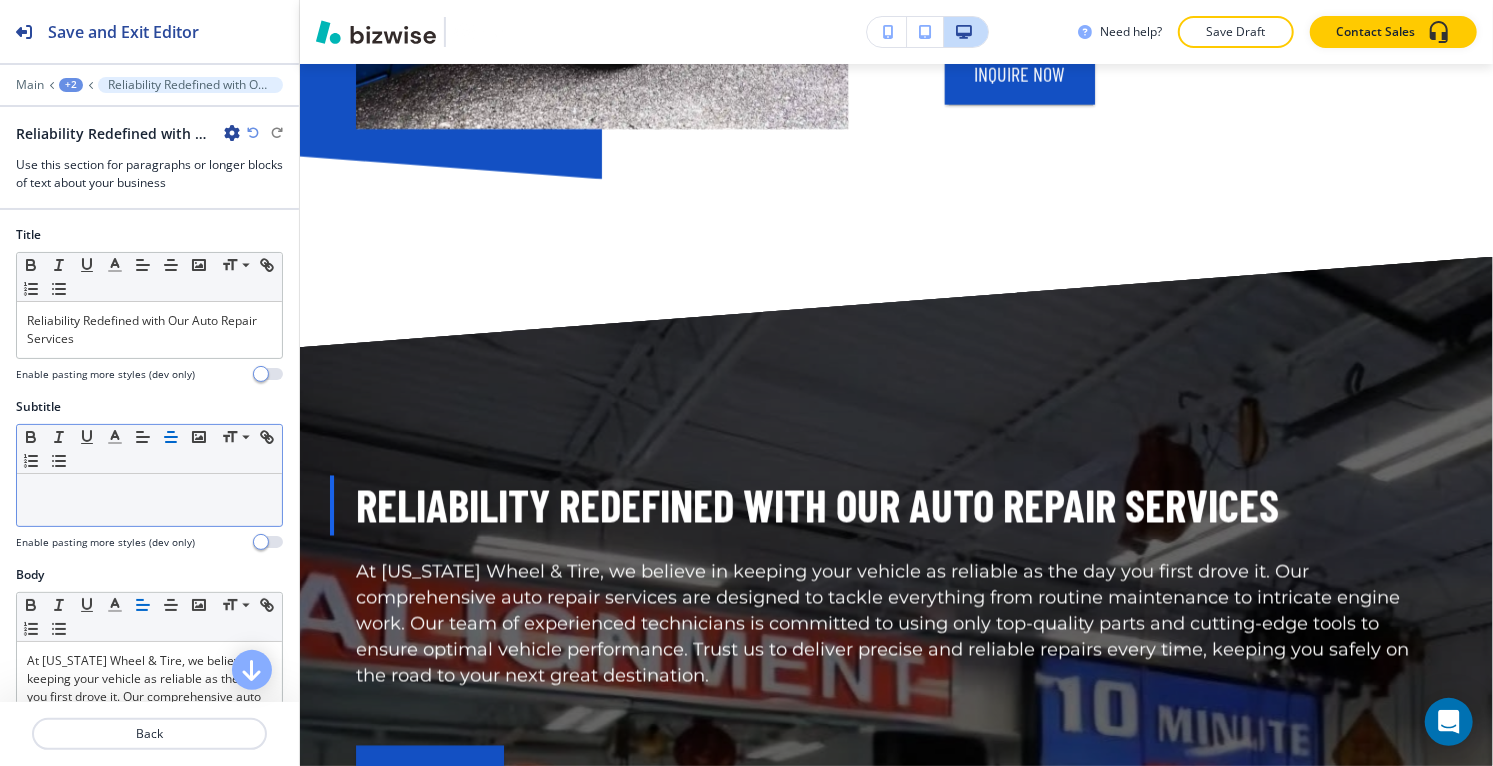 scroll, scrollTop: 2210, scrollLeft: 0, axis: vertical 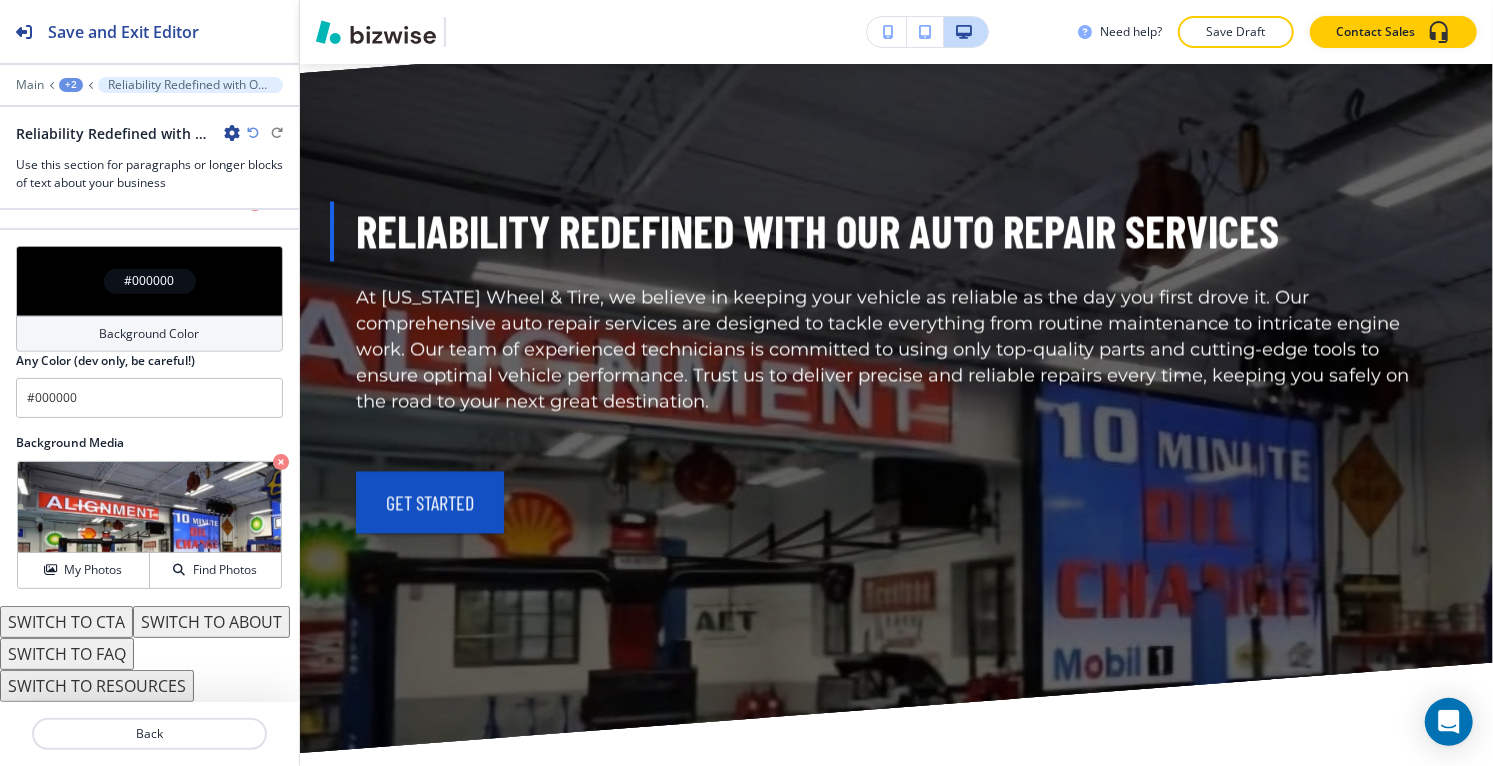 click on "SWITCH TO CTA" at bounding box center (66, 622) 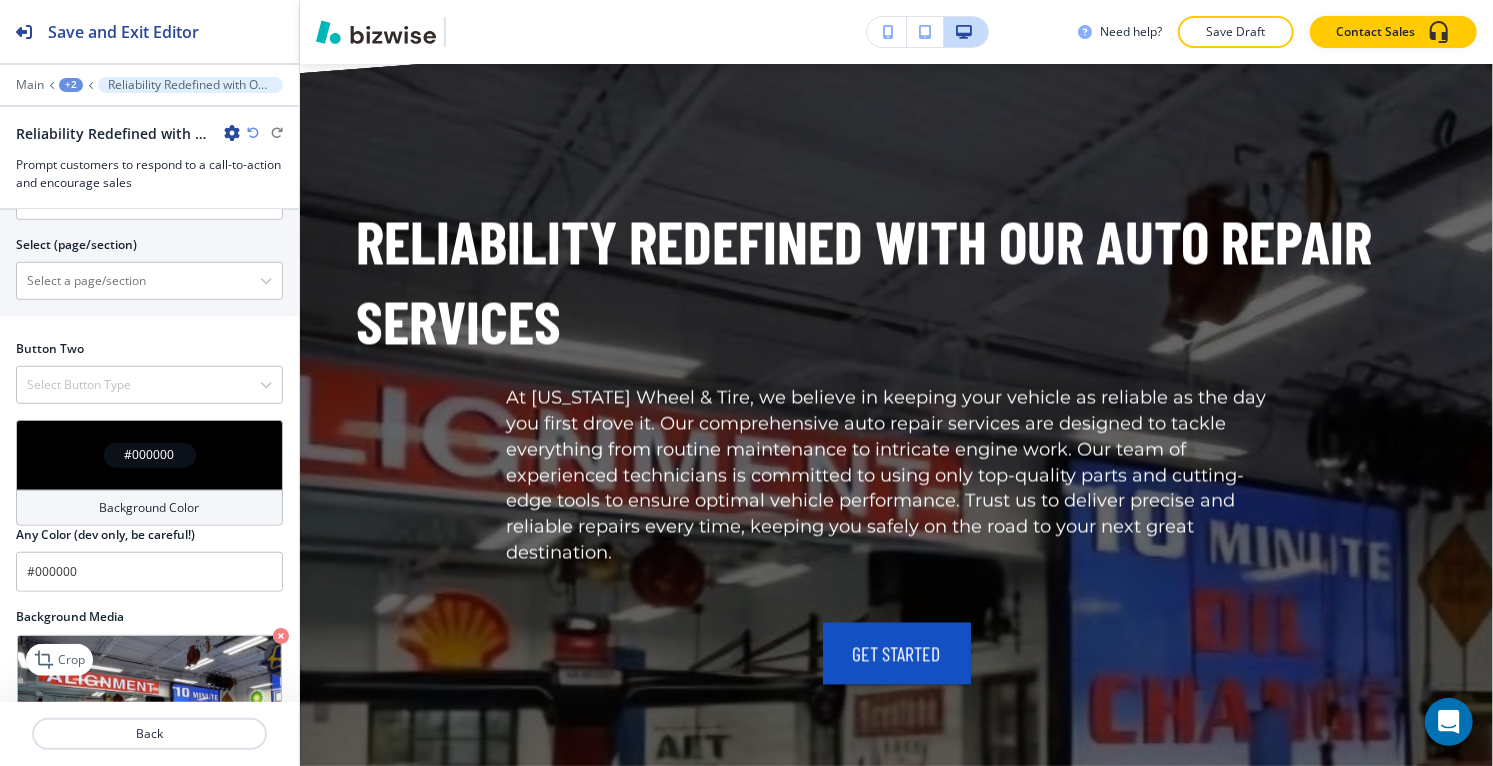 scroll, scrollTop: 1006, scrollLeft: 0, axis: vertical 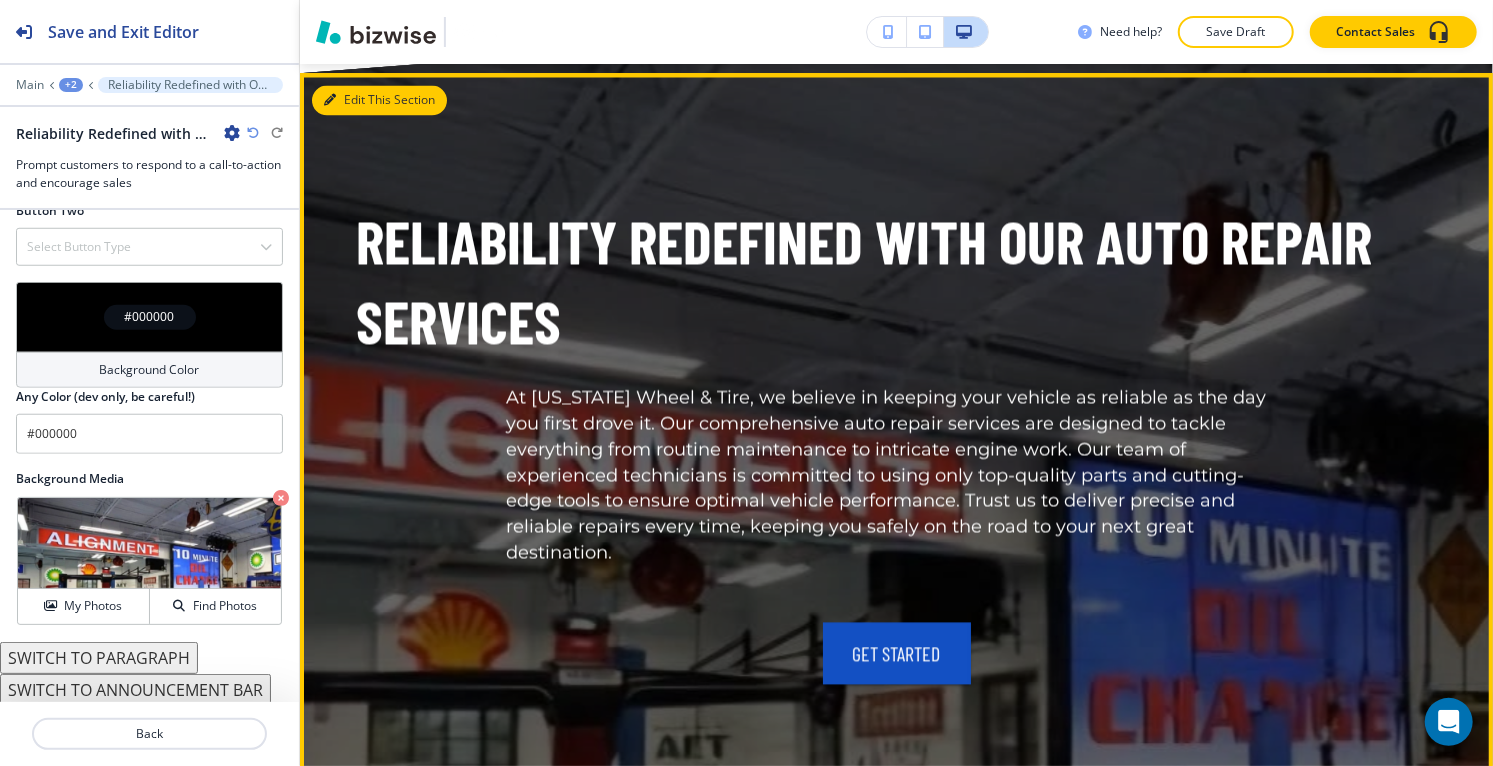 click on "Edit This Section" at bounding box center [379, 101] 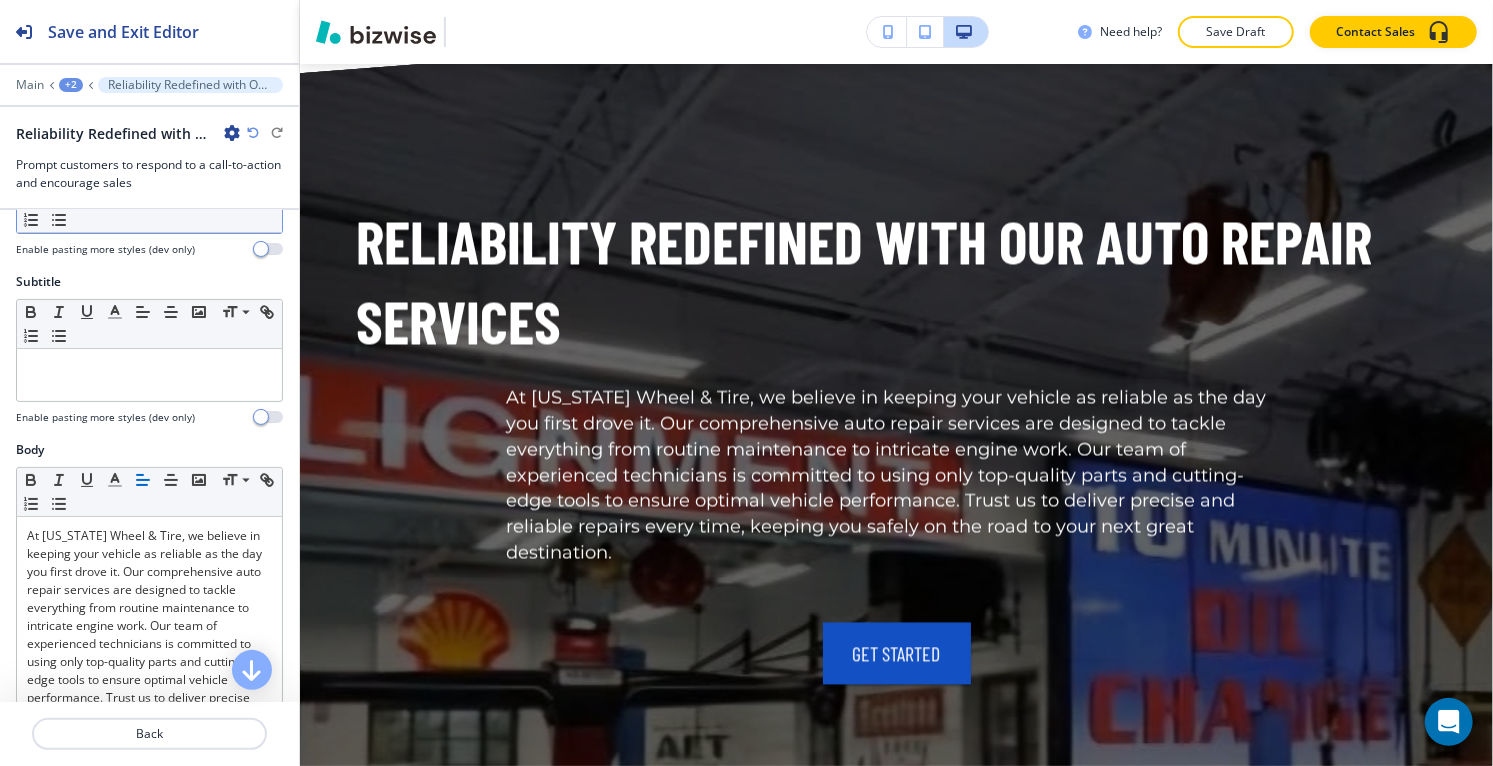 scroll, scrollTop: 0, scrollLeft: 0, axis: both 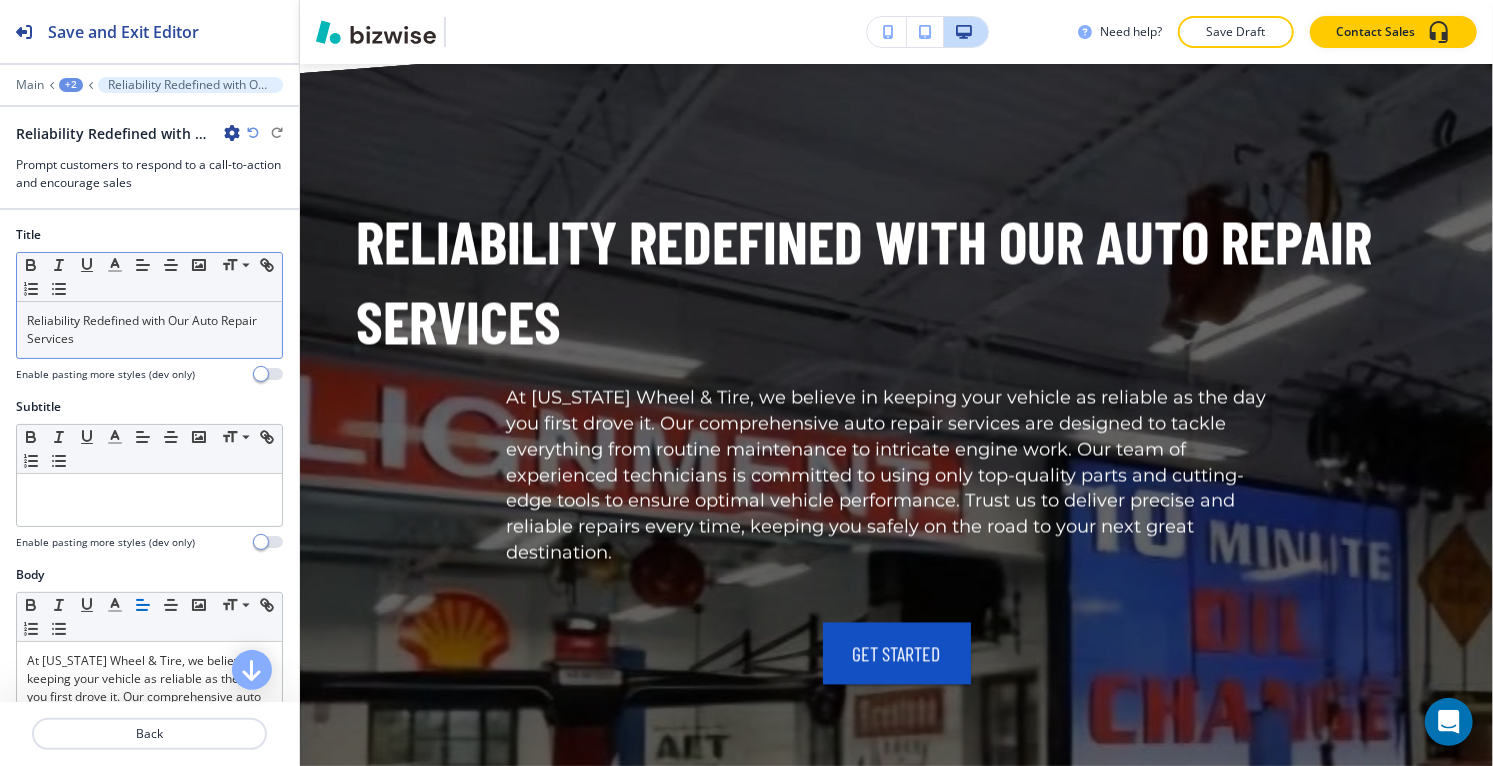 click on "Reliability Redefined with Our Auto Repair Services" at bounding box center [149, 330] 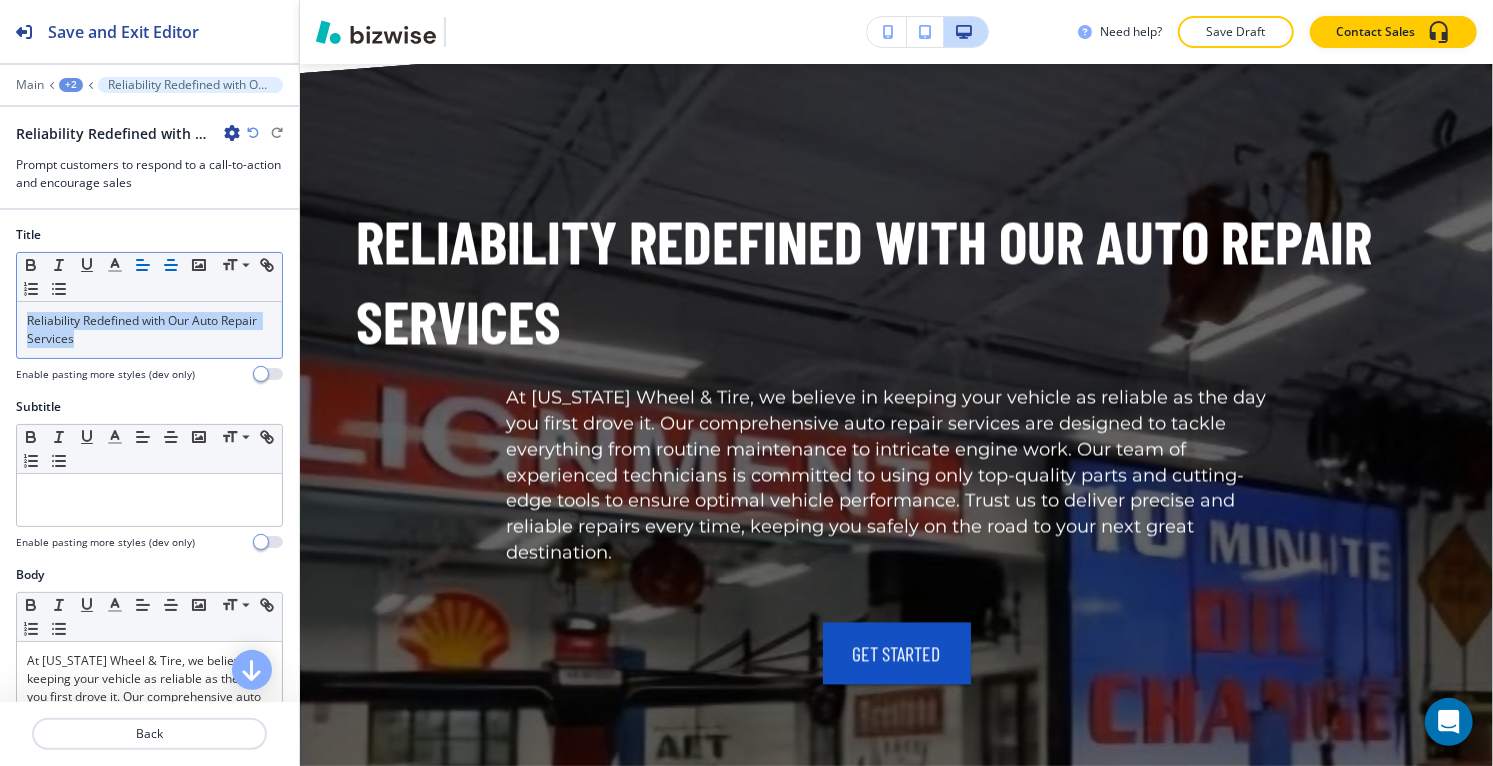 click 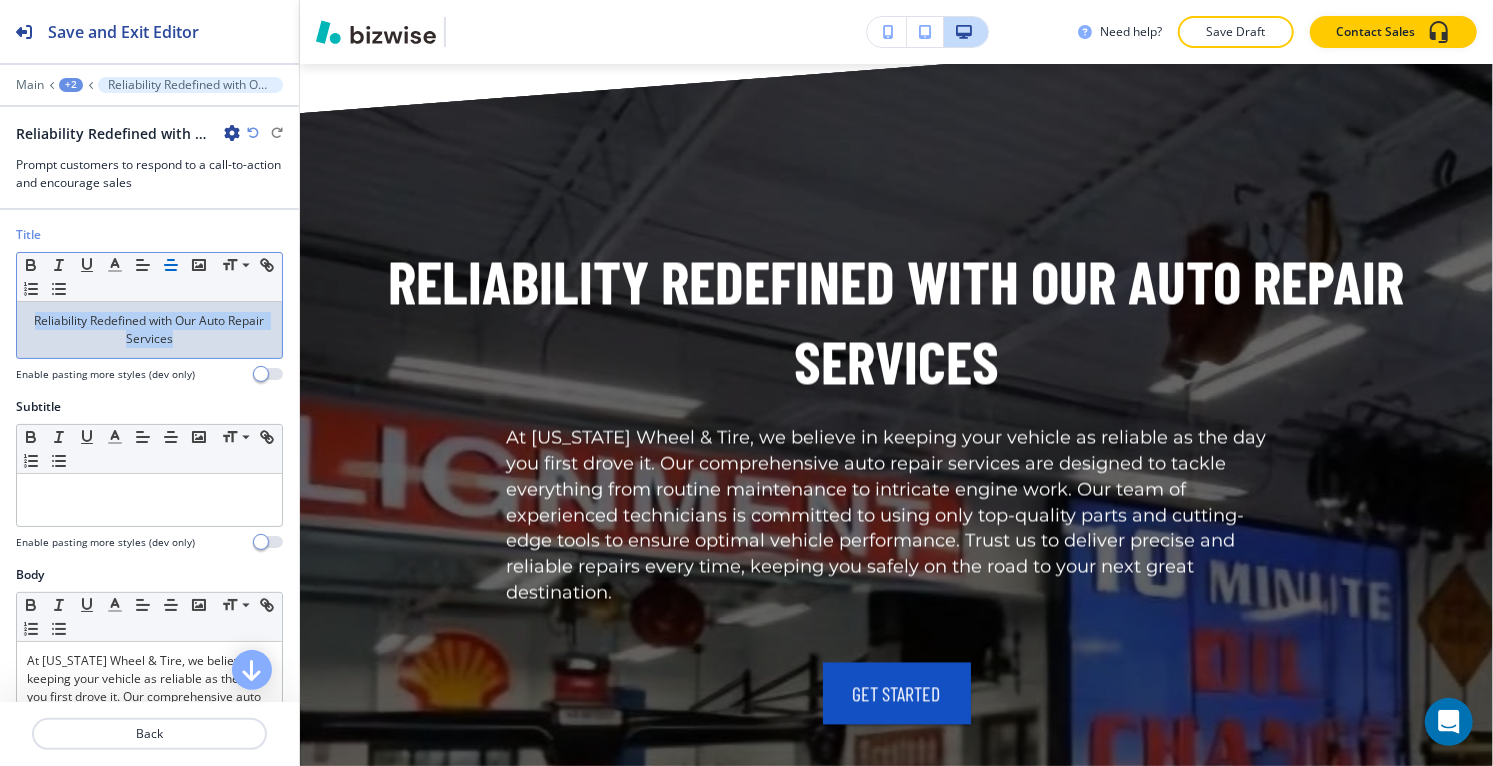 scroll, scrollTop: 2026, scrollLeft: 0, axis: vertical 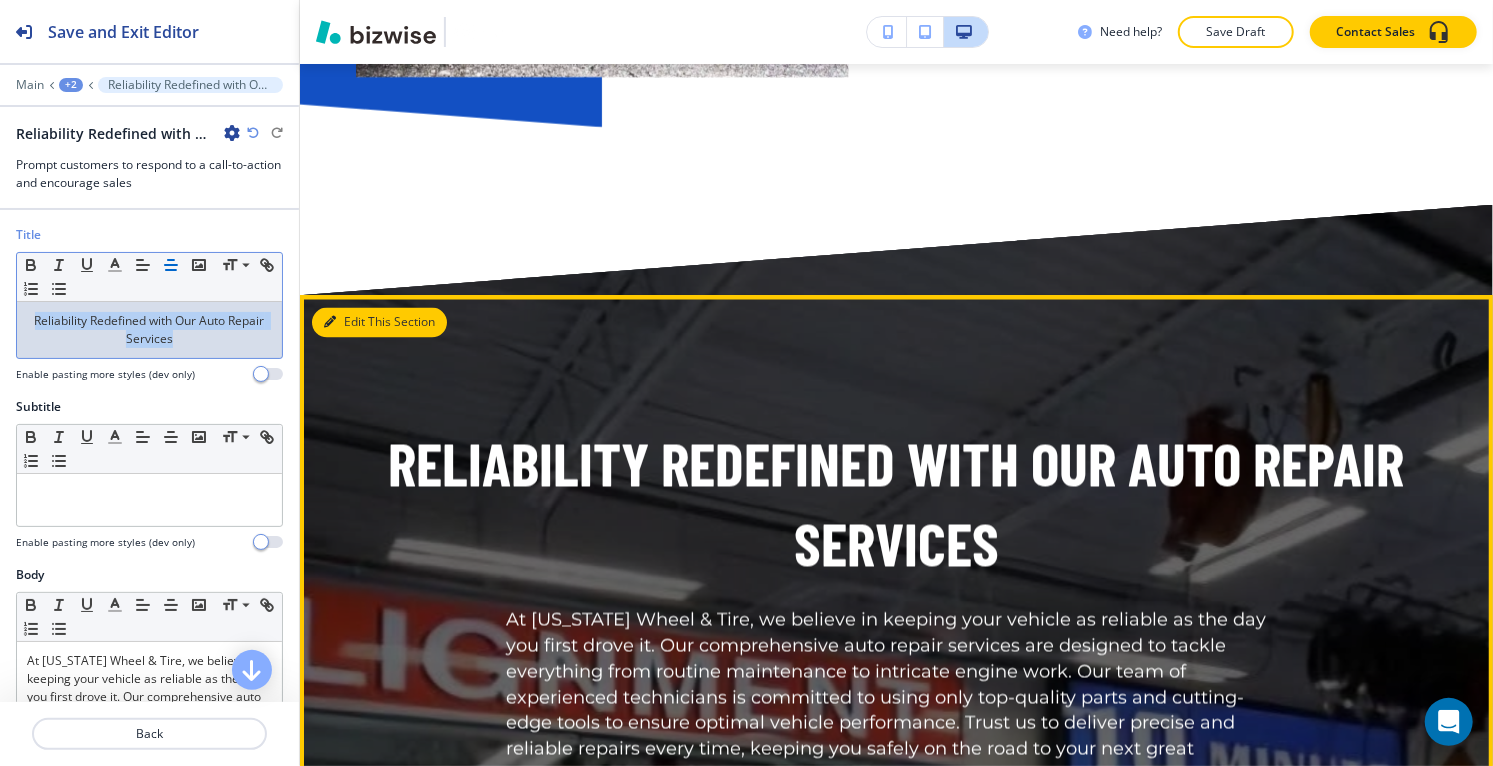 click on "Edit This Section" at bounding box center [379, 323] 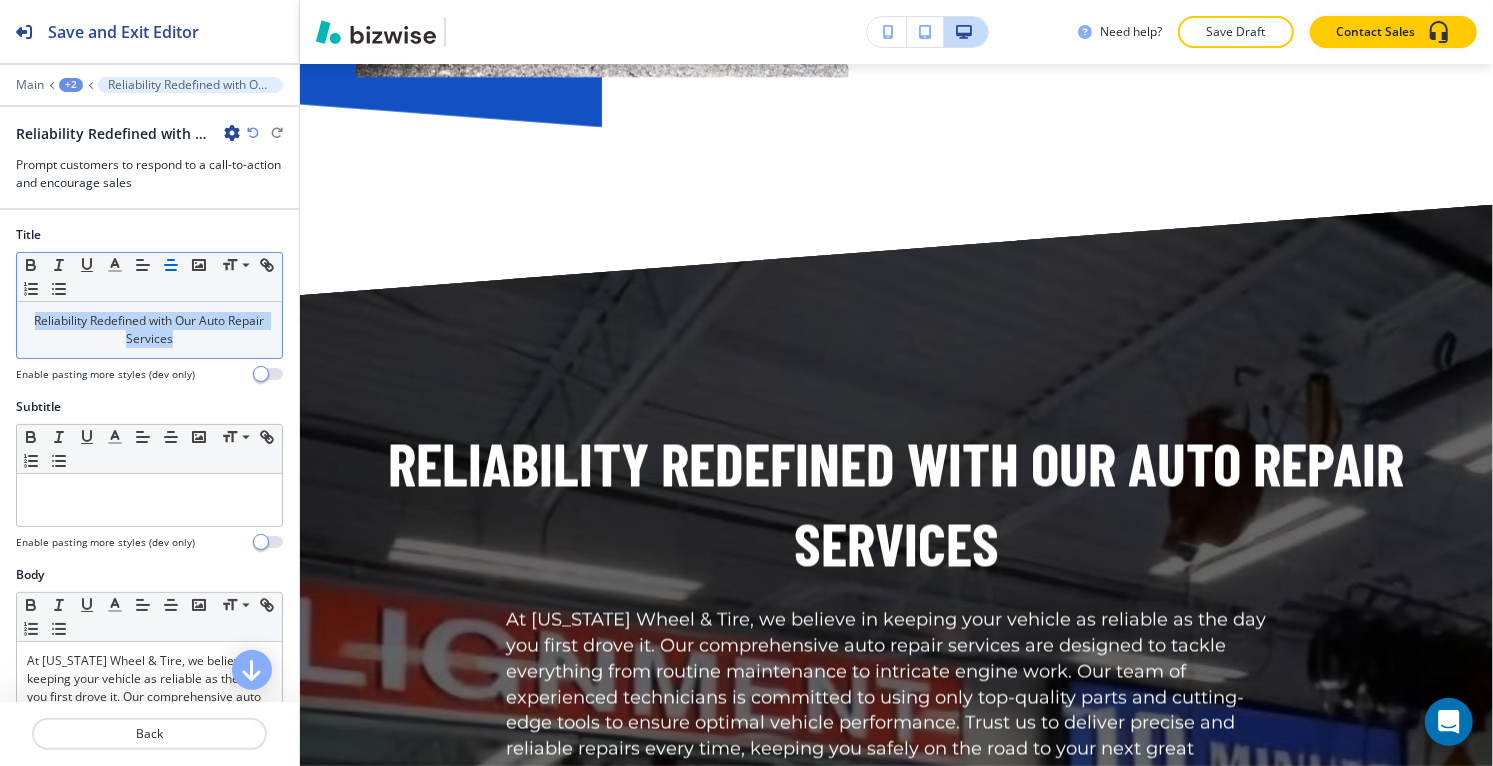 click on "Reliability Redefined with Our Auto Repair Services" at bounding box center [149, 330] 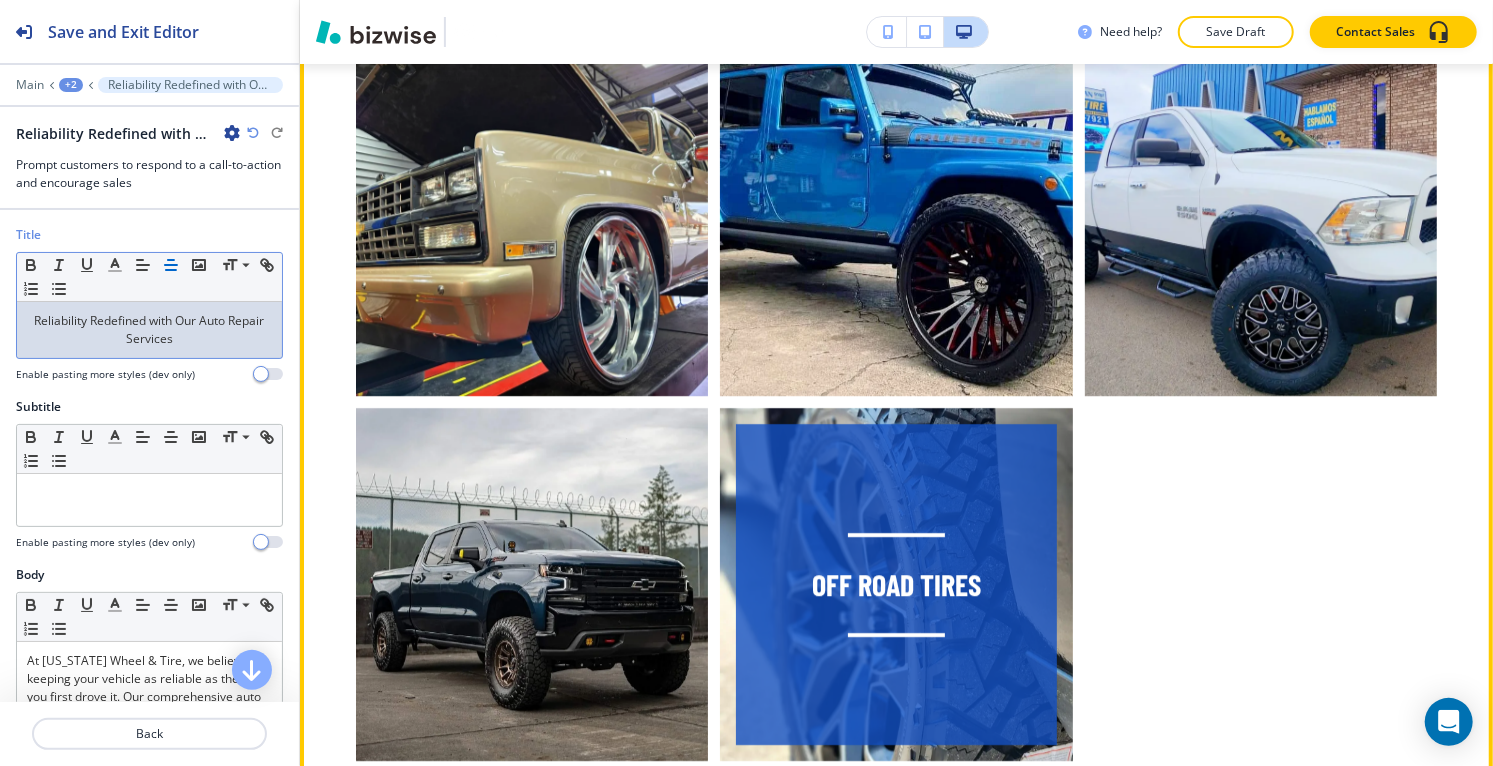 scroll, scrollTop: 3026, scrollLeft: 0, axis: vertical 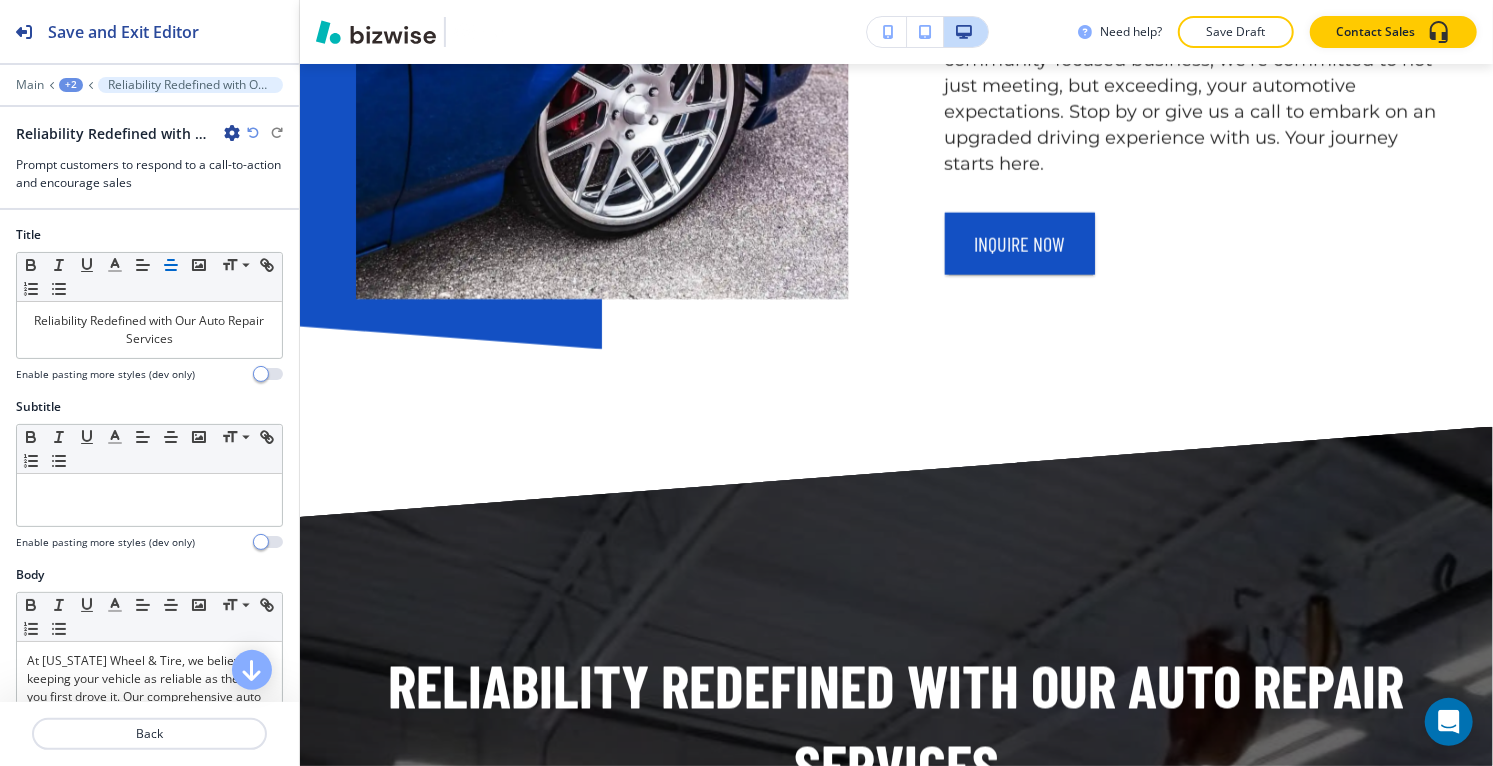 click at bounding box center (253, 133) 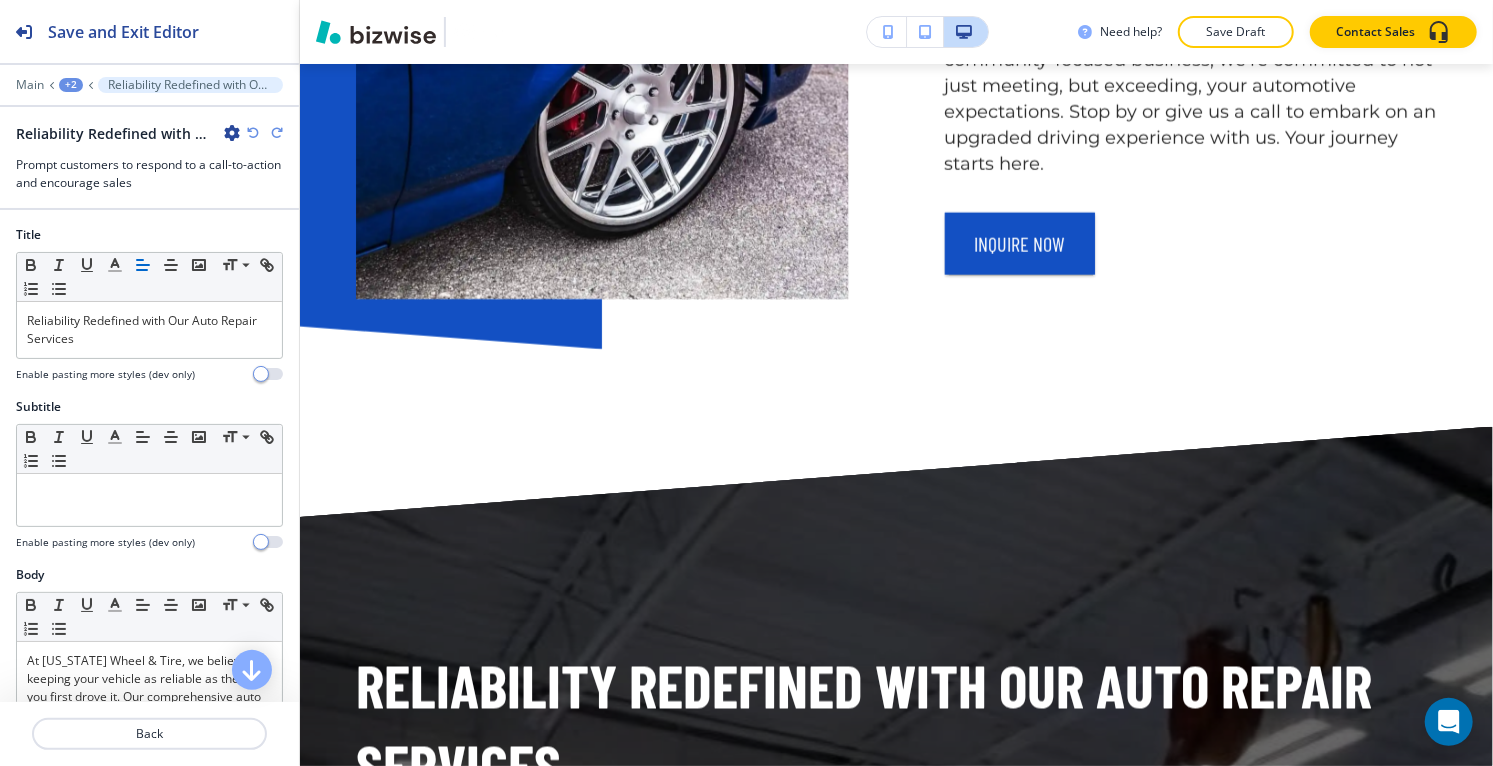 click at bounding box center [253, 133] 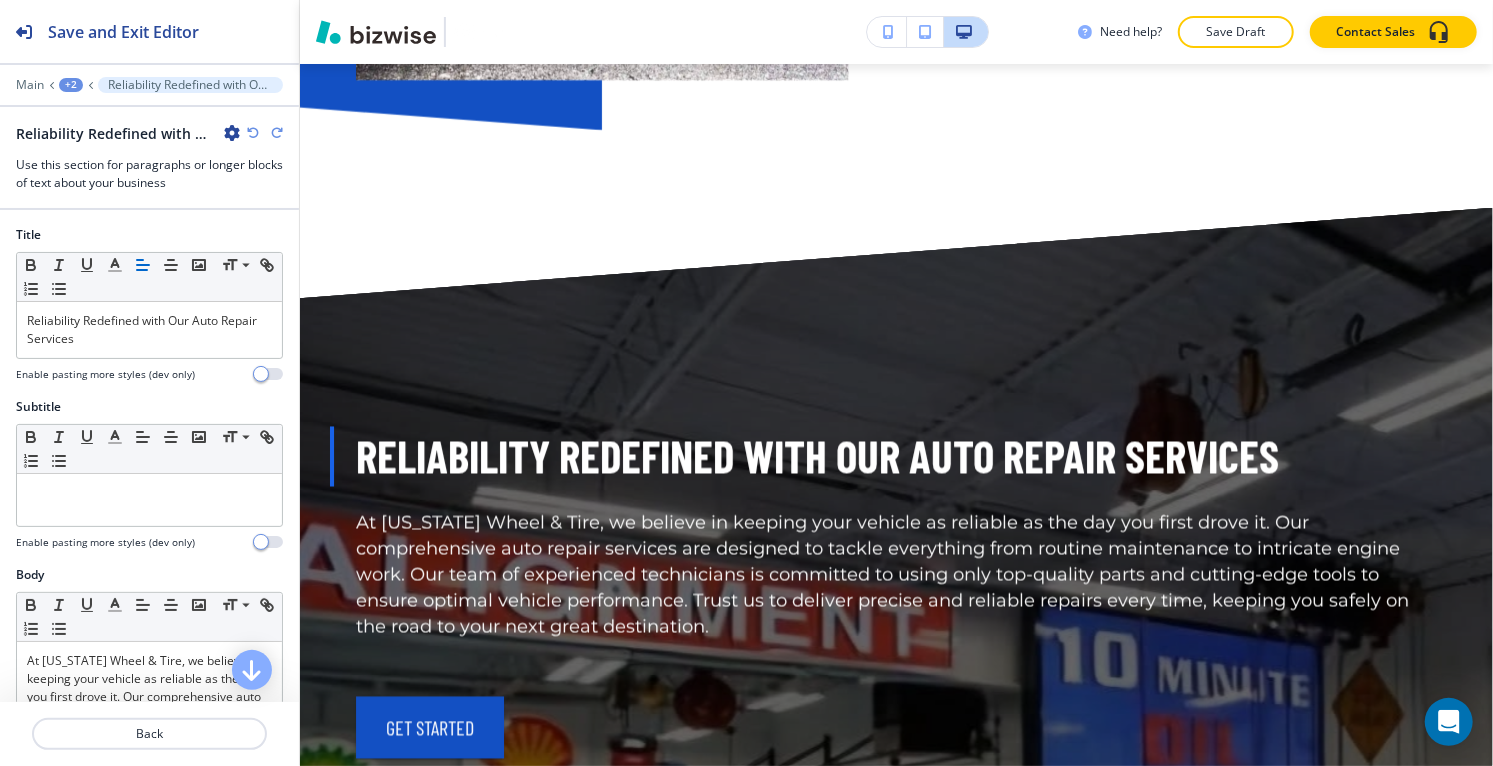 scroll, scrollTop: 2026, scrollLeft: 0, axis: vertical 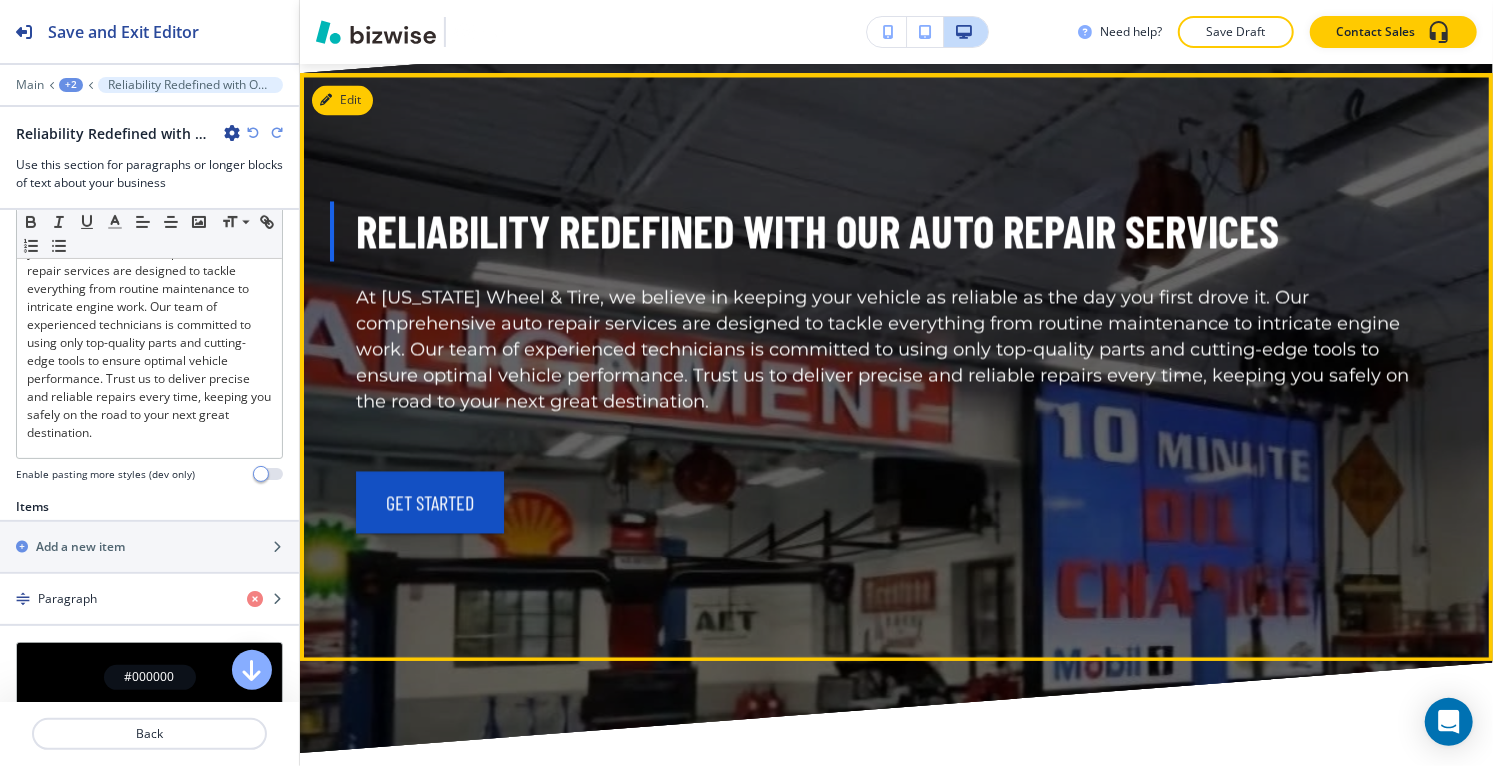 type 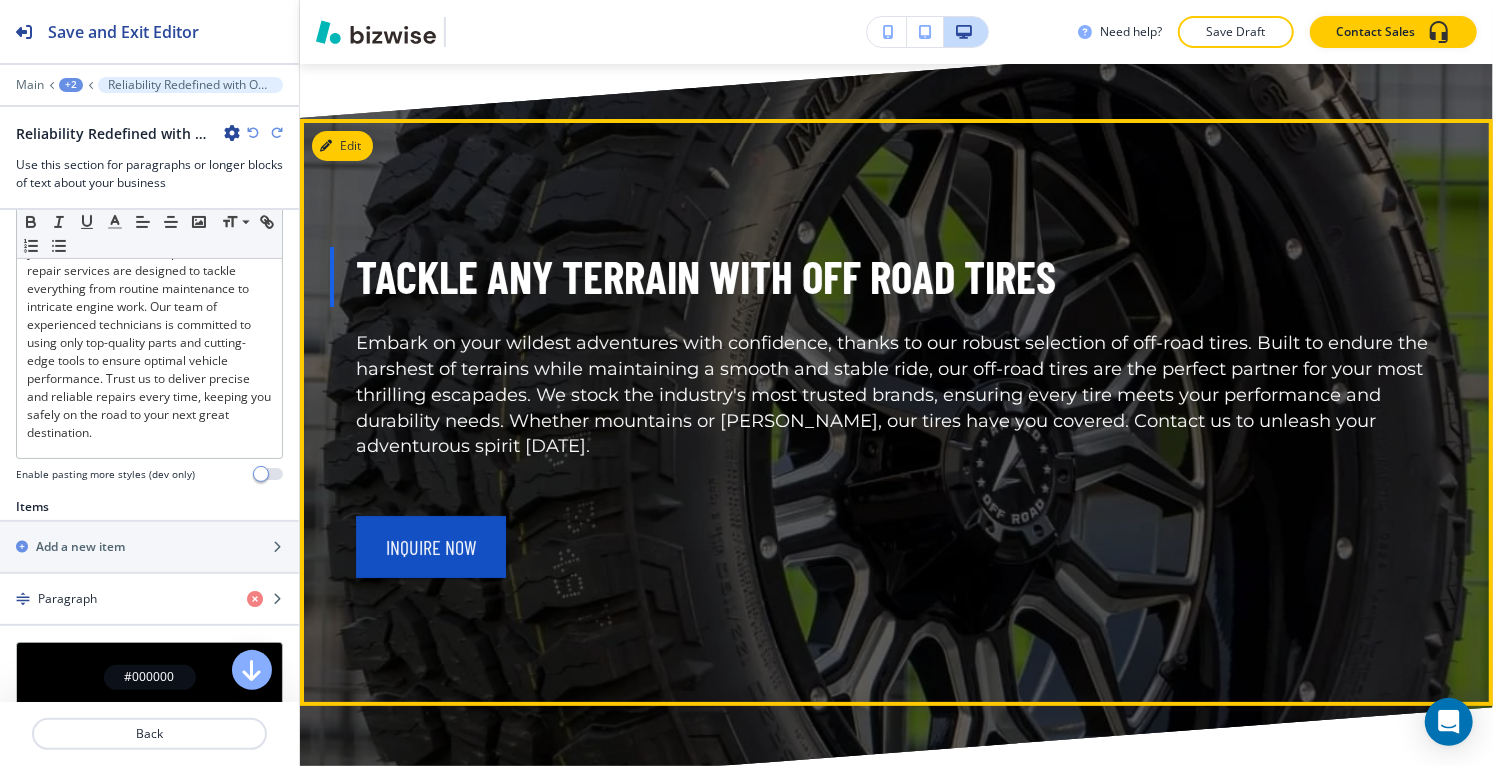 scroll, scrollTop: 4582, scrollLeft: 0, axis: vertical 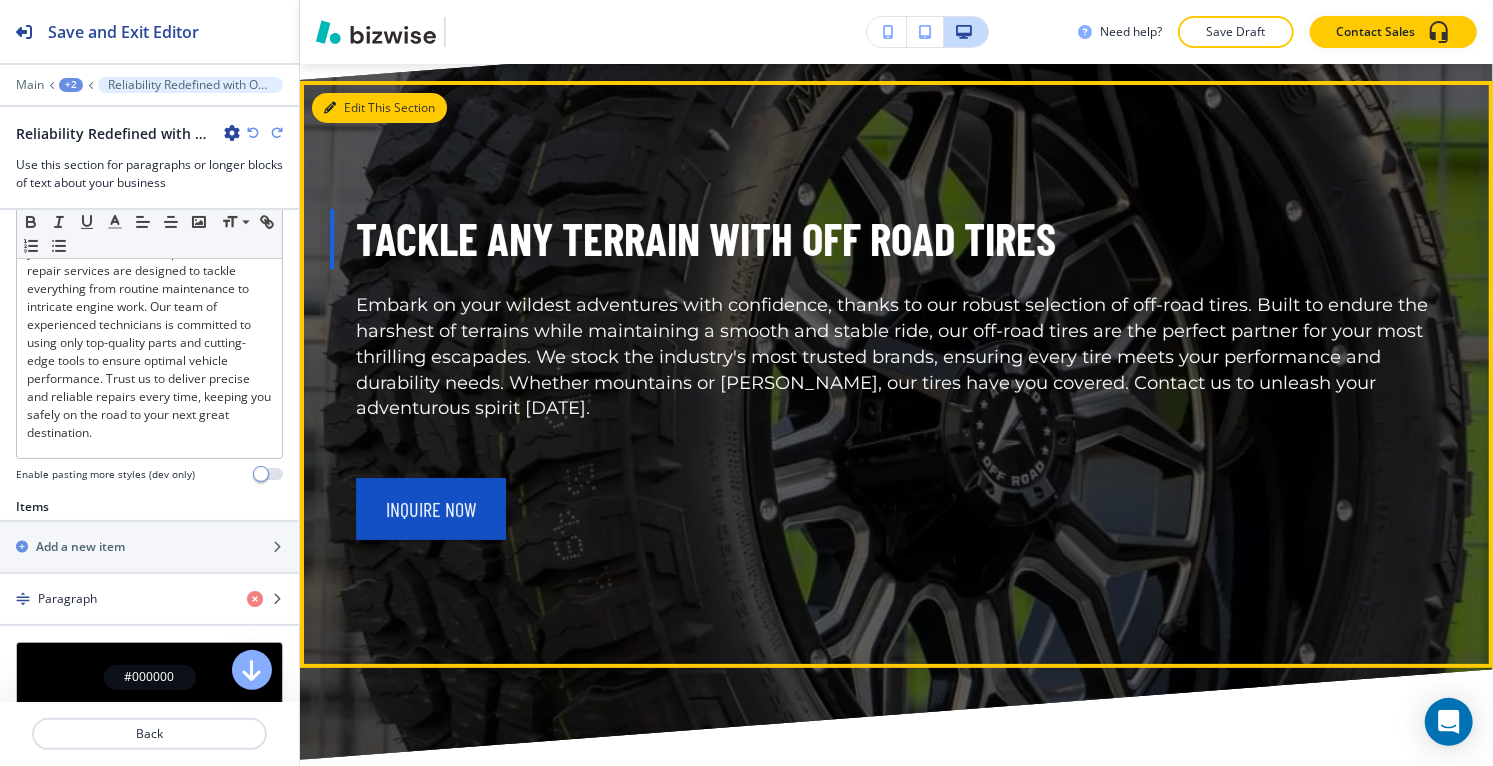 click on "Edit This Section" at bounding box center [379, 108] 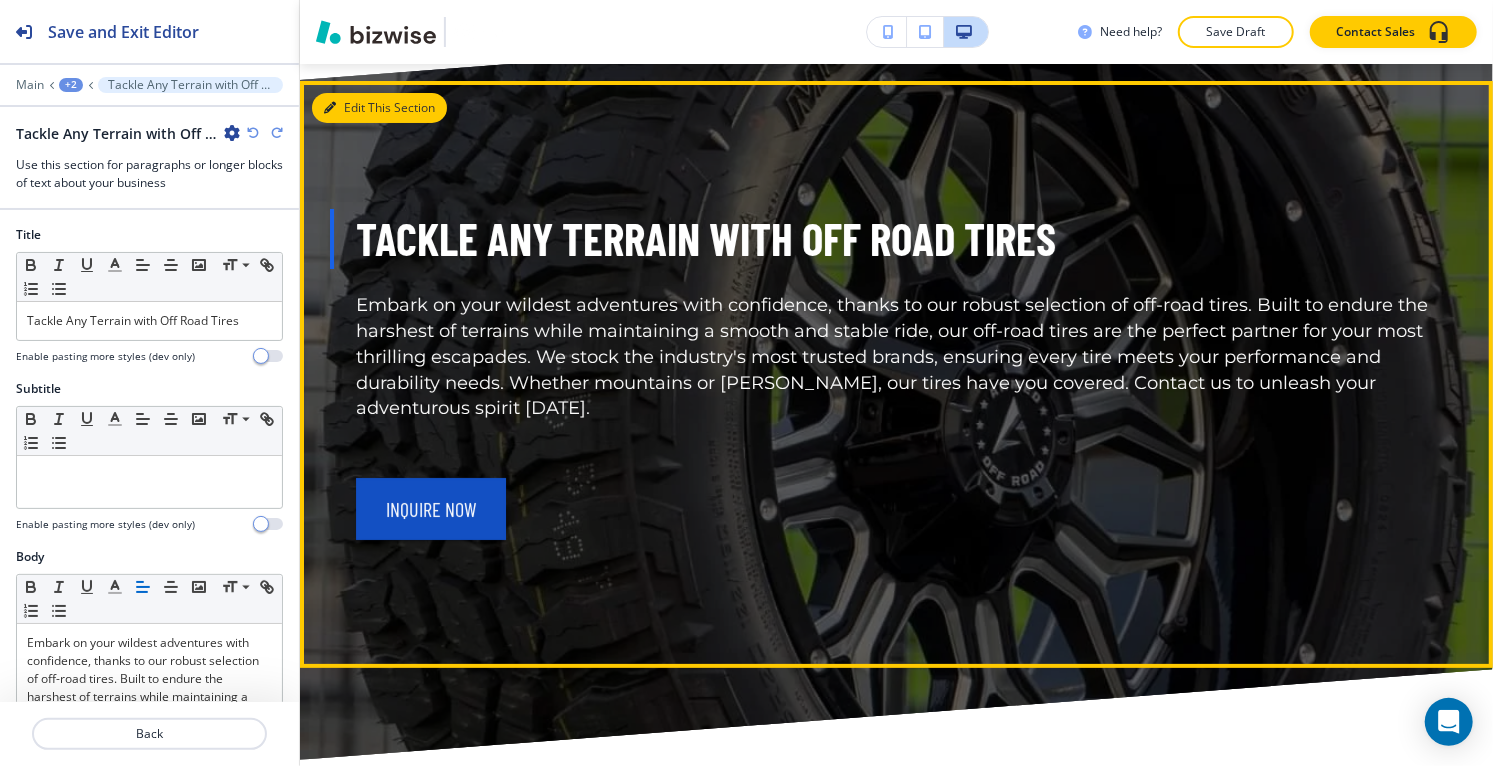 scroll, scrollTop: 4573, scrollLeft: 0, axis: vertical 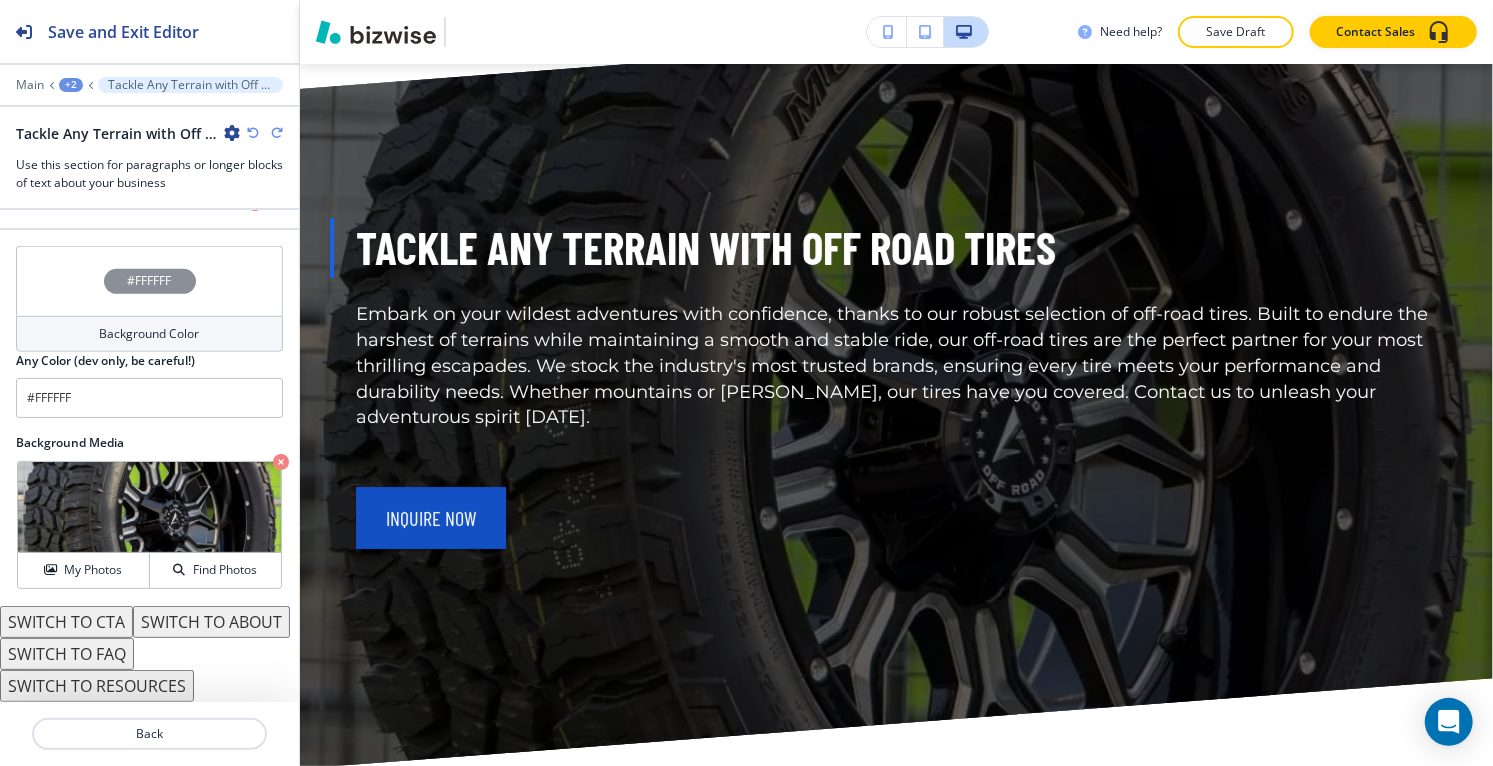 click on "SWITCH TO CTA" at bounding box center [66, 622] 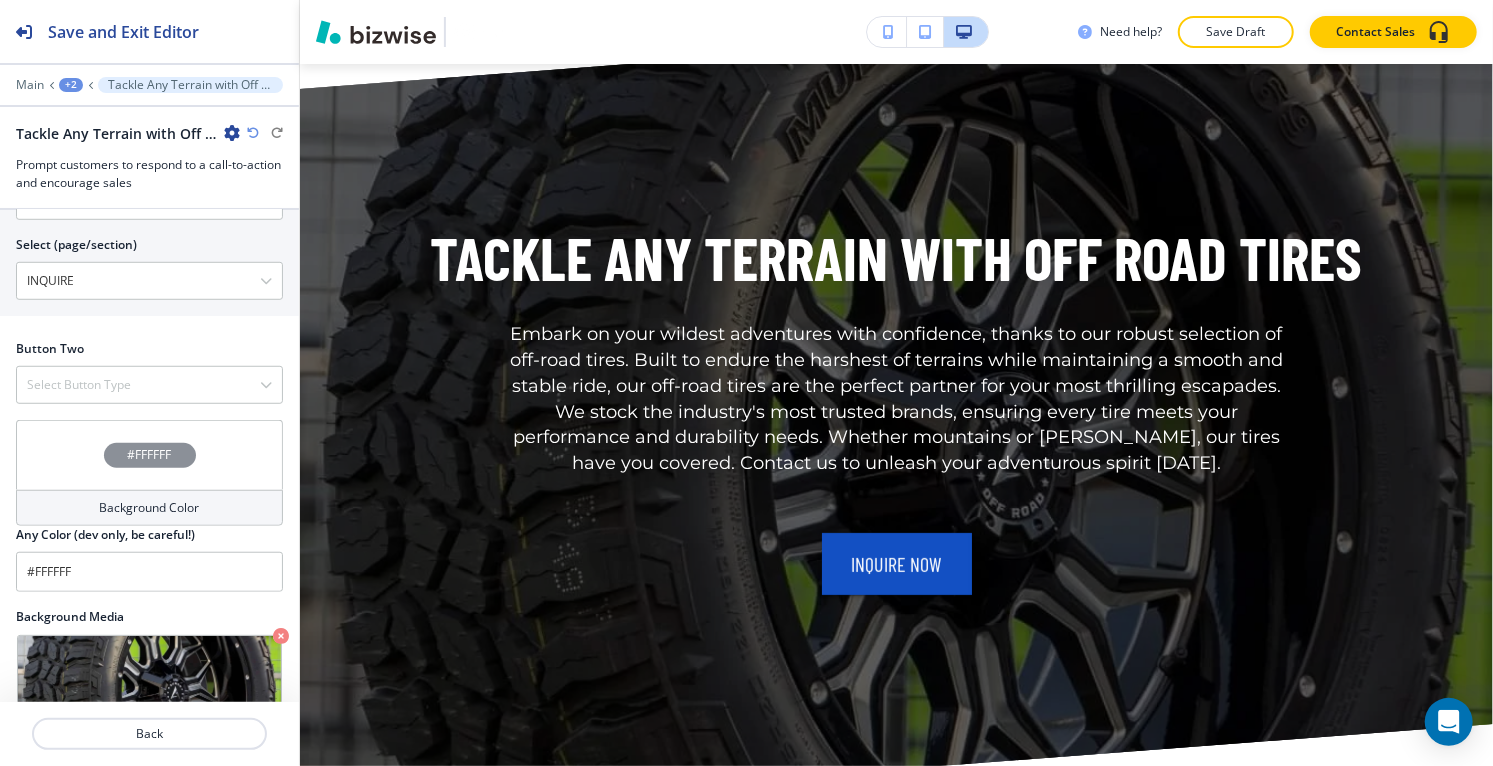 scroll, scrollTop: 988, scrollLeft: 0, axis: vertical 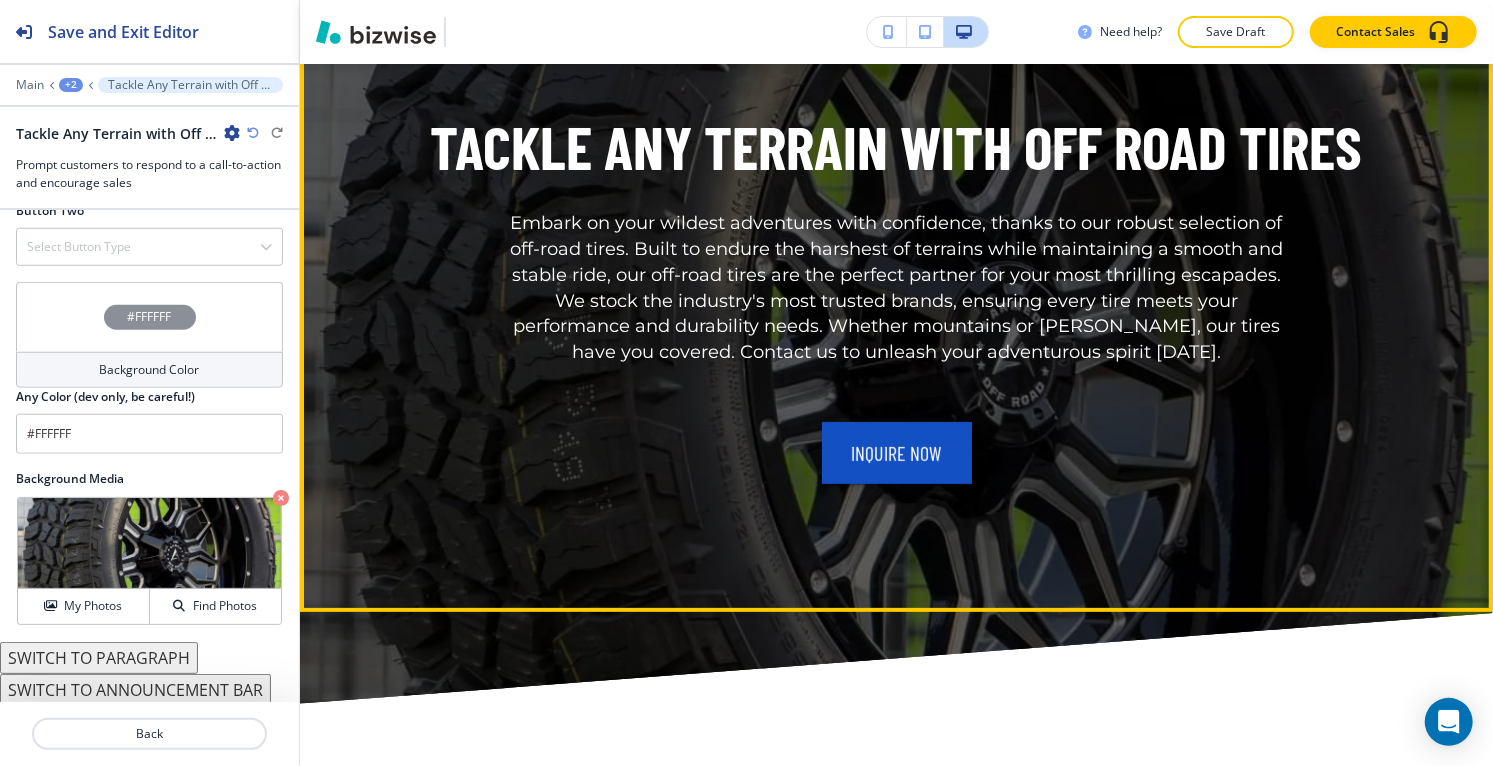 type 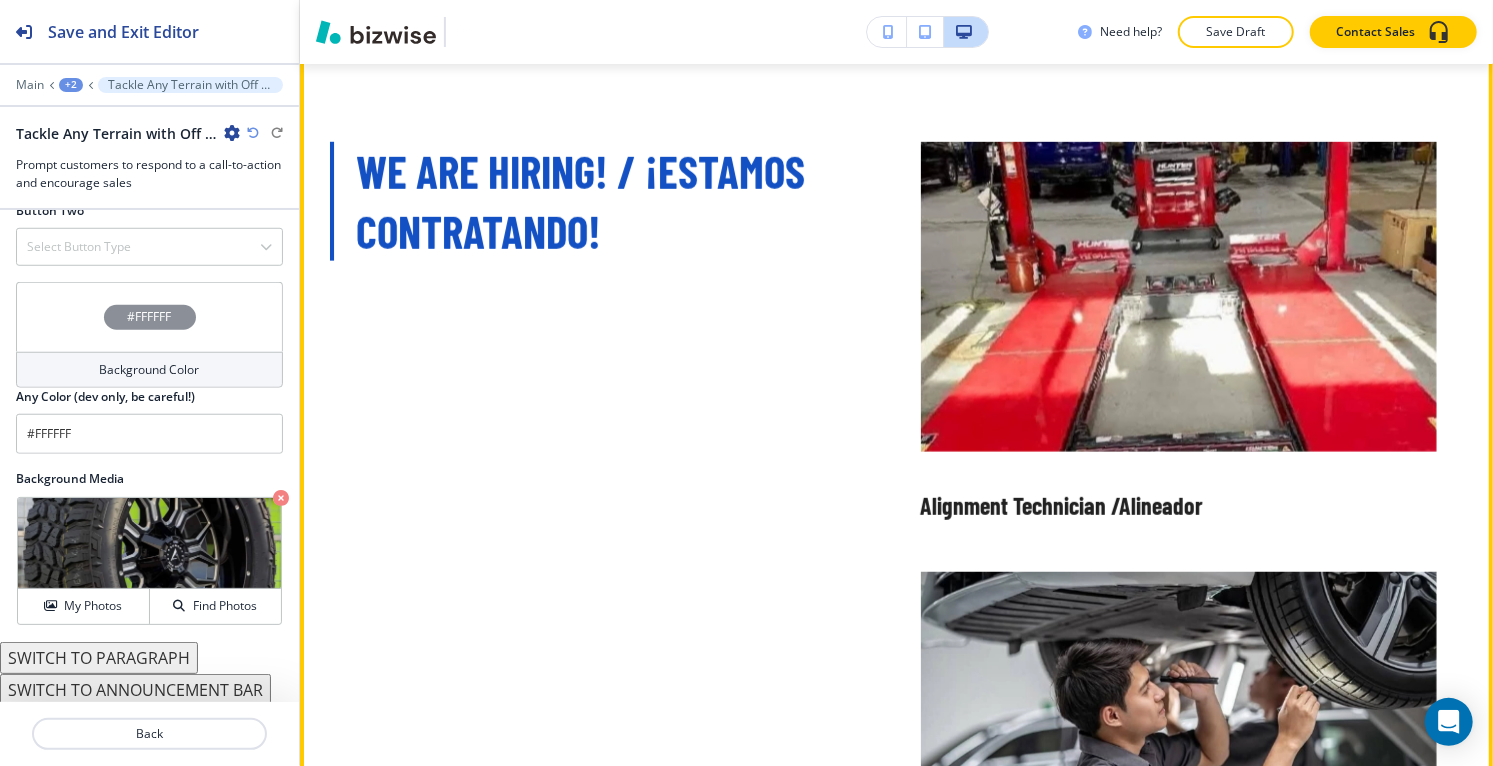scroll, scrollTop: 5240, scrollLeft: 0, axis: vertical 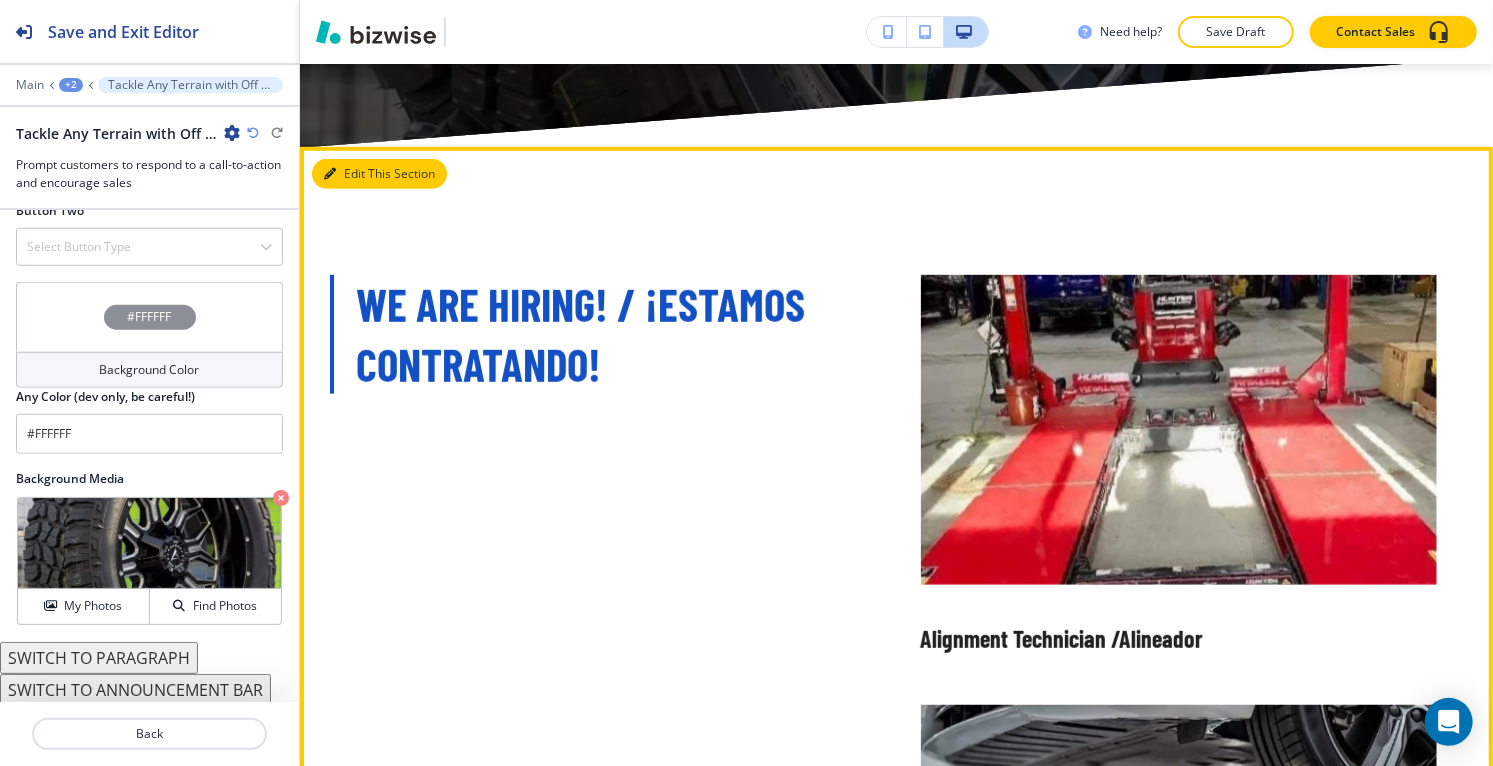 click on "Edit This Section" at bounding box center (379, 174) 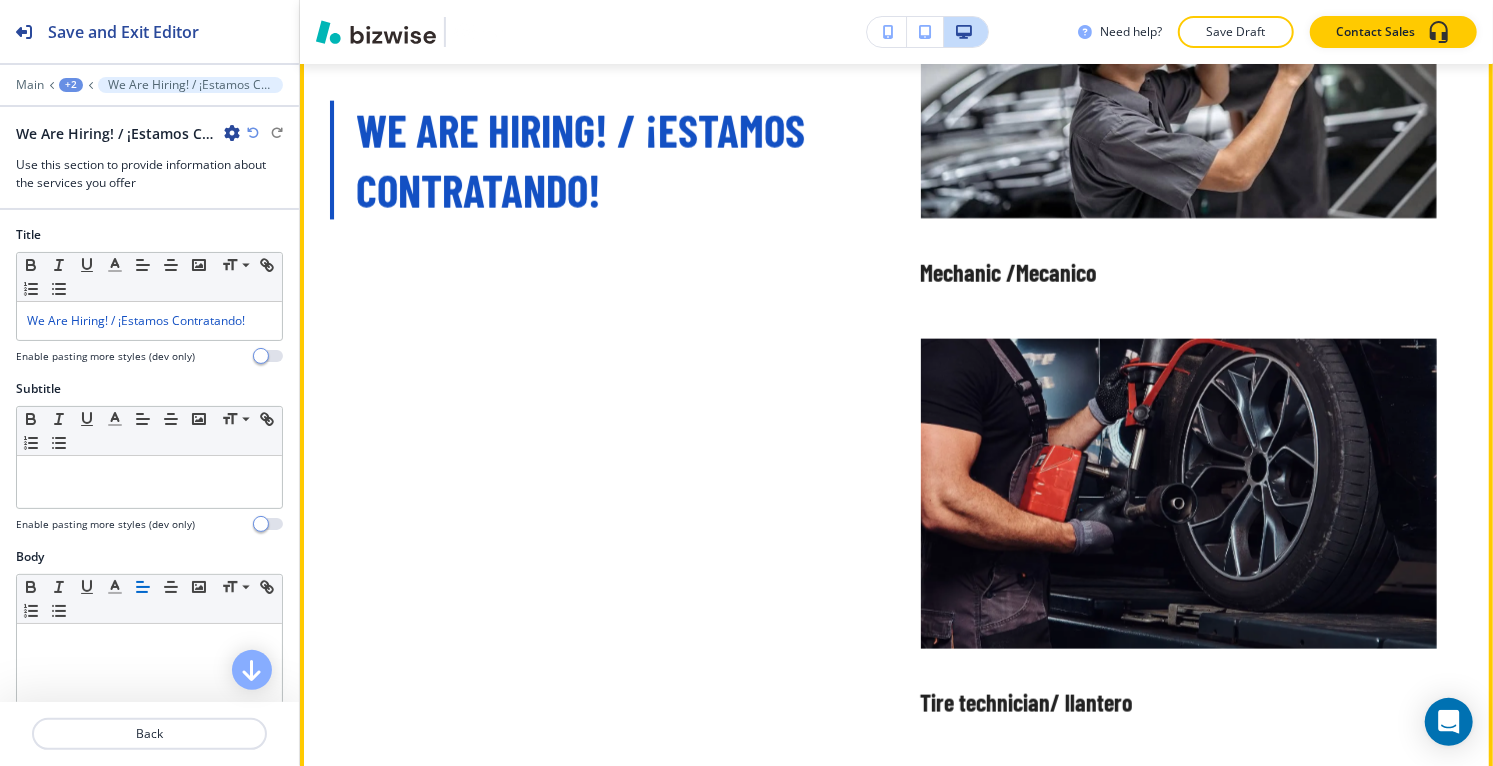 scroll, scrollTop: 6185, scrollLeft: 0, axis: vertical 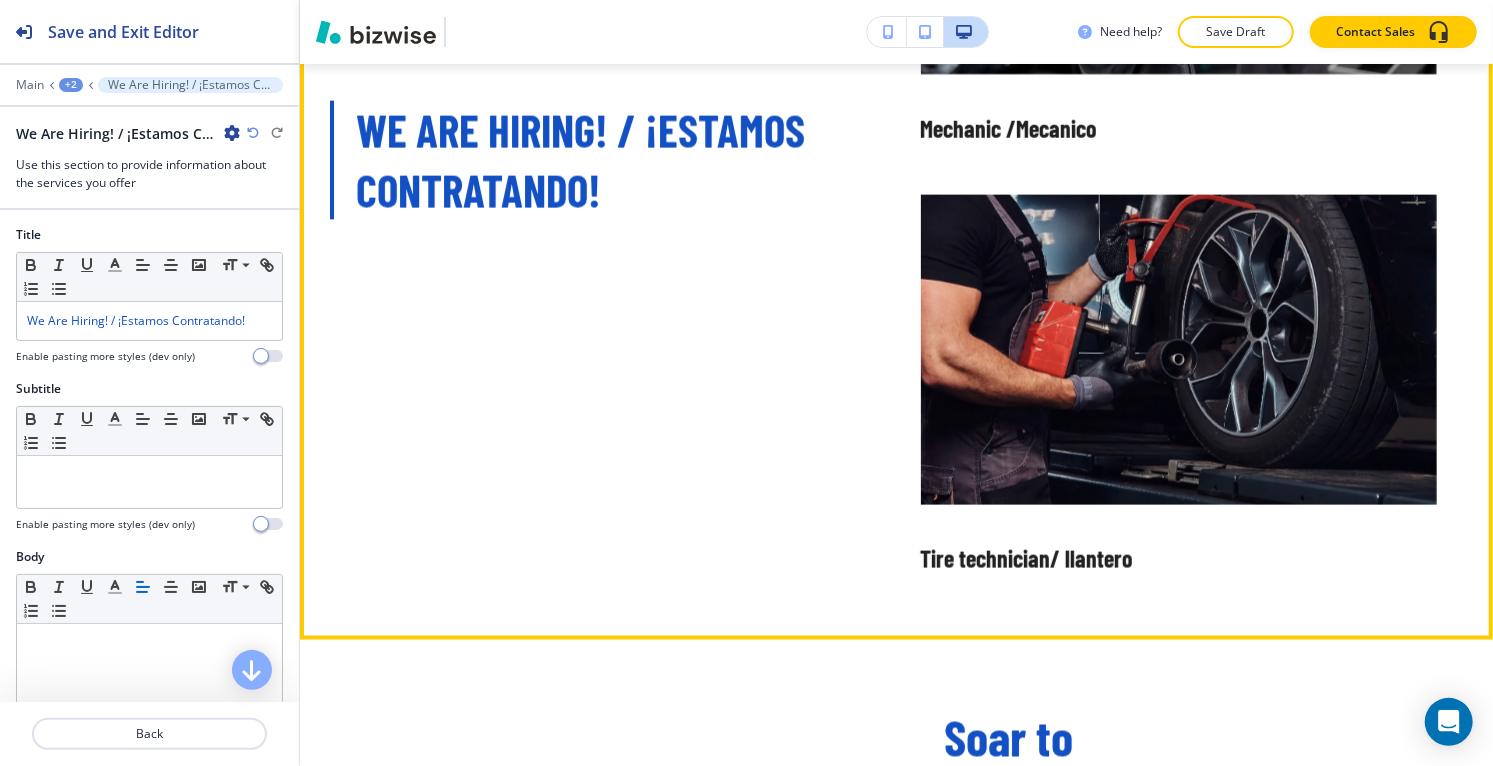 click at bounding box center (1179, 349) 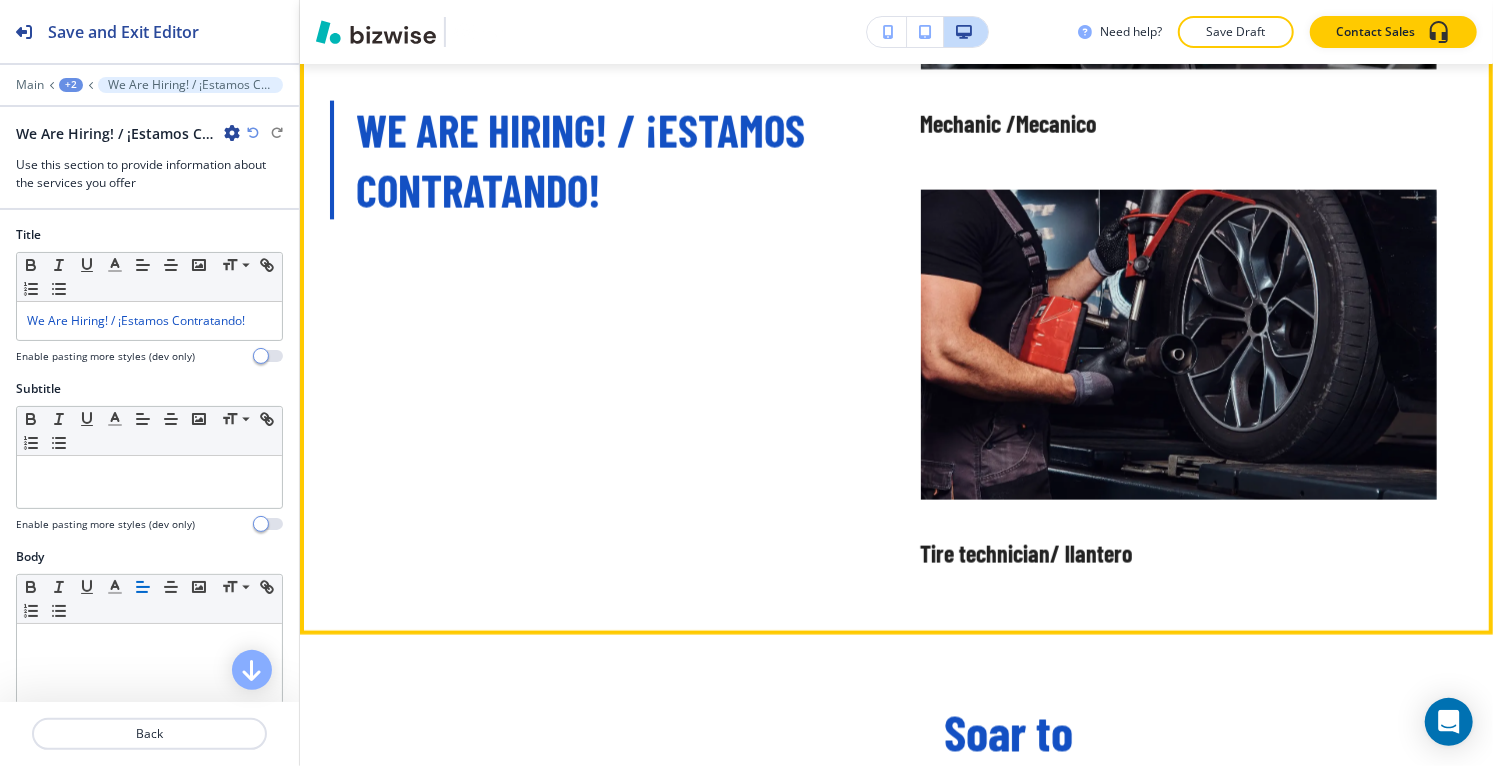click at bounding box center (1179, 344) 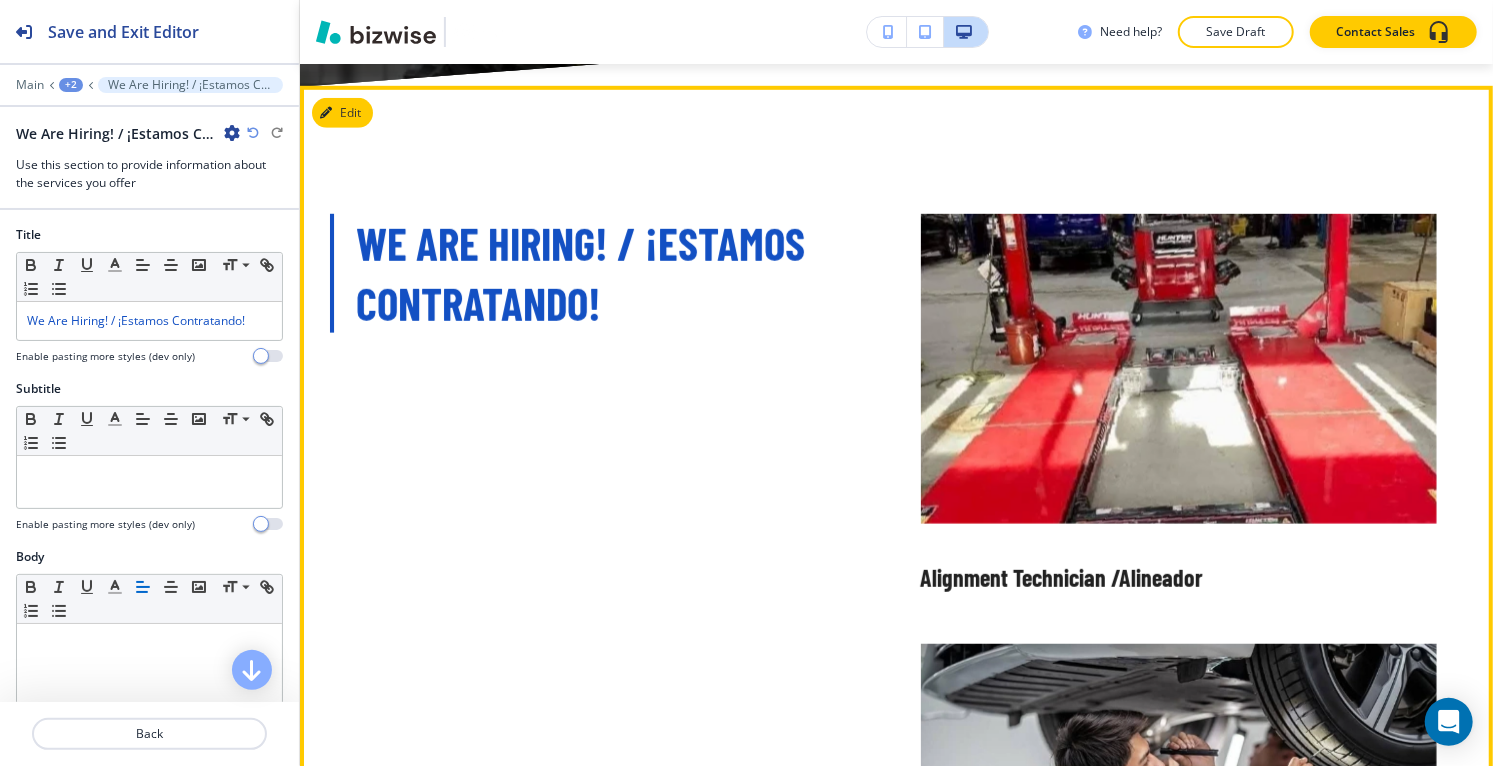 scroll, scrollTop: 5296, scrollLeft: 0, axis: vertical 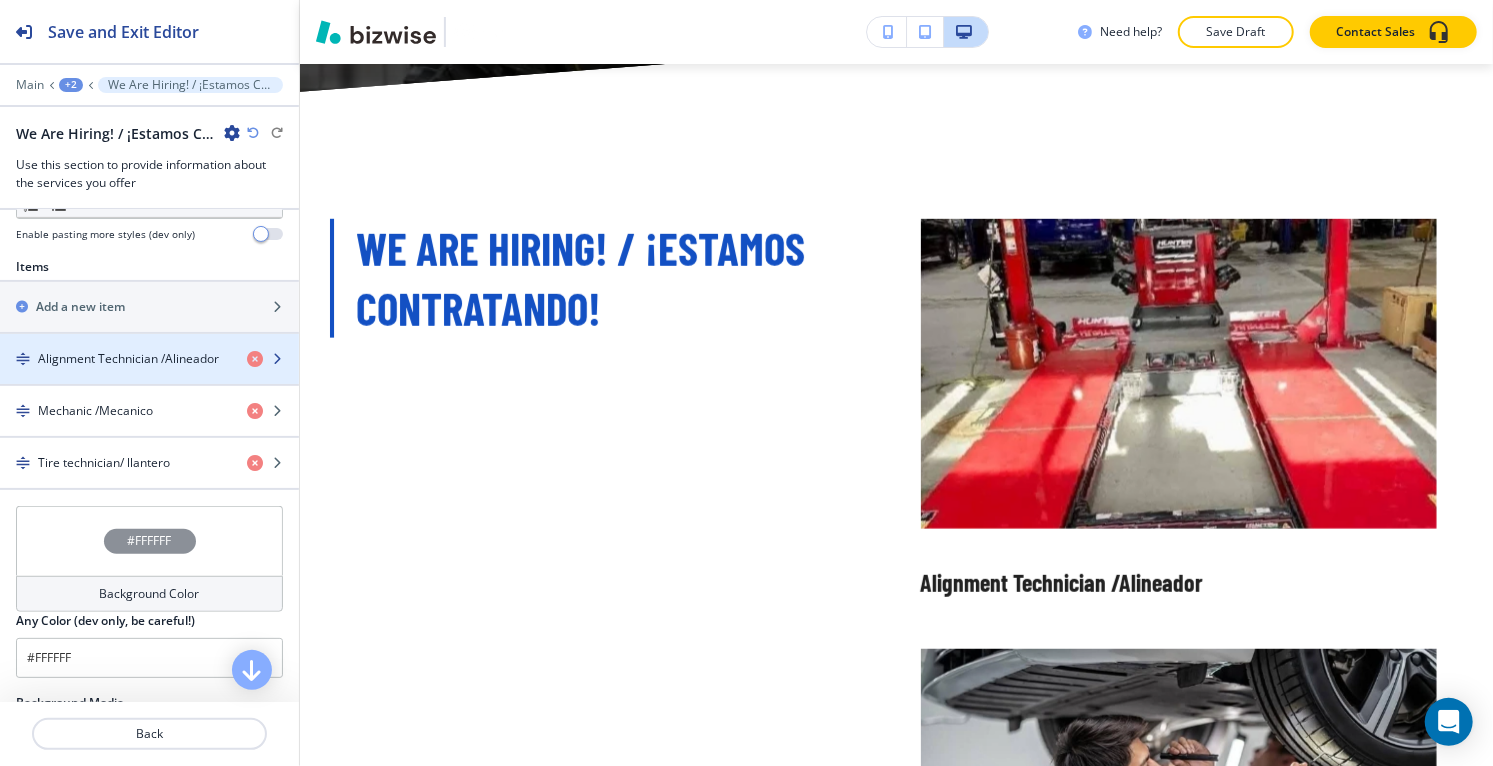 click on "Alignment Technician /Alineador" at bounding box center [128, 359] 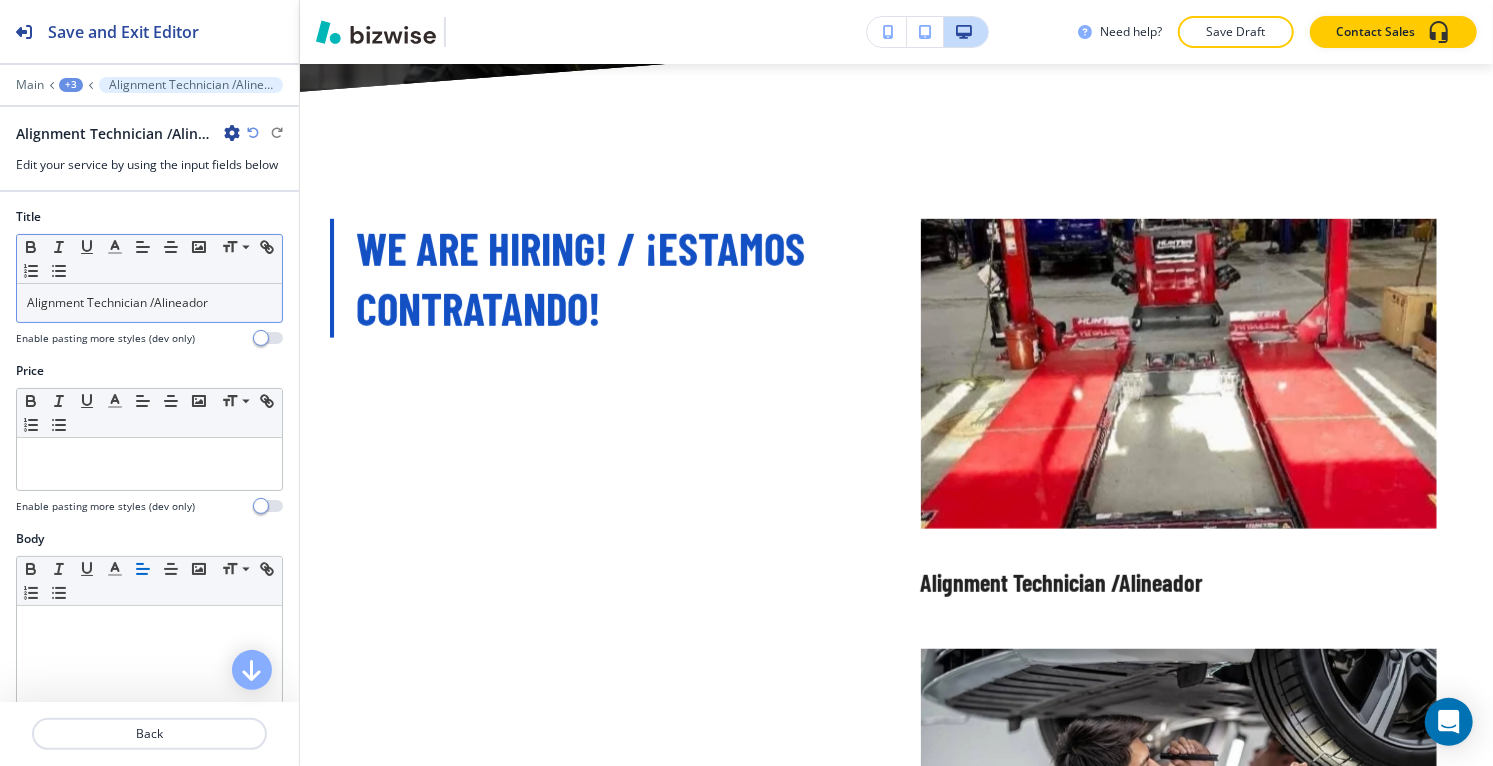 click on "Alignment Technician /Alineador" at bounding box center (149, 303) 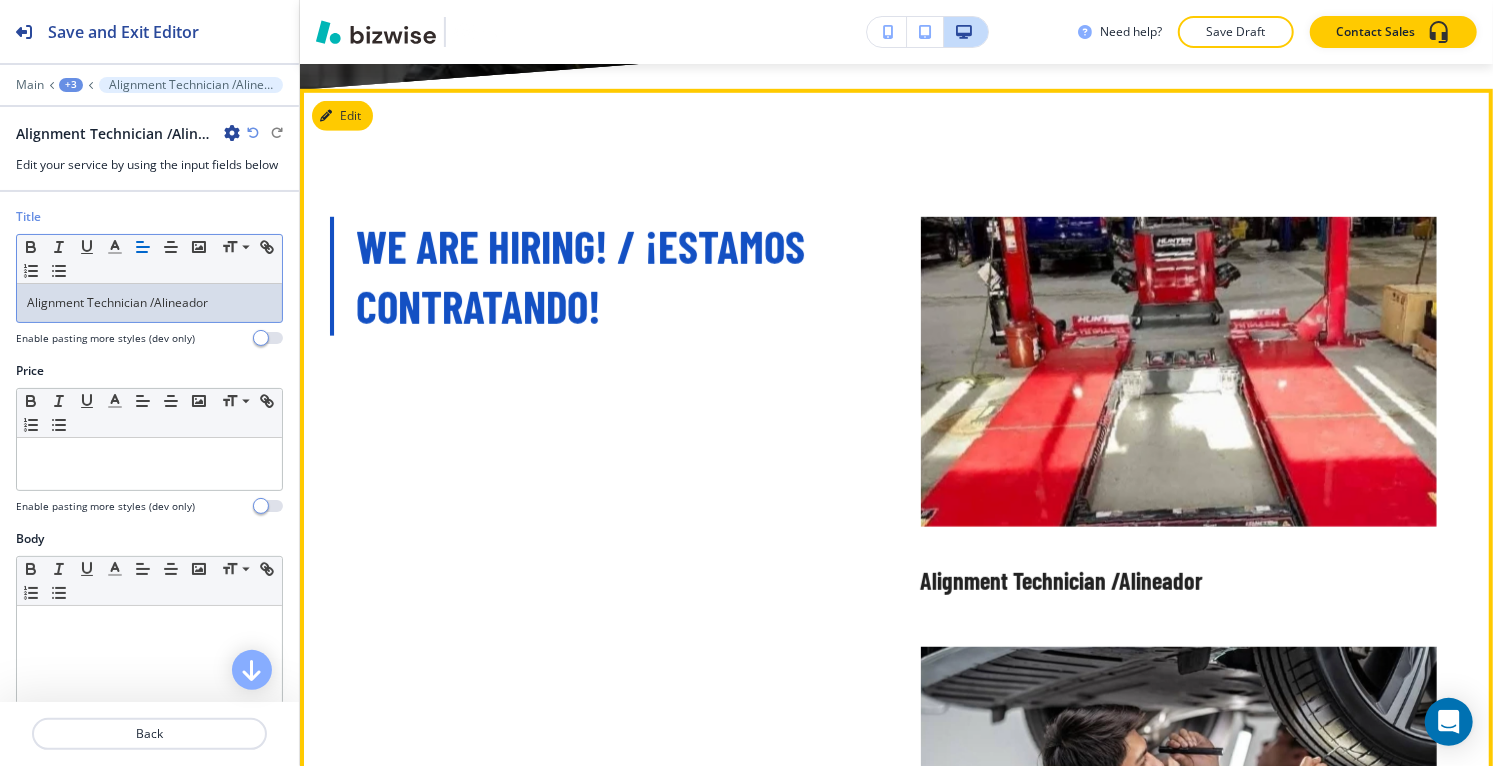 scroll, scrollTop: 5296, scrollLeft: 0, axis: vertical 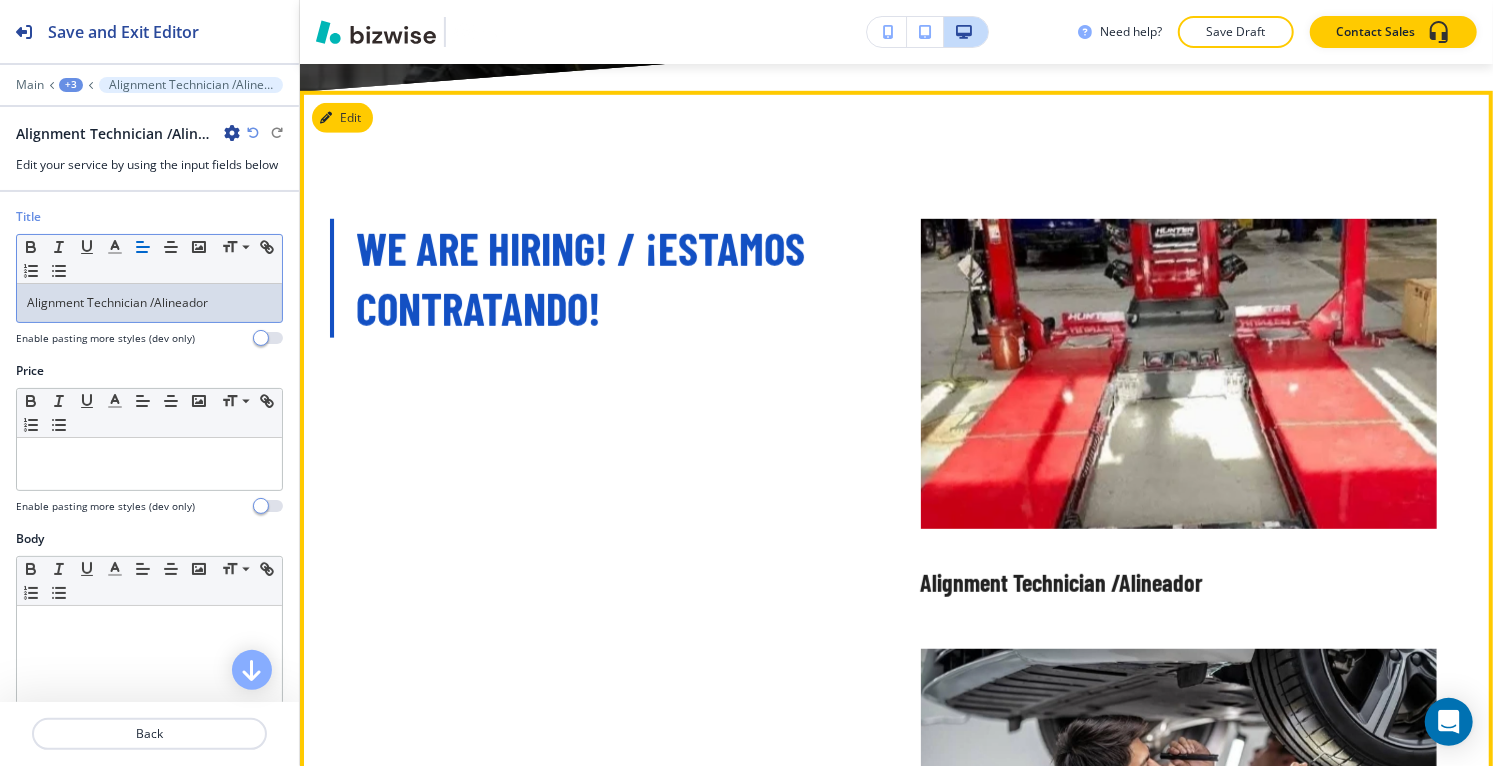 click at bounding box center [1179, 373] 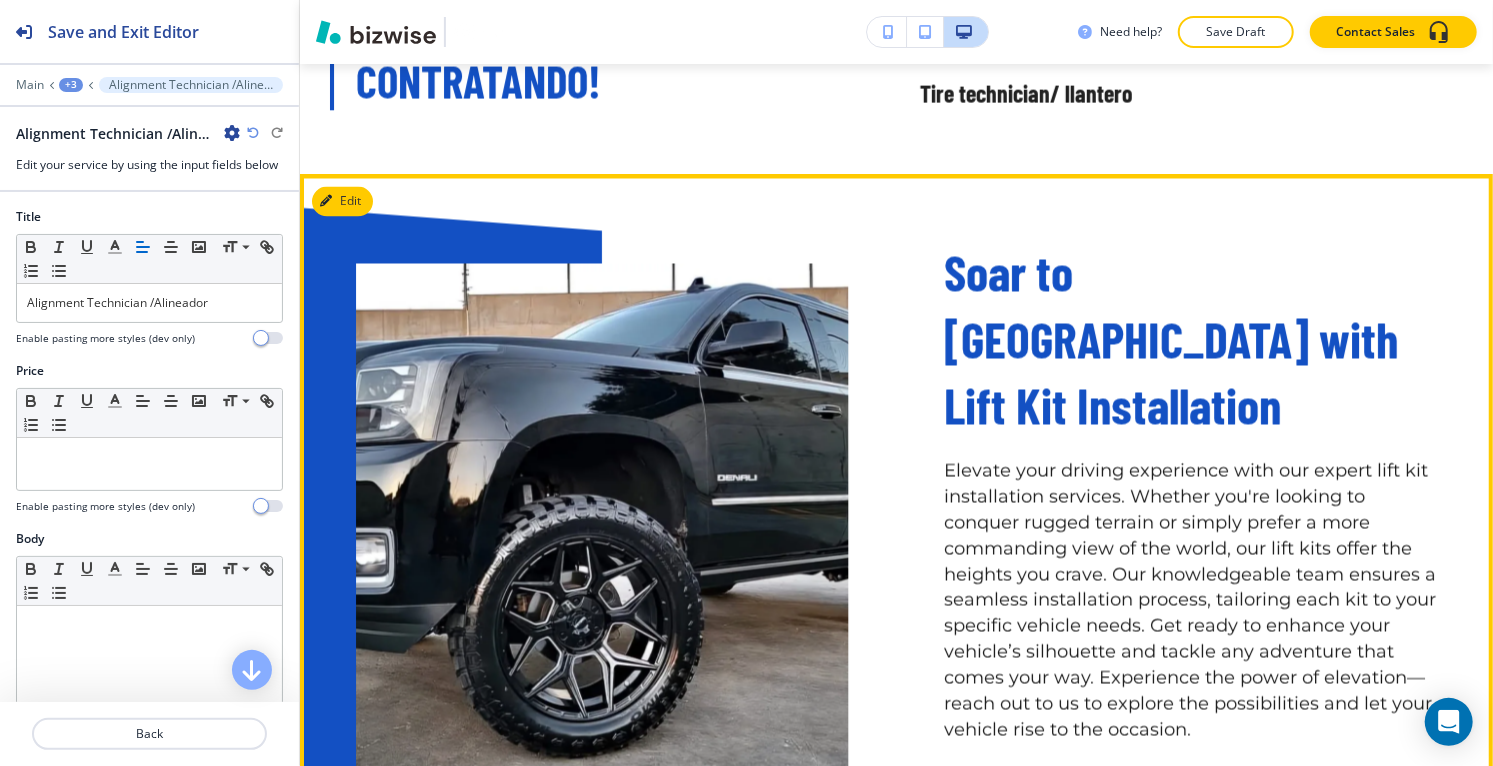 scroll, scrollTop: 6519, scrollLeft: 0, axis: vertical 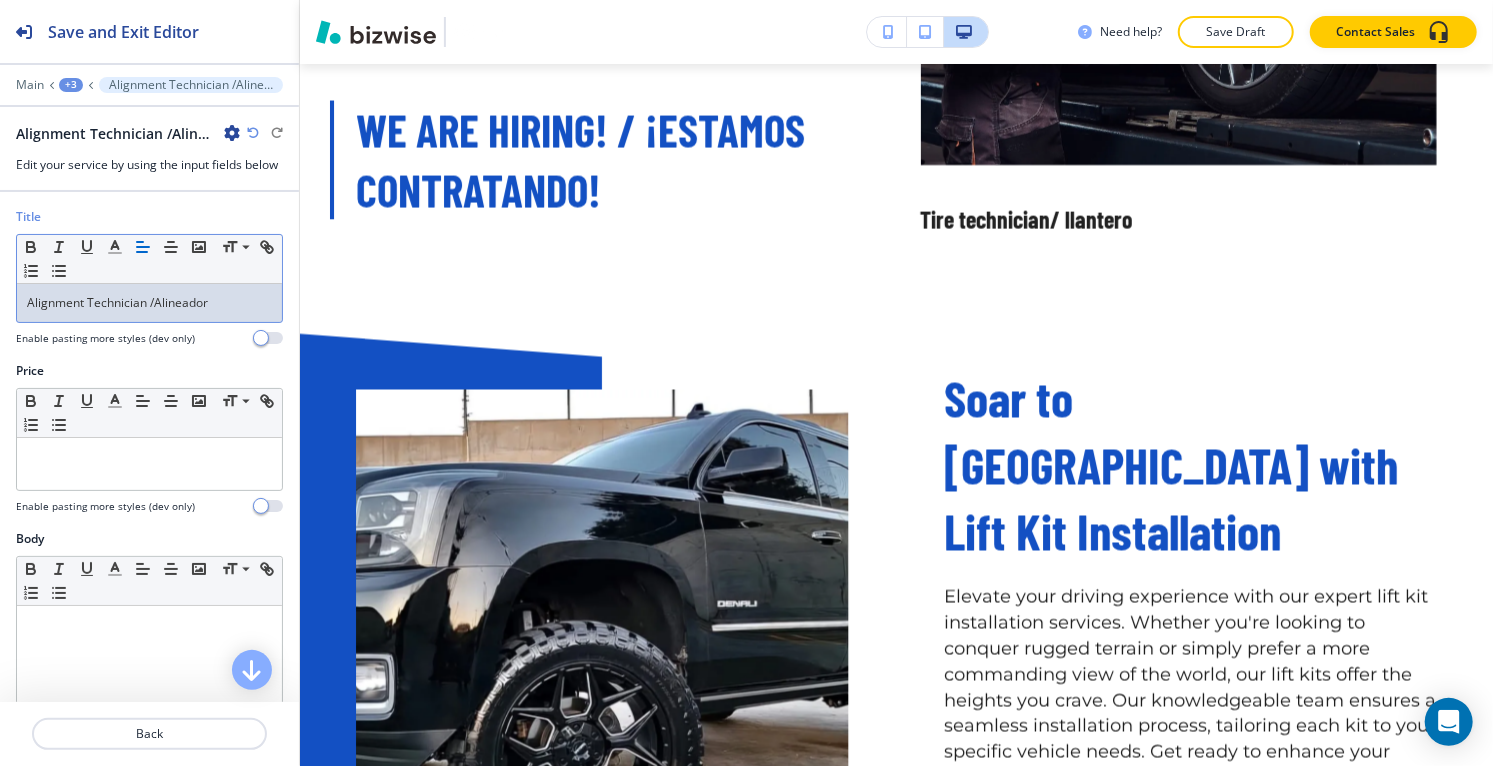click on "Alignment Technician /Alineador" at bounding box center [149, 303] 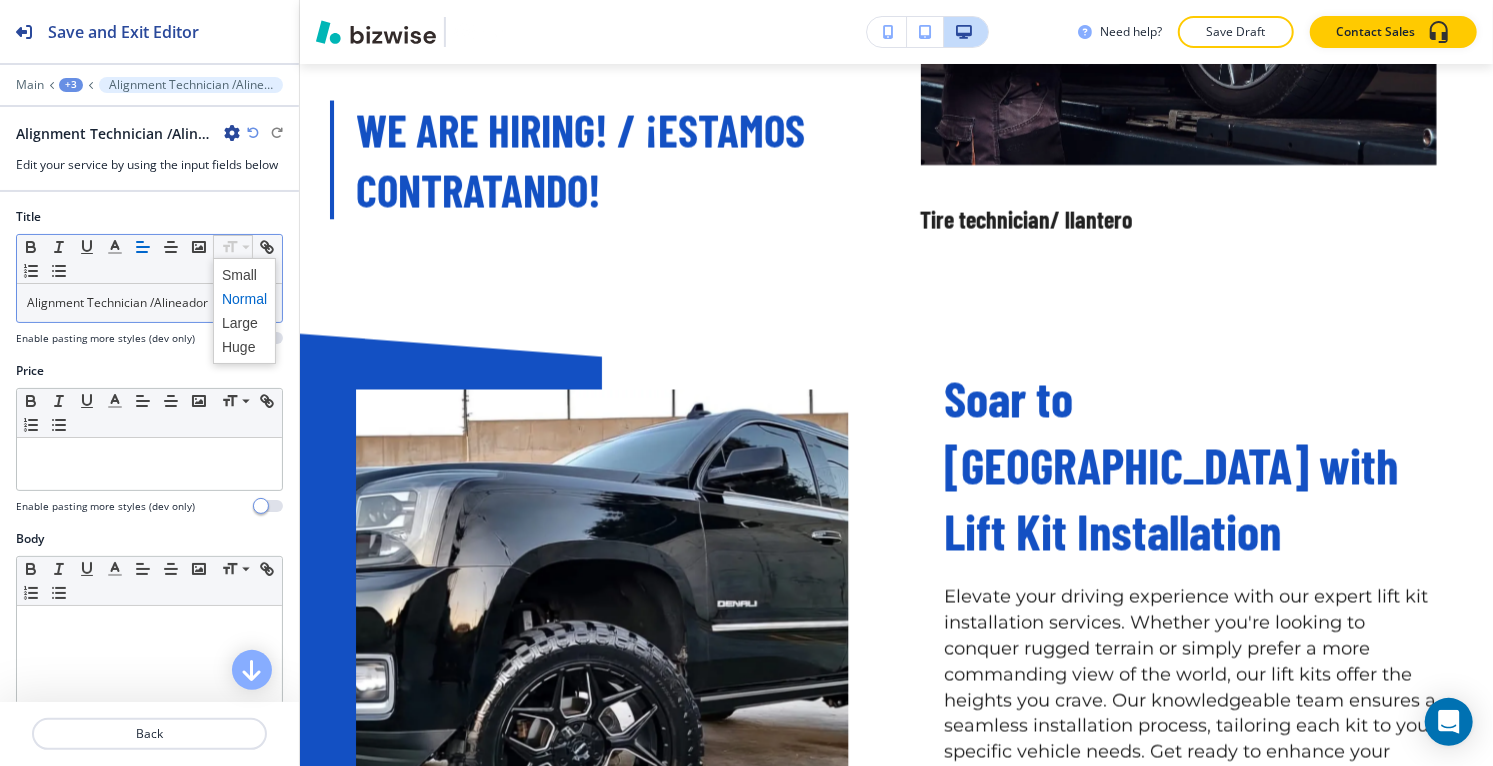 click 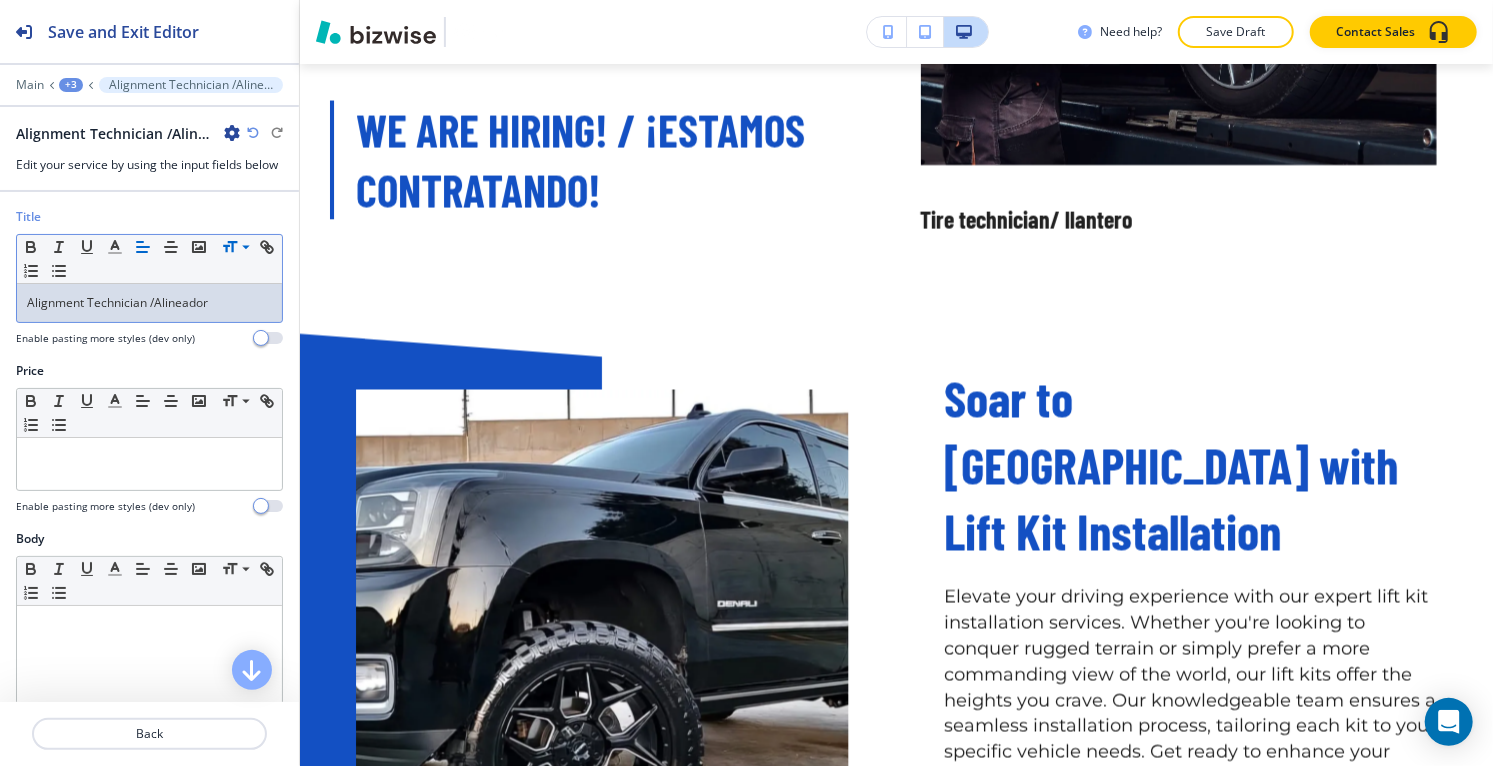 click on "Alignment Technician /Alineador" at bounding box center [149, 303] 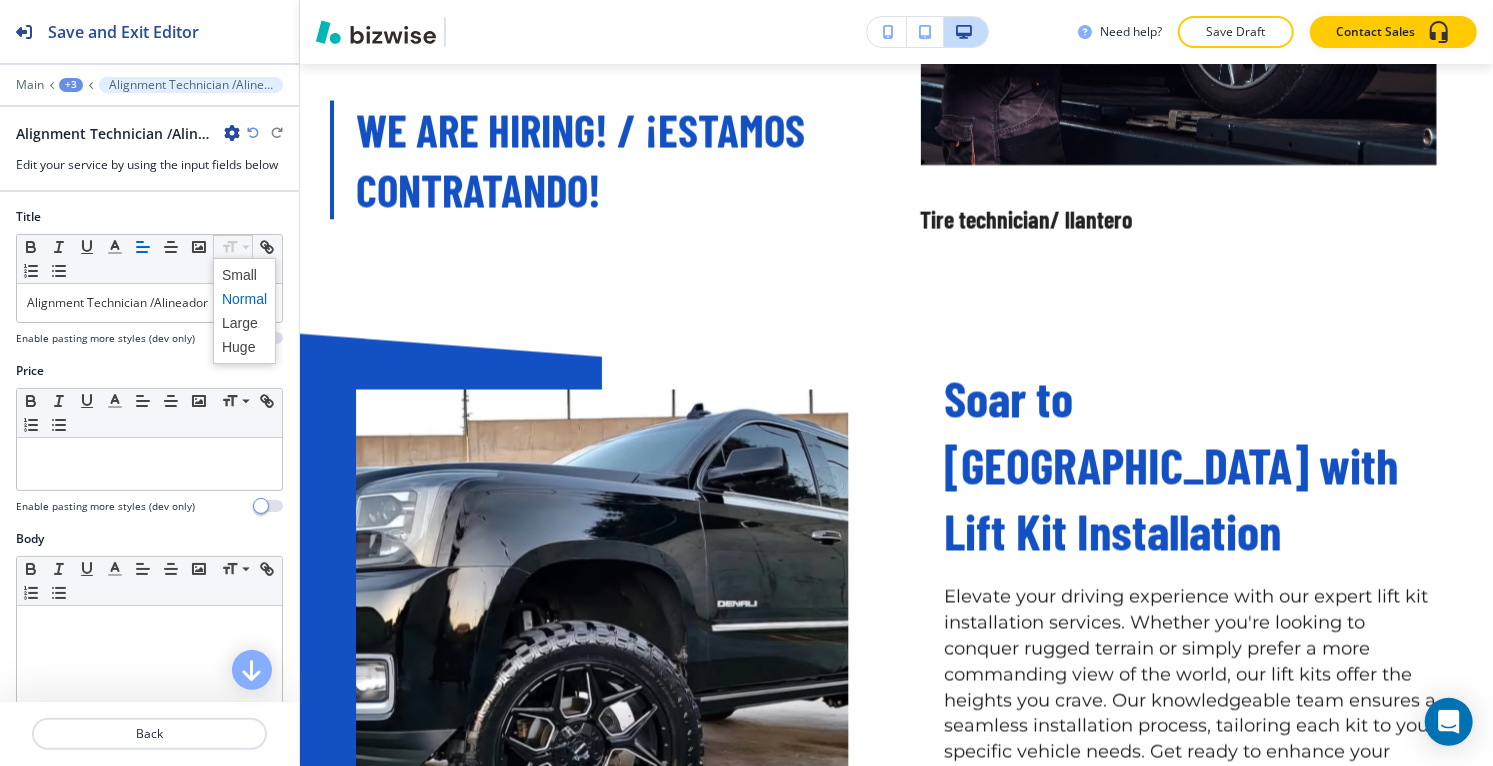 click at bounding box center [244, 299] 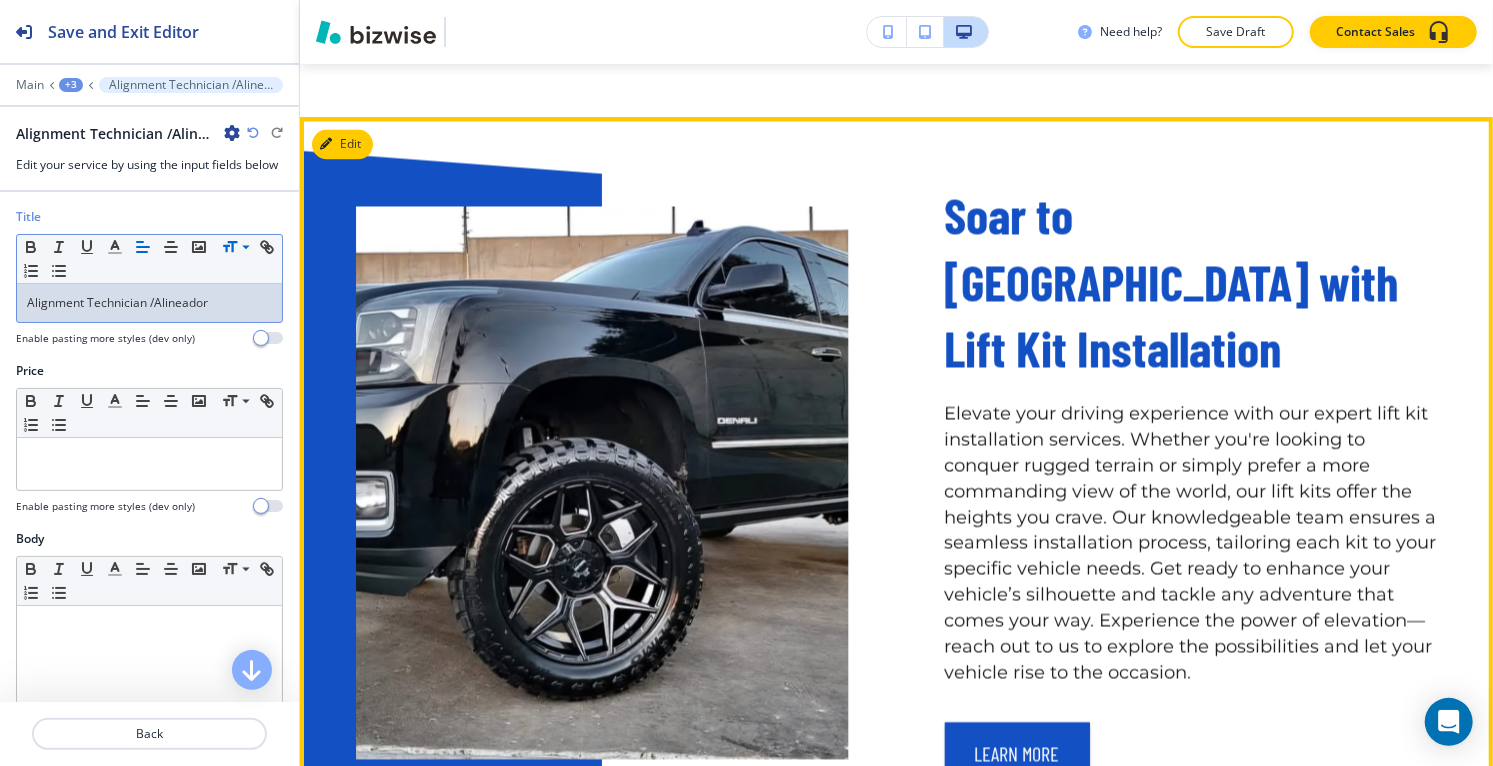 scroll, scrollTop: 6741, scrollLeft: 0, axis: vertical 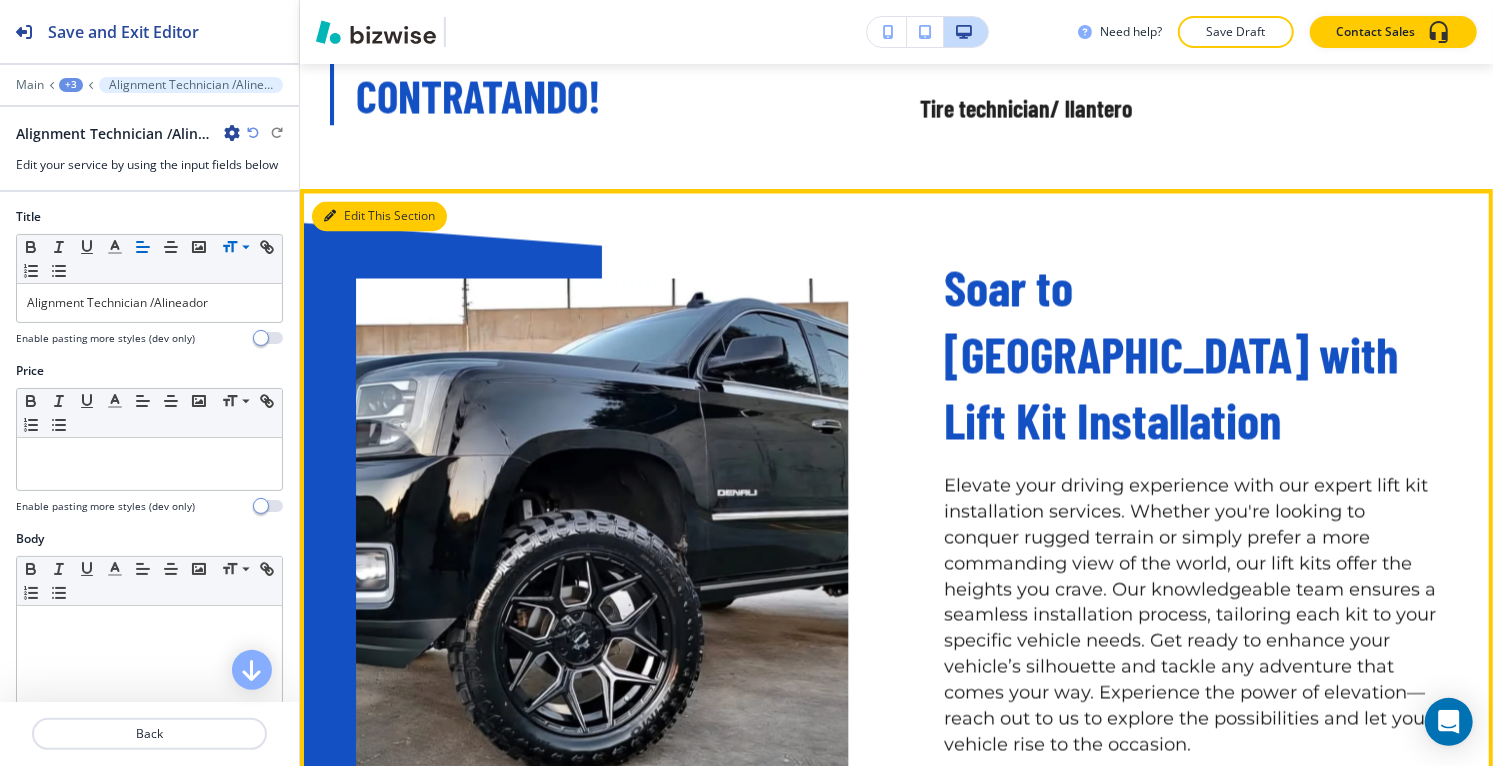 click on "Edit This Section" at bounding box center (379, 217) 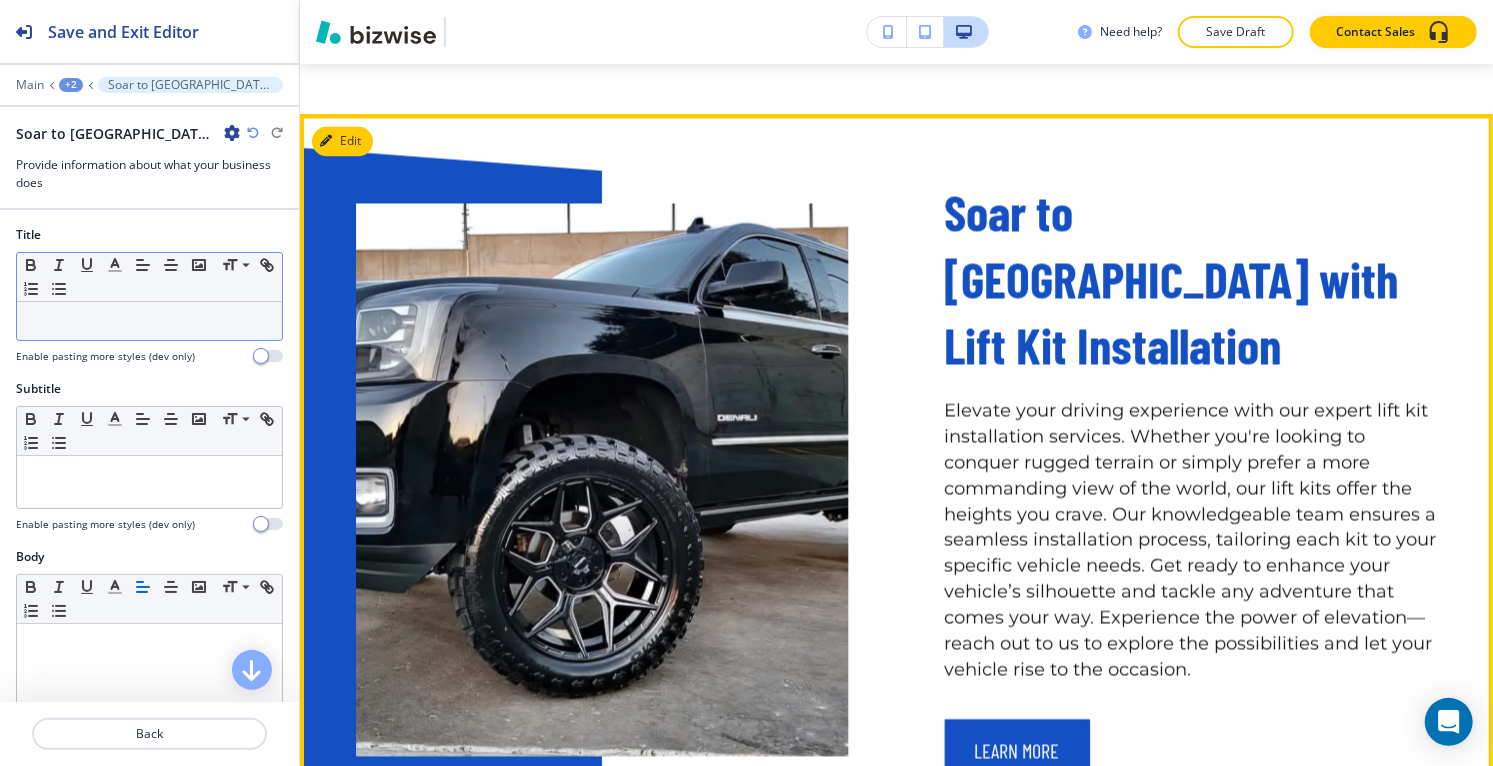 scroll, scrollTop: 6729, scrollLeft: 0, axis: vertical 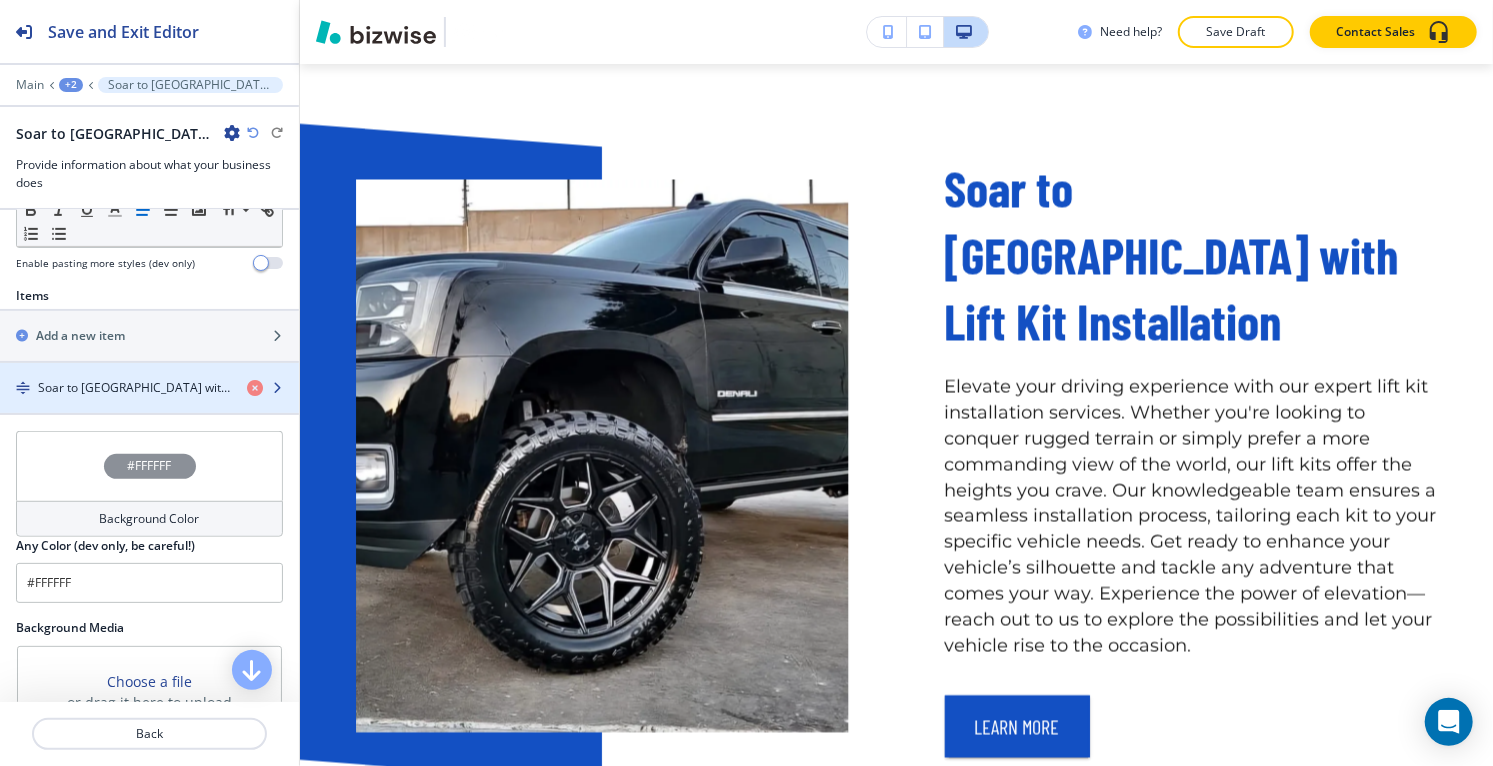 click on "Soar to [GEOGRAPHIC_DATA] with Lift Kit Installation" at bounding box center (134, 388) 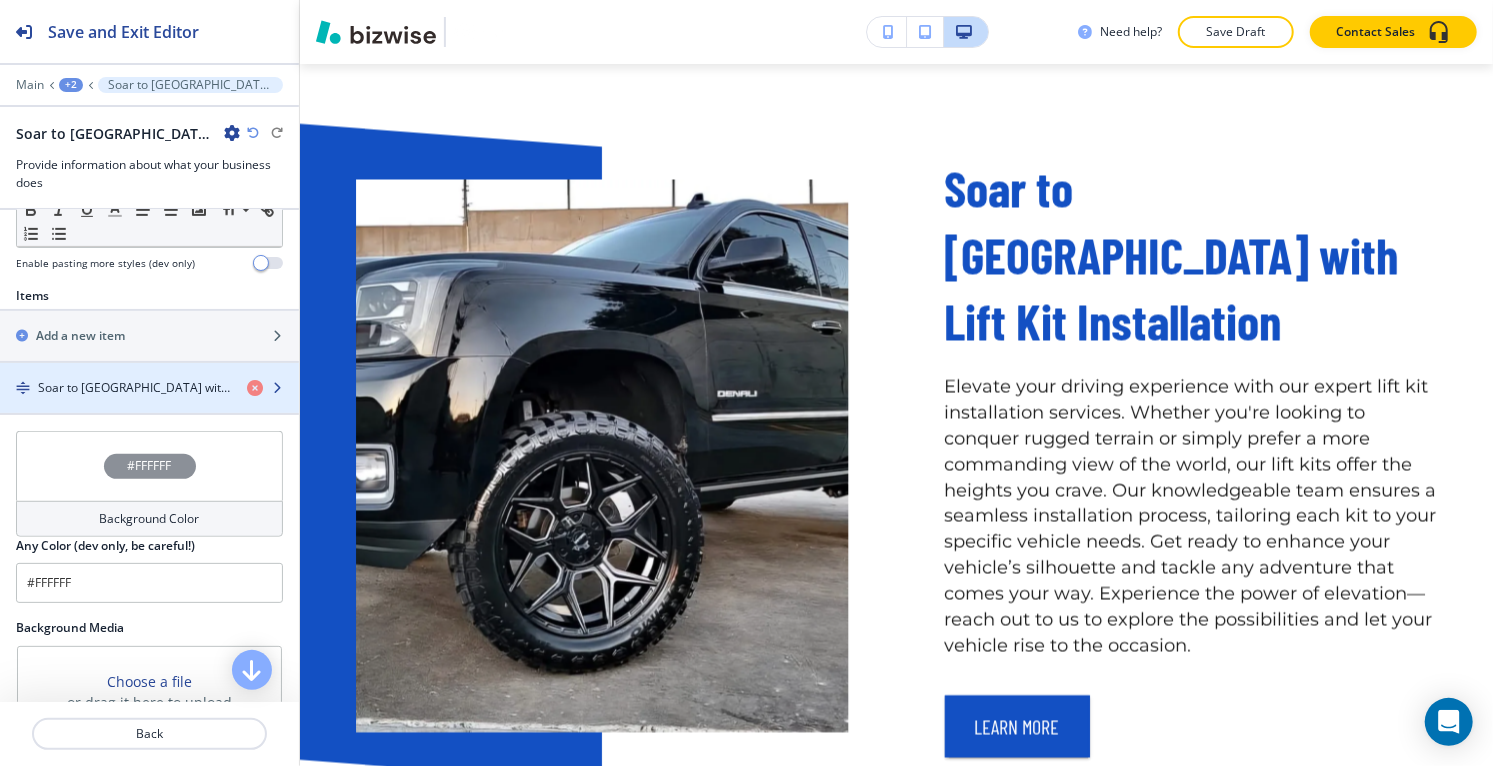 click on "Soar to [GEOGRAPHIC_DATA] with Lift Kit Installation" at bounding box center (134, 388) 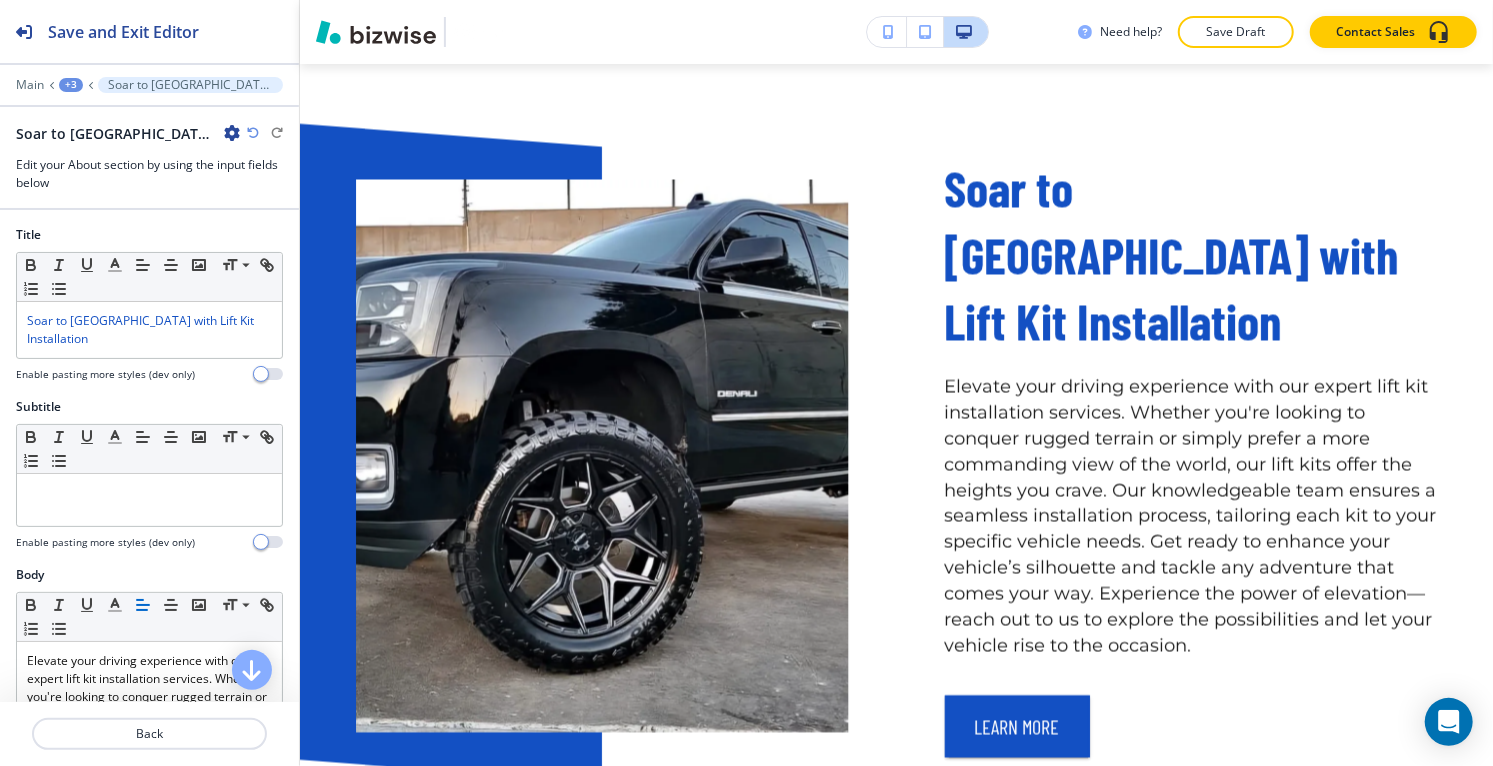 scroll, scrollTop: 6697, scrollLeft: 0, axis: vertical 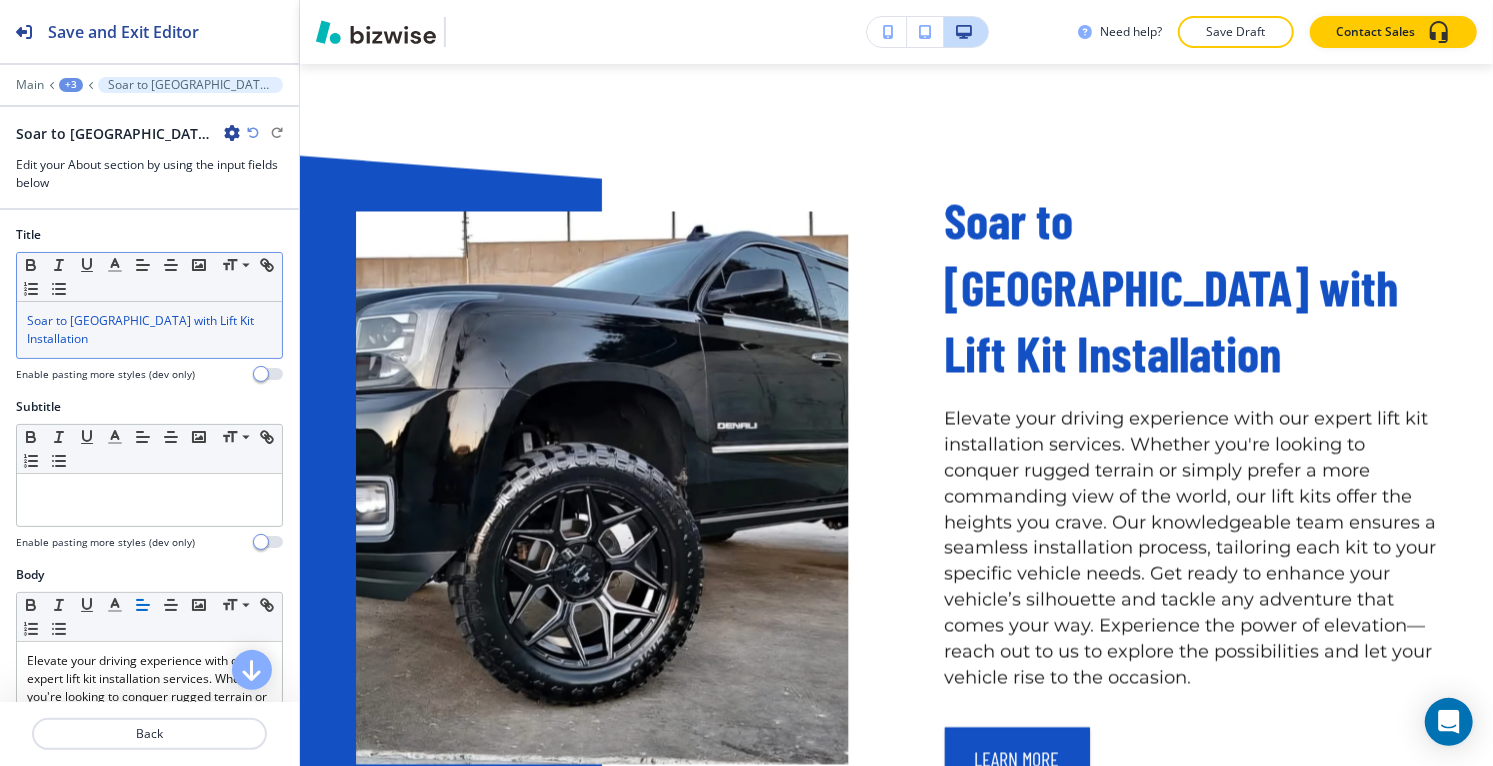 click on "Soar to [GEOGRAPHIC_DATA] with Lift Kit Installation" at bounding box center (149, 330) 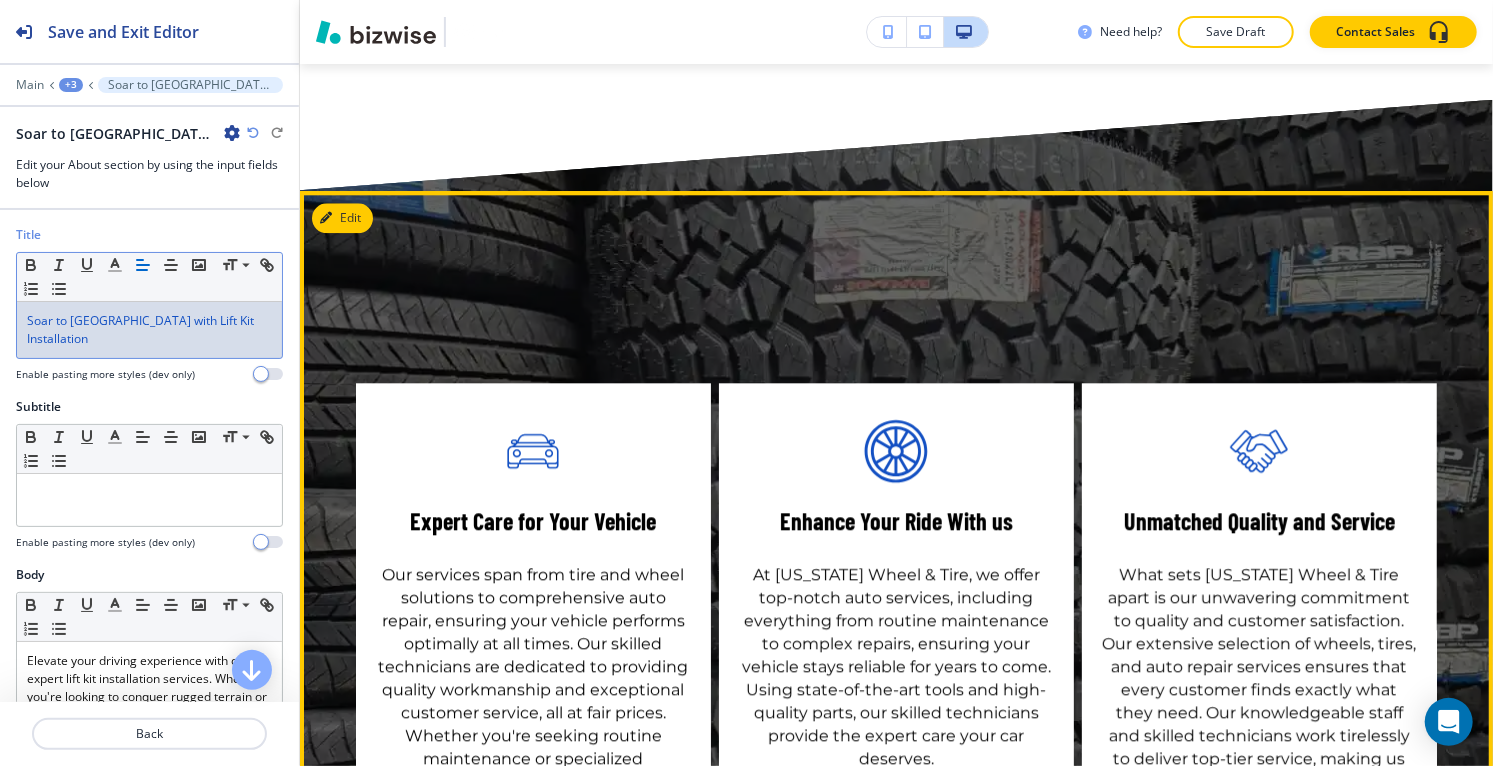 scroll, scrollTop: 7475, scrollLeft: 0, axis: vertical 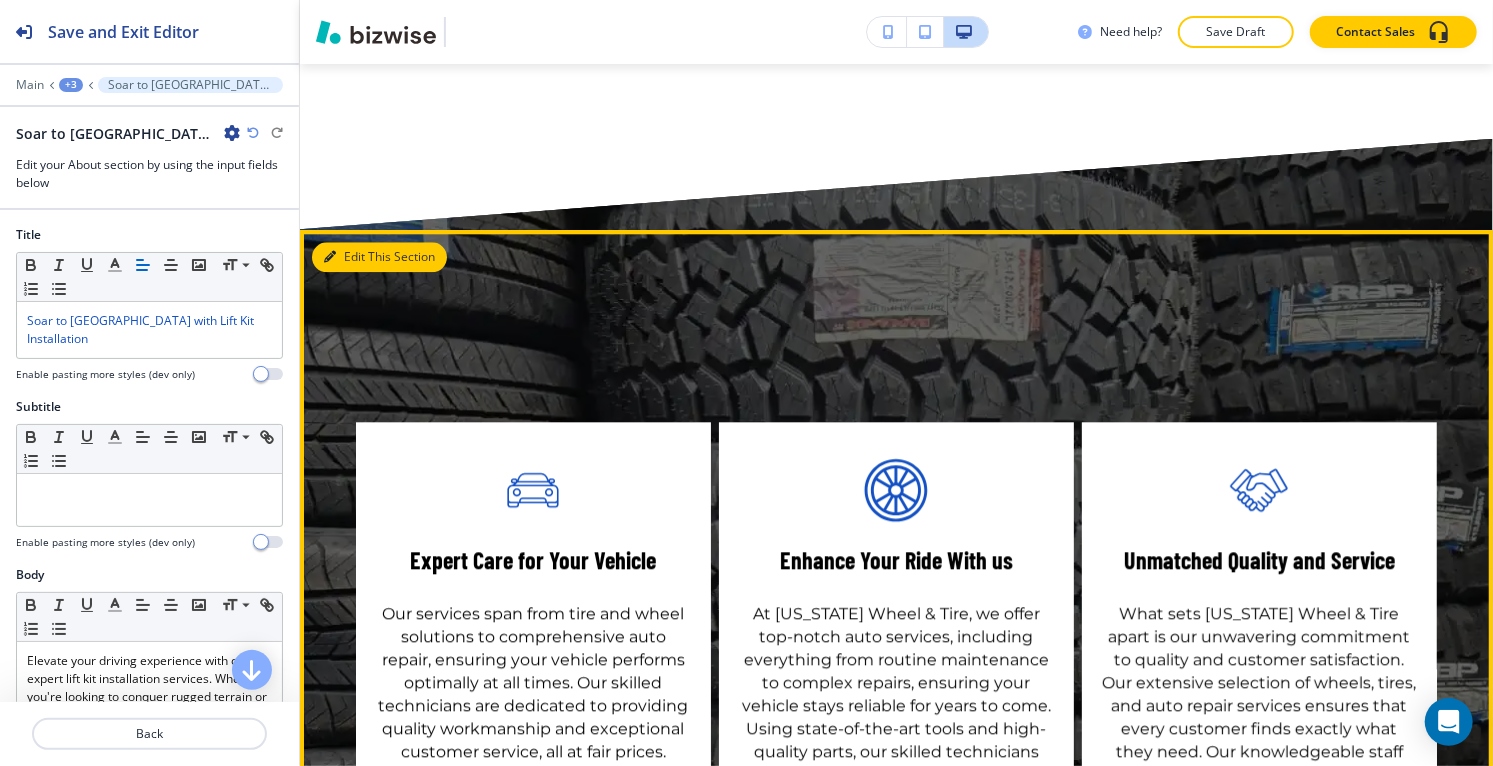 click on "Edit This Section" at bounding box center [379, 257] 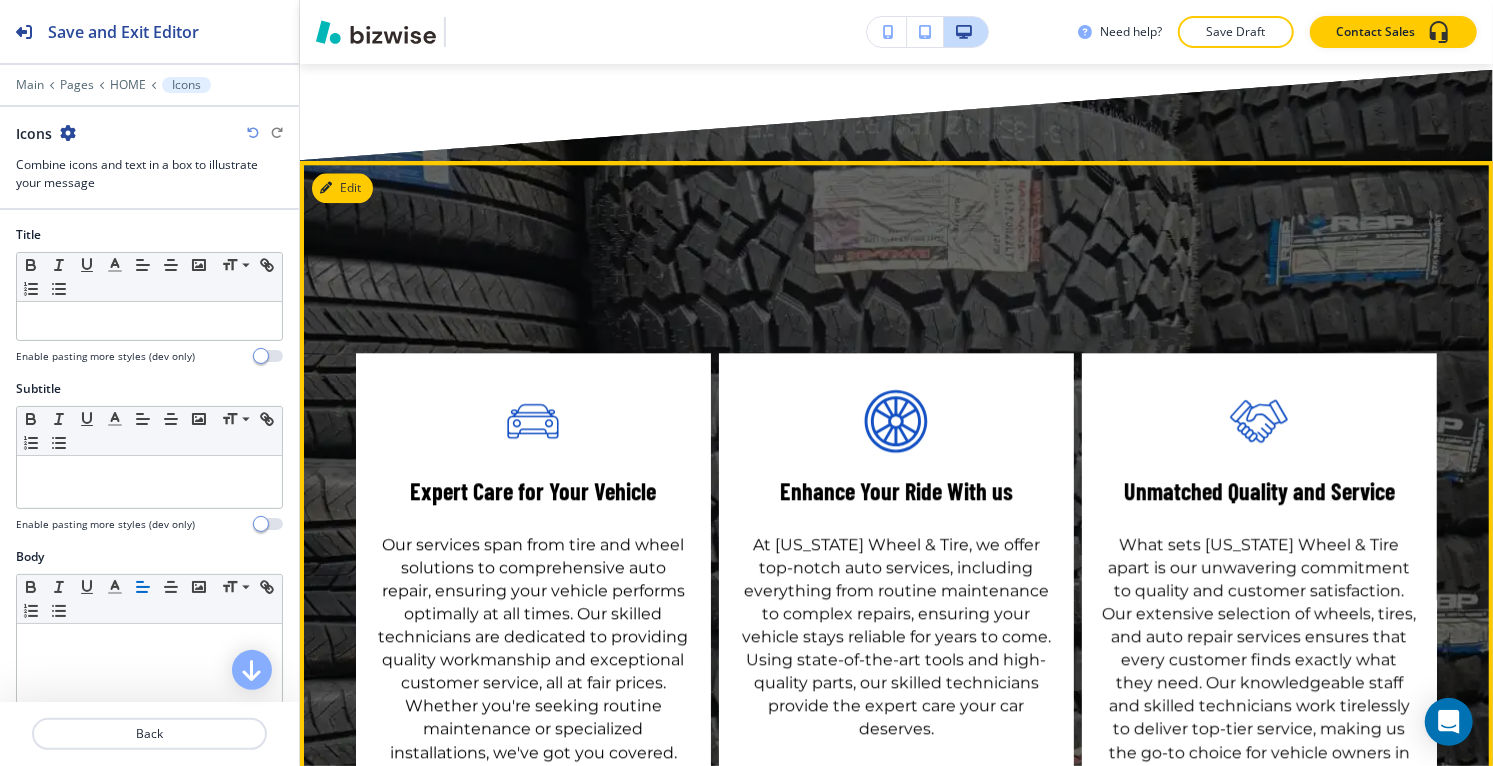 scroll, scrollTop: 7556, scrollLeft: 0, axis: vertical 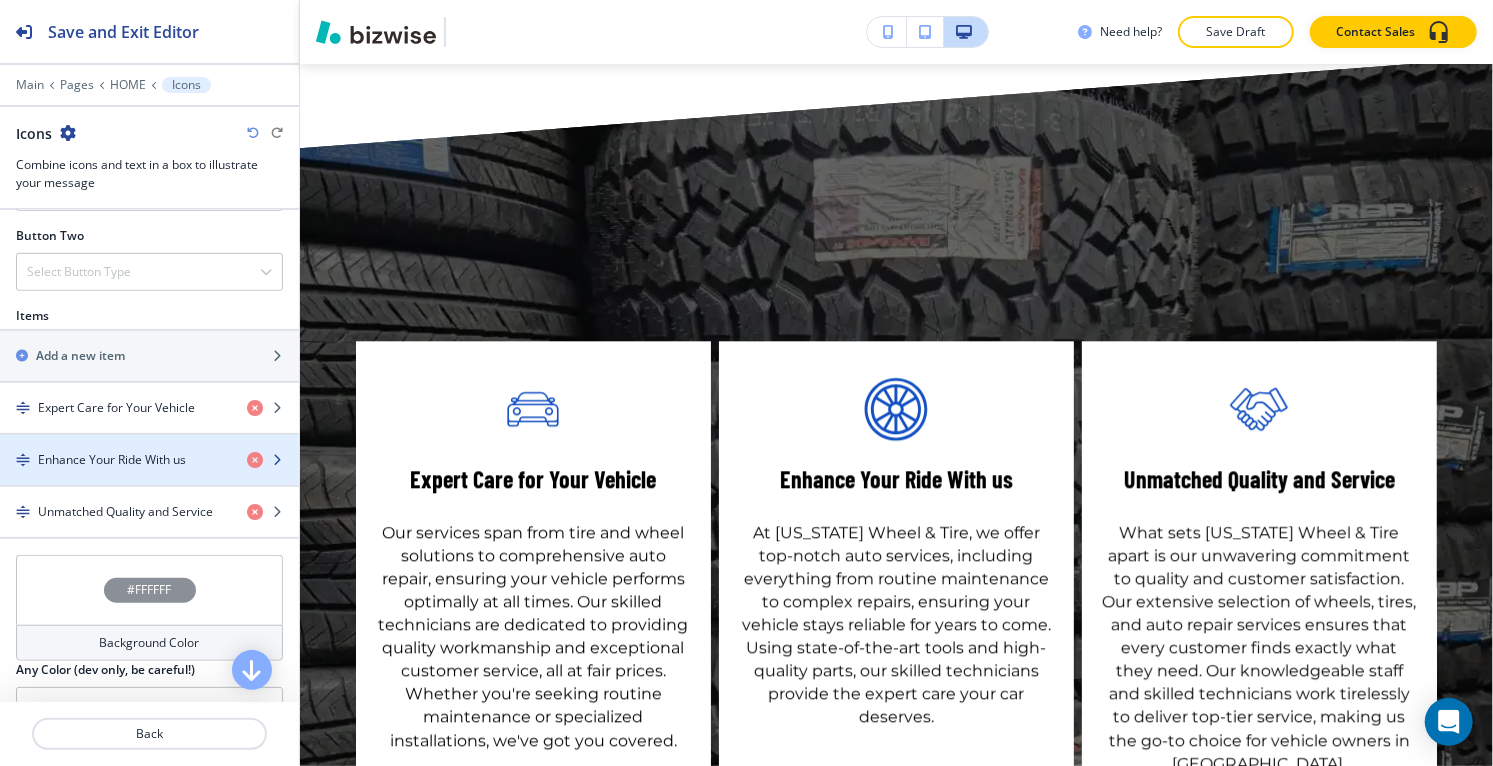 click on "Enhance Your Ride With us" at bounding box center (112, 460) 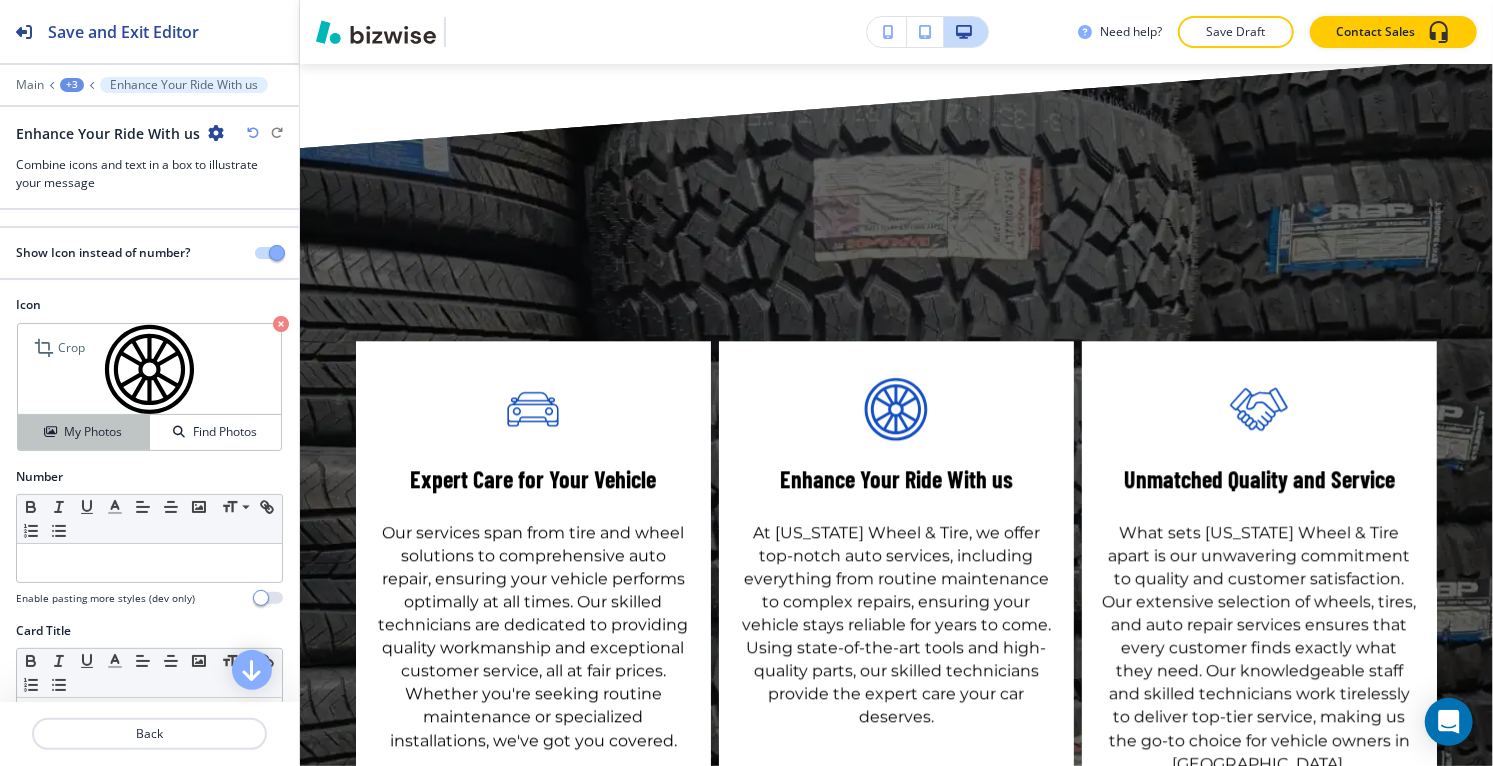 click on "My Photos" at bounding box center [84, 432] 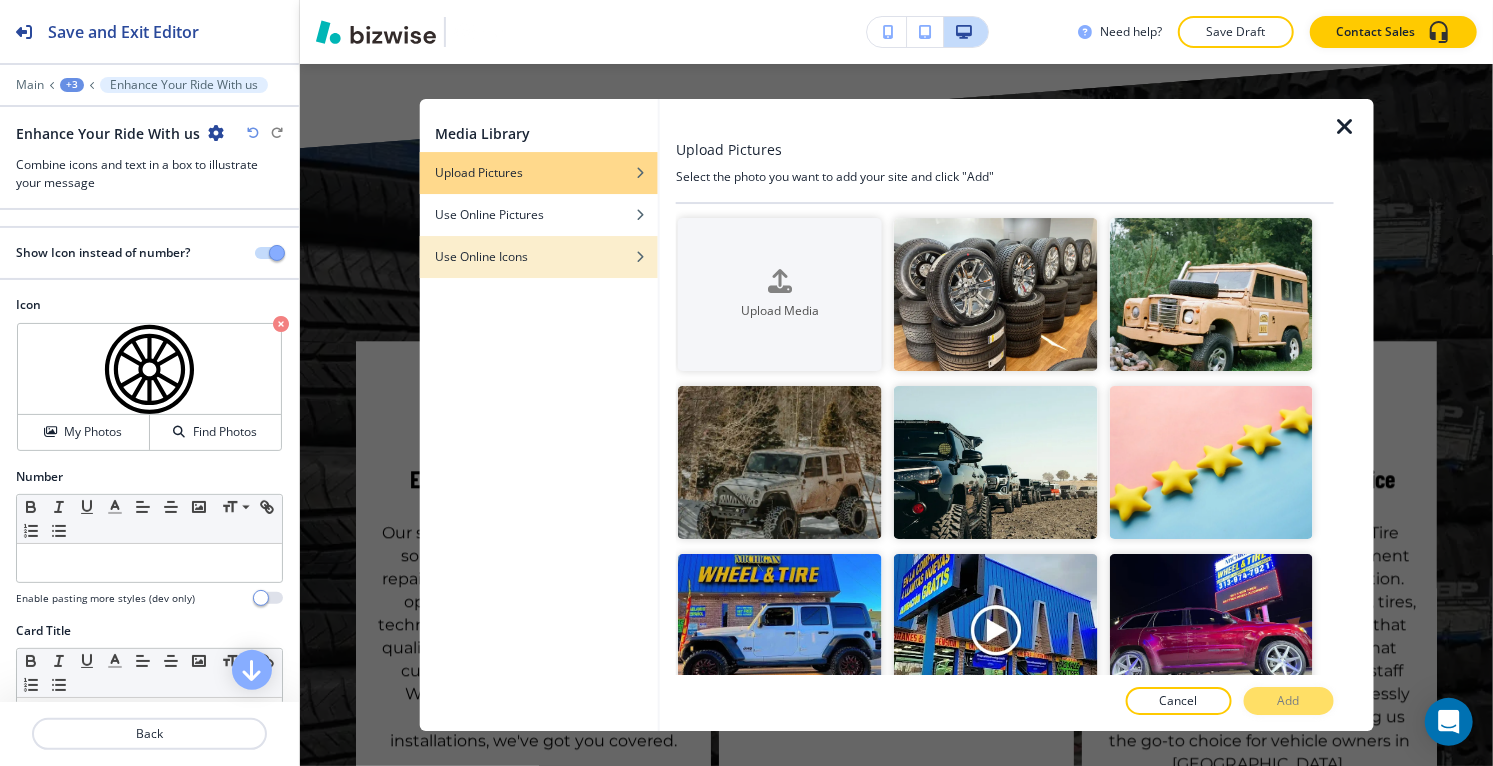 click at bounding box center (538, 242) 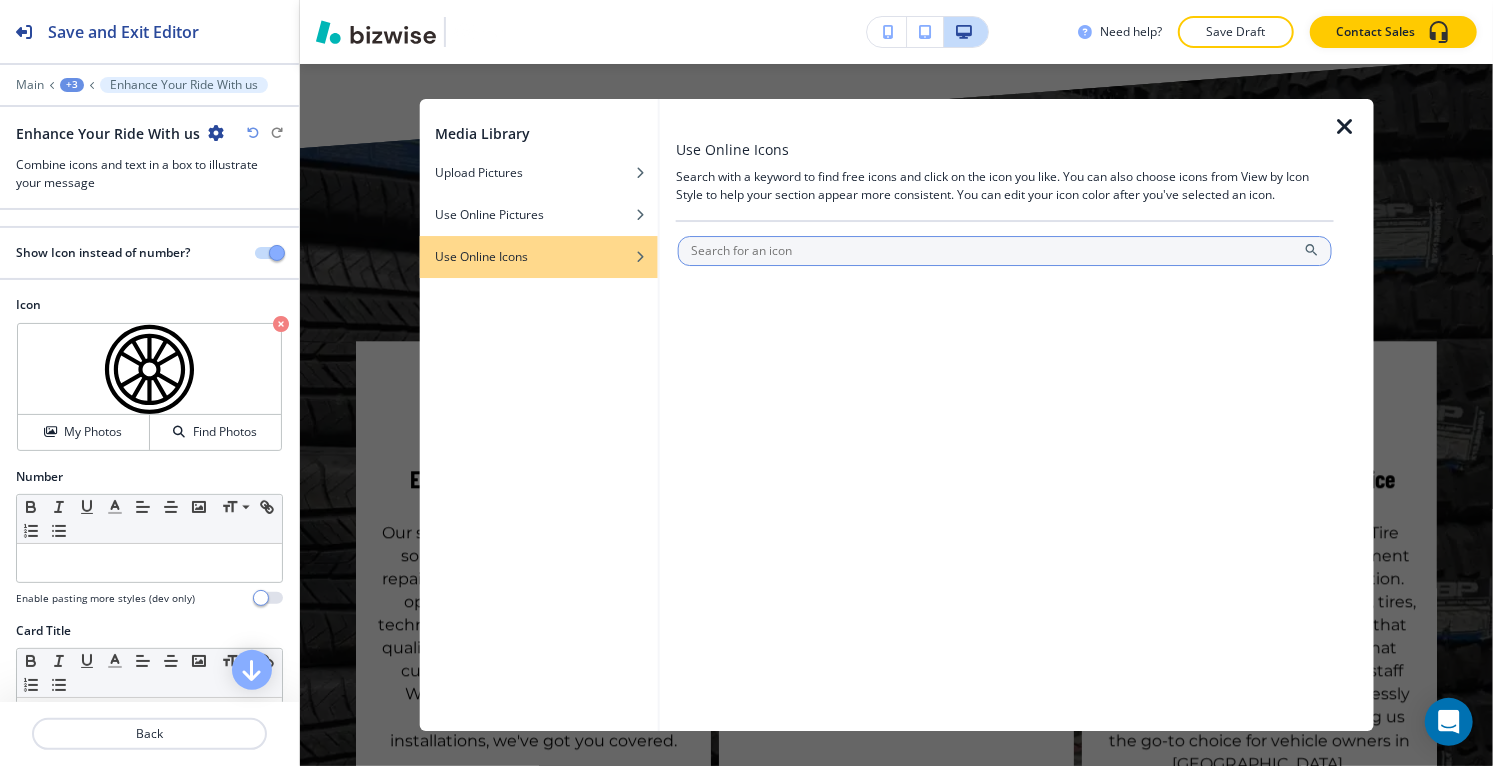 click at bounding box center [1005, 251] 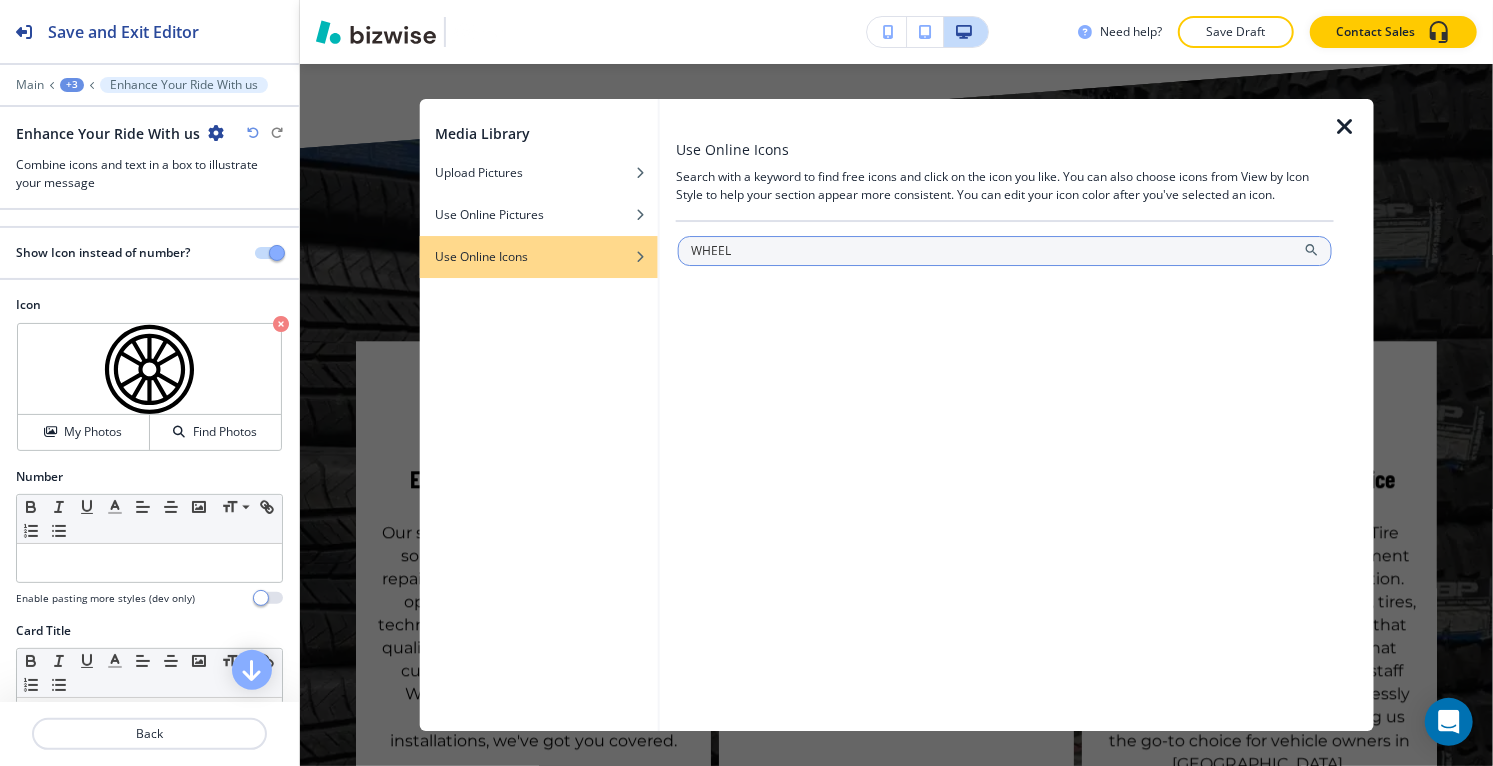 type on "WHEEL" 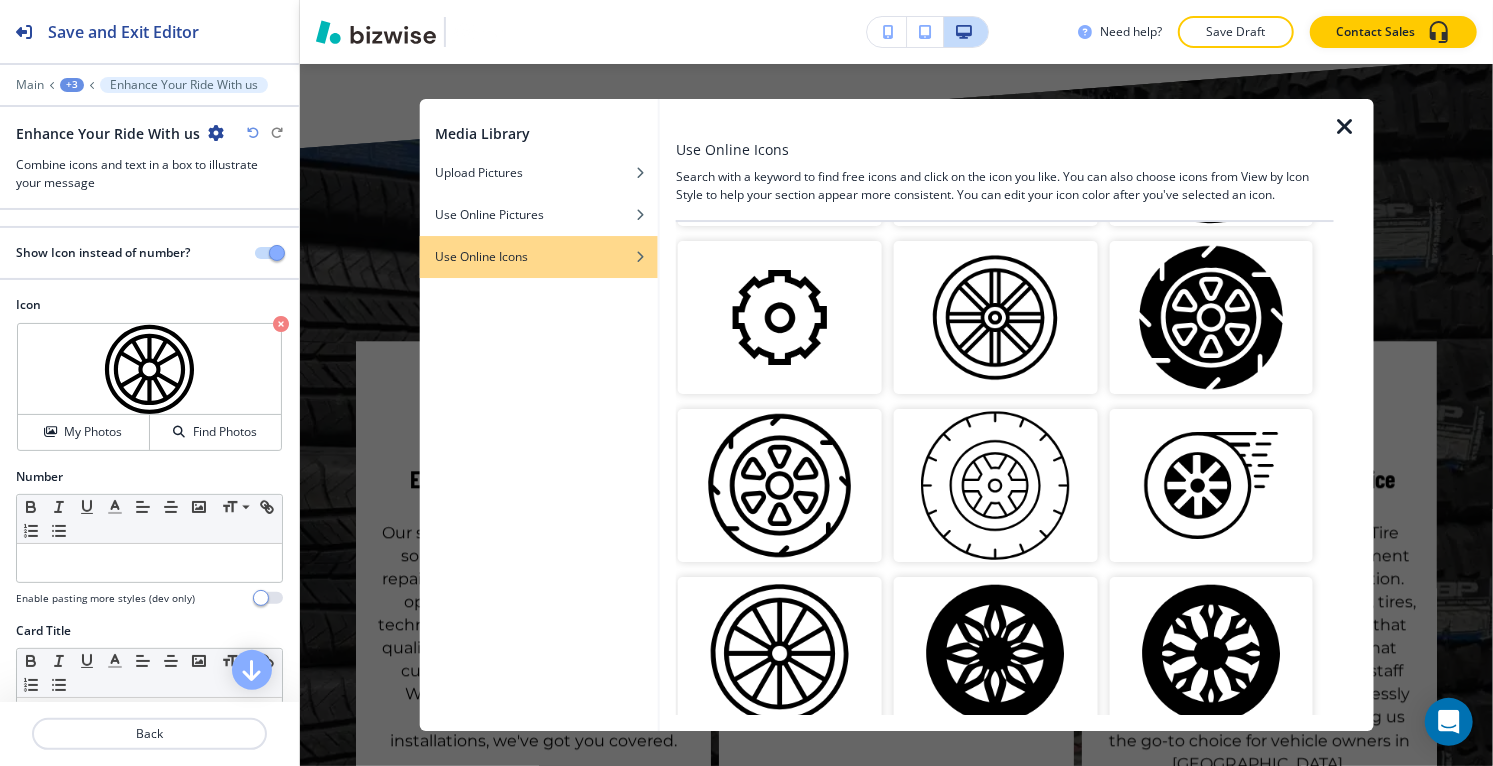 scroll, scrollTop: 555, scrollLeft: 0, axis: vertical 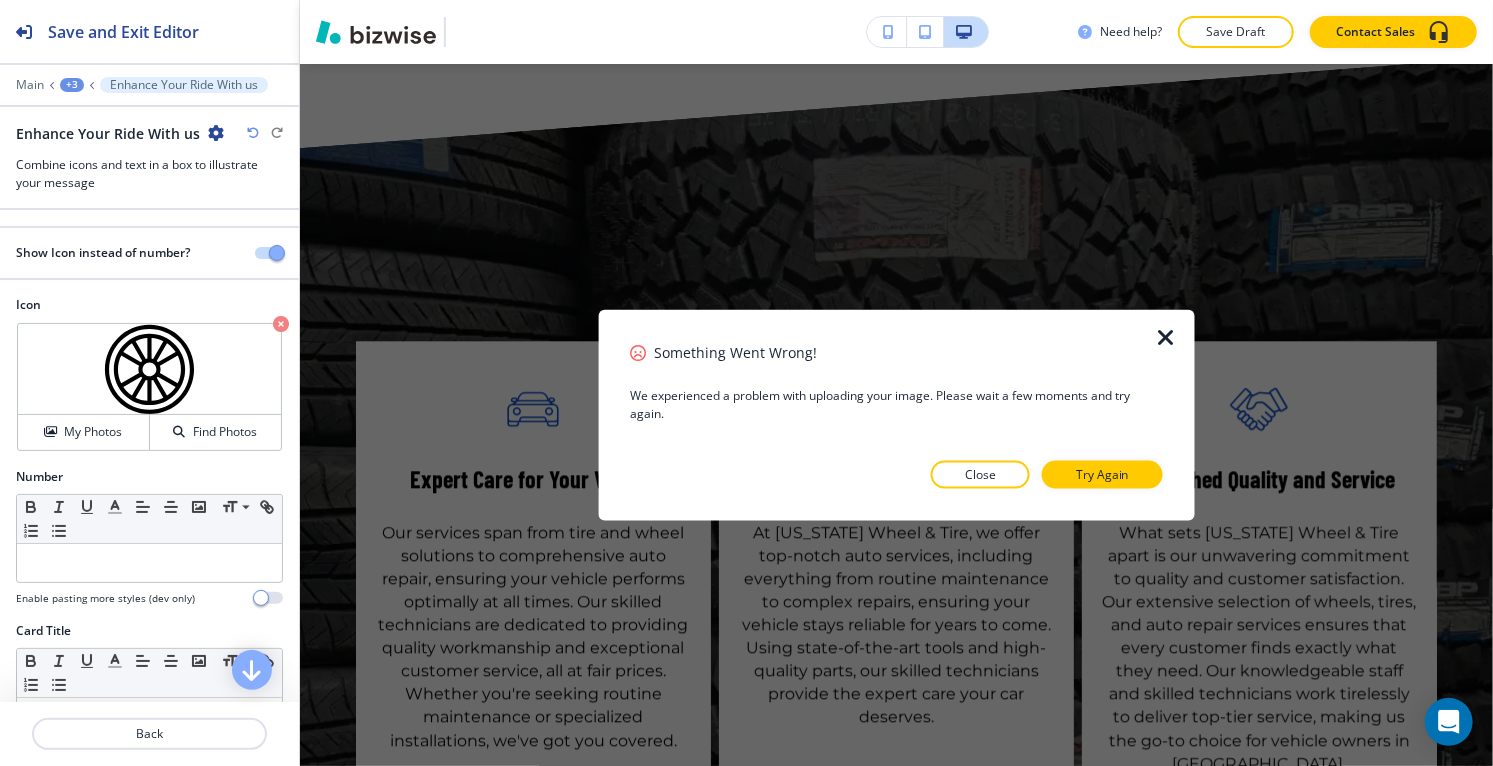 click at bounding box center (1167, 338) 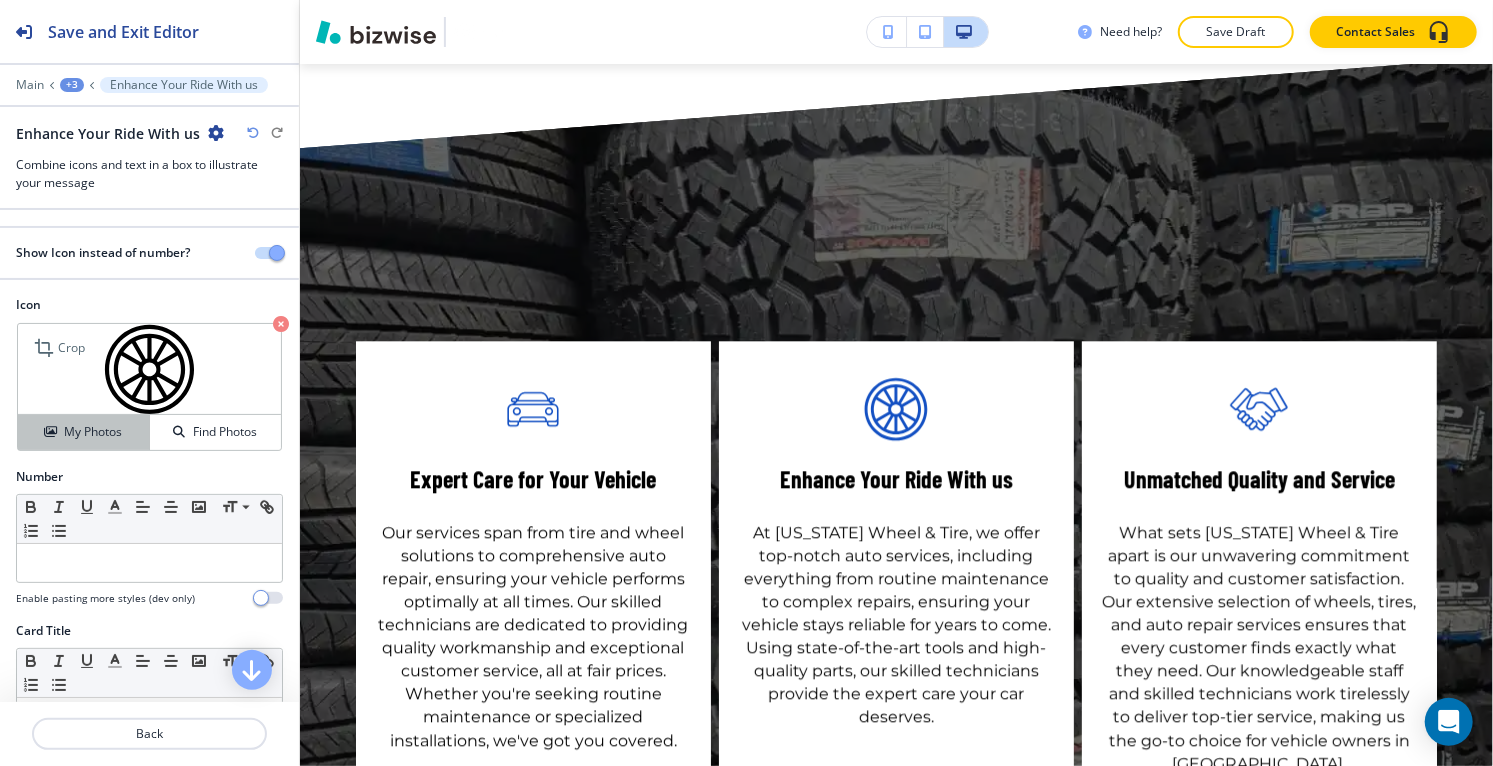 click on "My Photos" at bounding box center [83, 432] 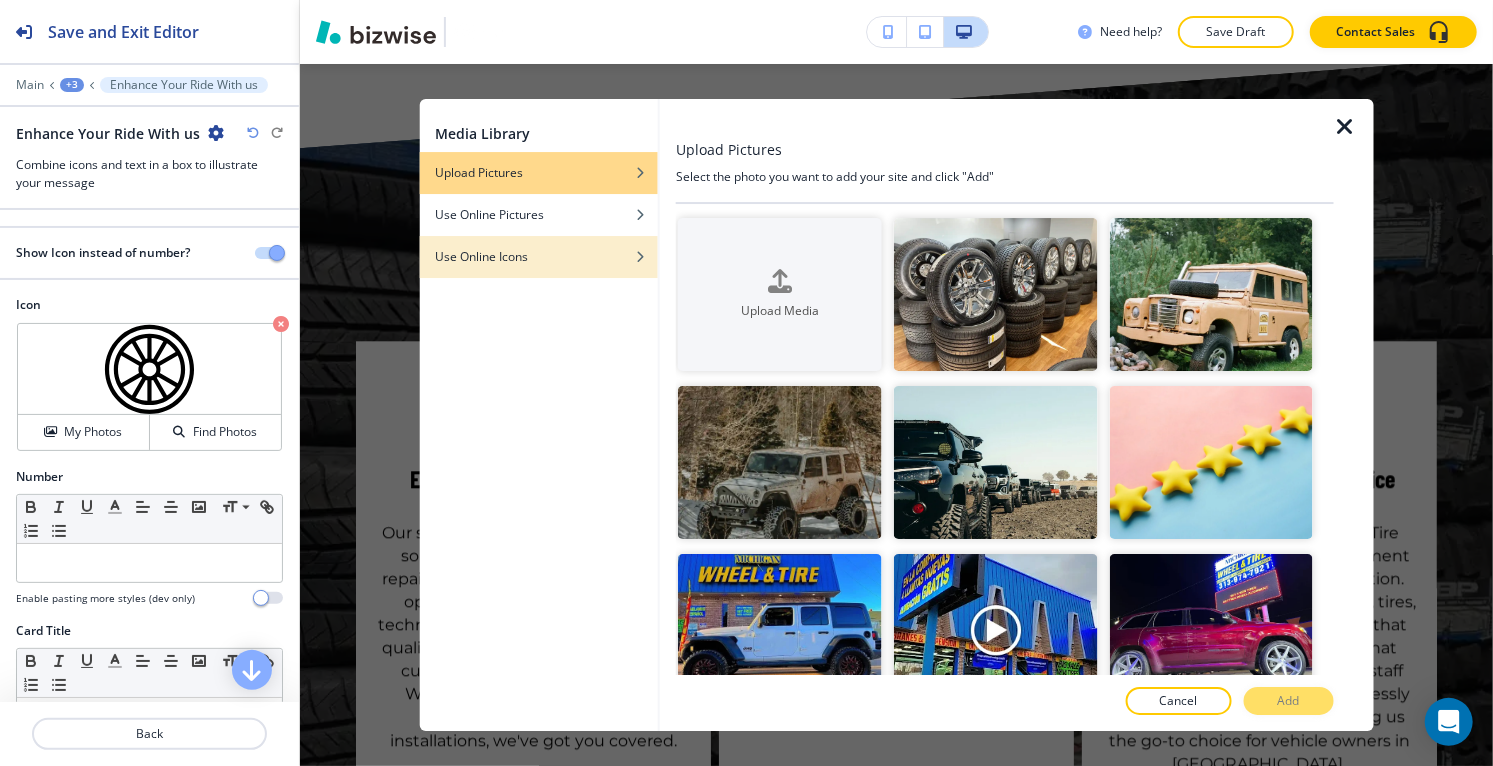 click on "Use Online Icons" at bounding box center [481, 257] 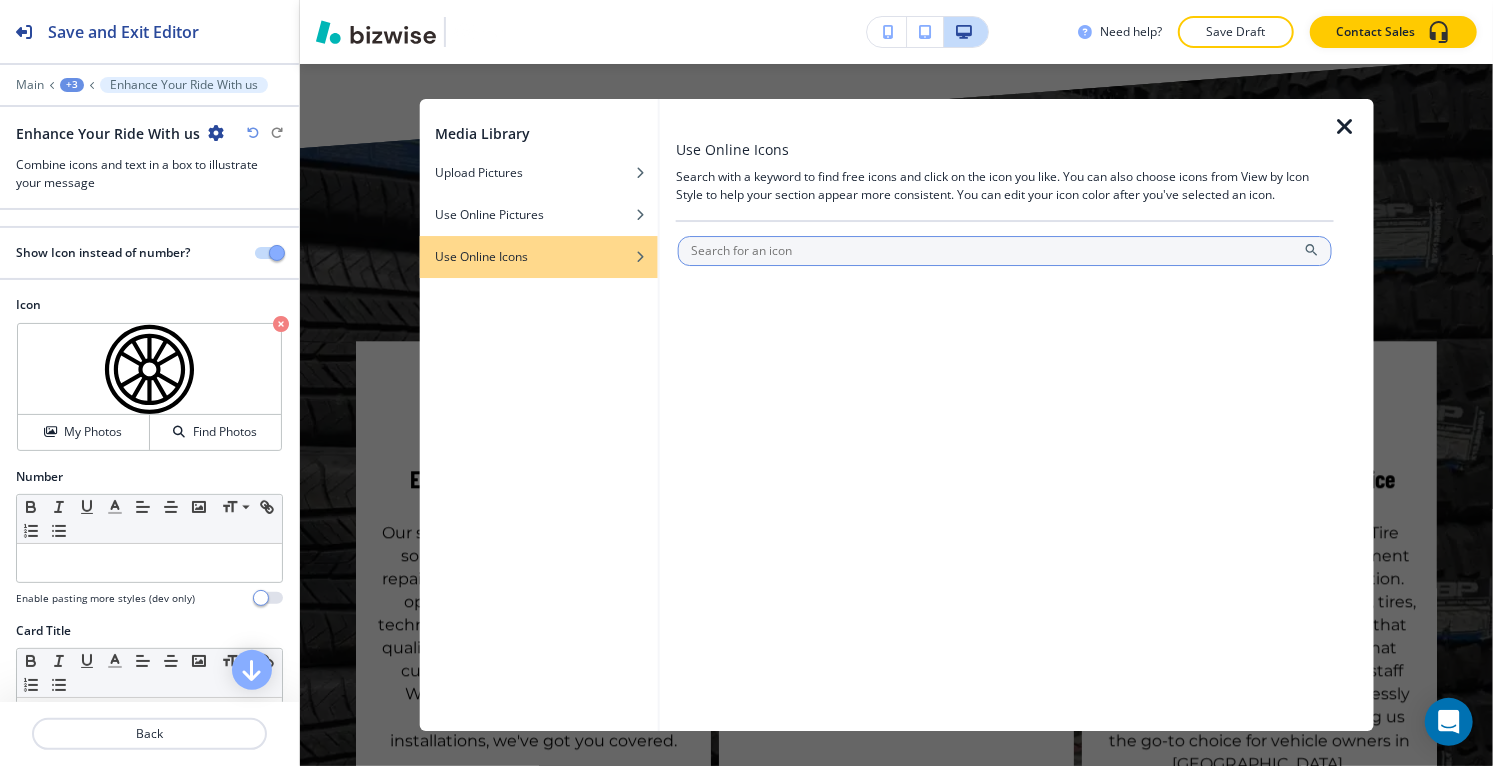 click at bounding box center [1005, 251] 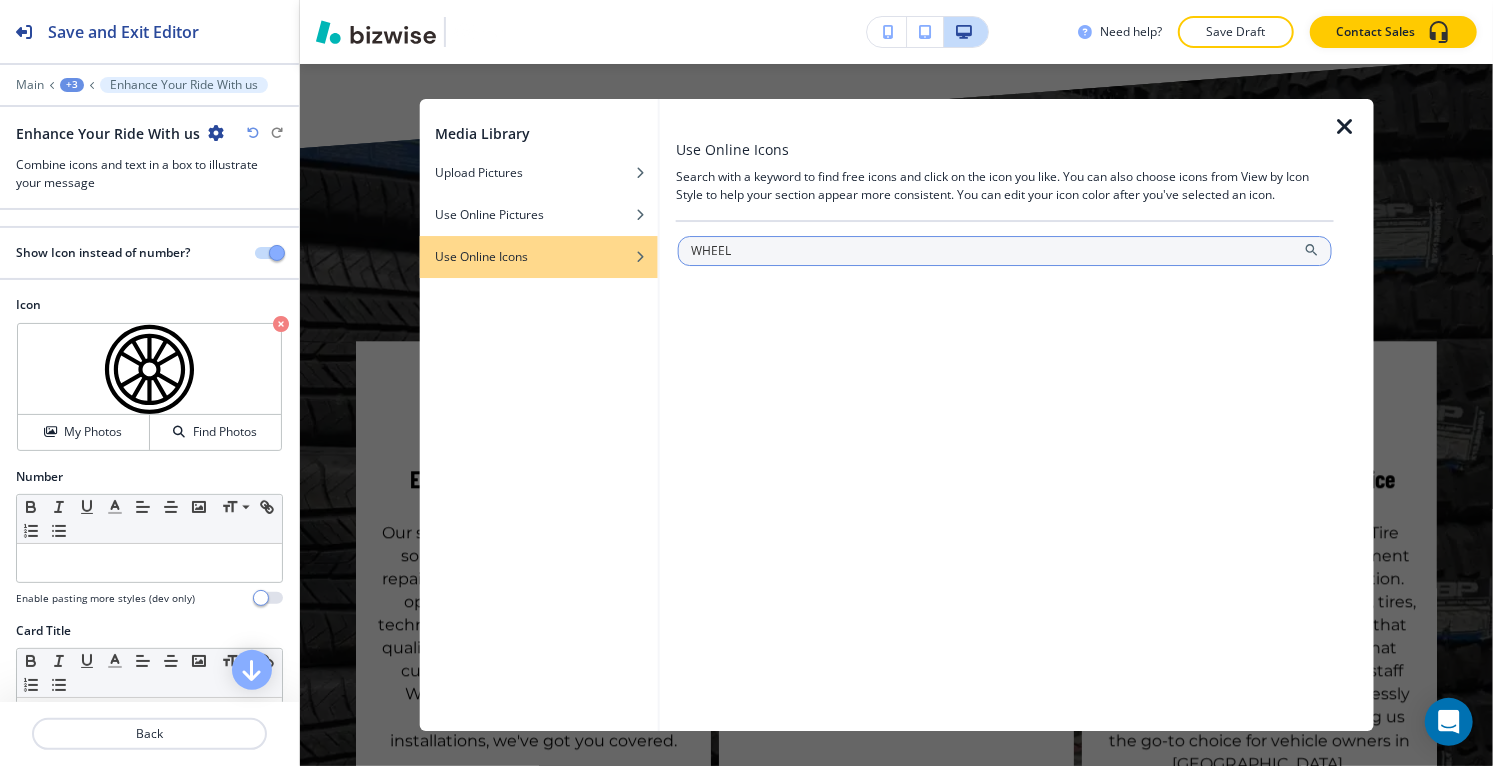 type on "WHEEL" 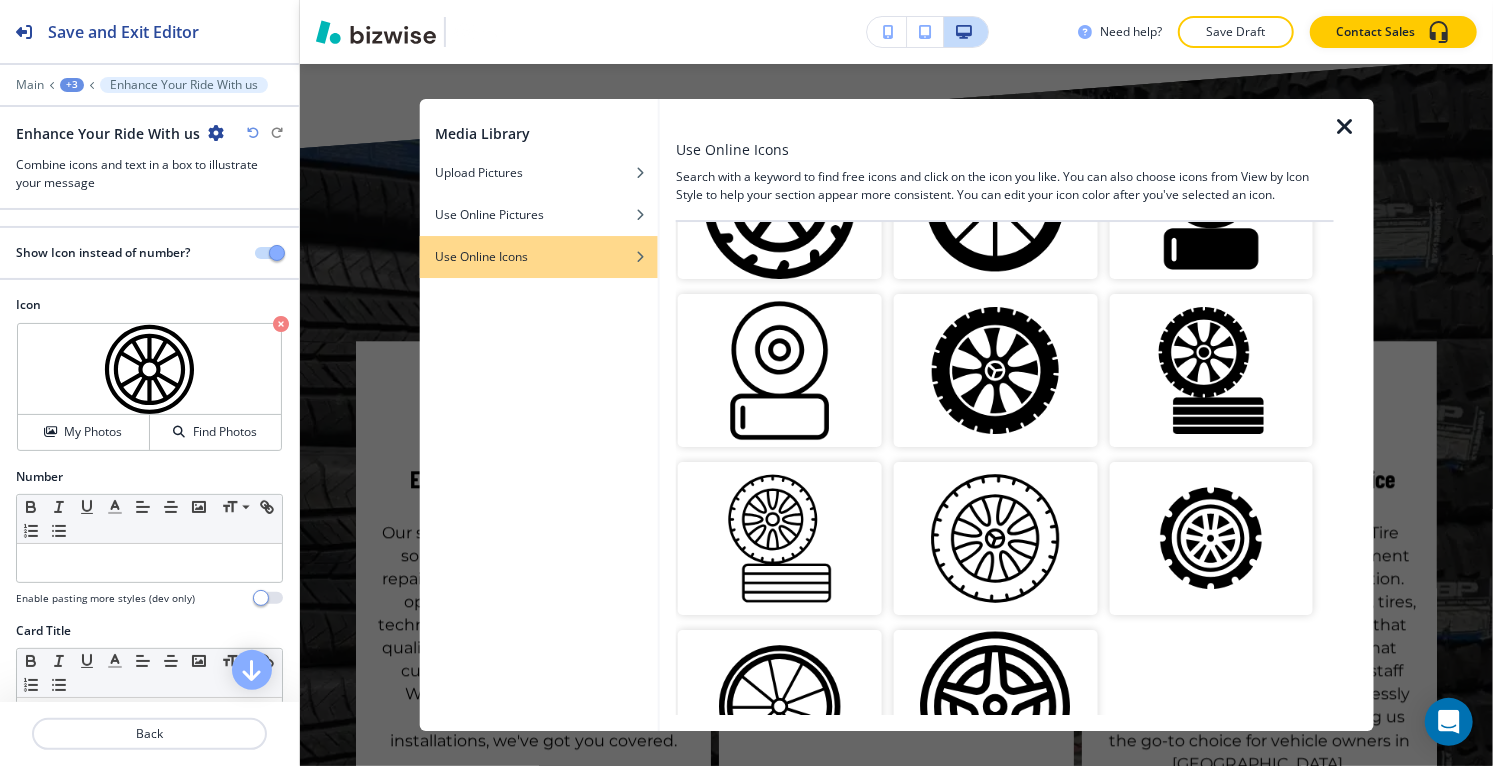 scroll, scrollTop: 2343, scrollLeft: 0, axis: vertical 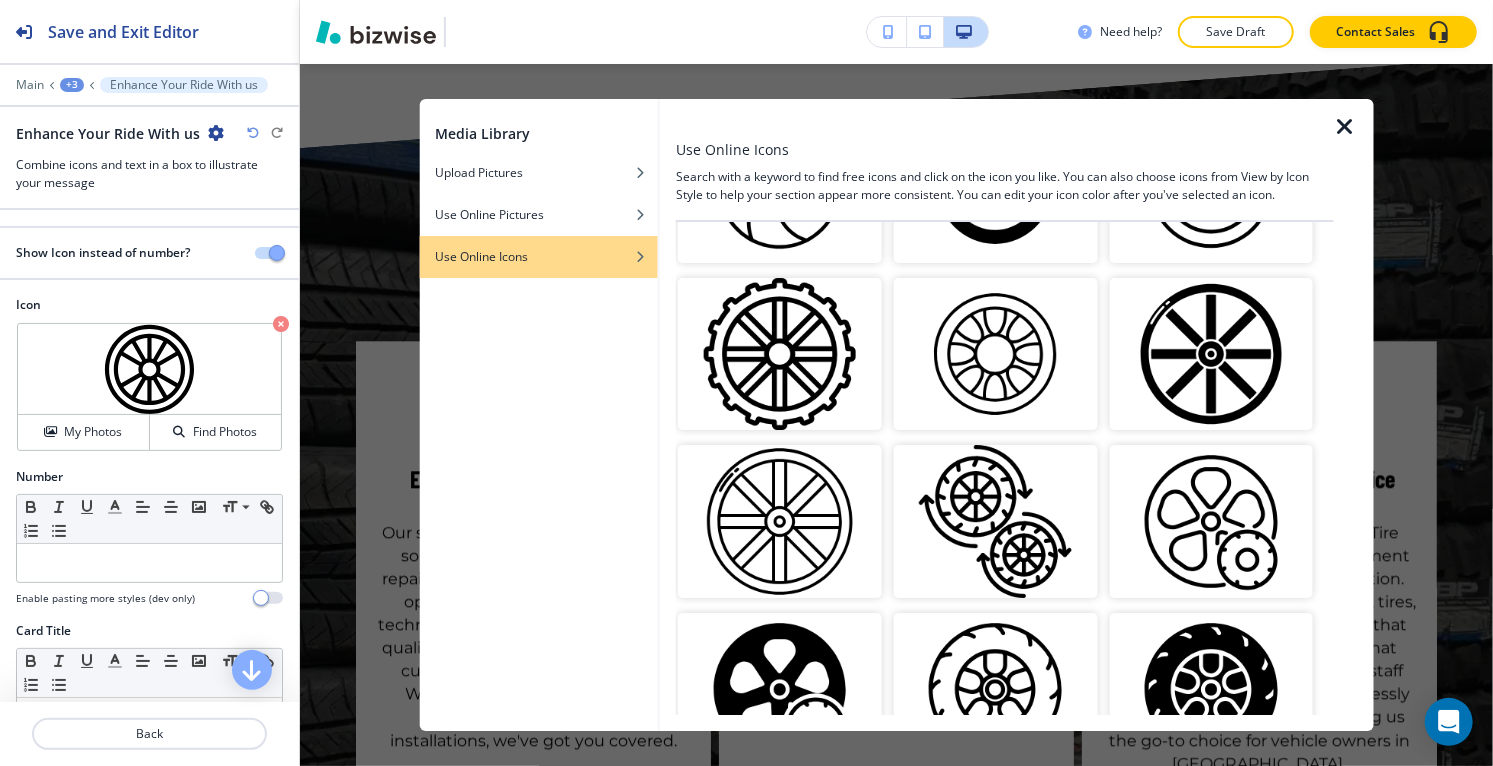 click at bounding box center (996, 354) 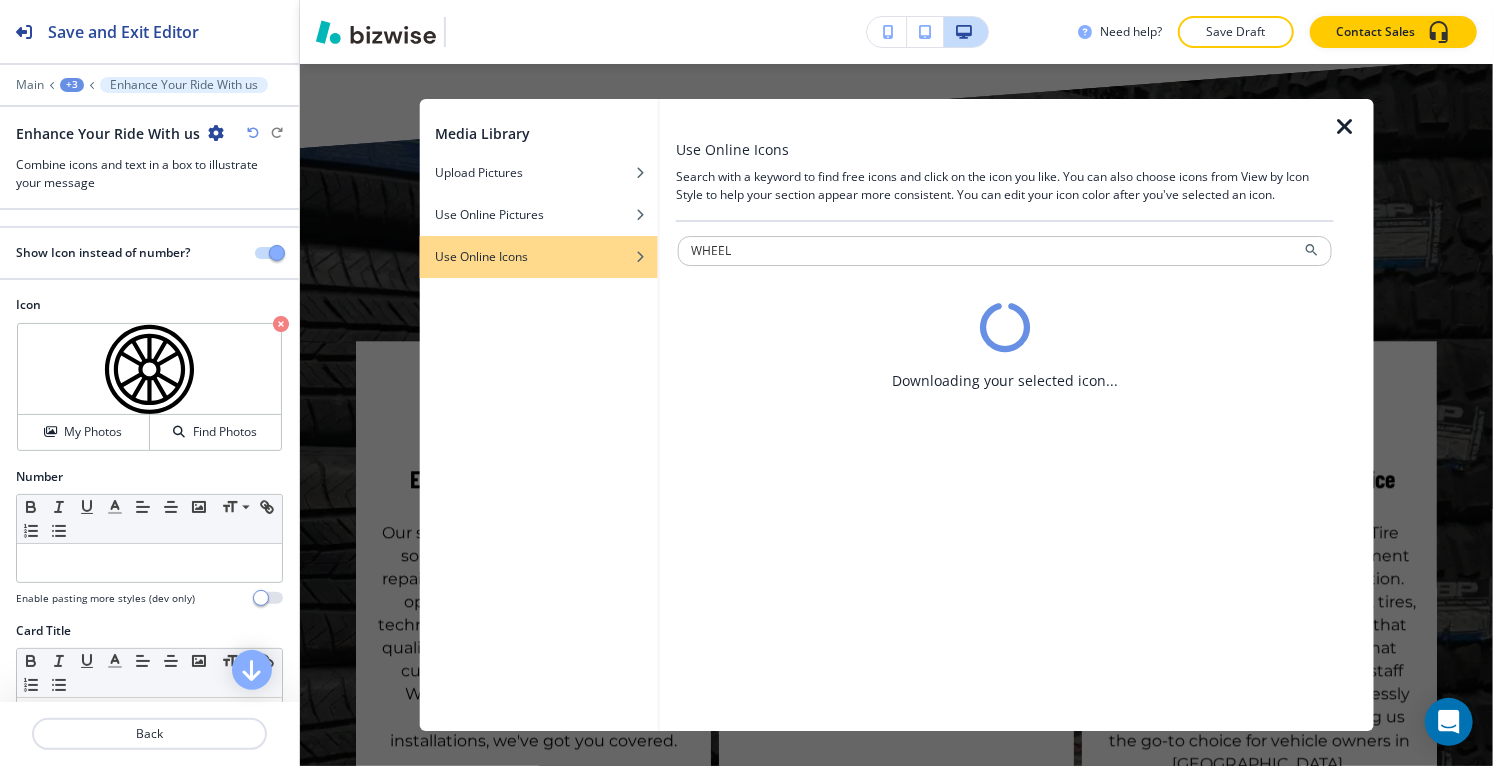 scroll, scrollTop: 0, scrollLeft: 0, axis: both 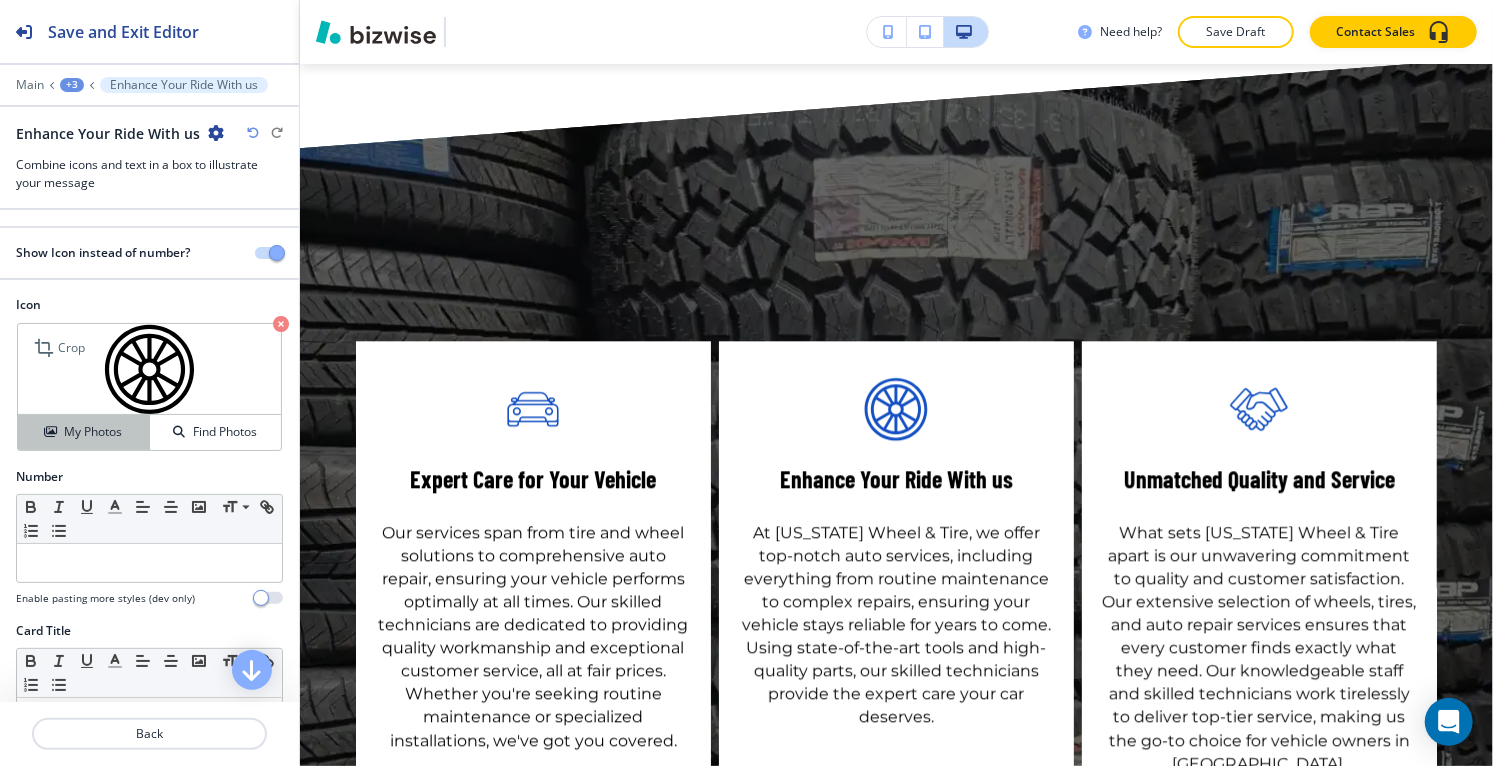 click on "My Photos" at bounding box center (93, 432) 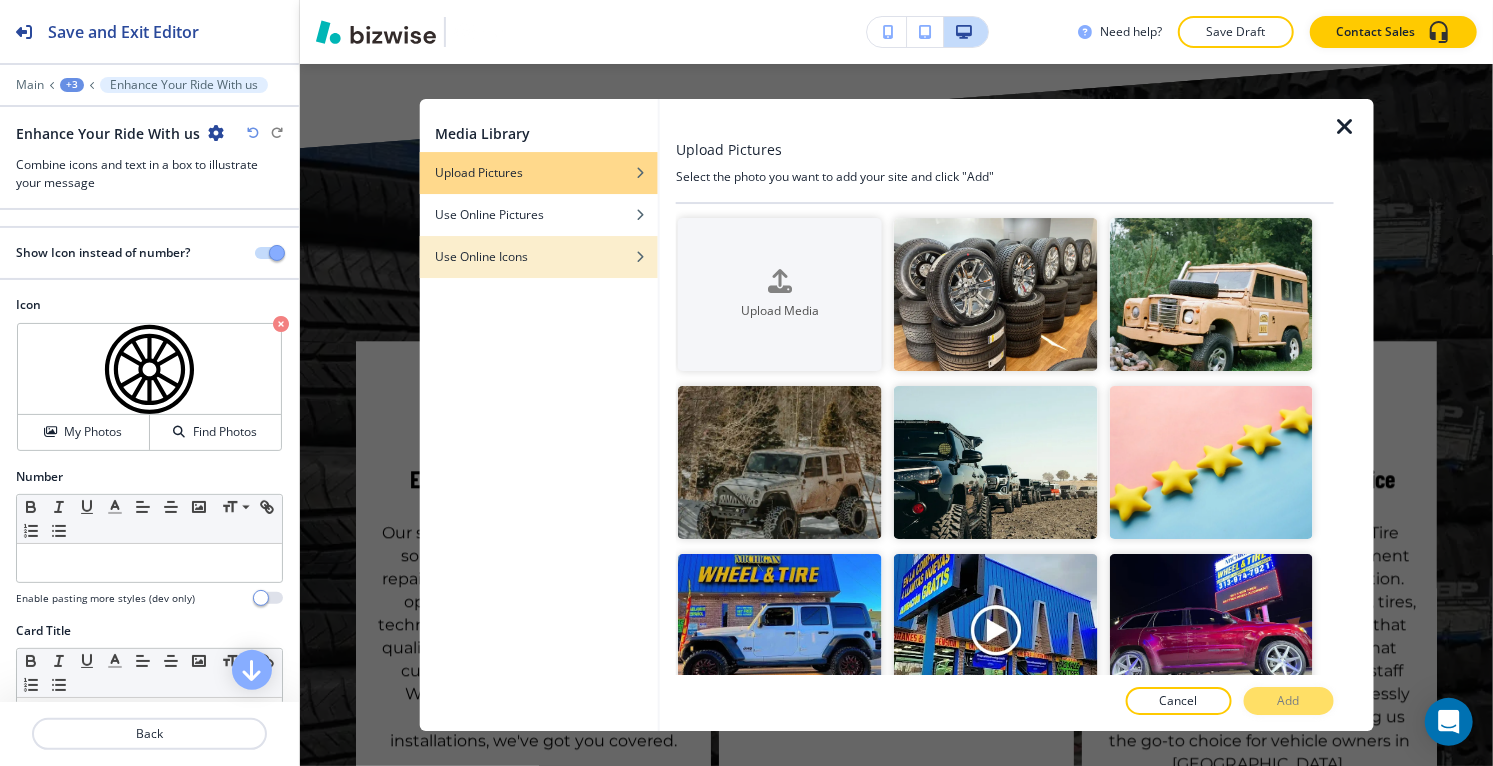 click on "Use Online Icons" at bounding box center [538, 257] 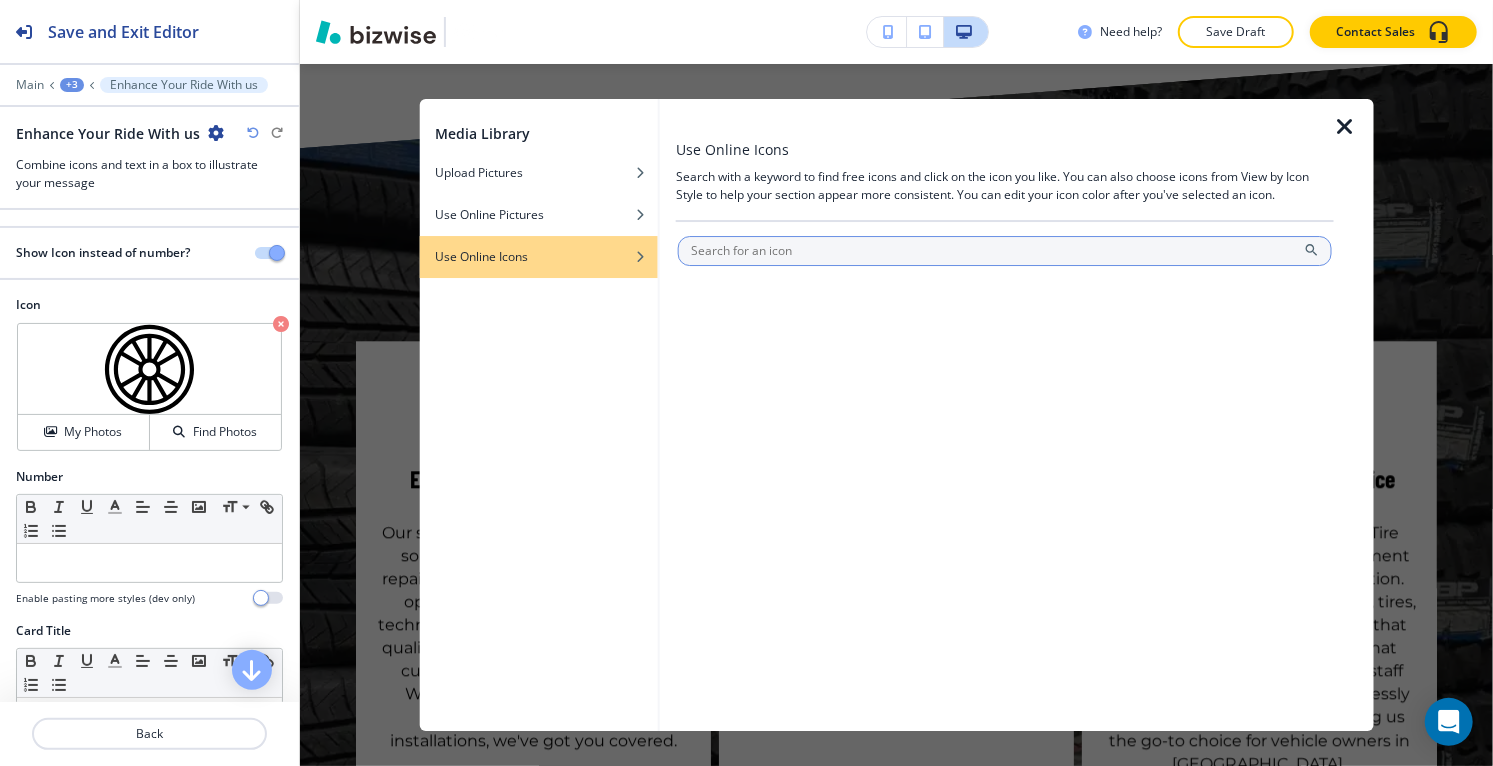 click at bounding box center [1005, 251] 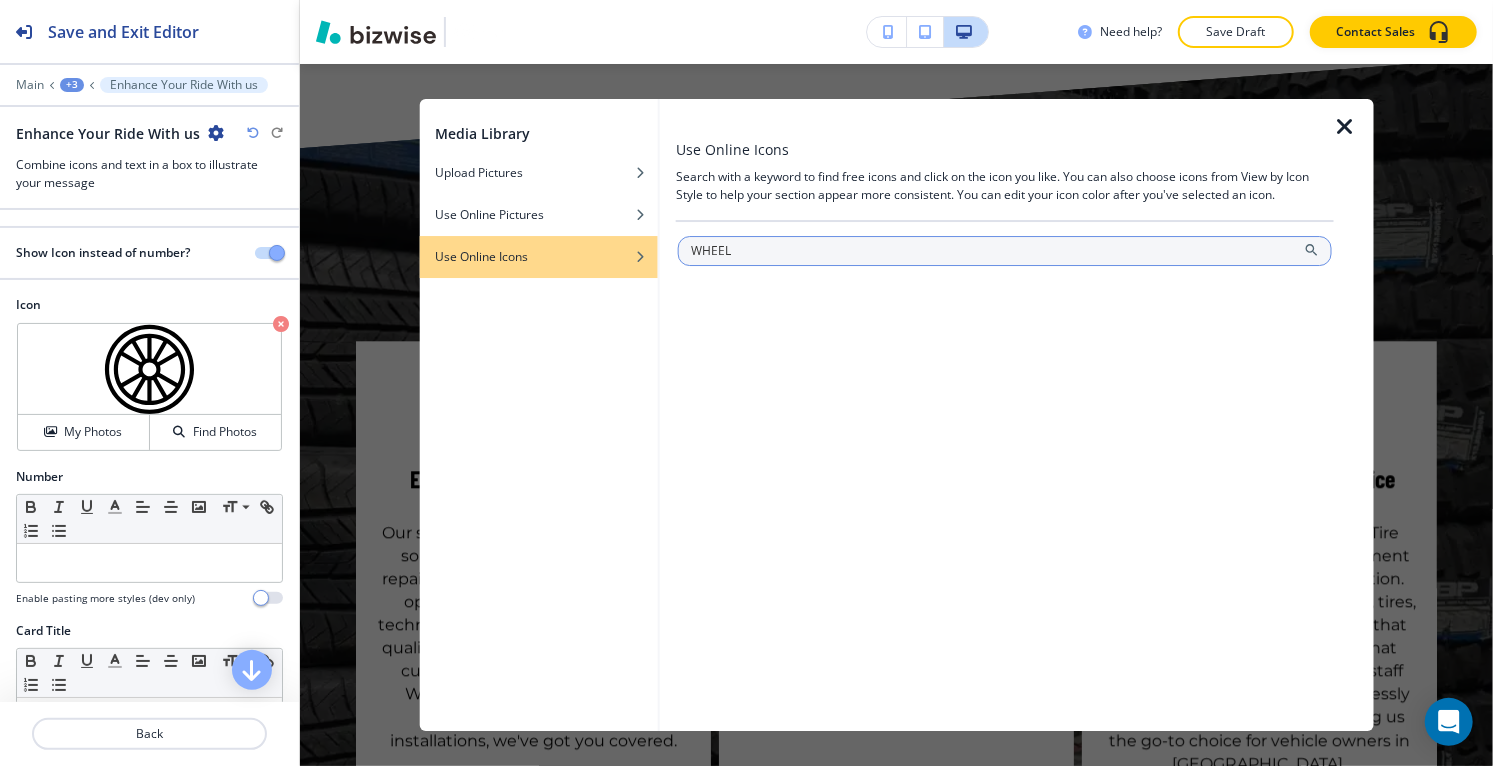 type on "WHEEL" 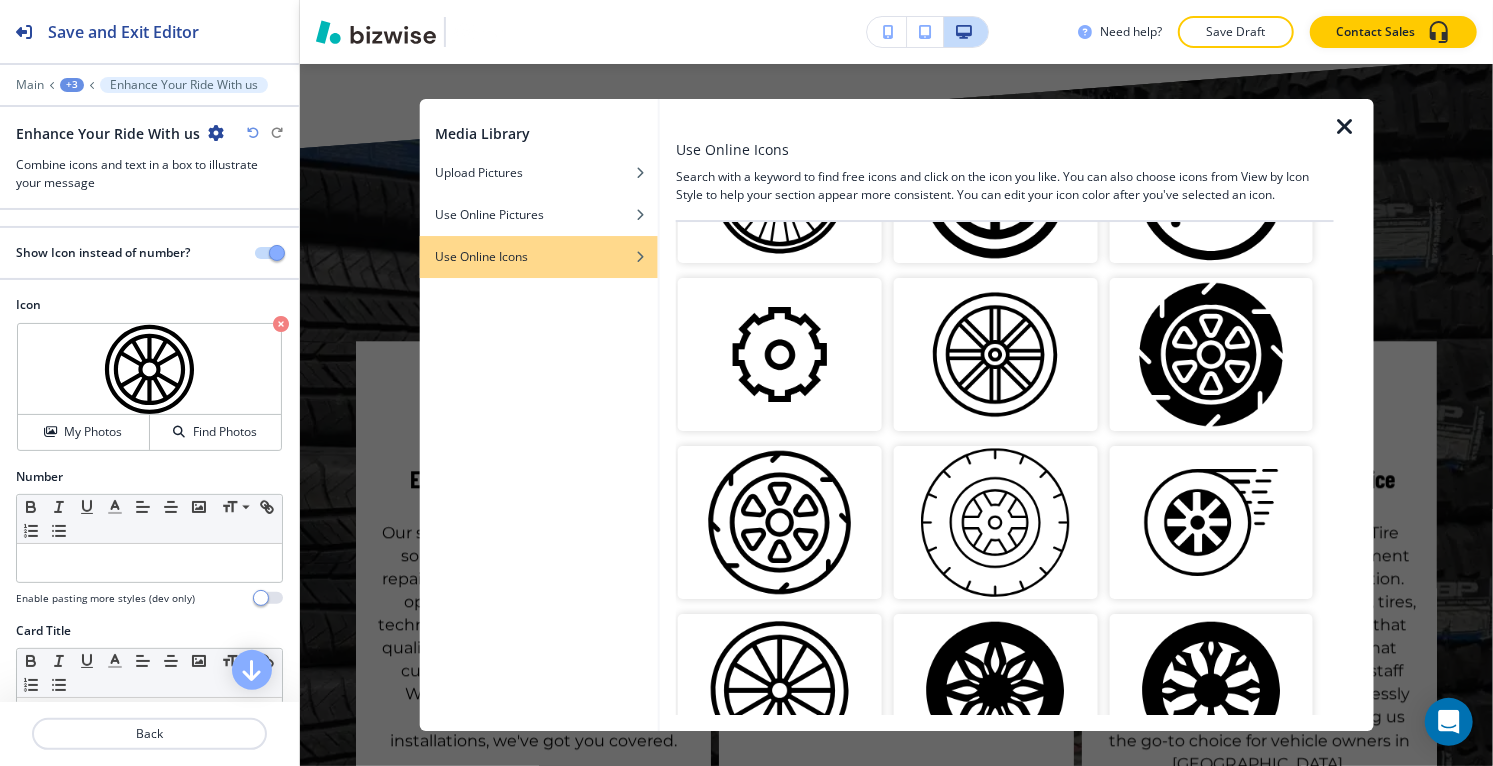 scroll, scrollTop: 555, scrollLeft: 0, axis: vertical 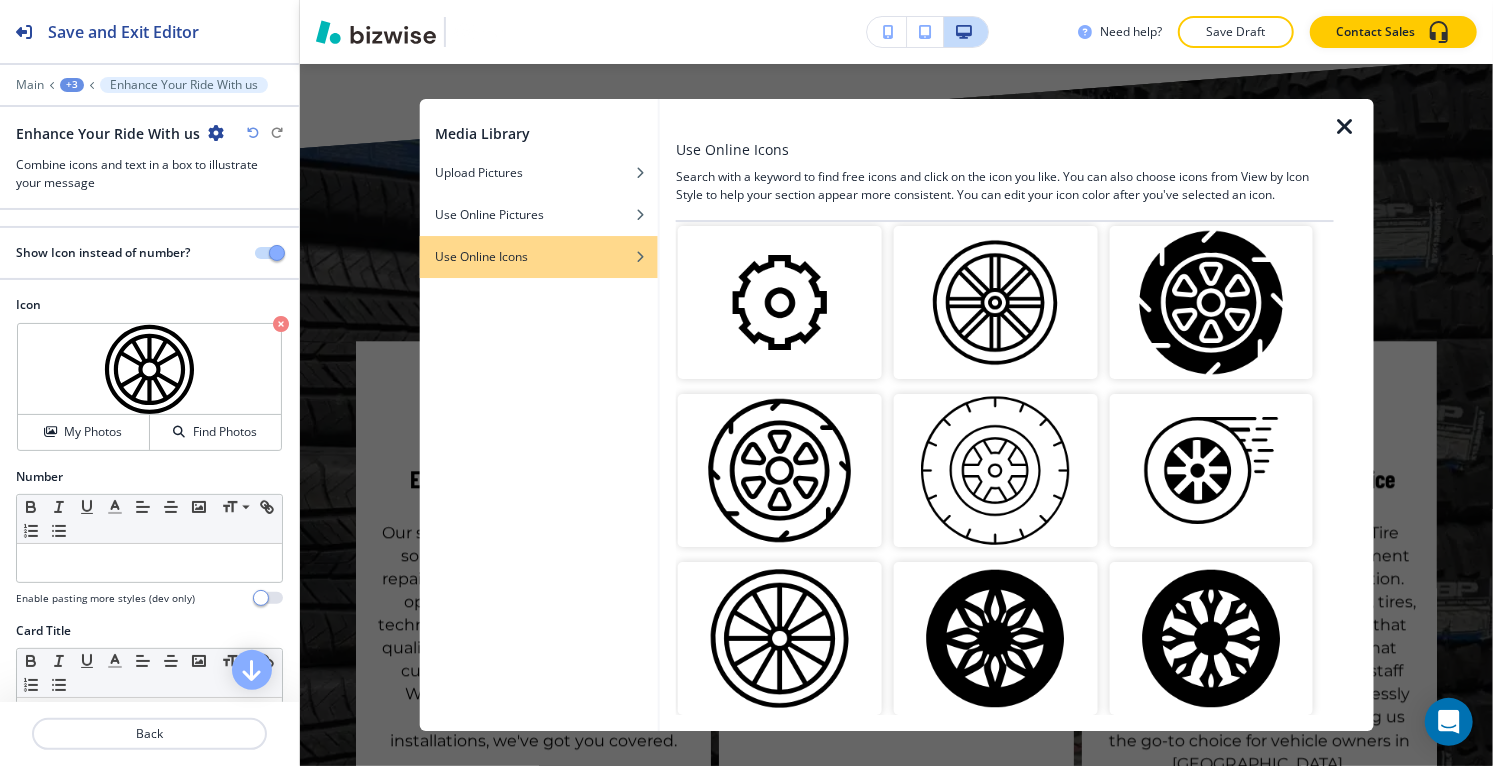click at bounding box center (996, 470) 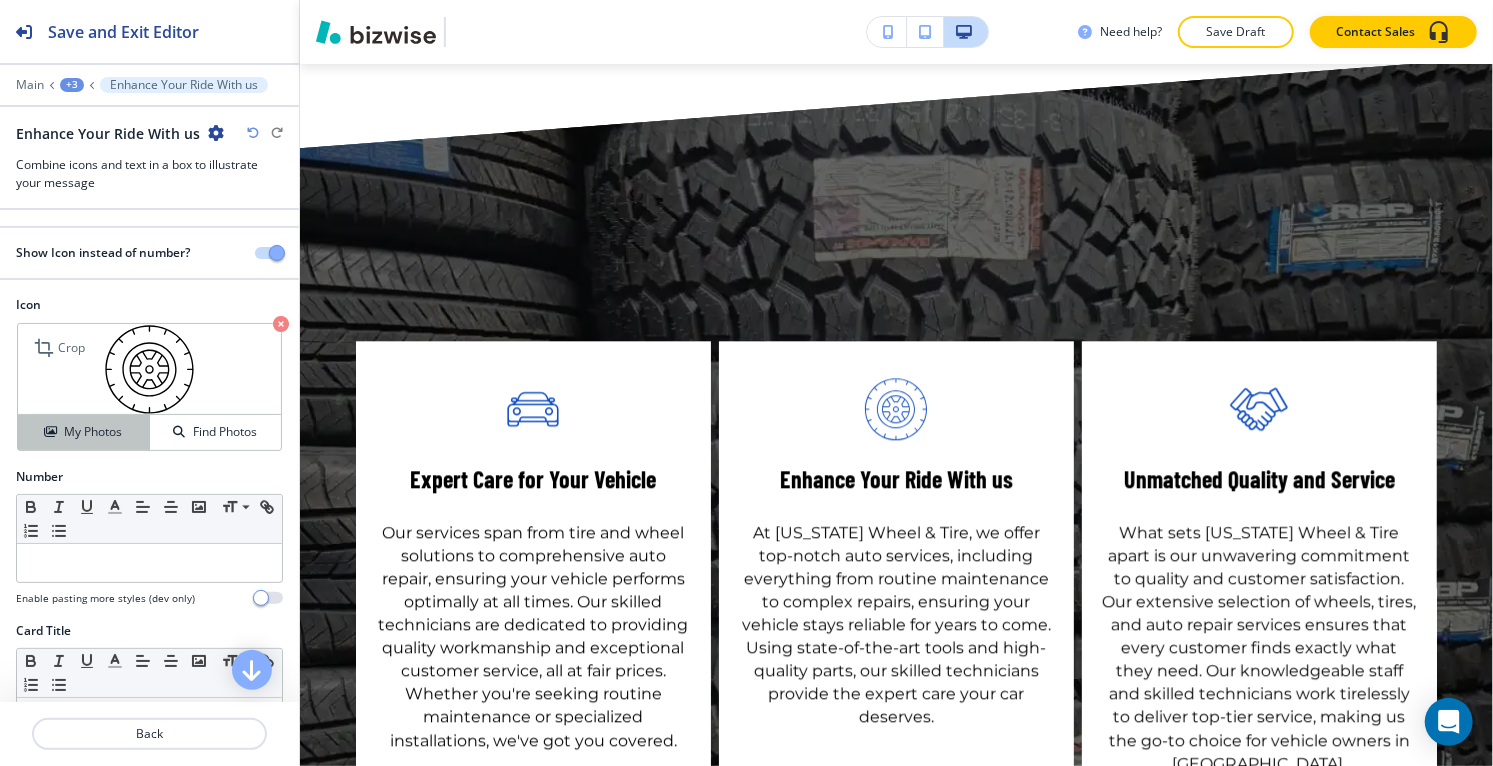 click on "My Photos" at bounding box center (93, 432) 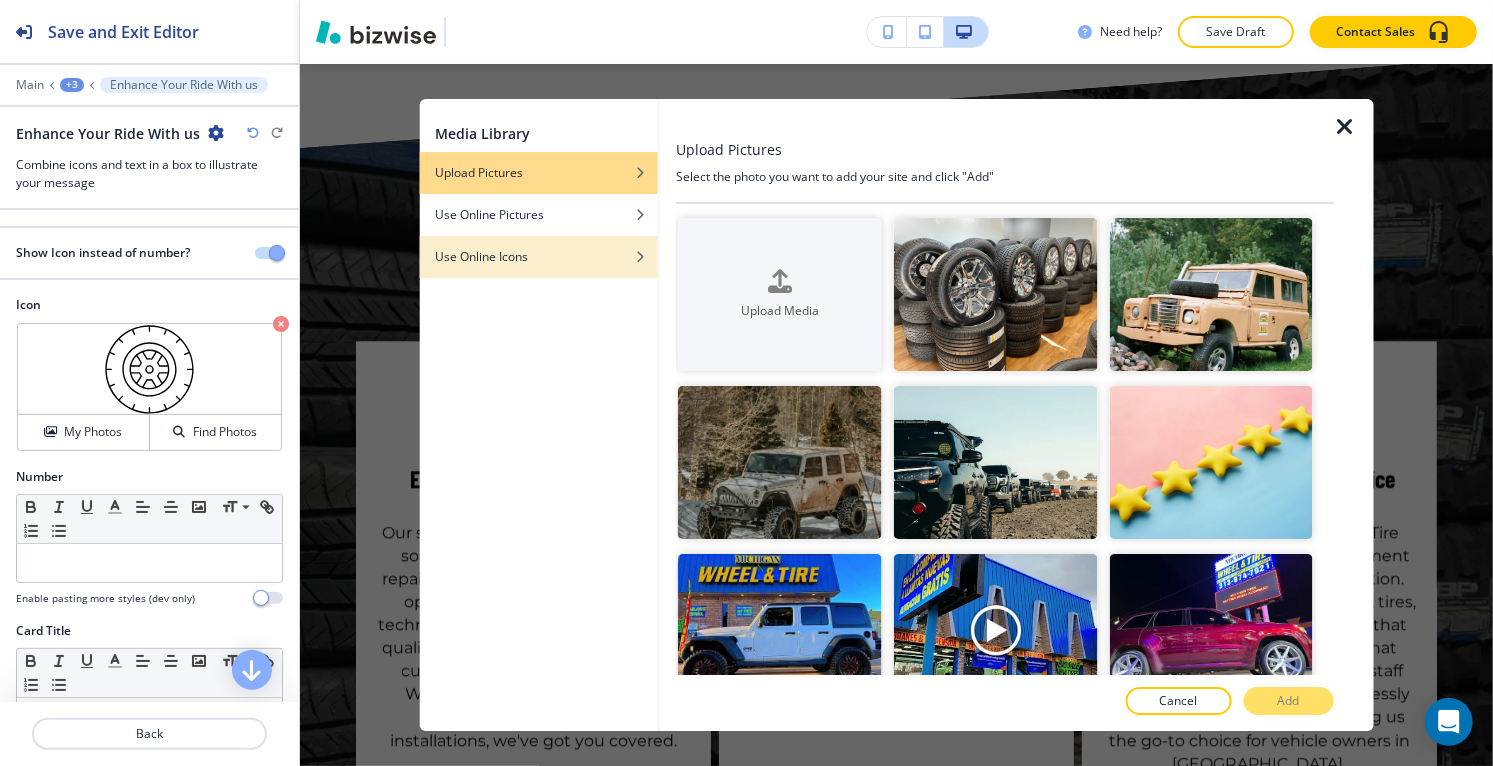 click on "Use Online Icons" at bounding box center [481, 257] 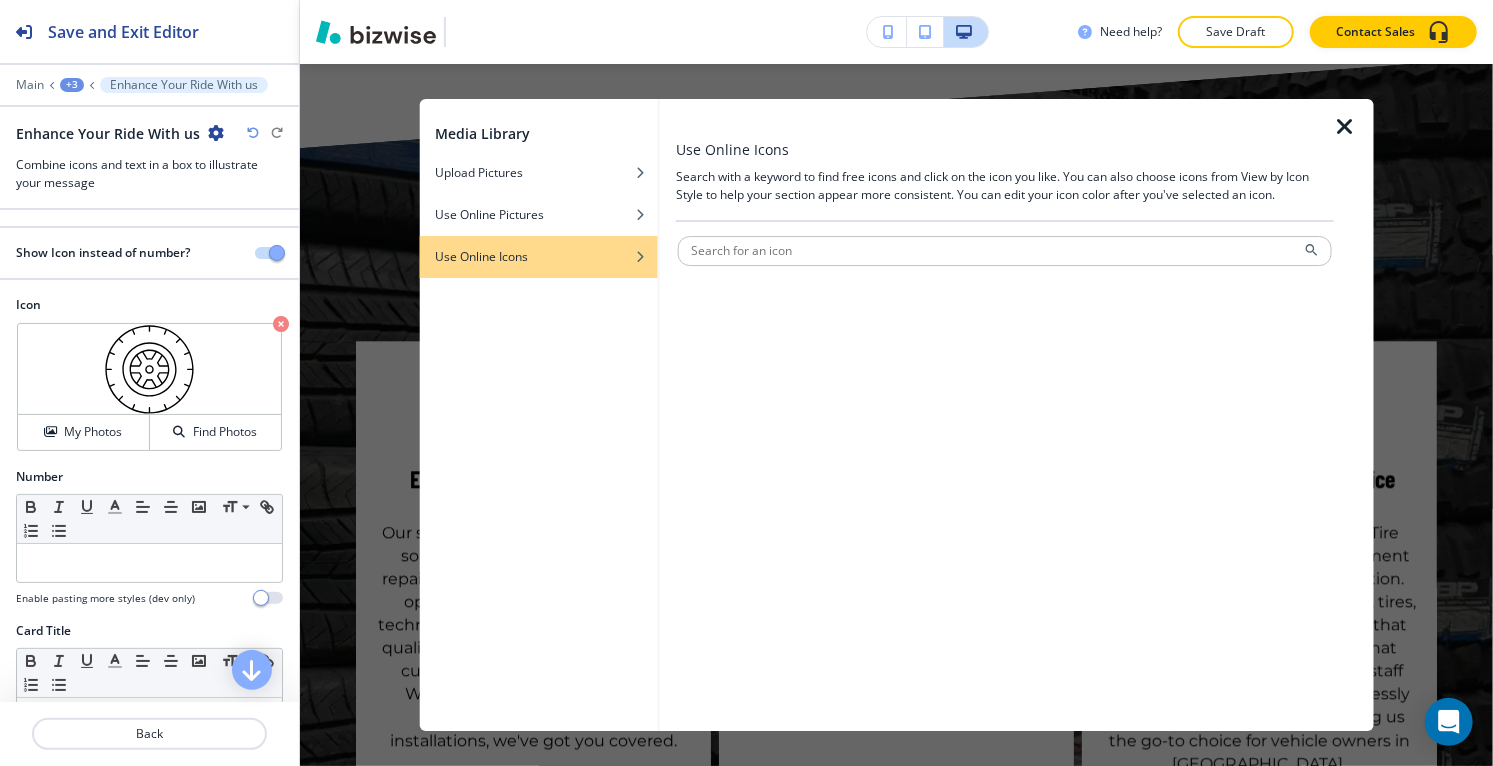 click at bounding box center (1005, 272) 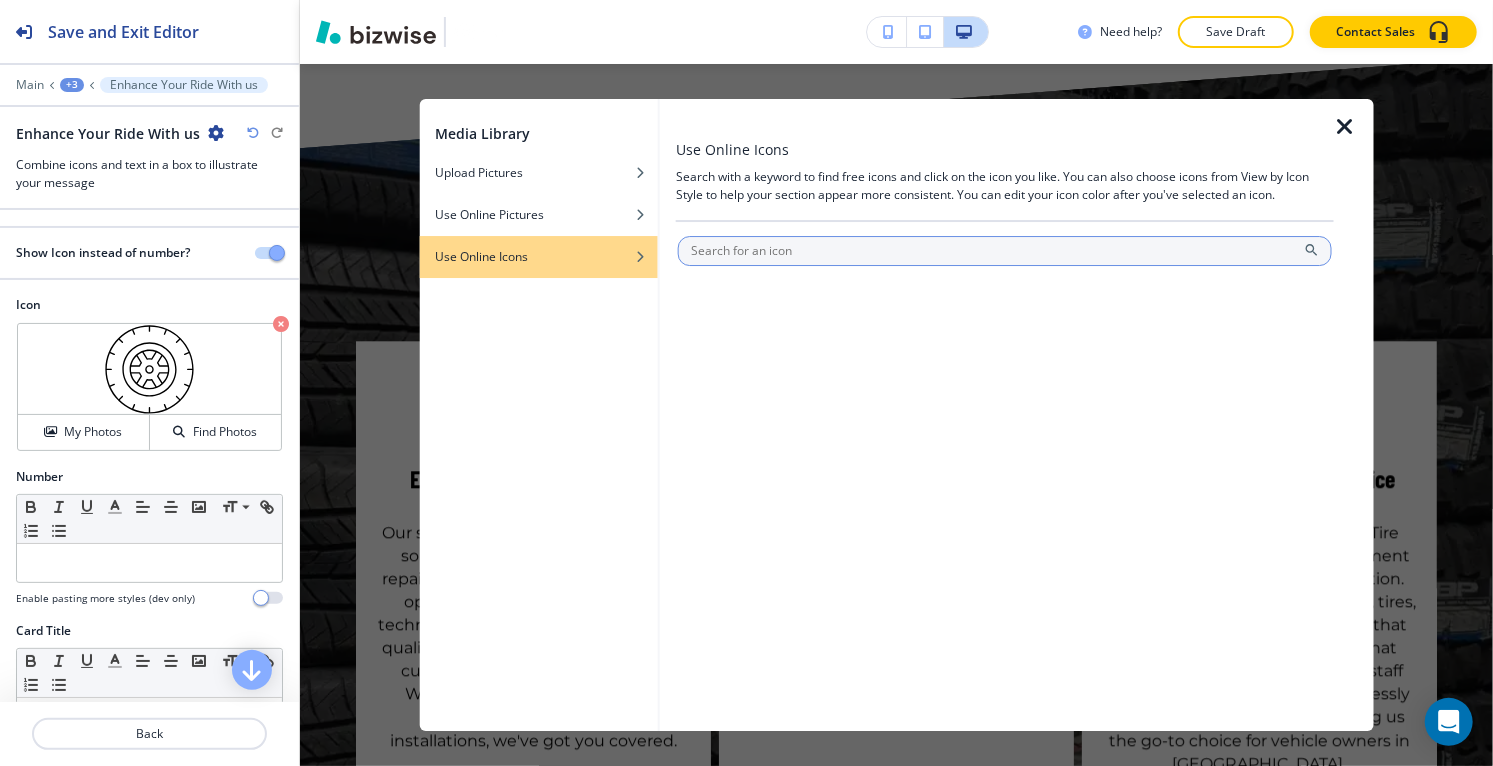 click at bounding box center (1005, 251) 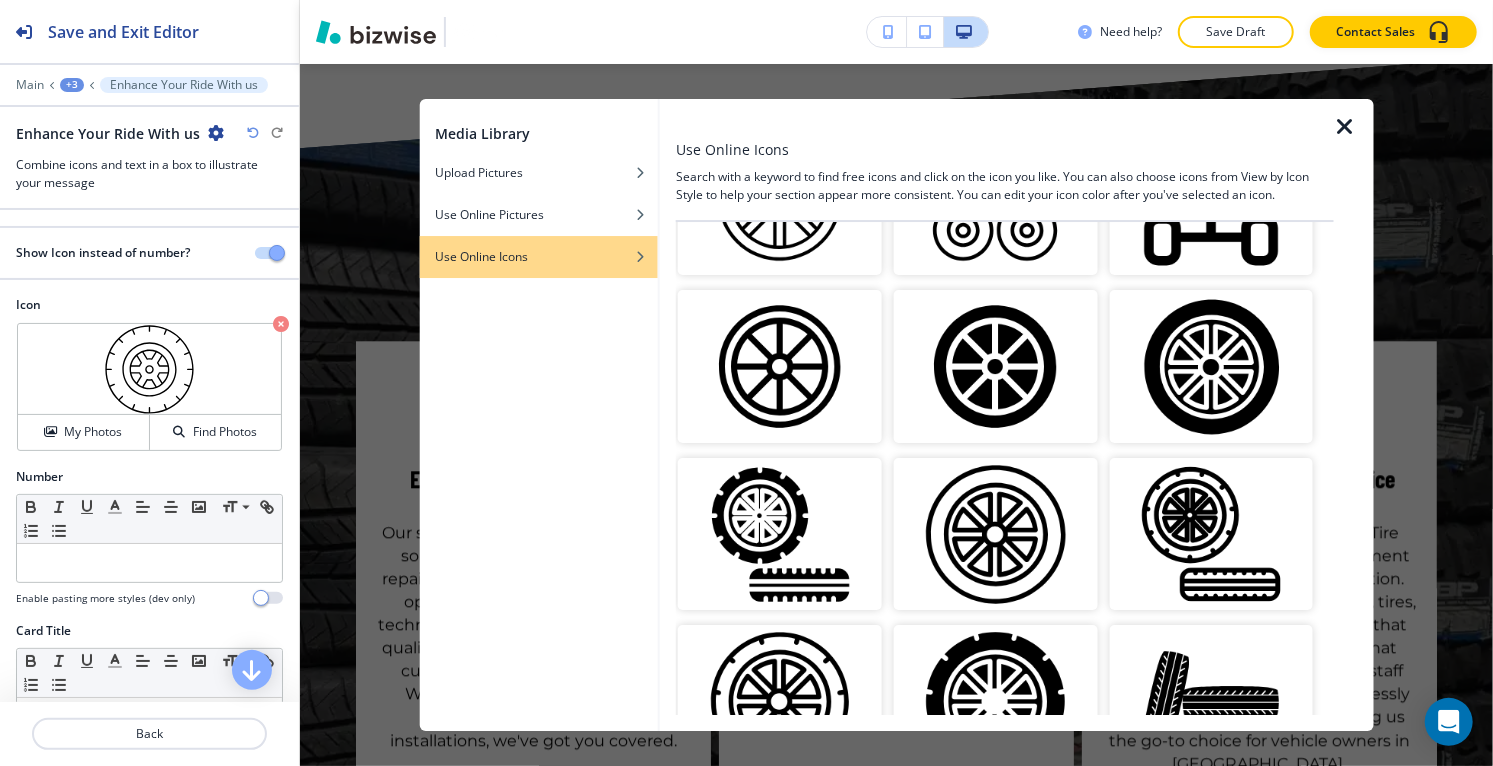scroll, scrollTop: 0, scrollLeft: 0, axis: both 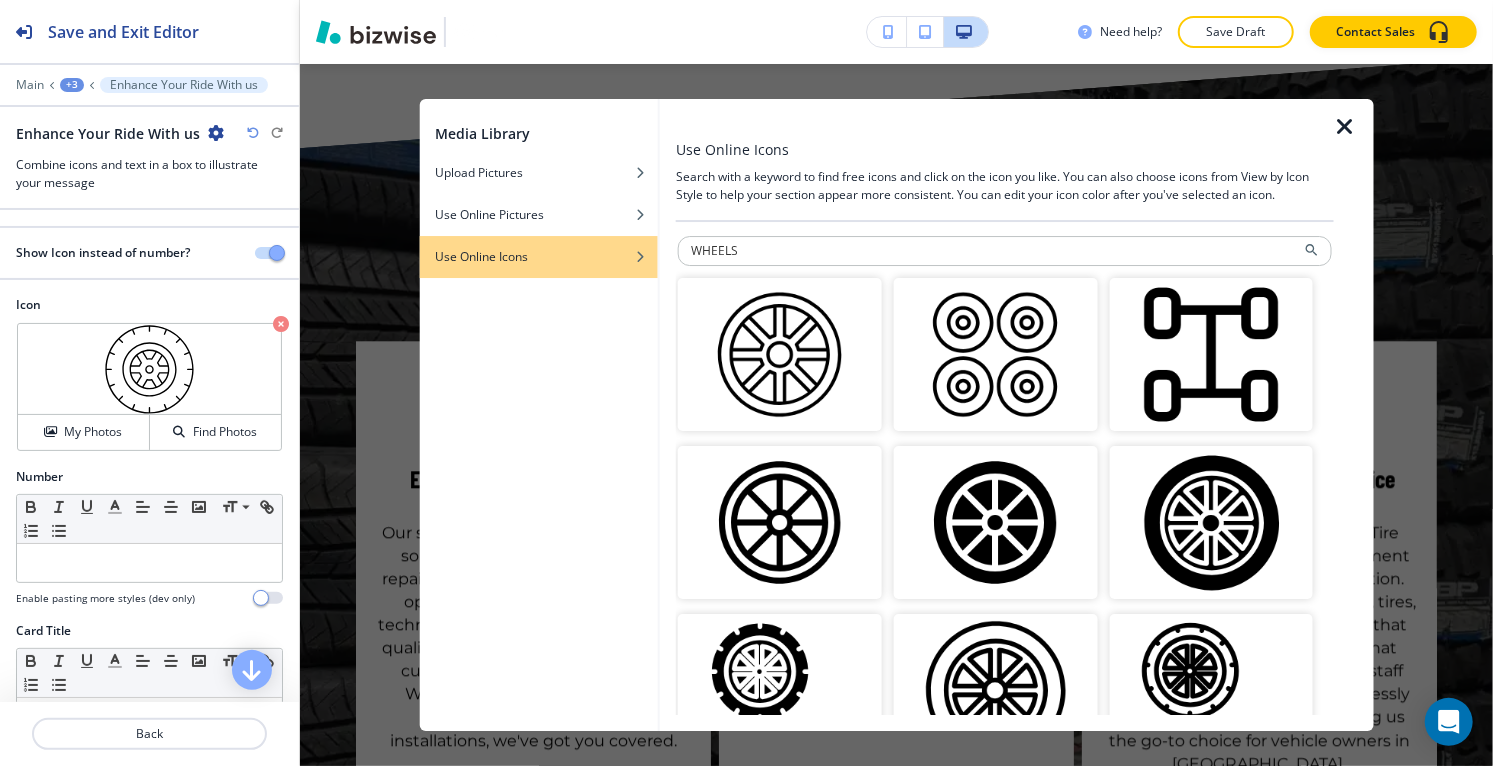 drag, startPoint x: 736, startPoint y: 249, endPoint x: 741, endPoint y: 283, distance: 34.36568 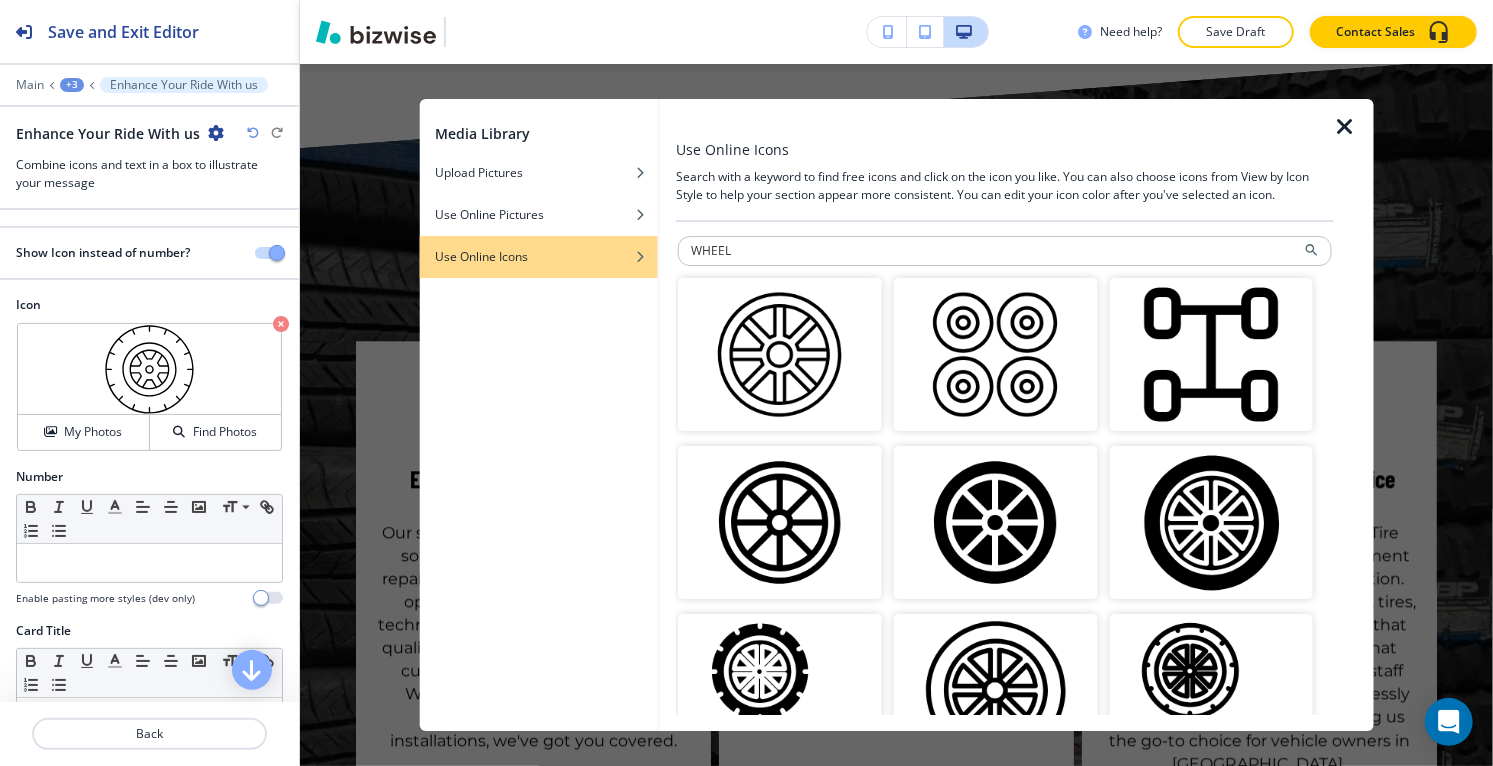 type on "WHEEL" 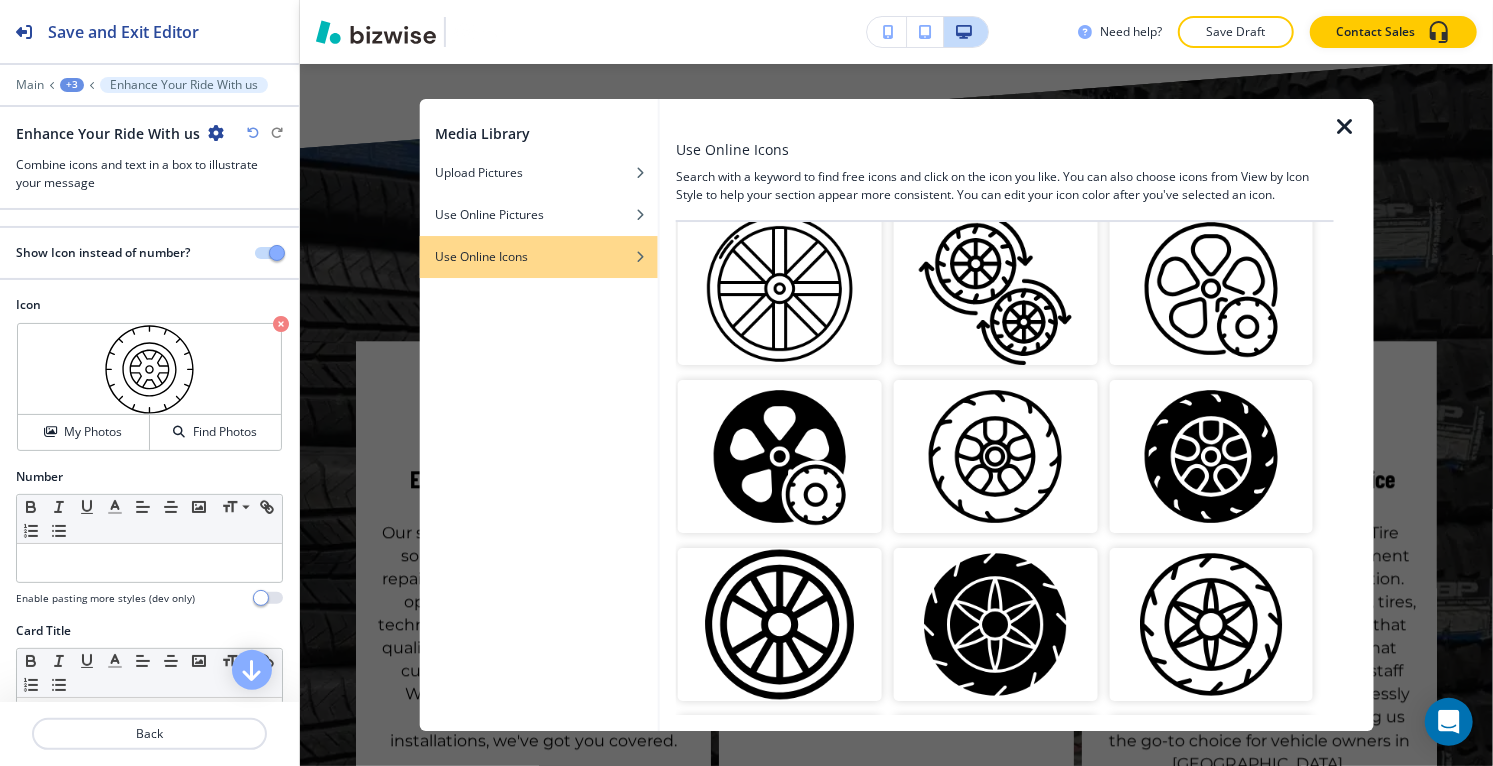 scroll, scrollTop: 1566, scrollLeft: 0, axis: vertical 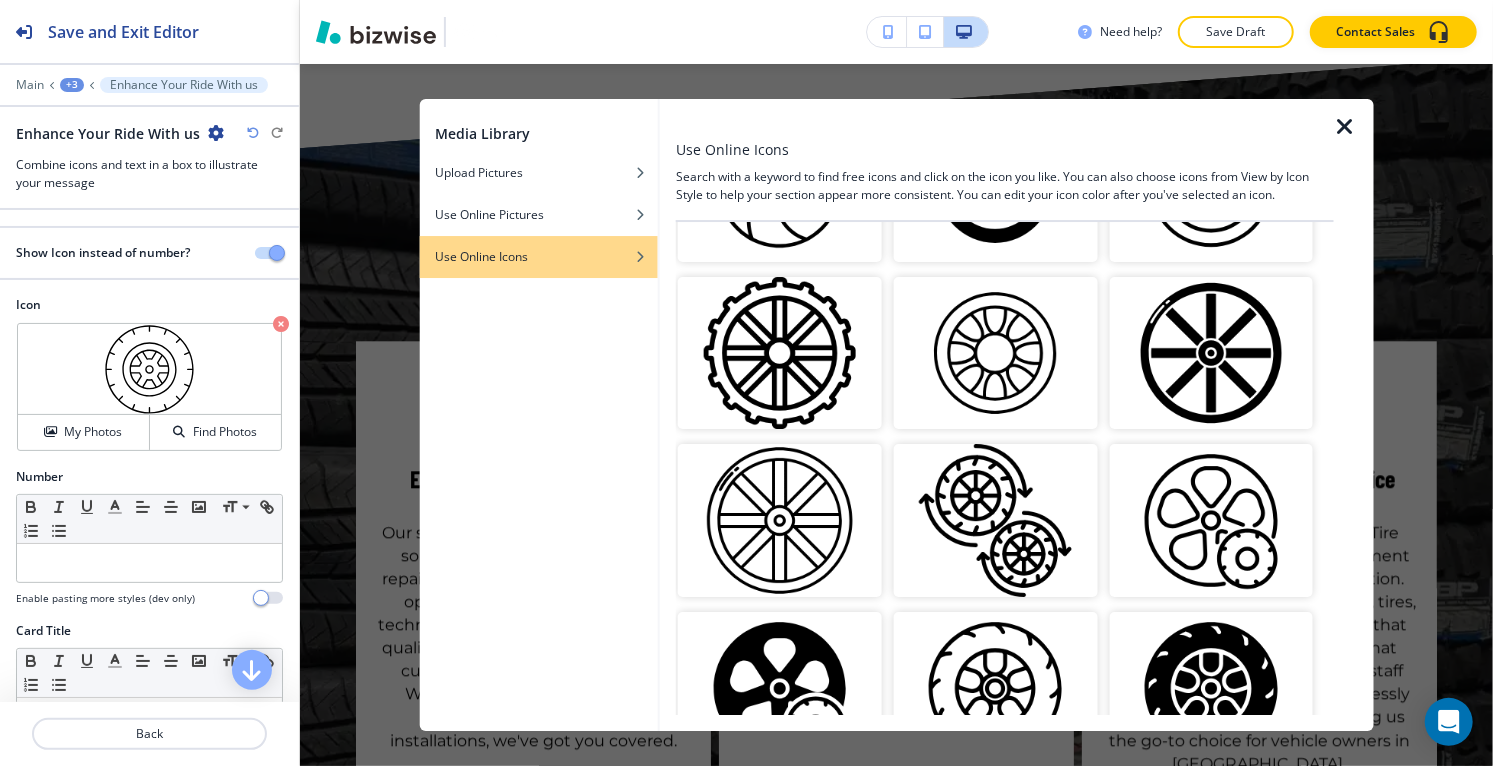 click at bounding box center [996, 353] 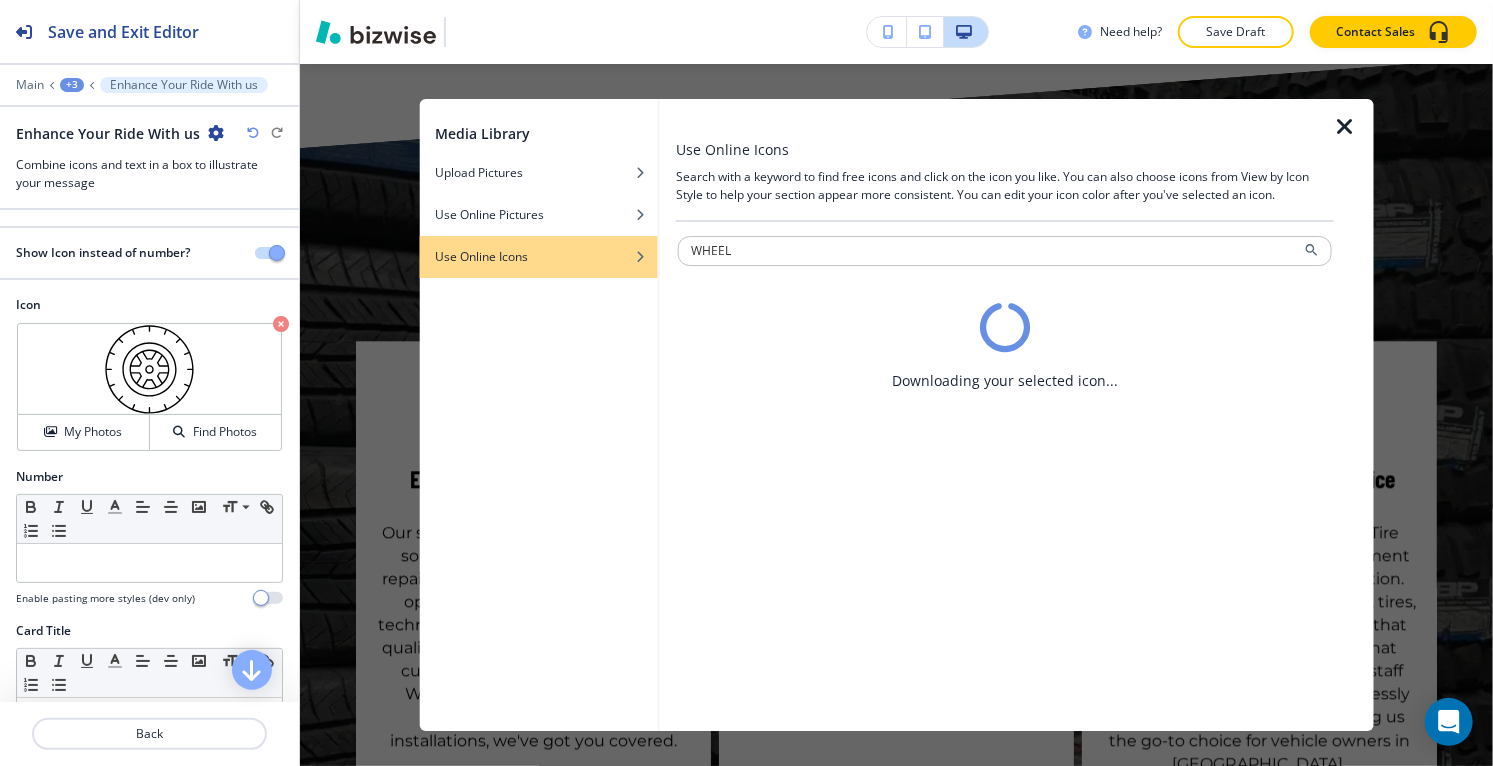 scroll, scrollTop: 0, scrollLeft: 0, axis: both 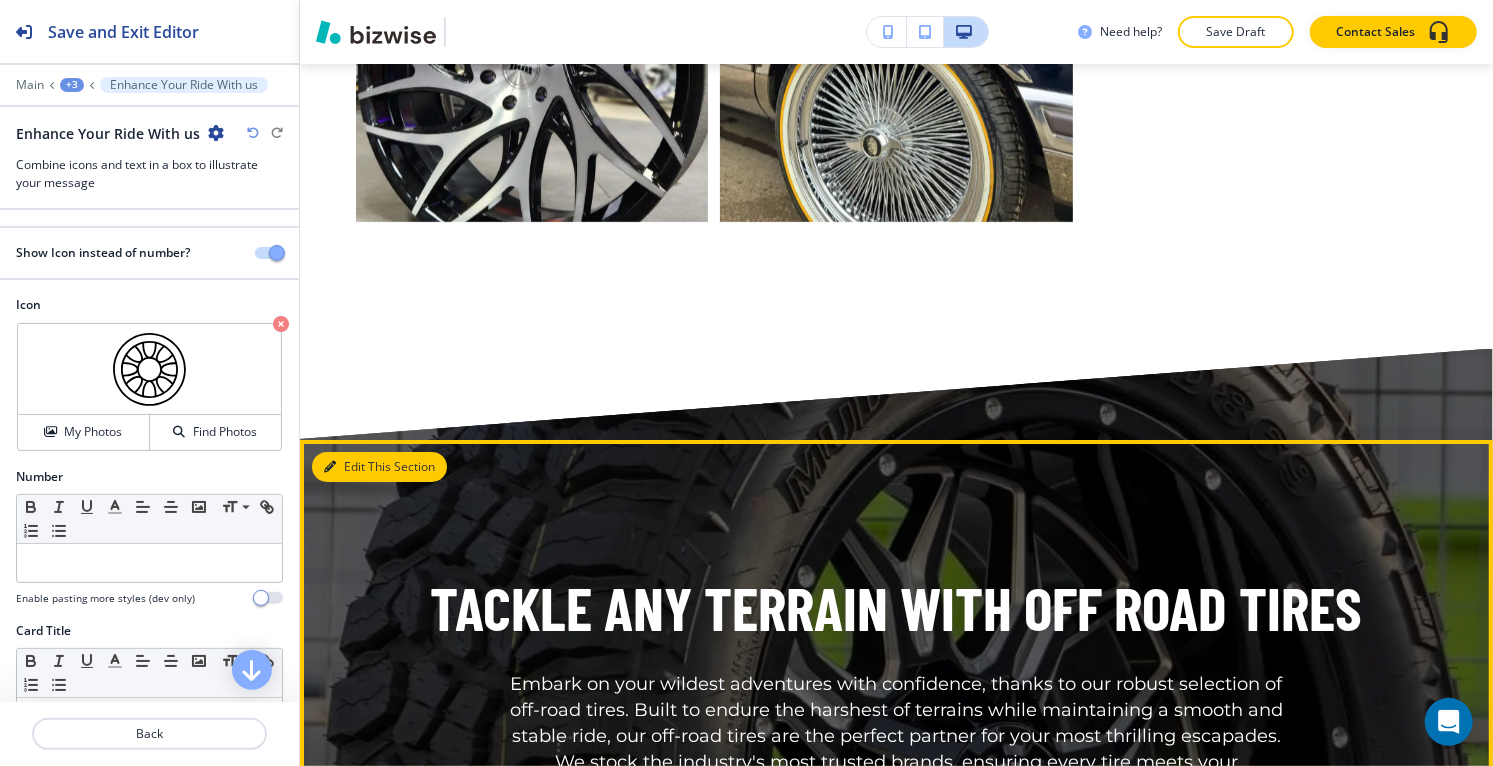 click on "Edit This Section" at bounding box center [379, 467] 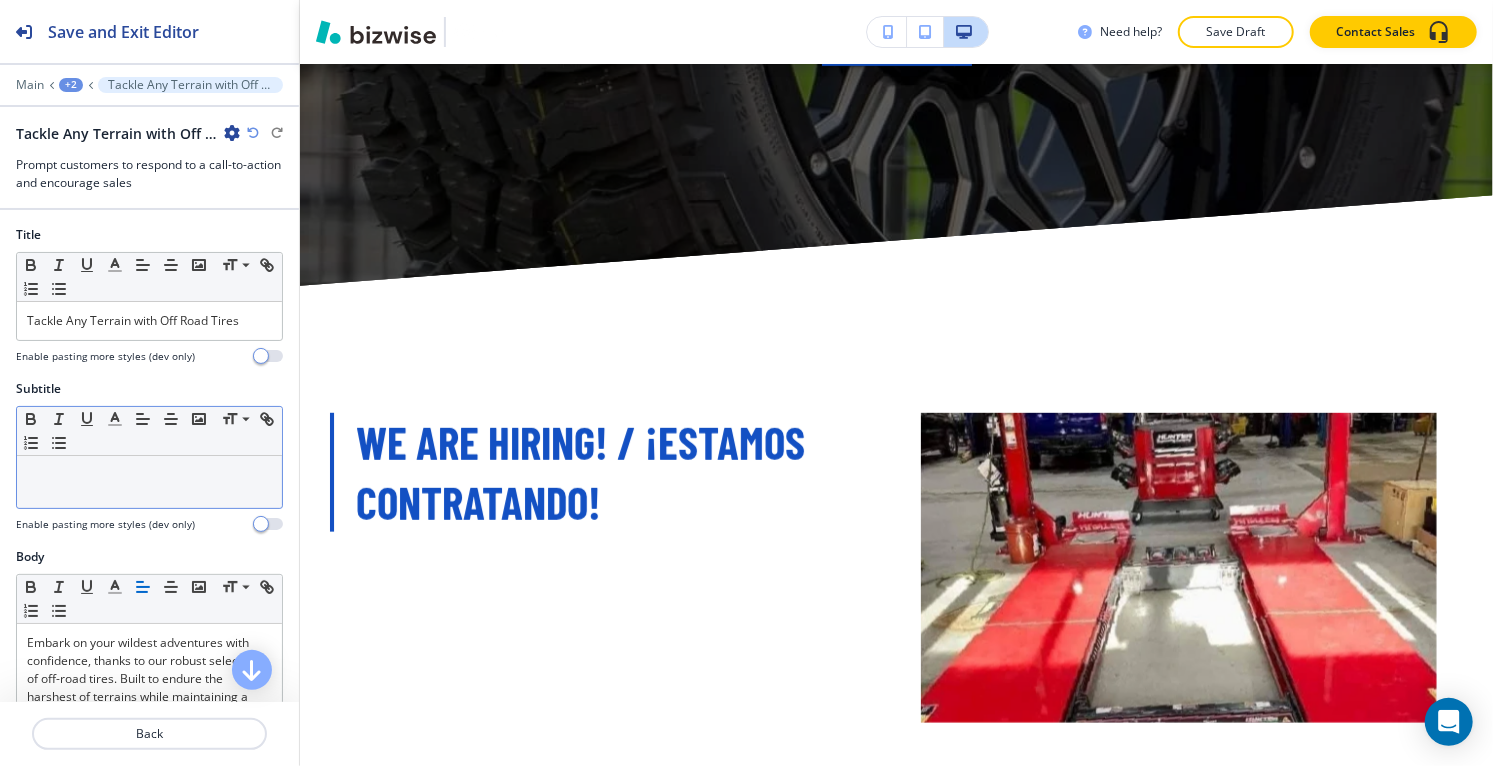 scroll, scrollTop: 5114, scrollLeft: 0, axis: vertical 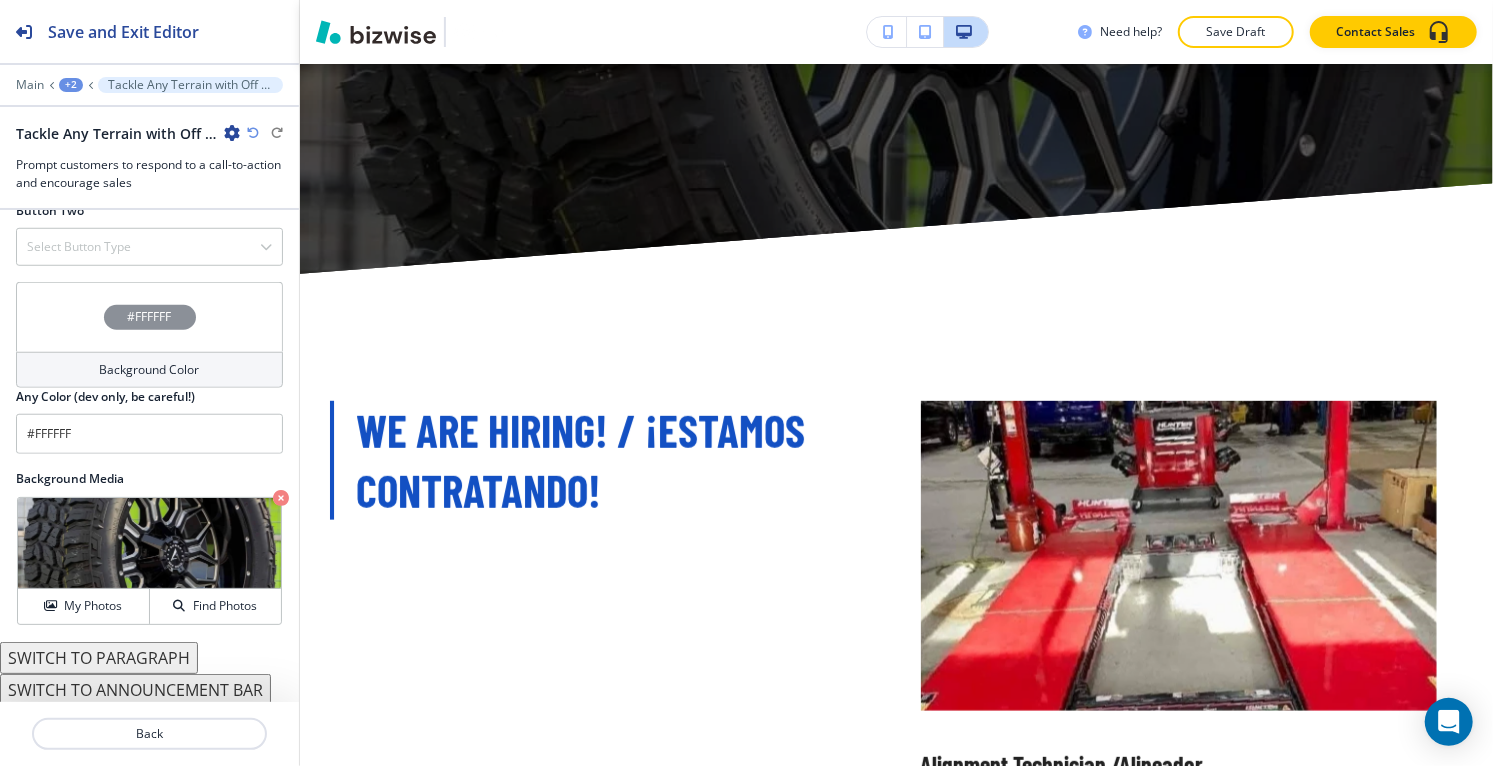 click on "SWITCH TO PARAGRAPH" at bounding box center (99, 658) 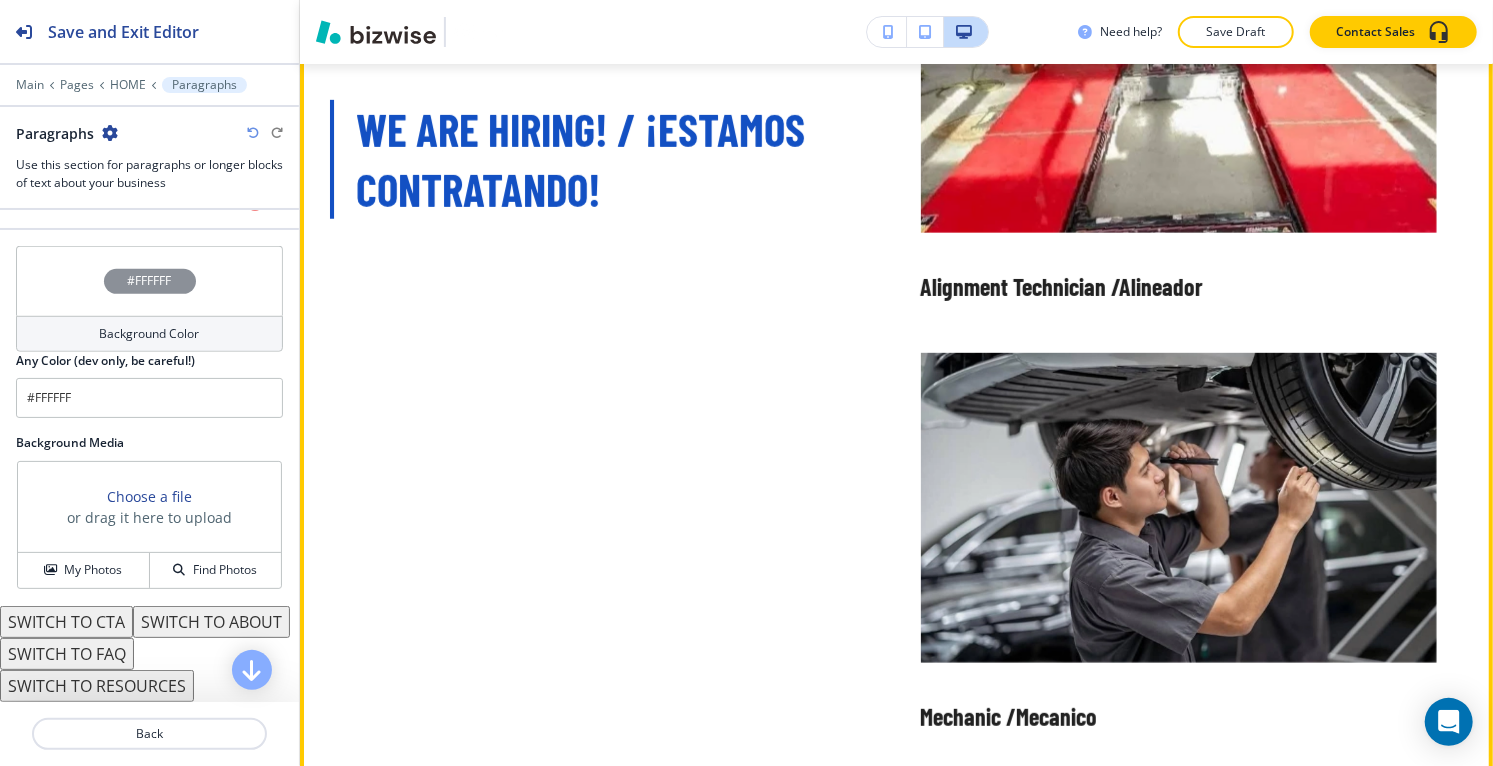 scroll, scrollTop: 786, scrollLeft: 0, axis: vertical 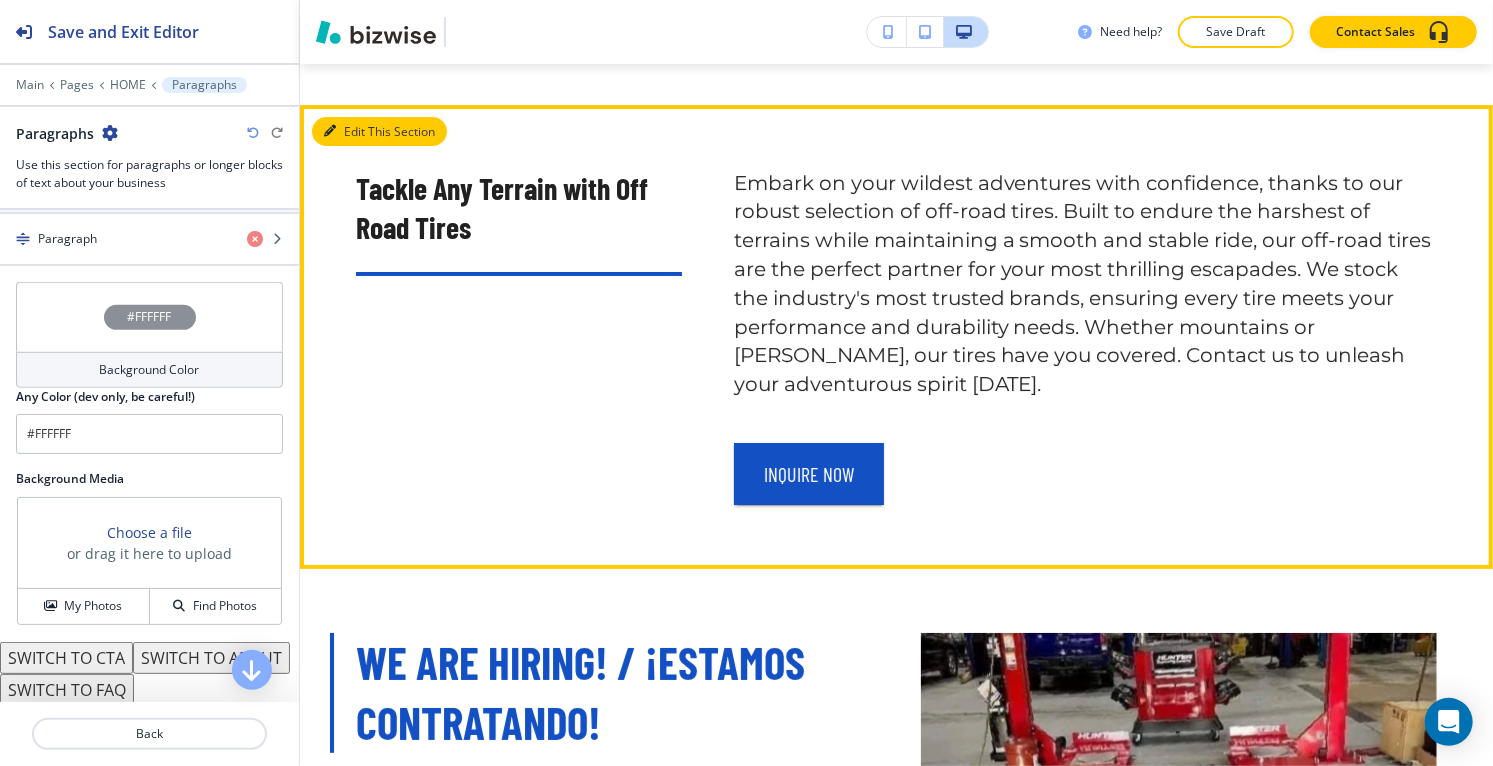 click on "Edit This Section" at bounding box center (379, 132) 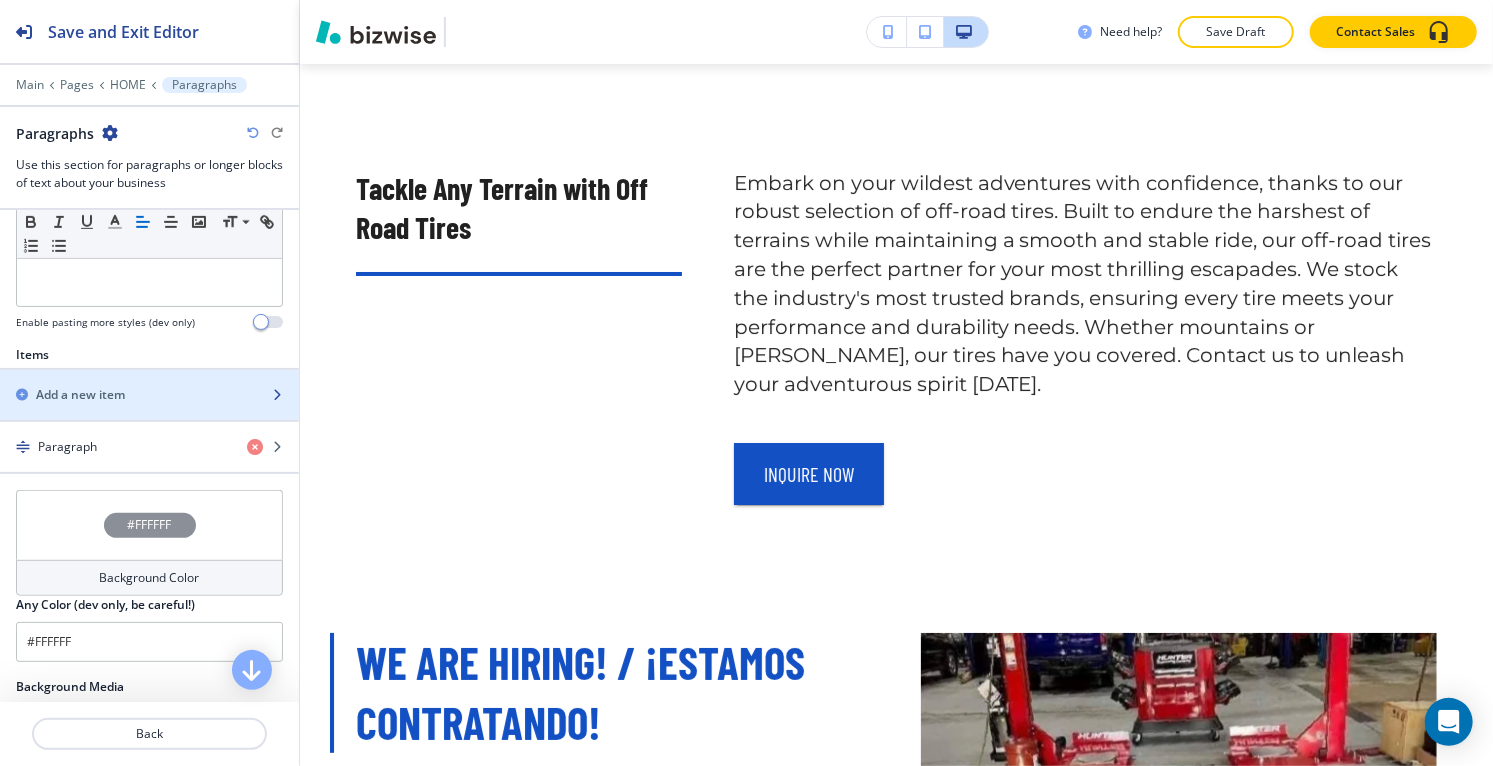 scroll, scrollTop: 564, scrollLeft: 0, axis: vertical 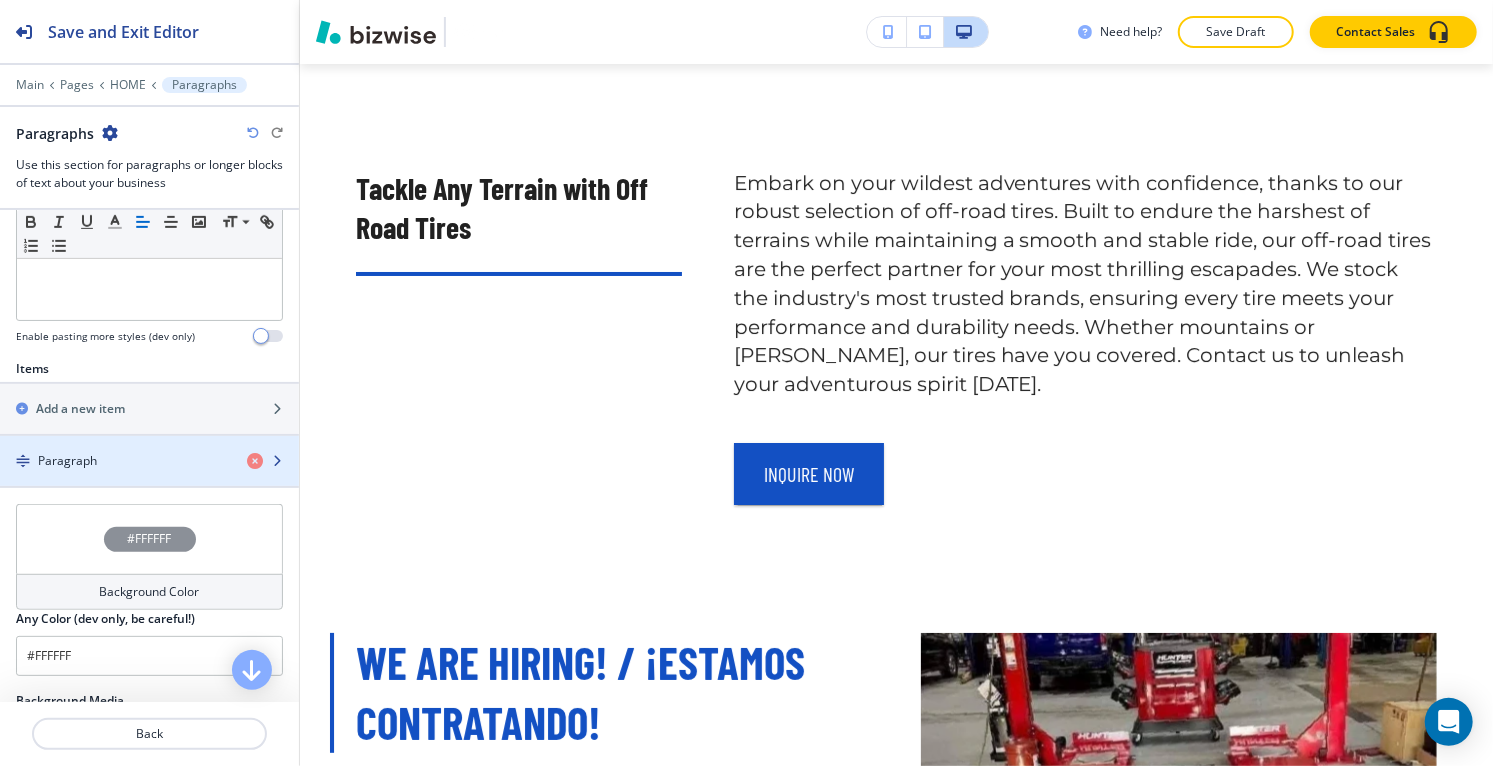 click on "Paragraph" at bounding box center (67, 461) 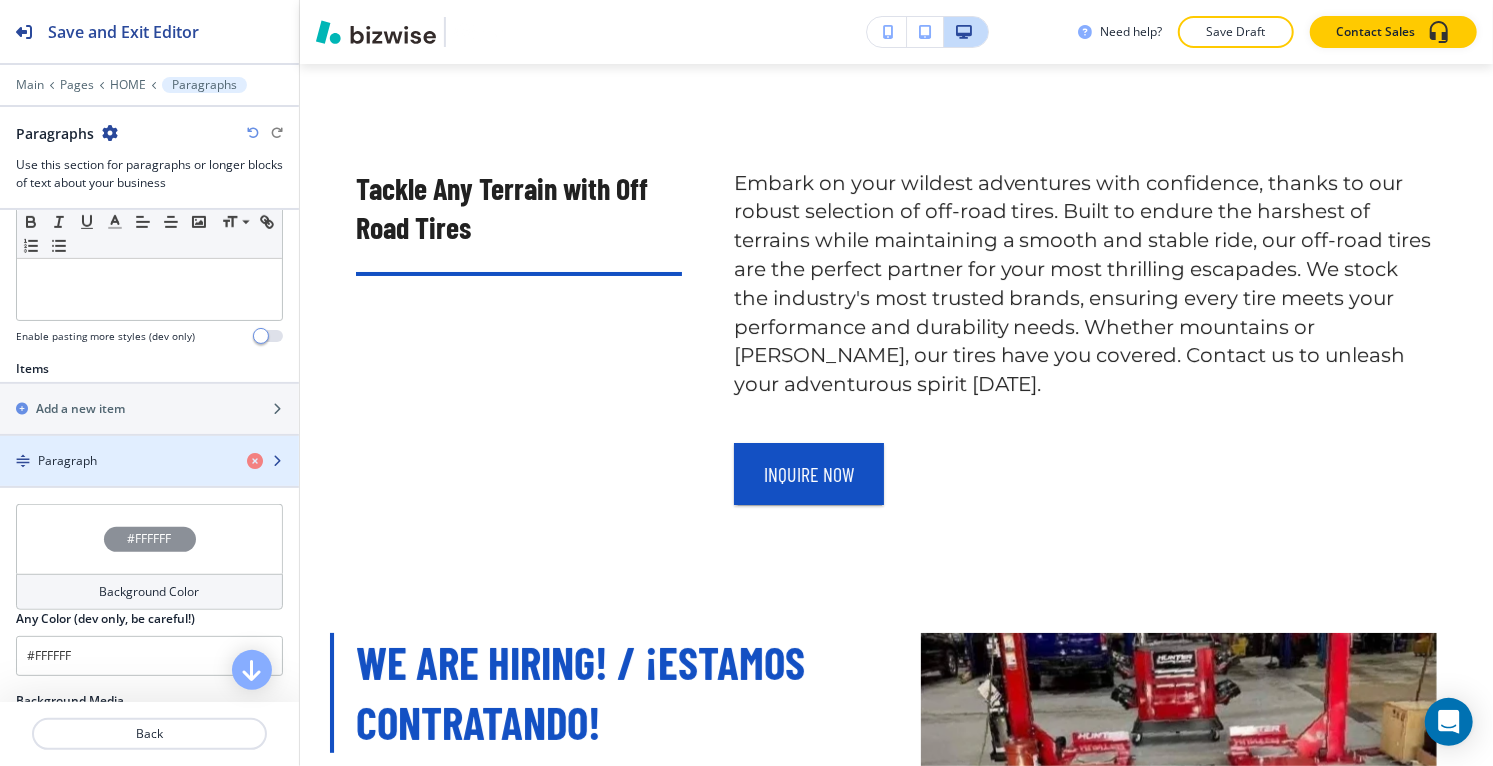 click on "Paragraph" at bounding box center (115, 461) 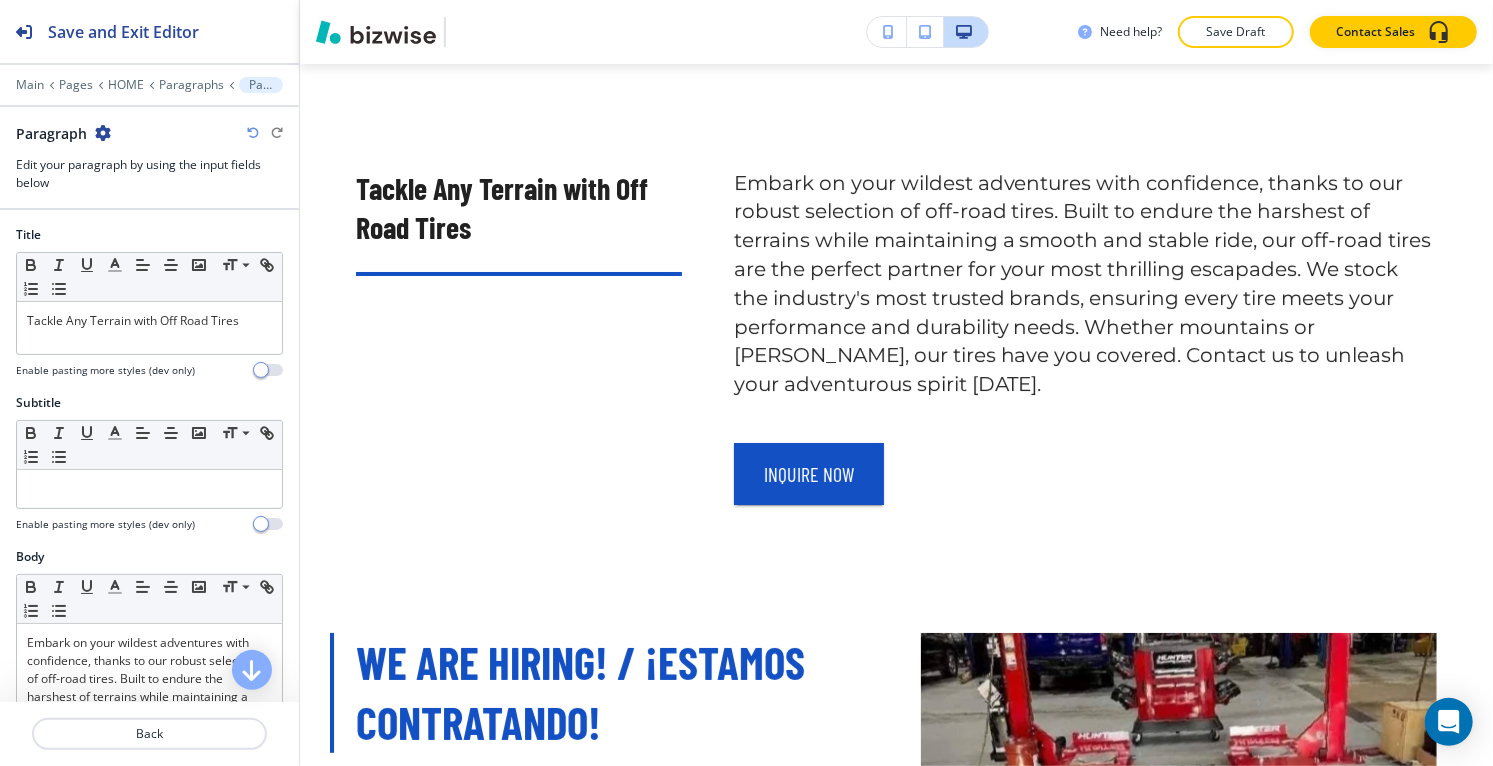click at bounding box center [149, 359] 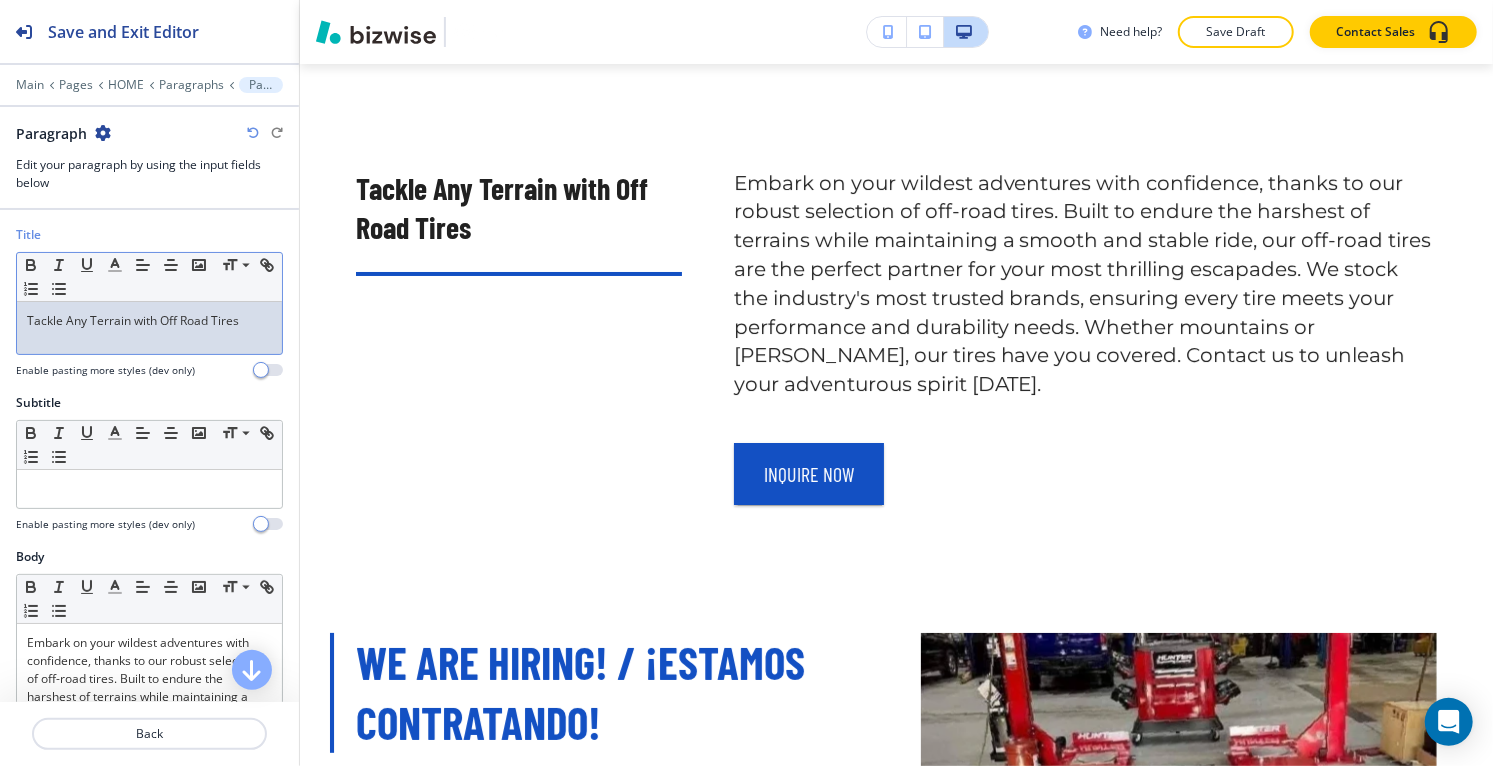 click on "Tackle Any Terrain with Off Road Tires" at bounding box center [149, 328] 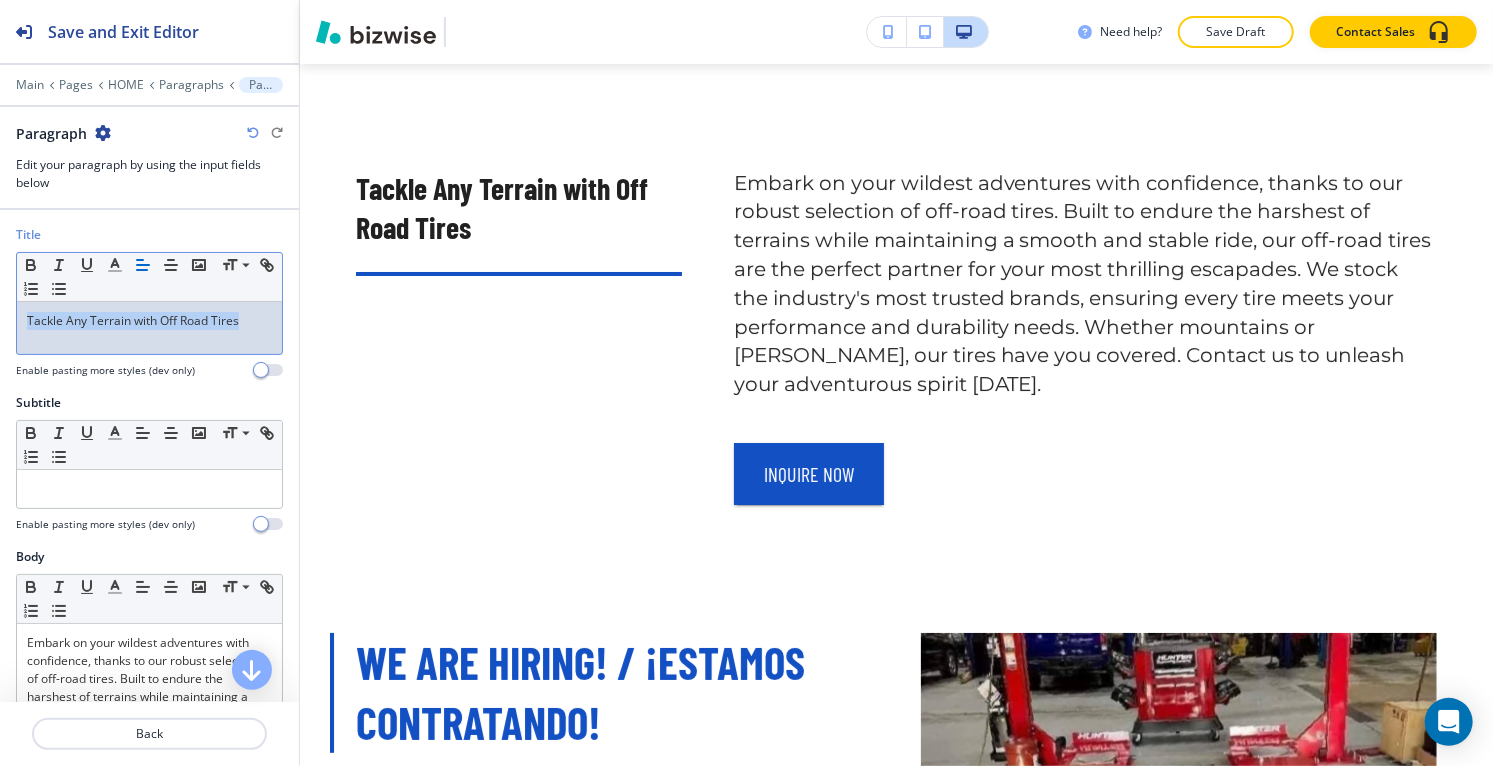 copy on "Tackle Any Terrain with Off Road Tires" 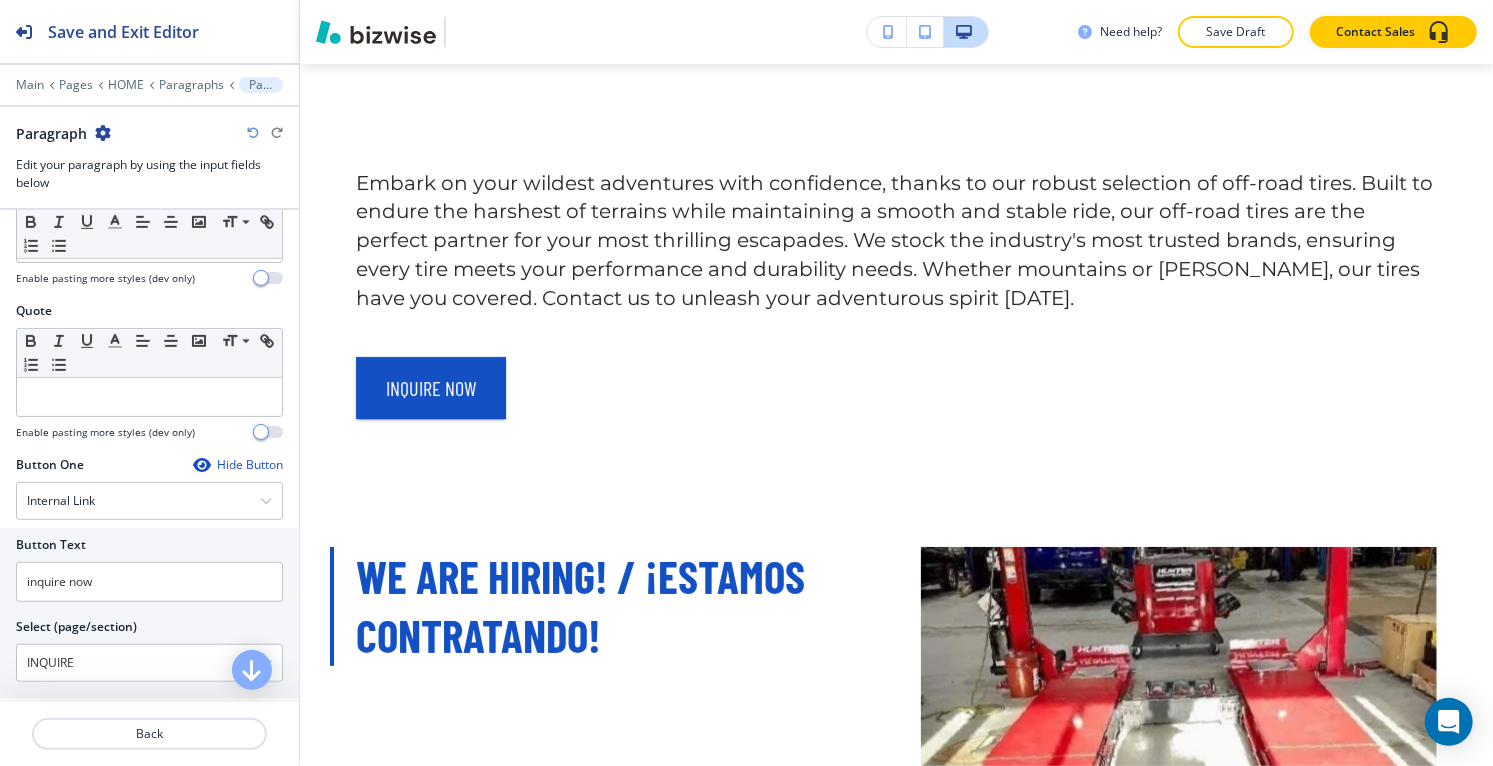 scroll, scrollTop: 777, scrollLeft: 0, axis: vertical 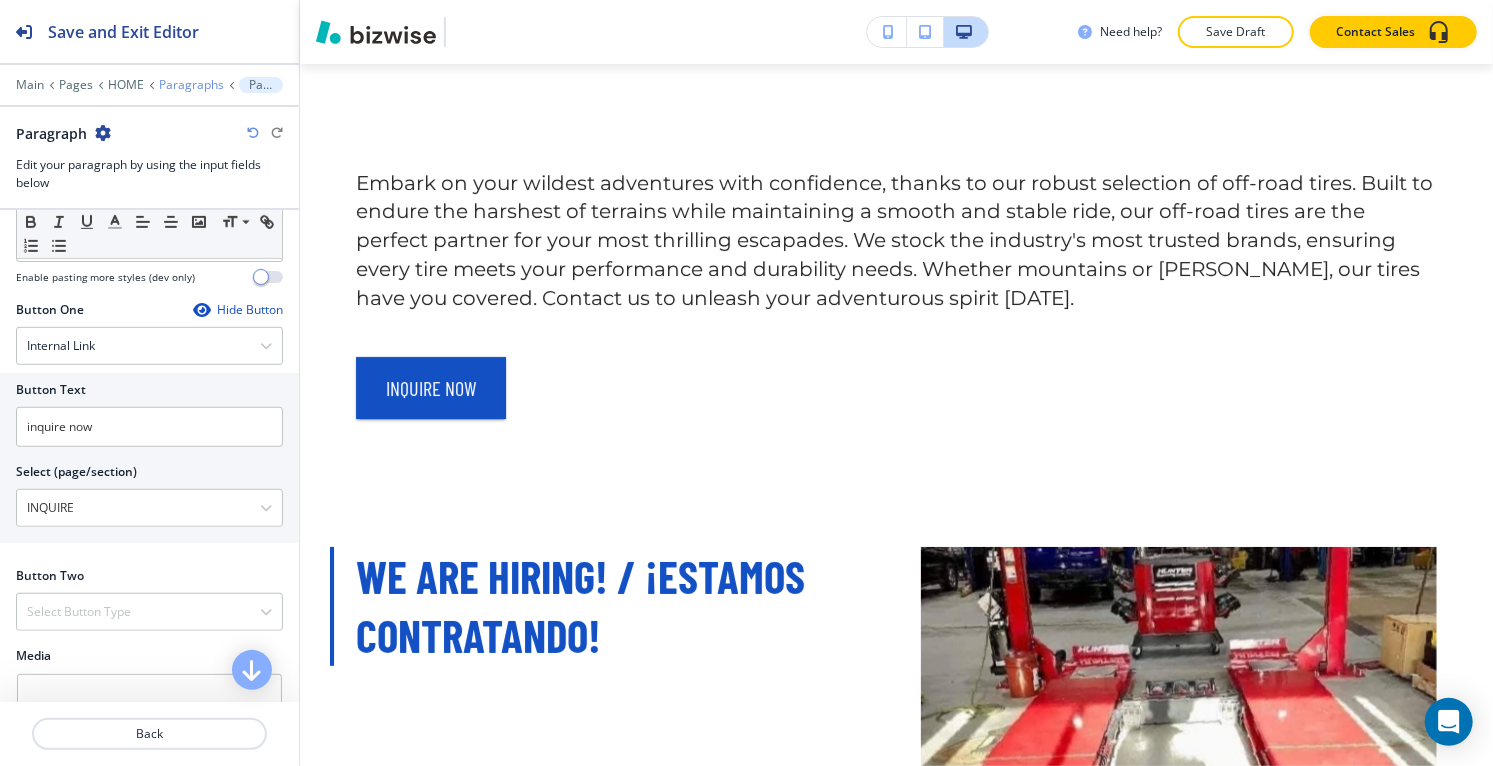 click on "Paragraphs" at bounding box center [191, 85] 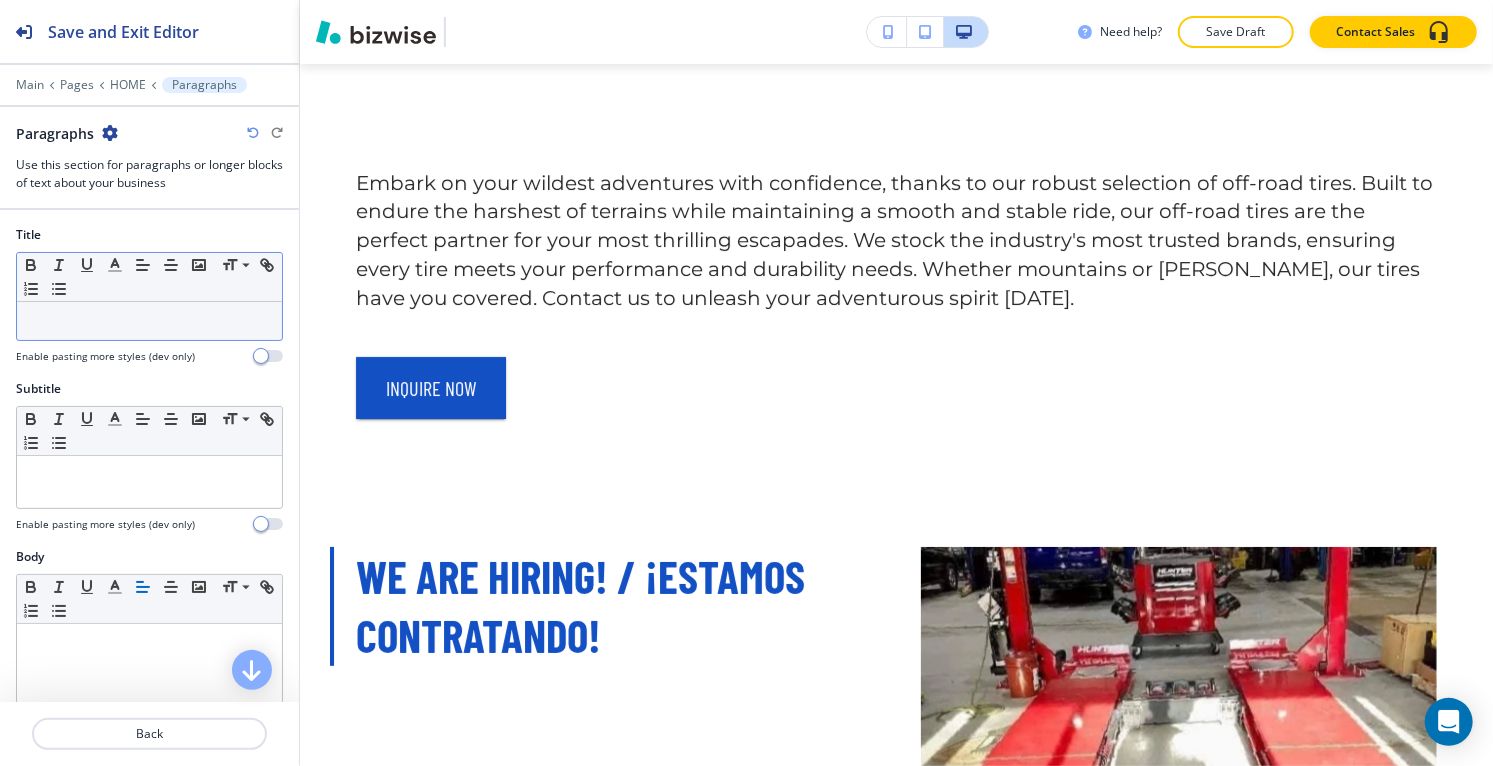 scroll, scrollTop: 4418, scrollLeft: 0, axis: vertical 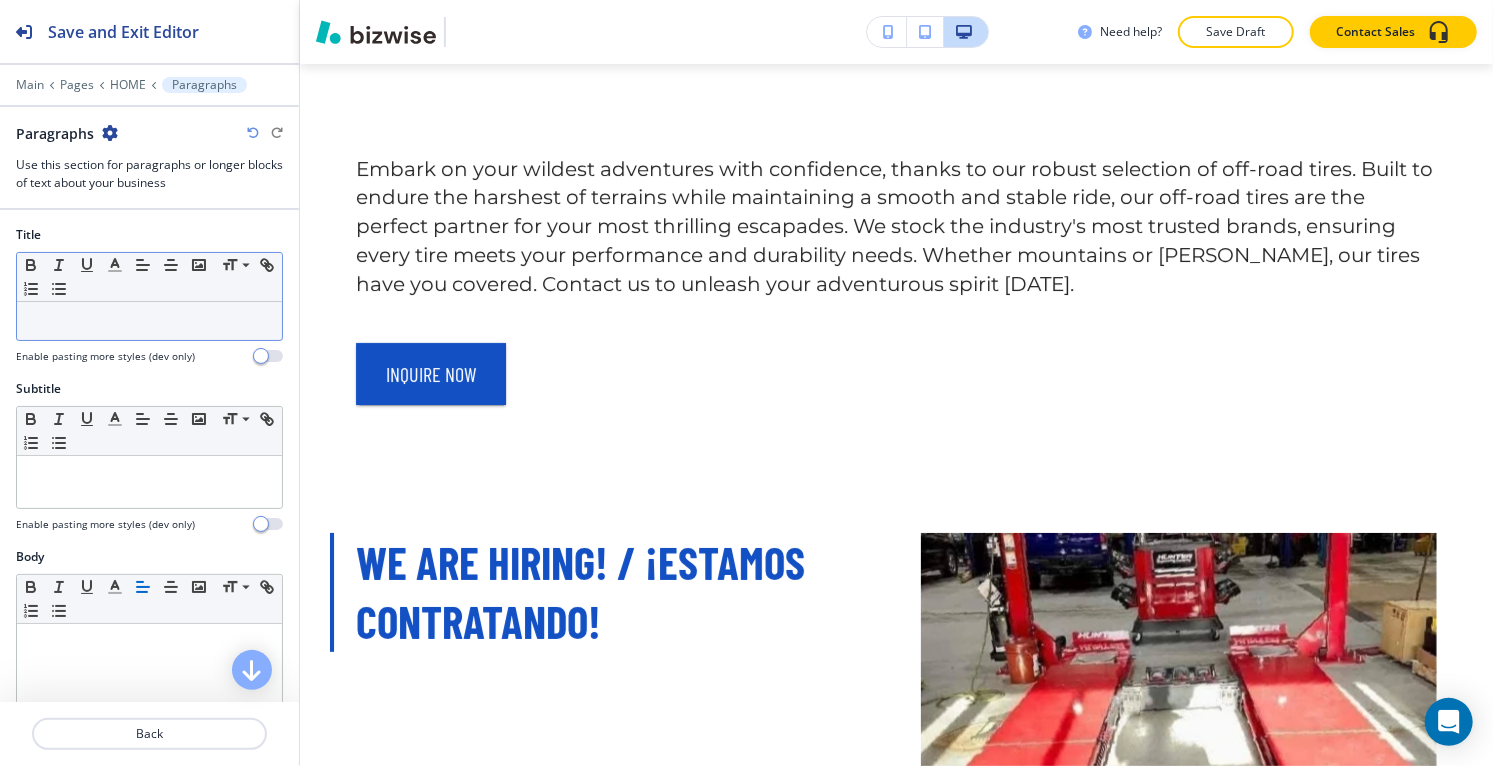 click at bounding box center [149, 321] 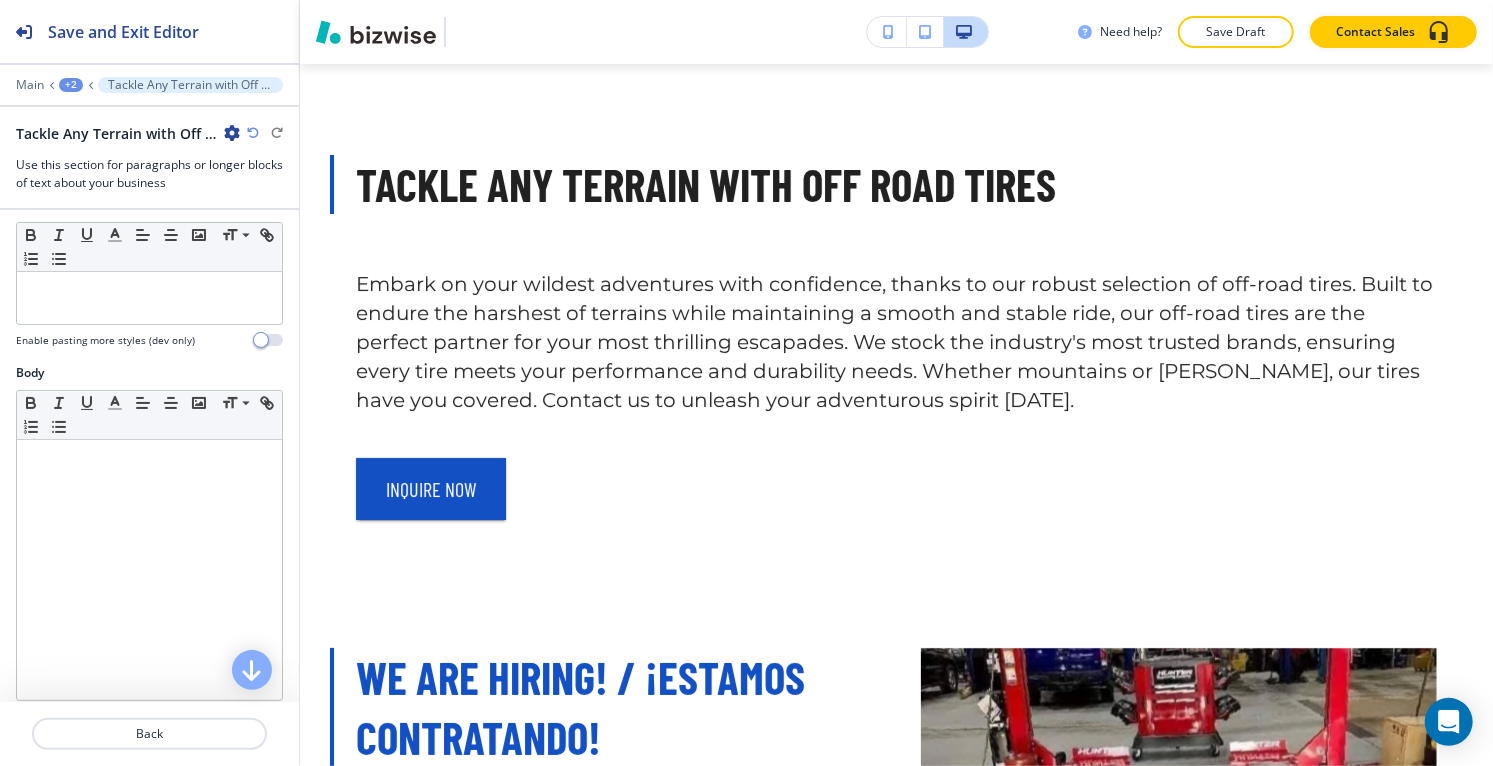 scroll, scrollTop: 444, scrollLeft: 0, axis: vertical 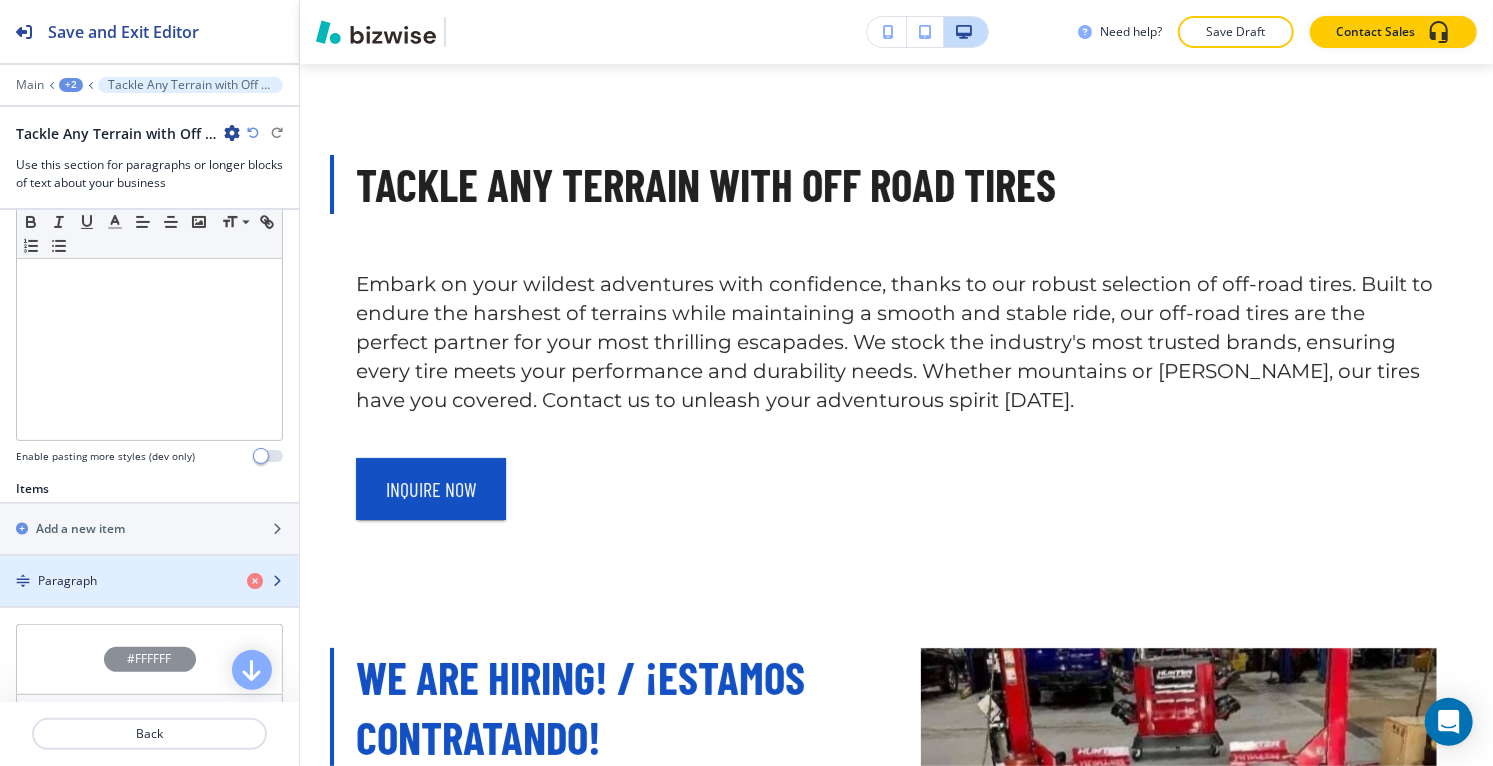 click on "Paragraph" at bounding box center [115, 581] 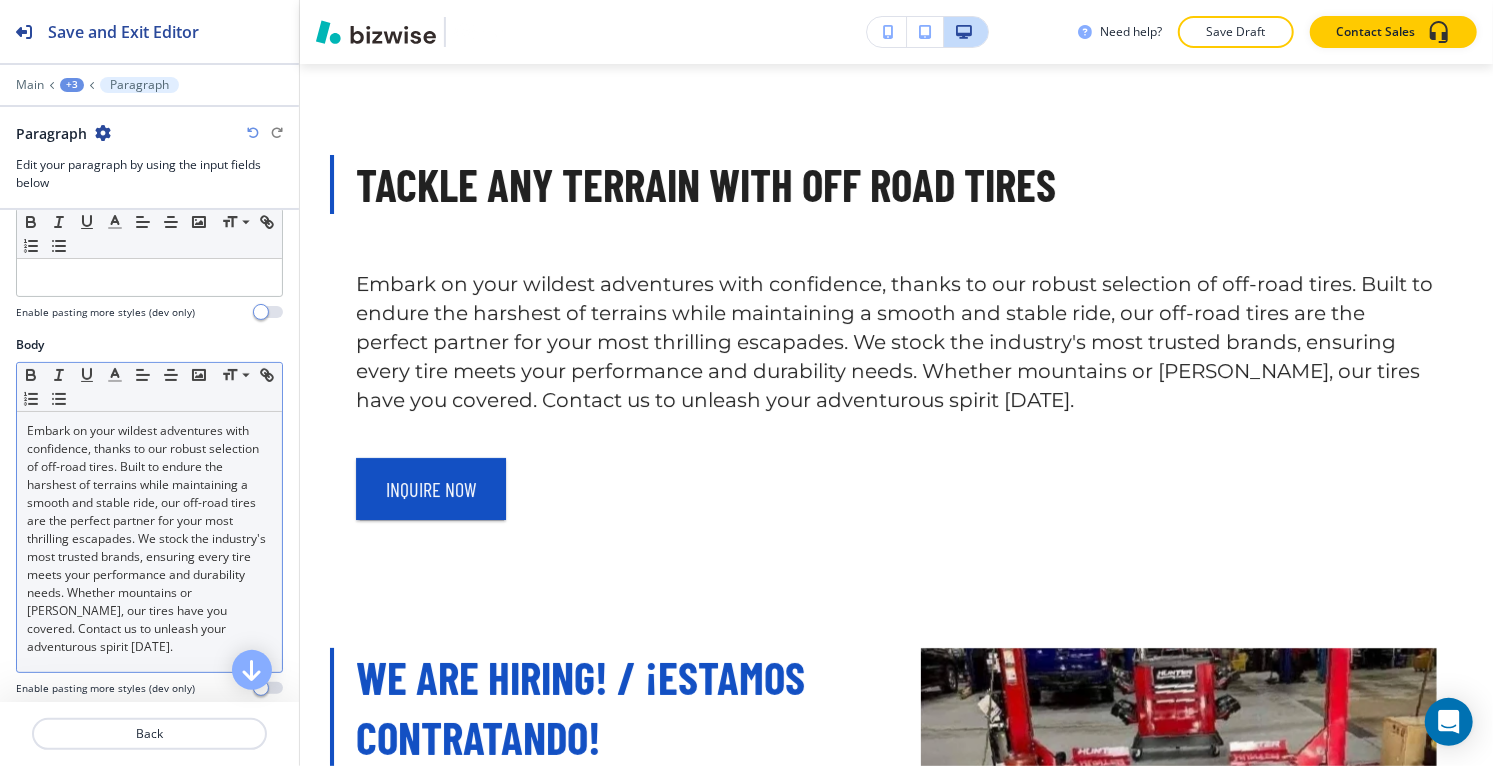 scroll, scrollTop: 222, scrollLeft: 0, axis: vertical 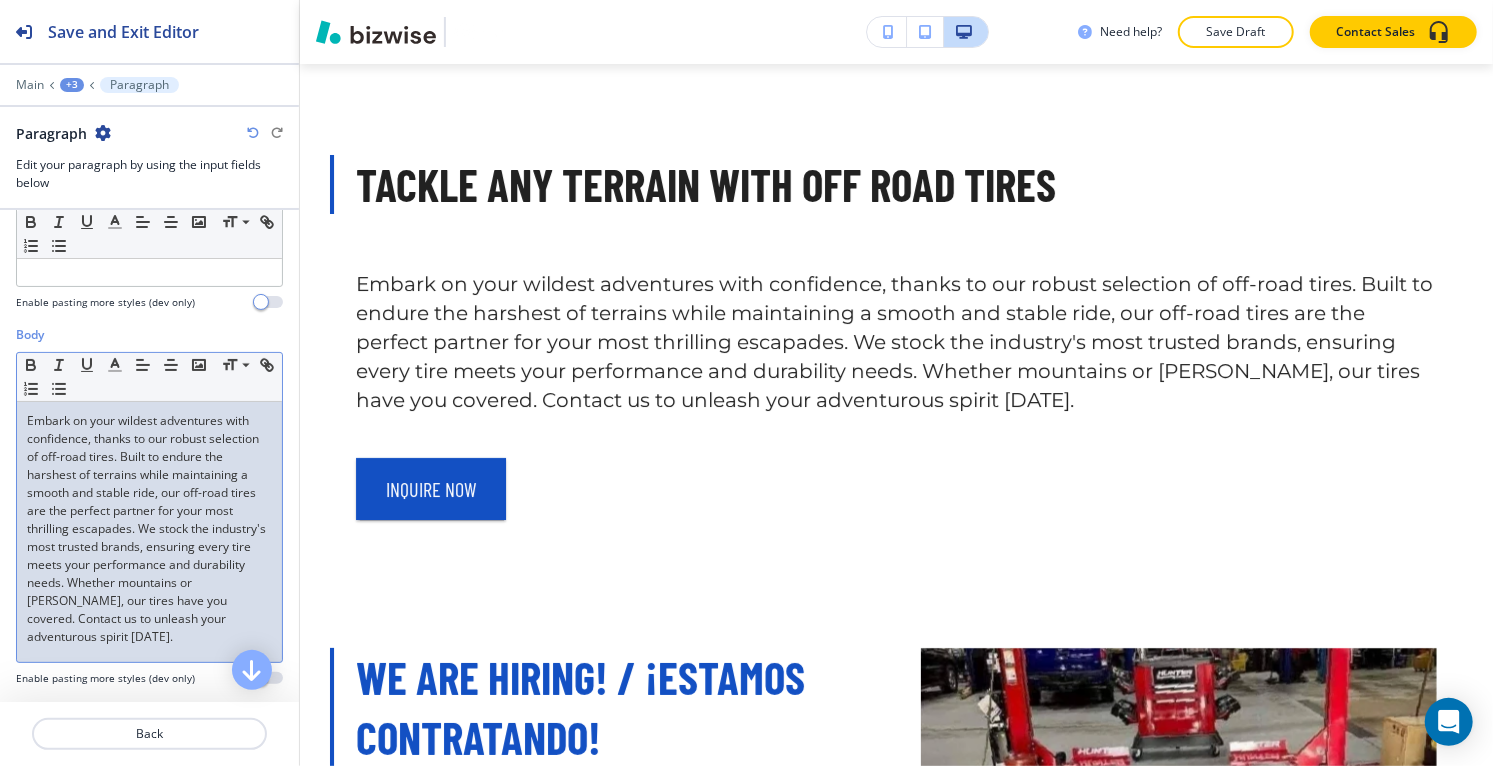 click on "Embark on your wildest adventures with confidence, thanks to our robust selection of off-road tires. Built to endure the harshest of terrains while maintaining a smooth and stable ride, our off-road tires are the perfect partner for your most thrilling escapades. We stock the industry's most trusted brands, ensuring every tire meets your performance and durability needs. Whether mountains or [PERSON_NAME], our tires have you covered. Contact us to unleash your adventurous spirit [DATE]." at bounding box center (149, 529) 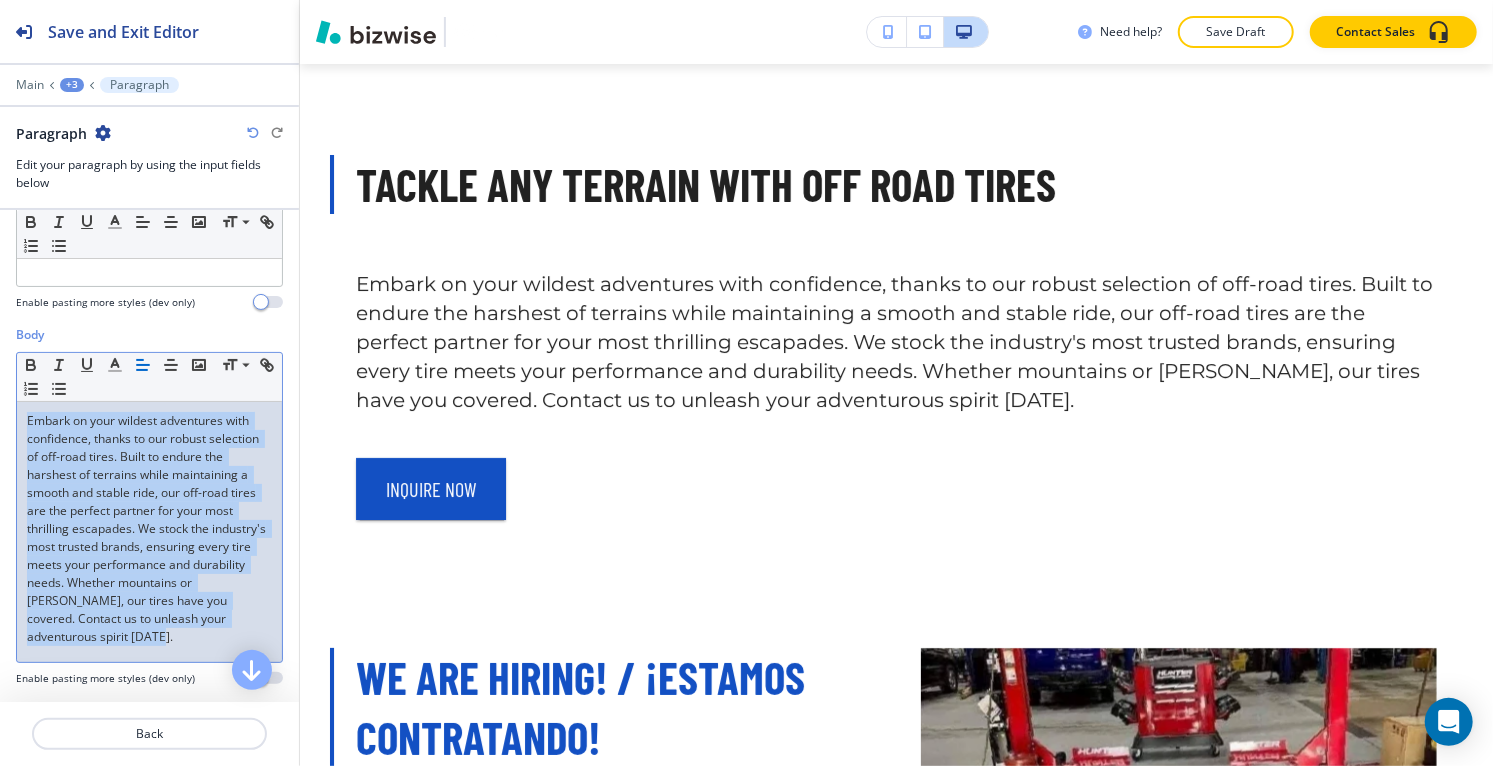 copy on "Embark on your wildest adventures with confidence, thanks to our robust selection of off-road tires. Built to endure the harshest of terrains while maintaining a smooth and stable ride, our off-road tires are the perfect partner for your most thrilling escapades. We stock the industry's most trusted brands, ensuring every tire meets your performance and durability needs. Whether mountains or [PERSON_NAME], our tires have you covered. Contact us to unleash your adventurous spirit [DATE]." 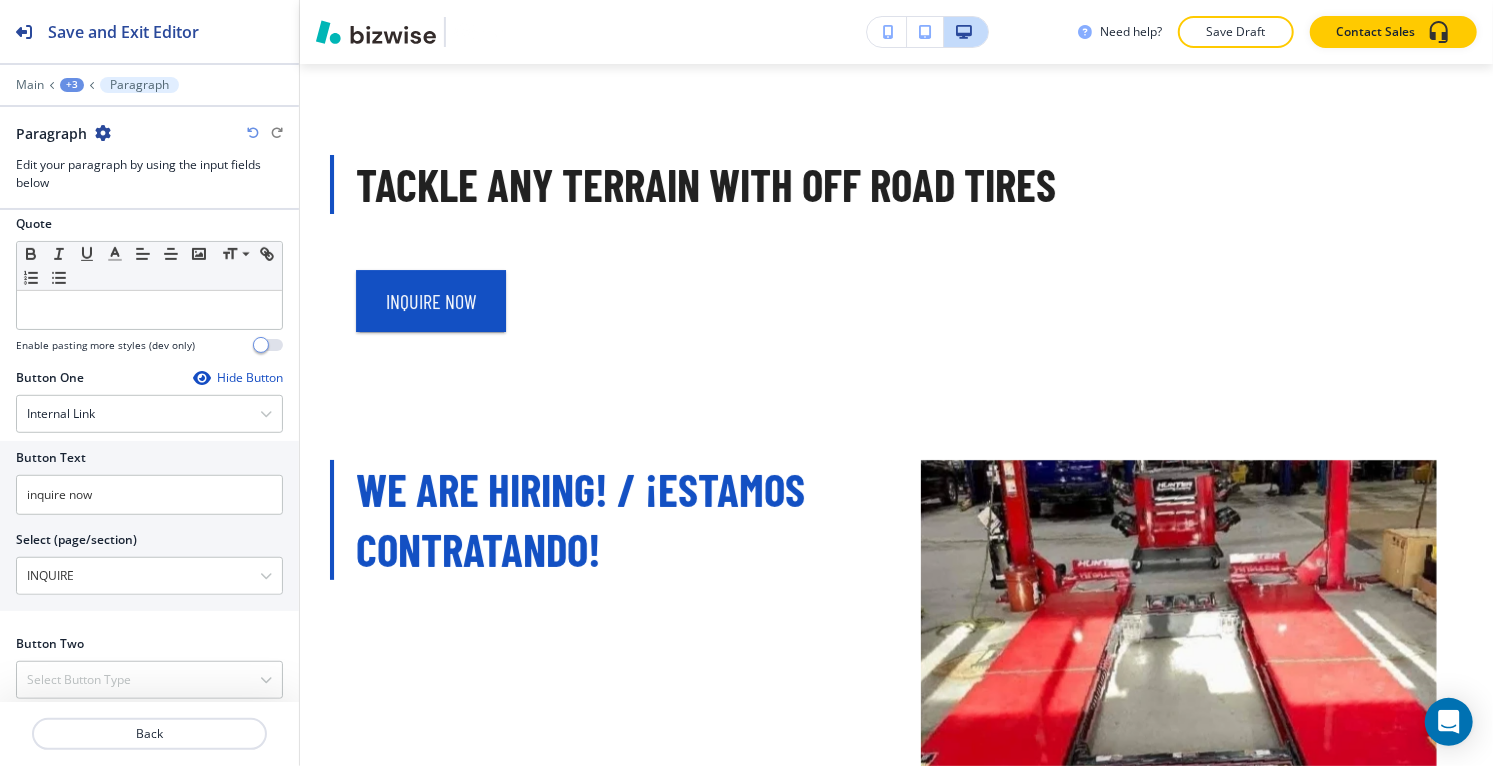 scroll, scrollTop: 333, scrollLeft: 0, axis: vertical 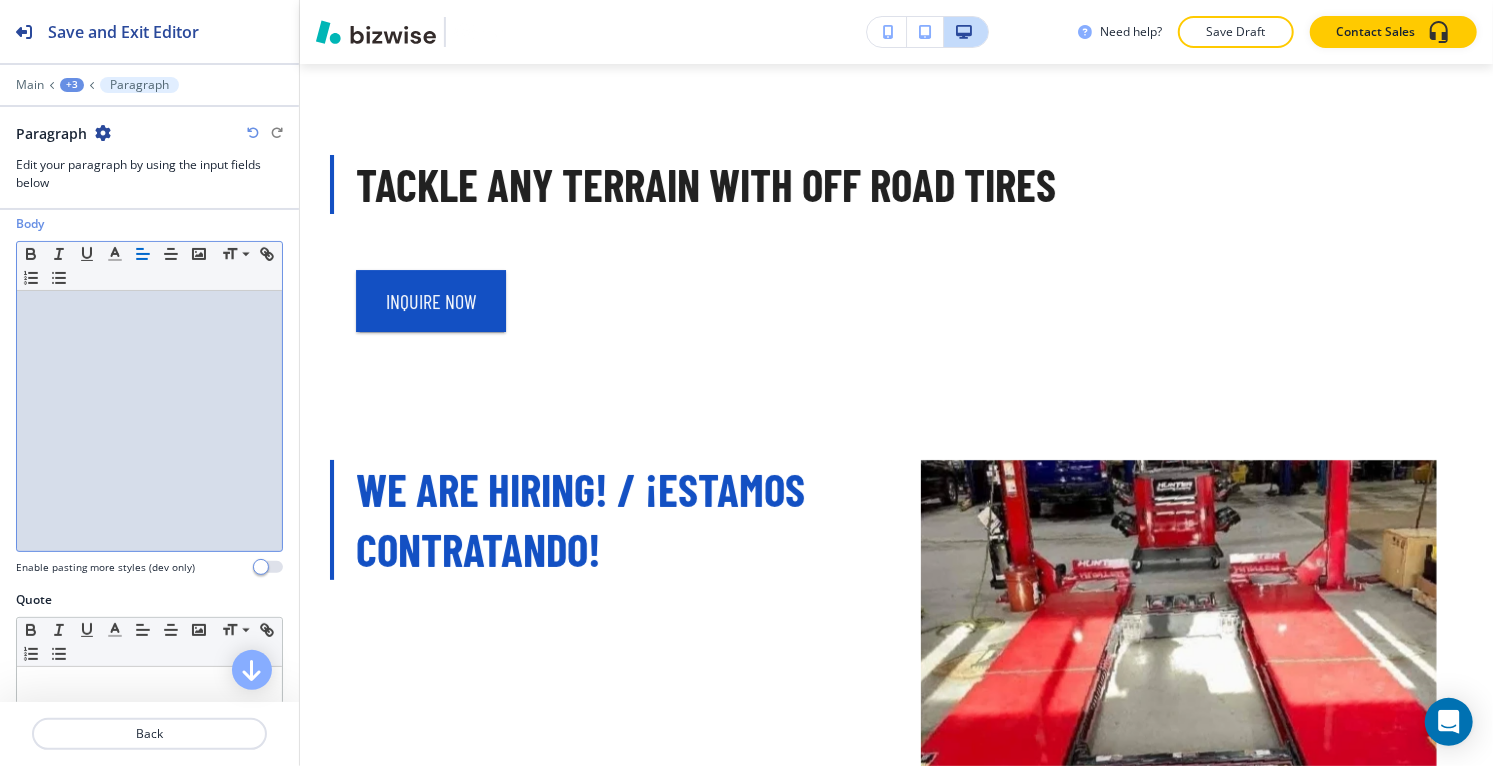 click on "+3" at bounding box center [72, 85] 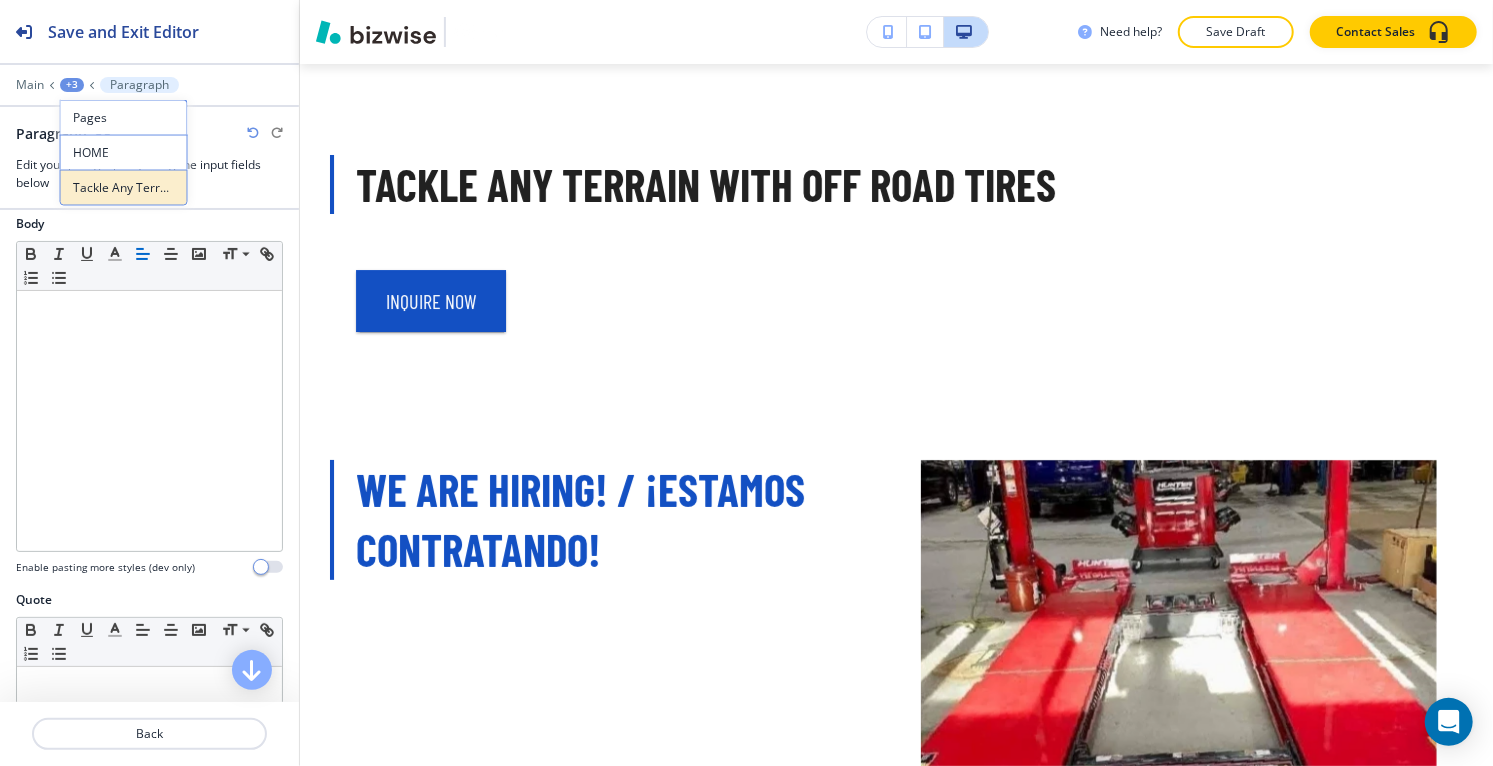 click on "Tackle Any Terrain with Off Road Tires" at bounding box center (124, 188) 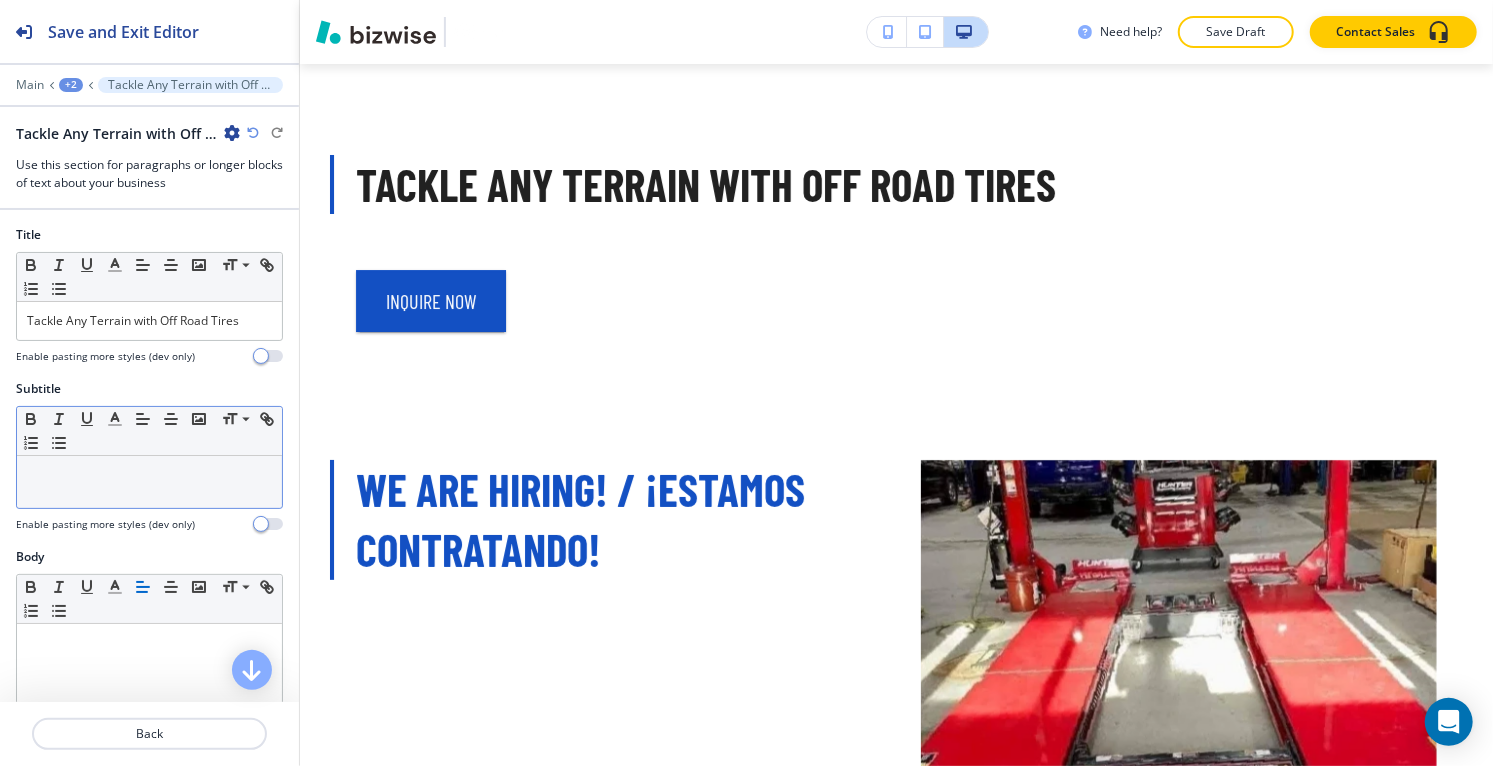 scroll, scrollTop: 111, scrollLeft: 0, axis: vertical 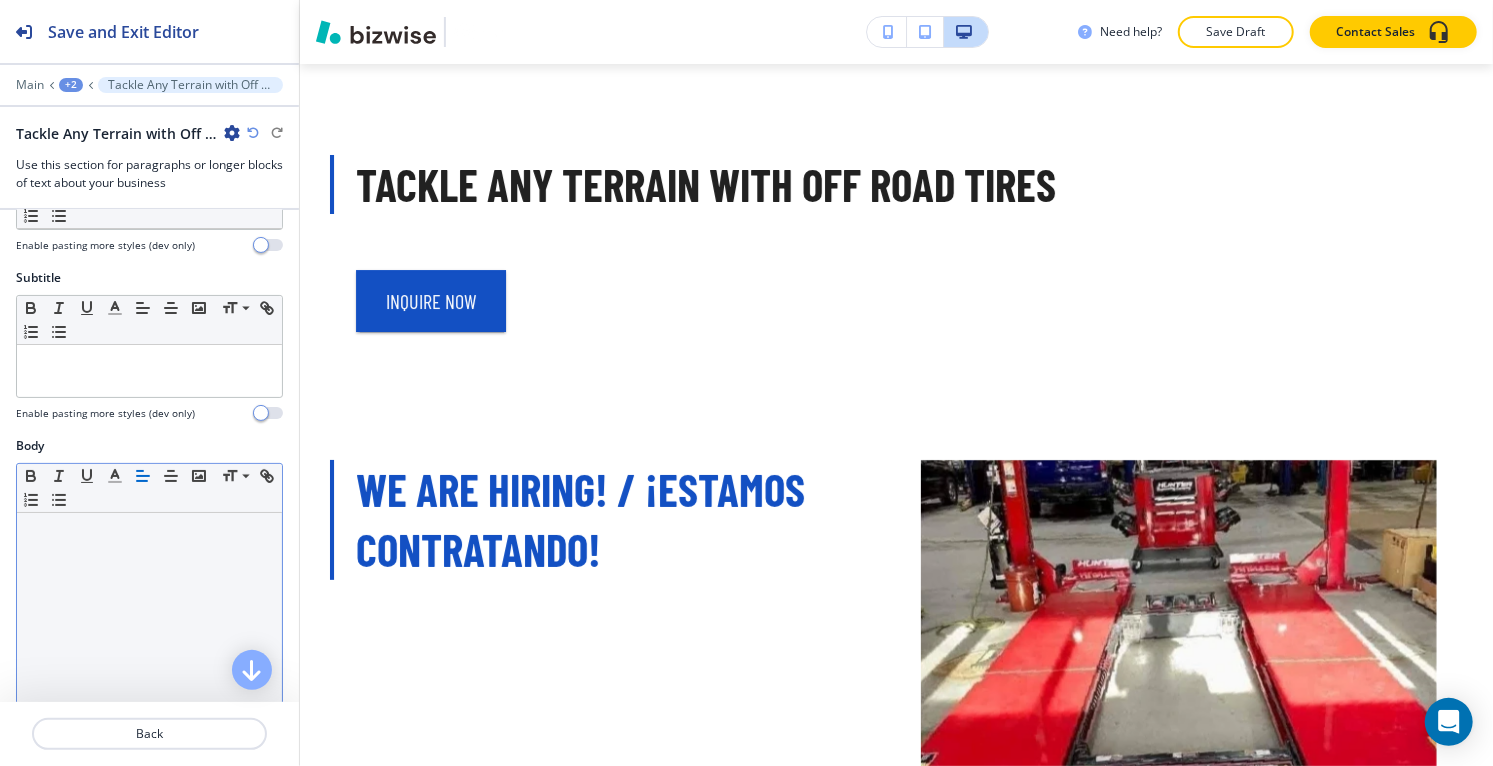 click at bounding box center [149, 532] 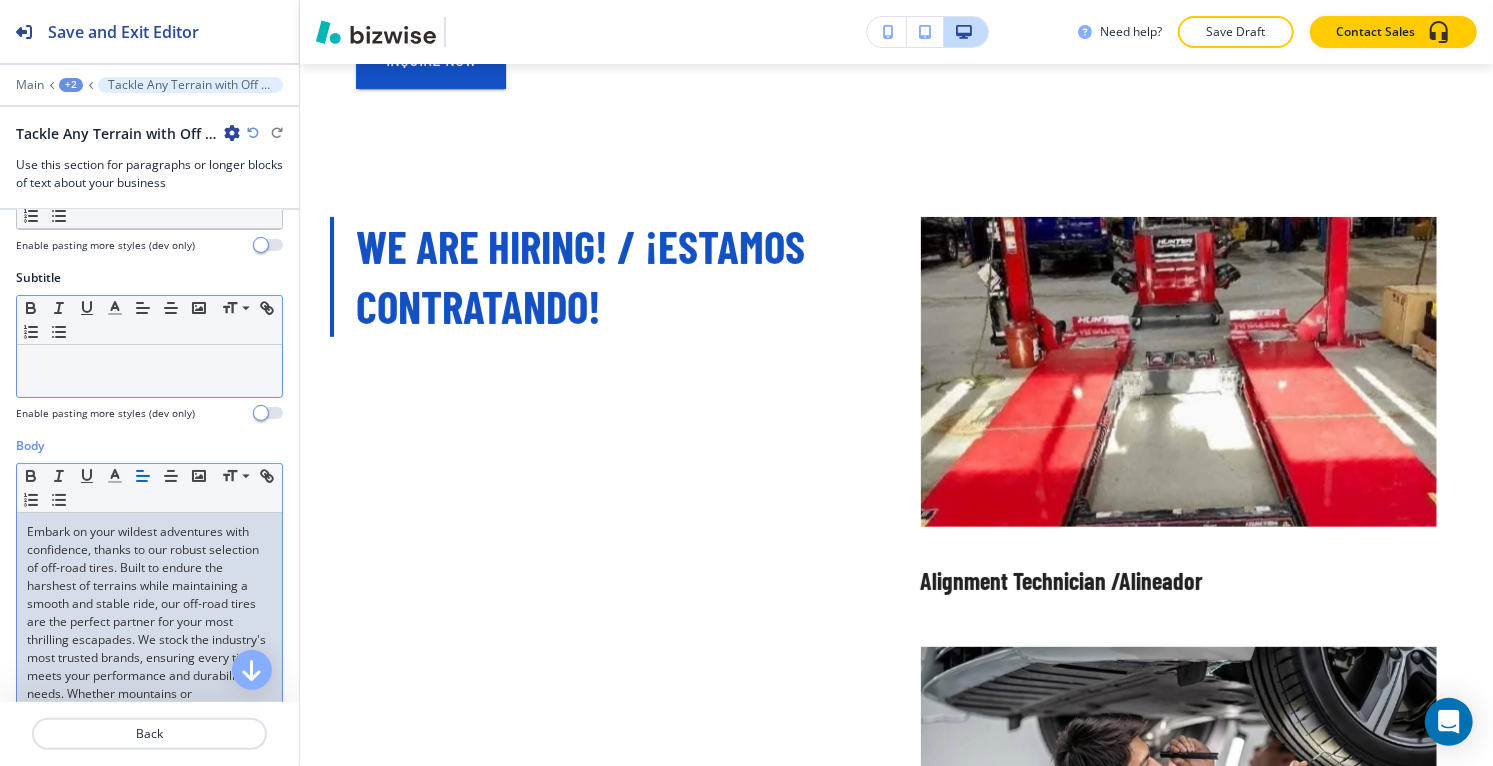 scroll, scrollTop: 4863, scrollLeft: 0, axis: vertical 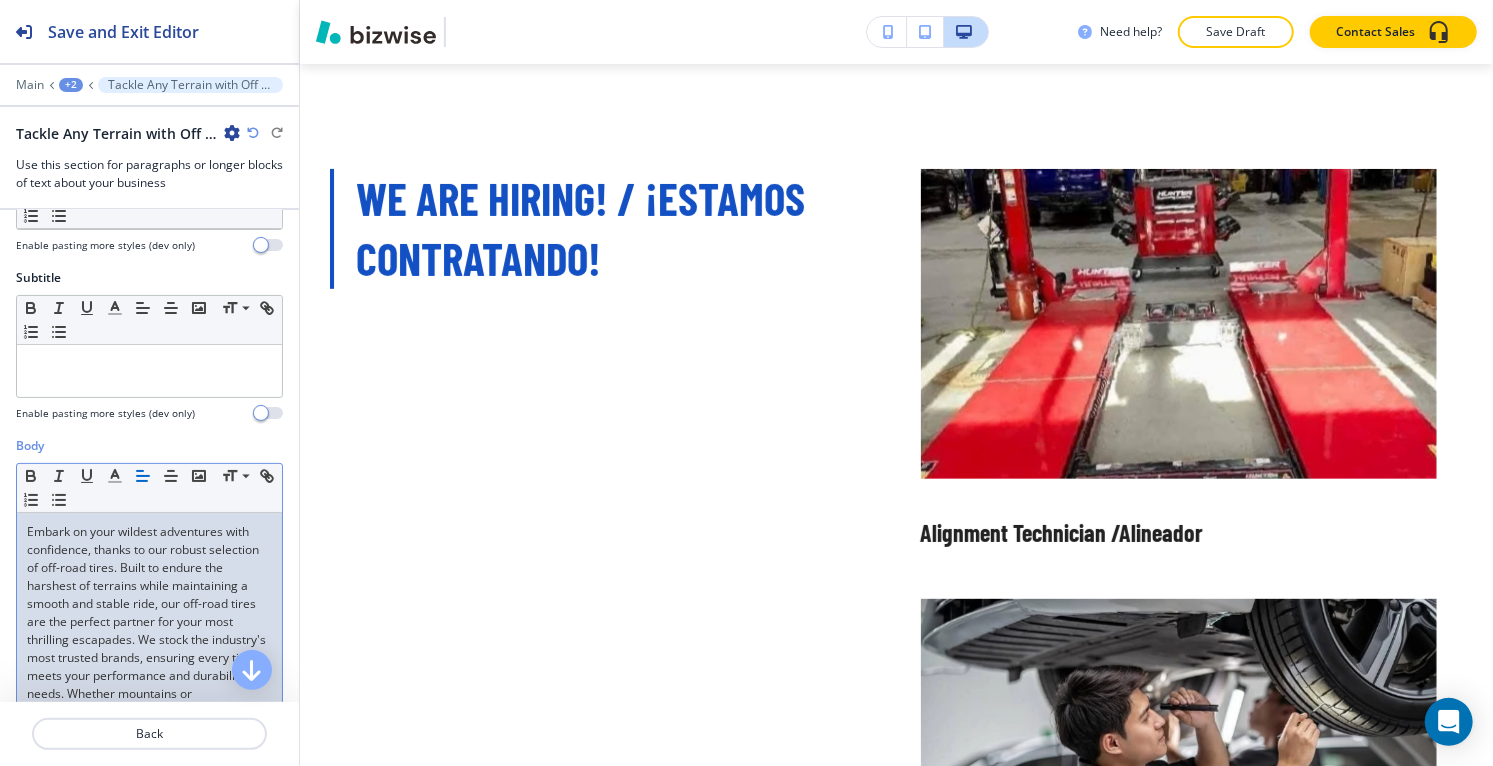 click on "+2" at bounding box center (71, 85) 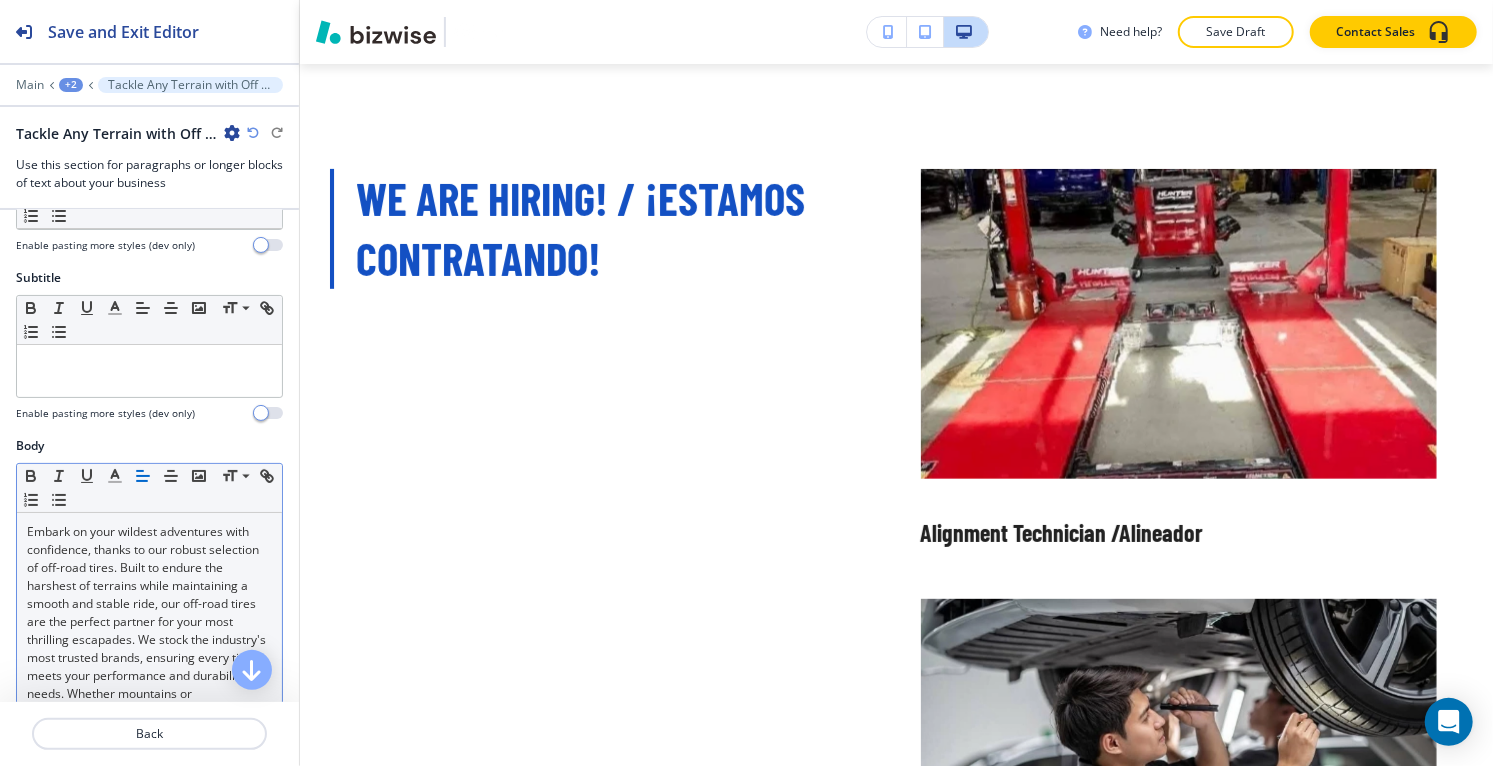 click on "+2" at bounding box center [71, 85] 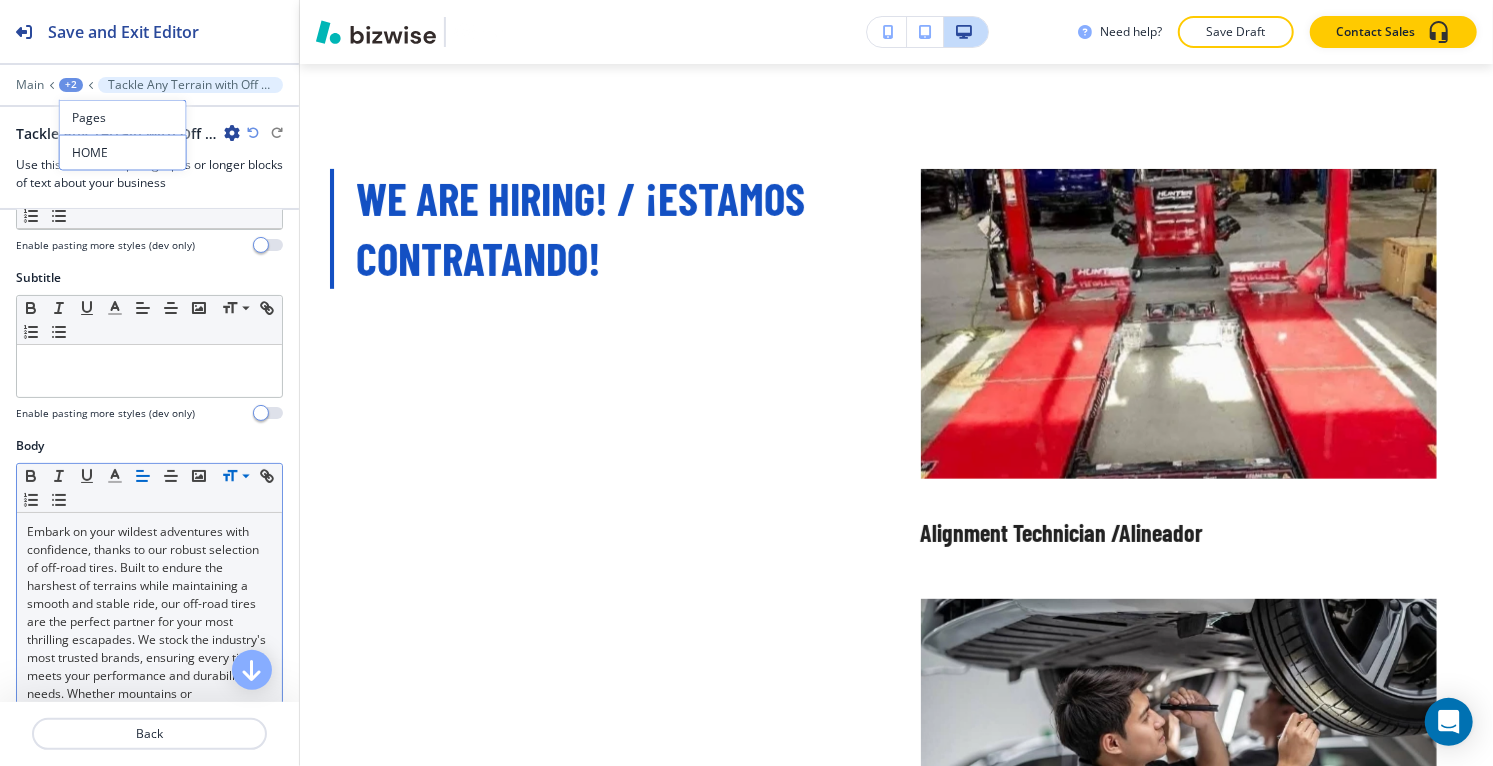 click at bounding box center [234, 476] 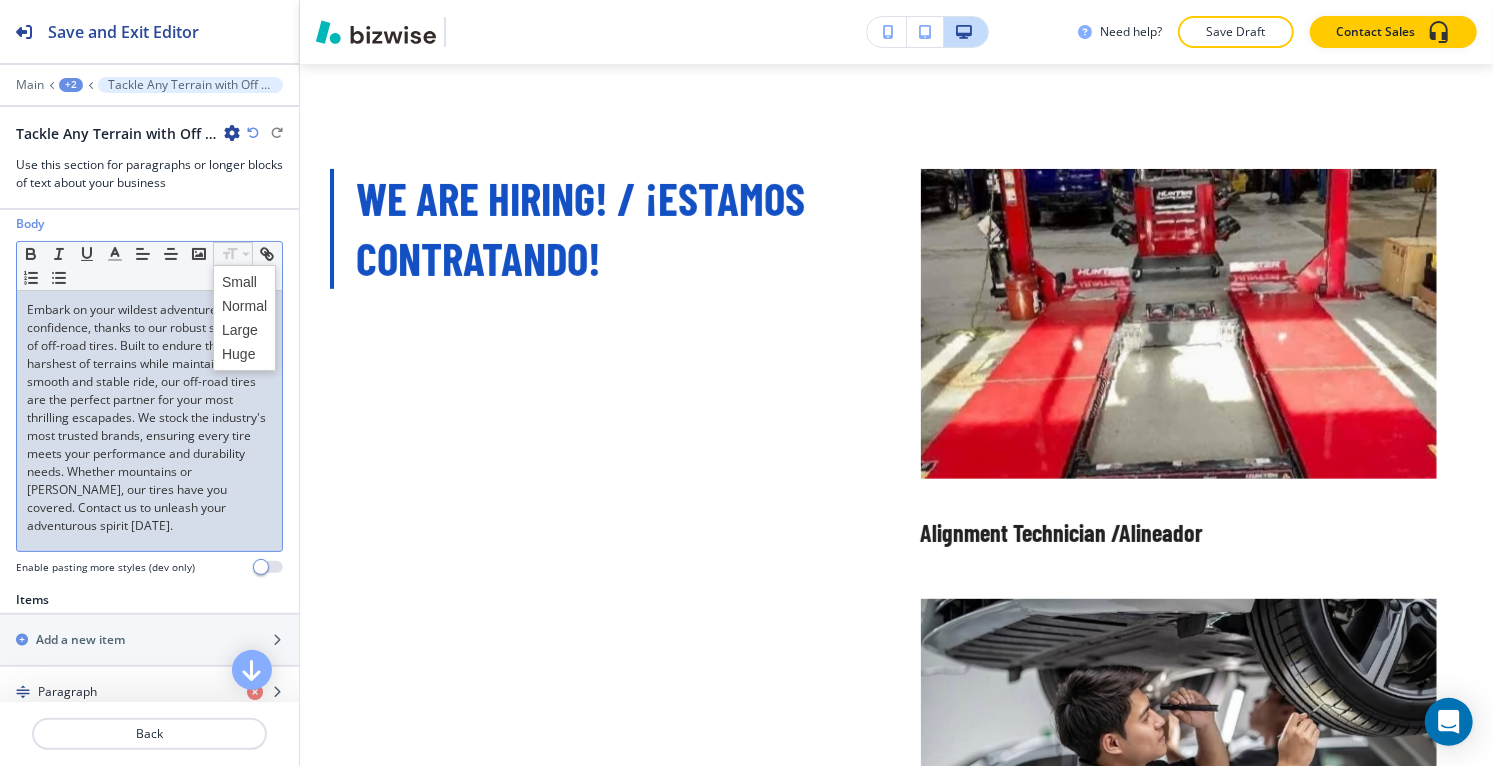 click on "Embark on your wildest adventures with confidence, thanks to our robust selection of off-road tires. Built to endure the harshest of terrains while maintaining a smooth and stable ride, our off-road tires are the perfect partner for your most thrilling escapades. We stock the industry's most trusted brands, ensuring every tire meets your performance and durability needs. Whether mountains or [PERSON_NAME], our tires have you covered. Contact us to unleash your adventurous spirit [DATE]." at bounding box center [149, 418] 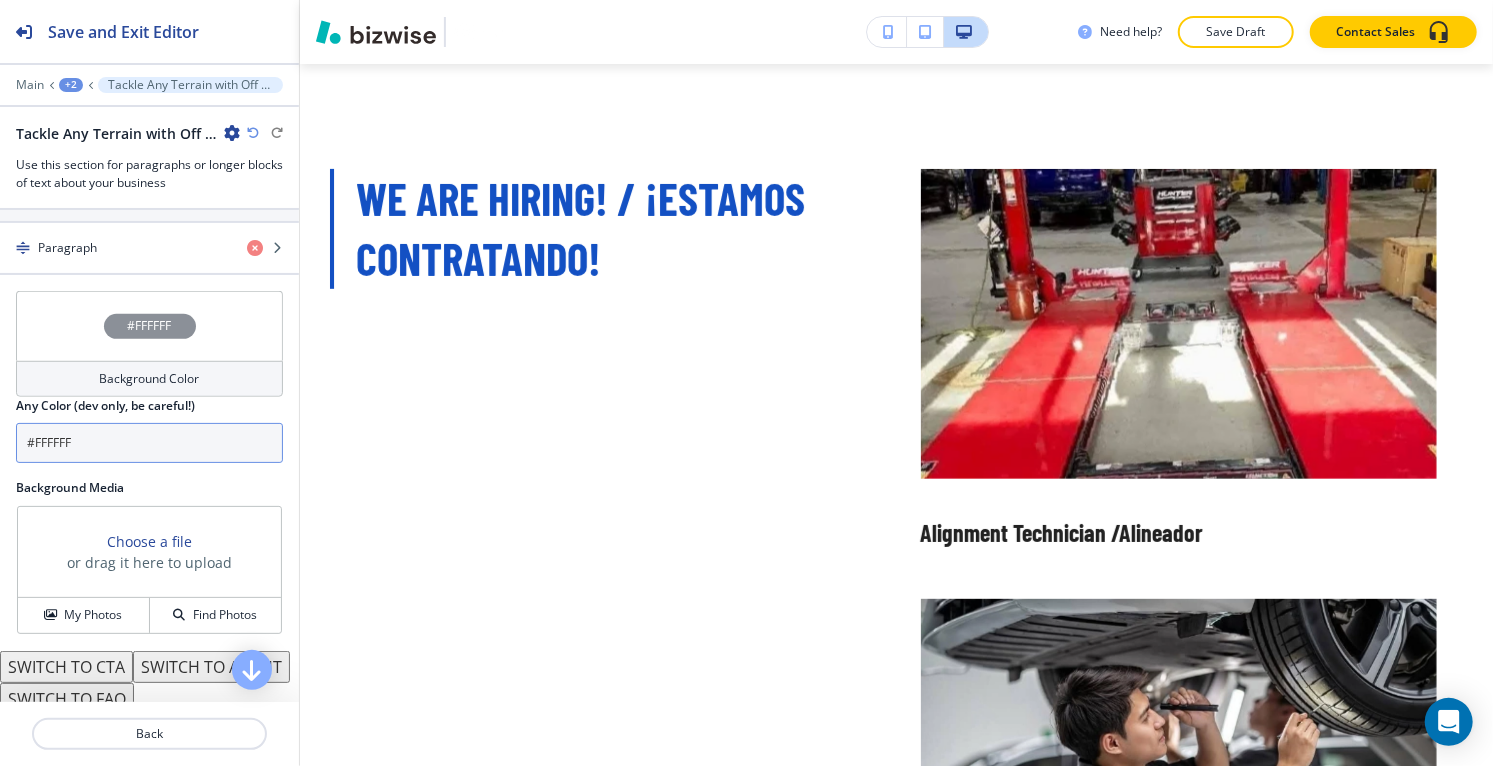 scroll, scrollTop: 555, scrollLeft: 0, axis: vertical 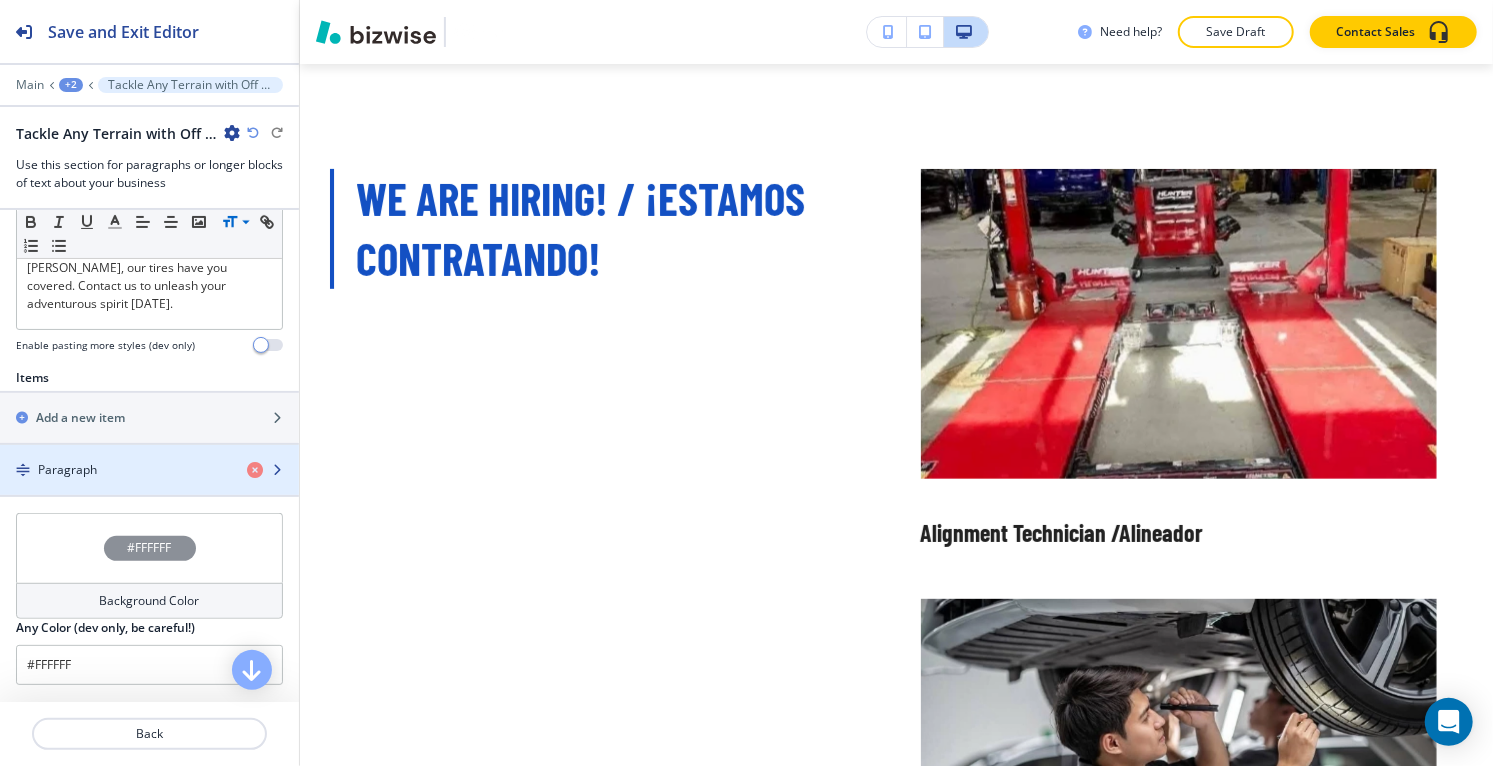click on "Paragraph" at bounding box center [115, 470] 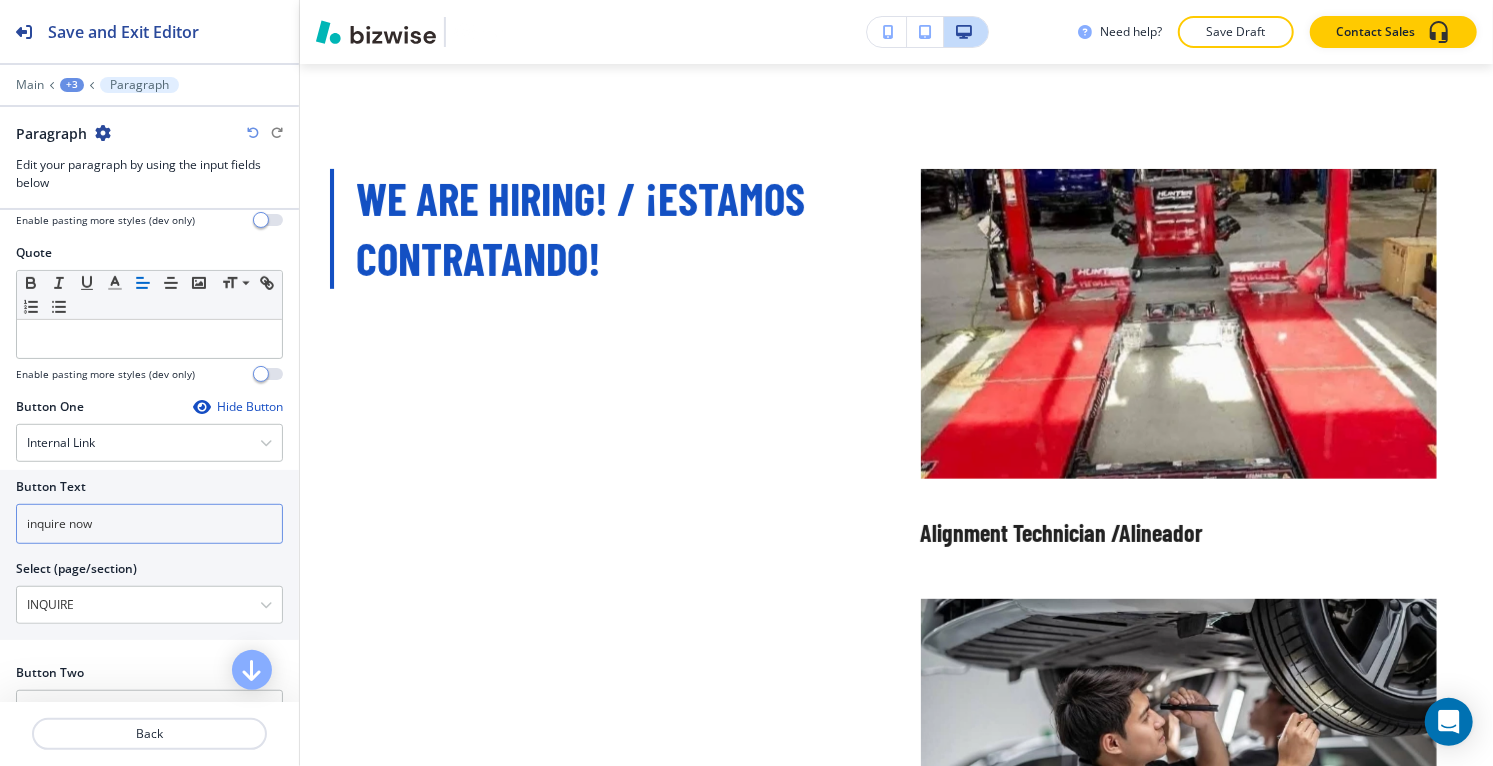 scroll, scrollTop: 777, scrollLeft: 0, axis: vertical 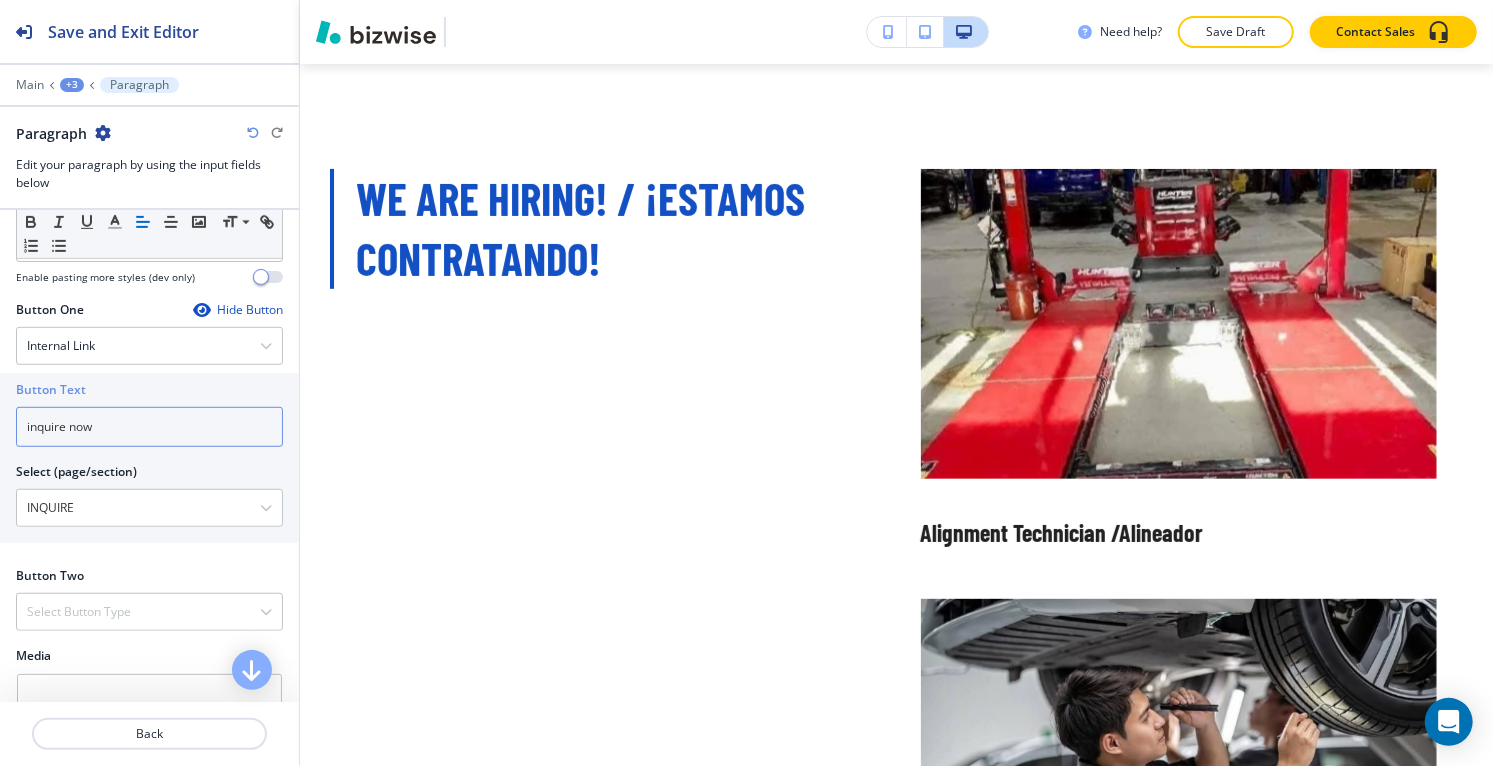 drag, startPoint x: 158, startPoint y: 437, endPoint x: 0, endPoint y: 471, distance: 161.61684 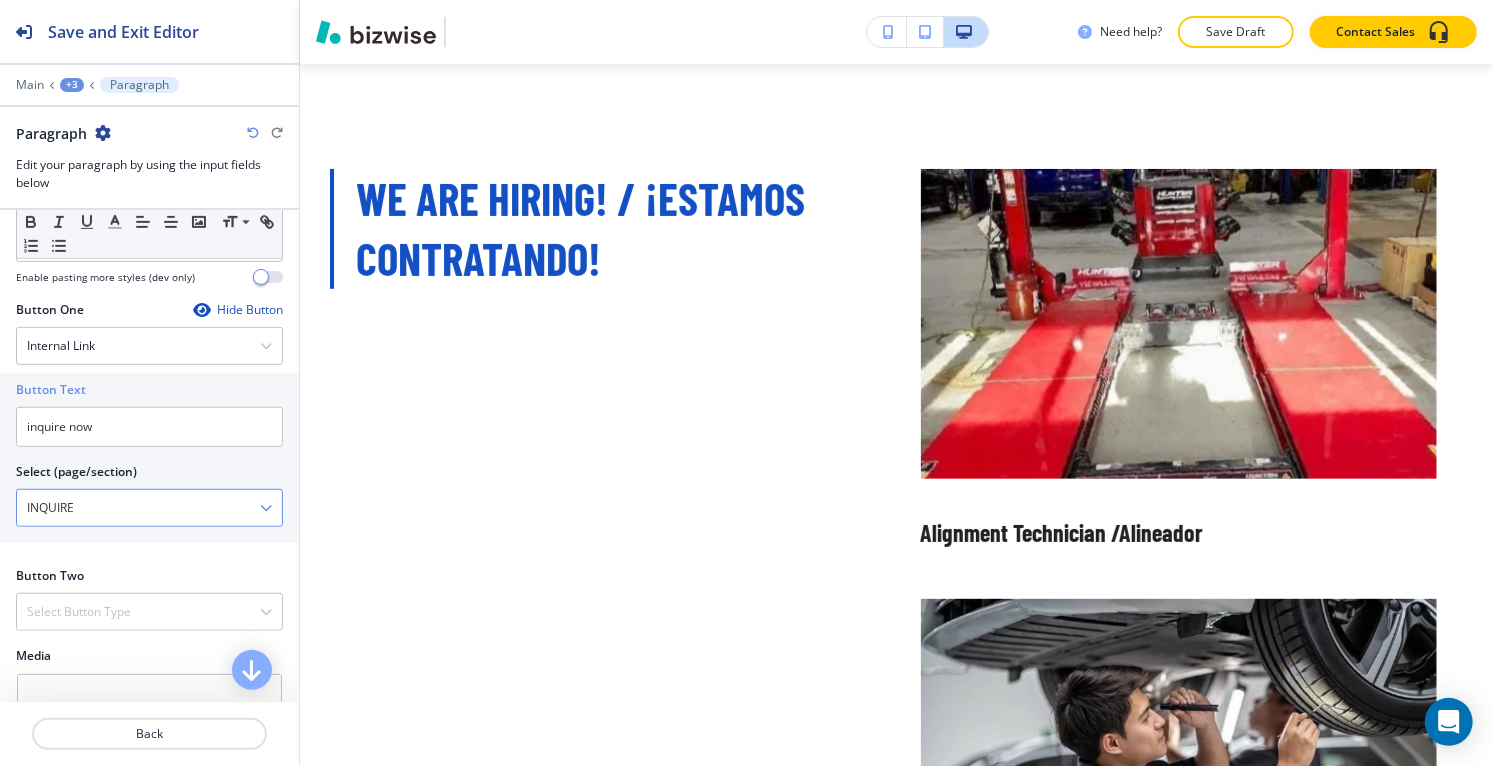 click on "INQUIRE" at bounding box center (138, 508) 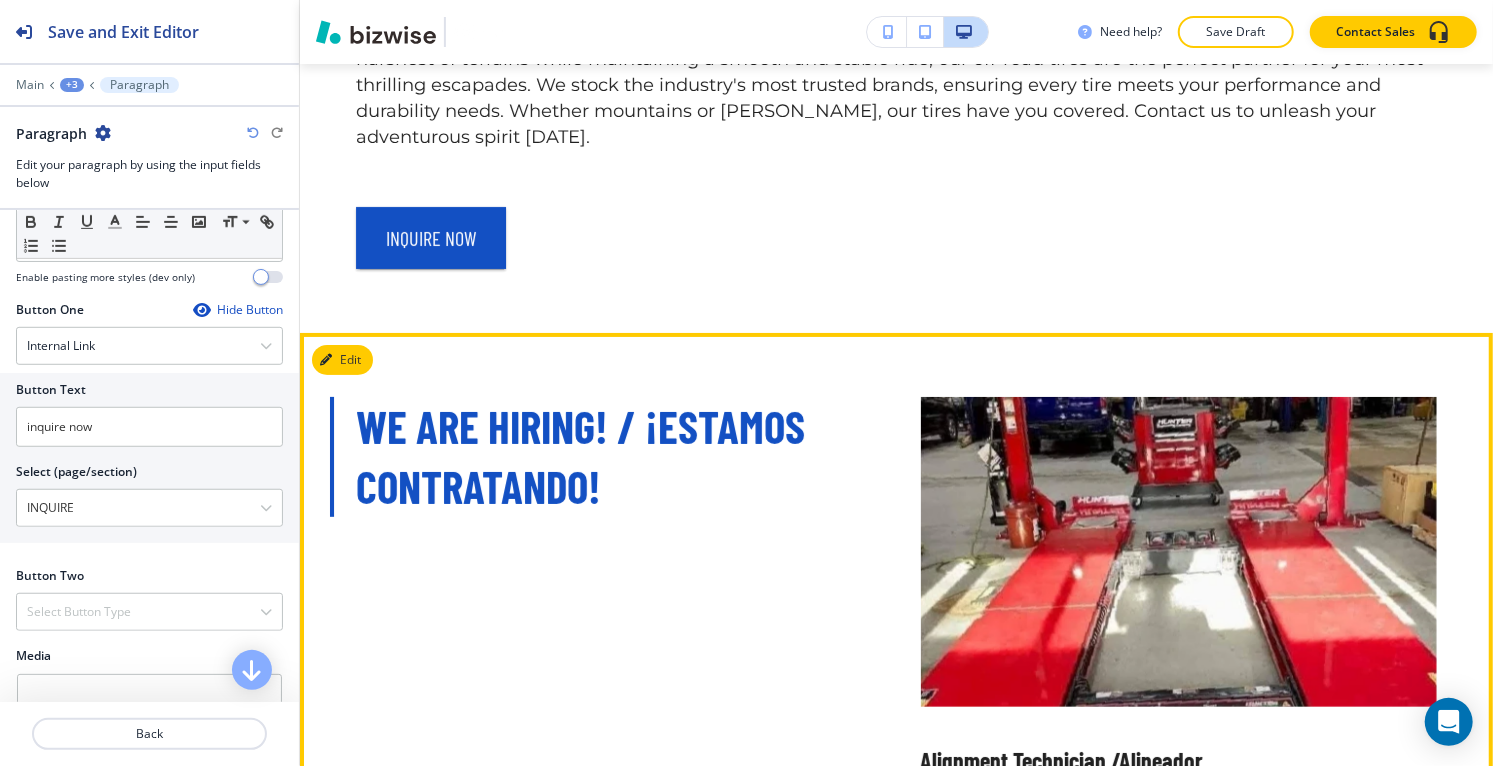 scroll, scrollTop: 4418, scrollLeft: 0, axis: vertical 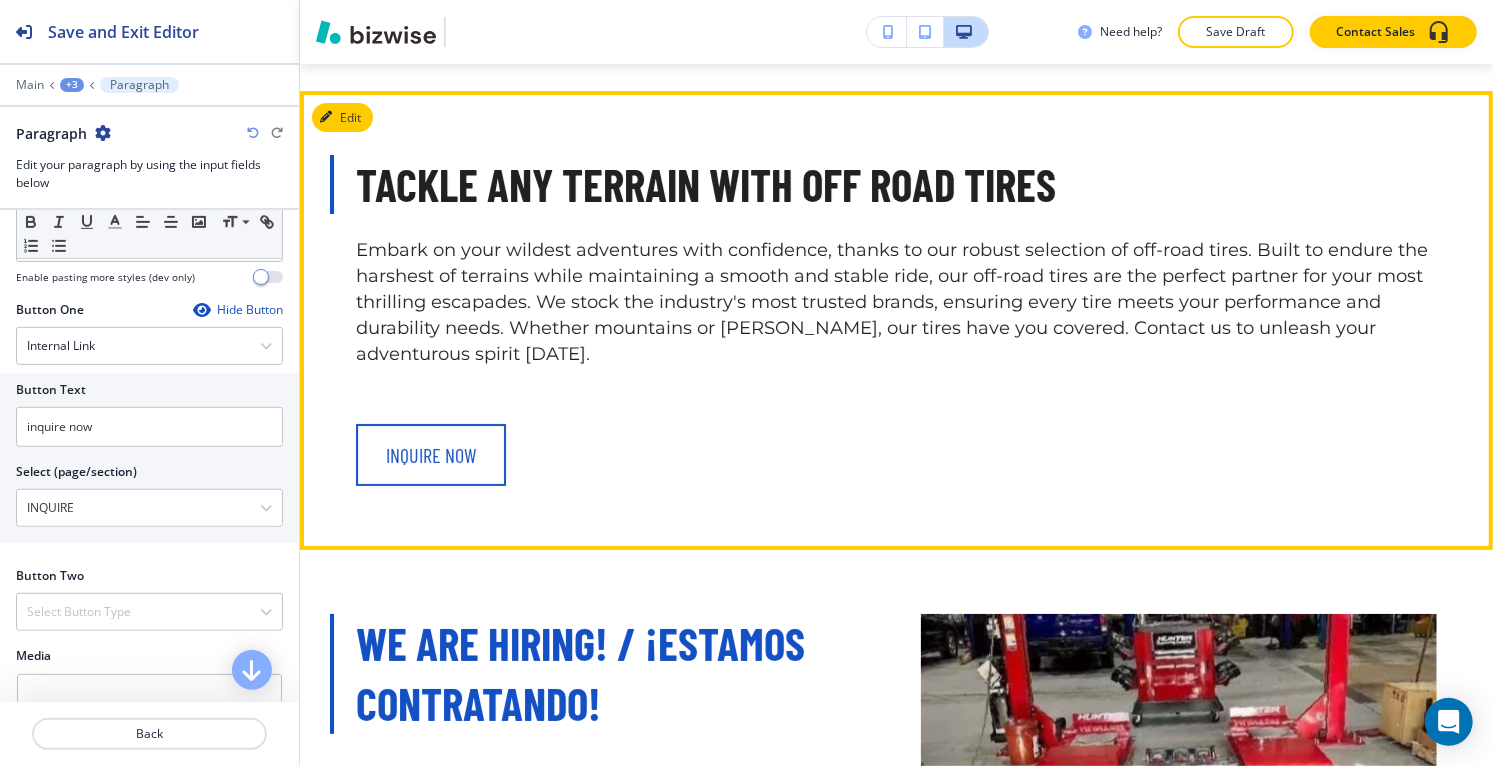 click on "inquire now" at bounding box center [431, 455] 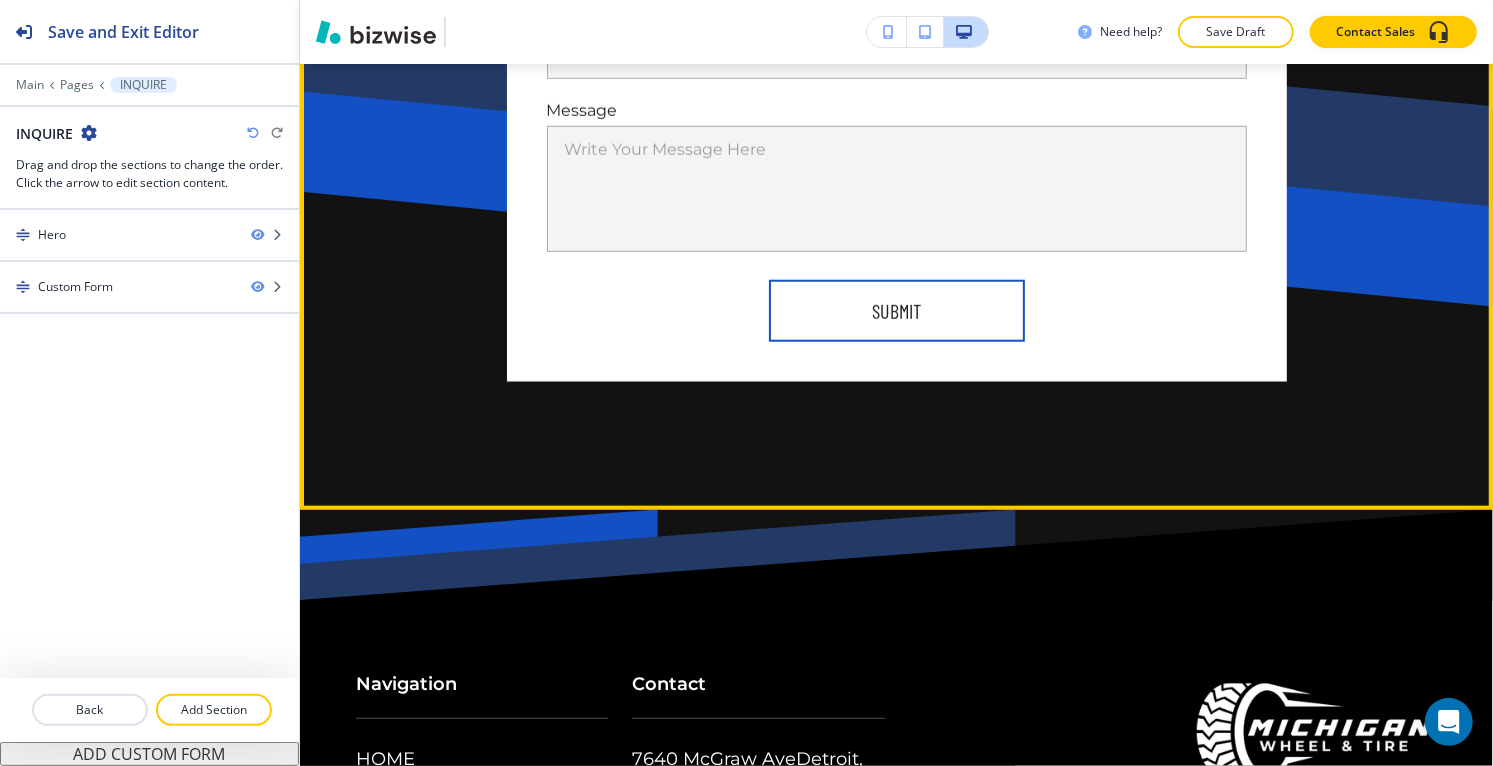 scroll, scrollTop: 1260, scrollLeft: 0, axis: vertical 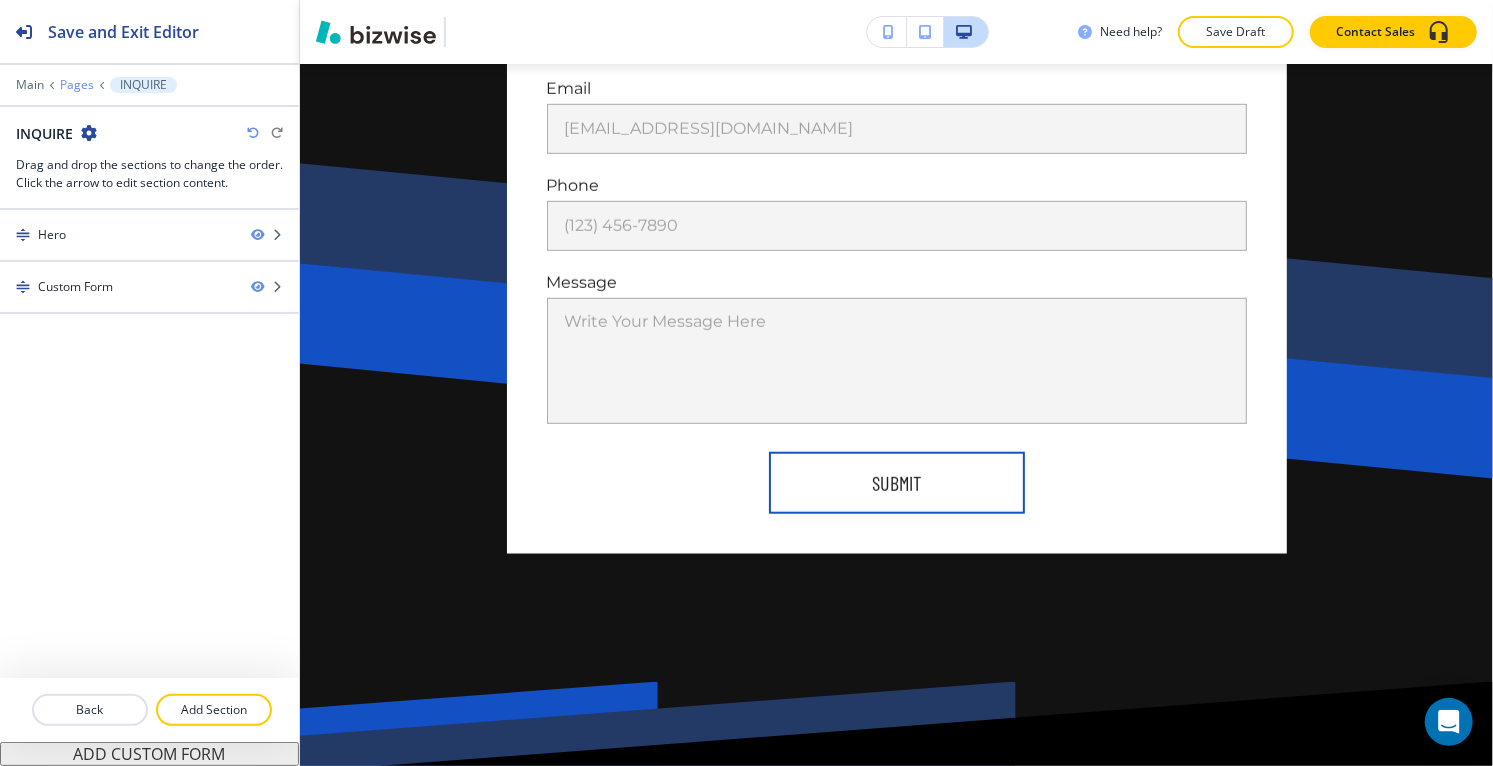 click on "Save and Exit Editor Main Pages INQUIRE INQUIRE Drag and drop the sections to change the order. Click the arrow to edit section content." at bounding box center (149, 105) 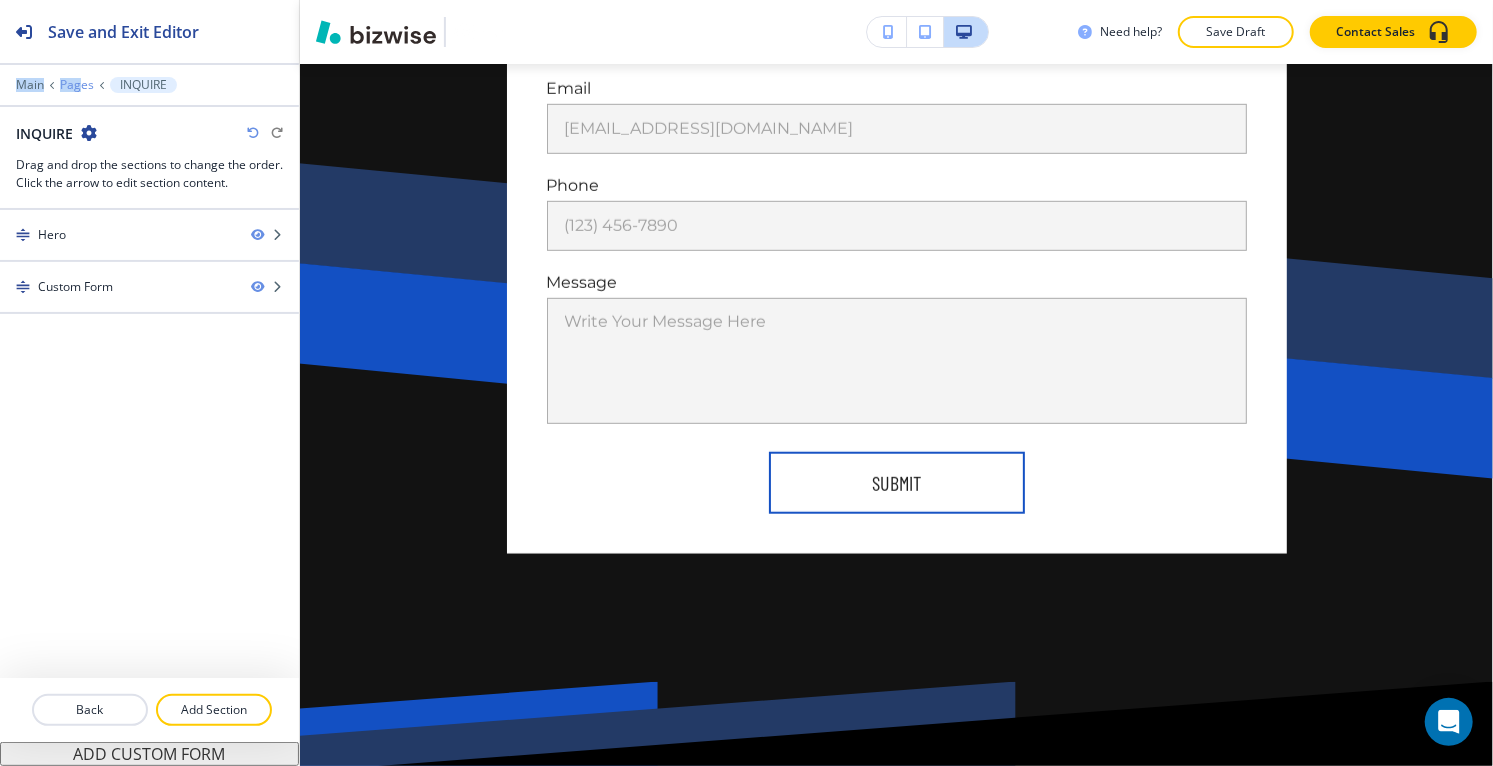 click on "Pages" at bounding box center [77, 85] 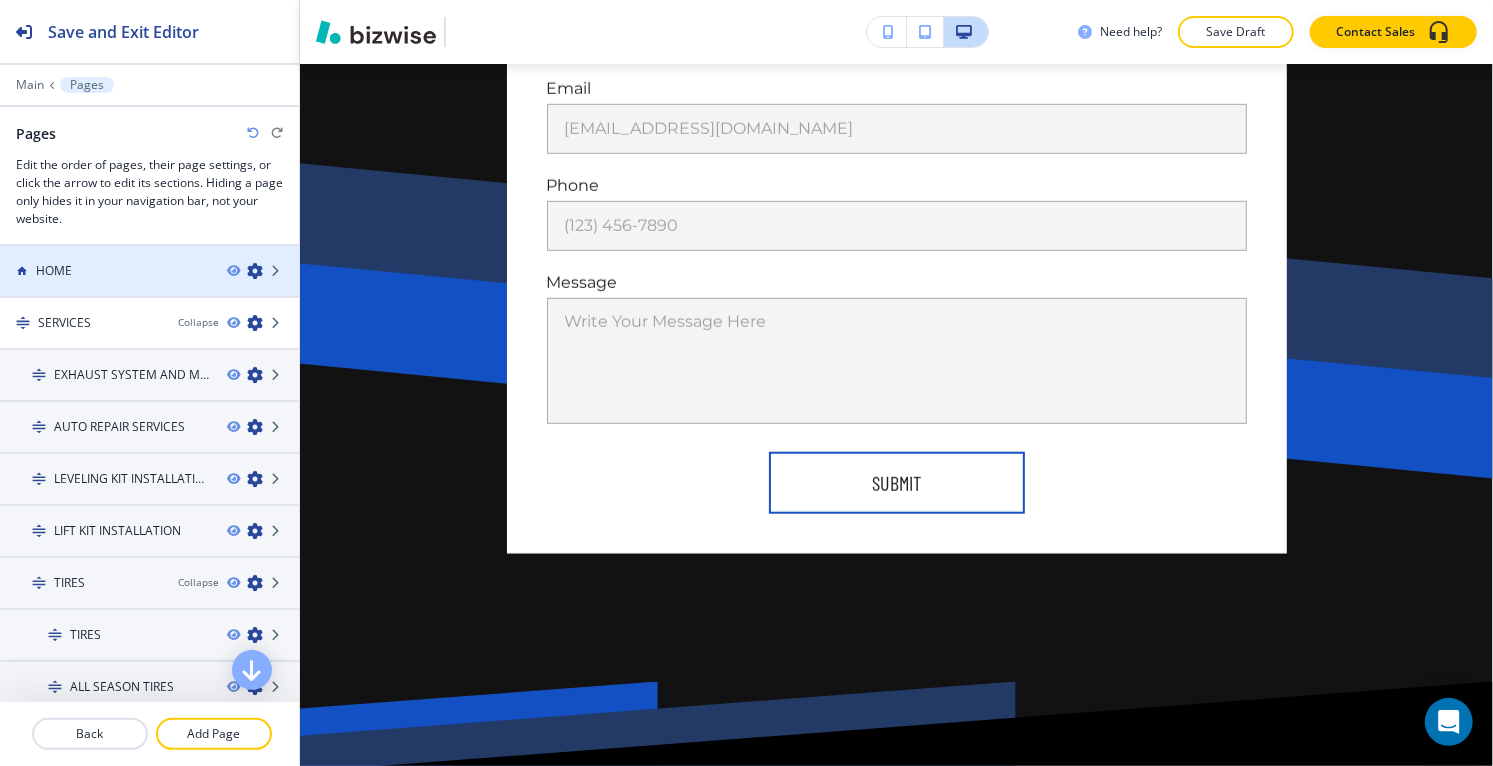 click on "HOME" at bounding box center [105, 271] 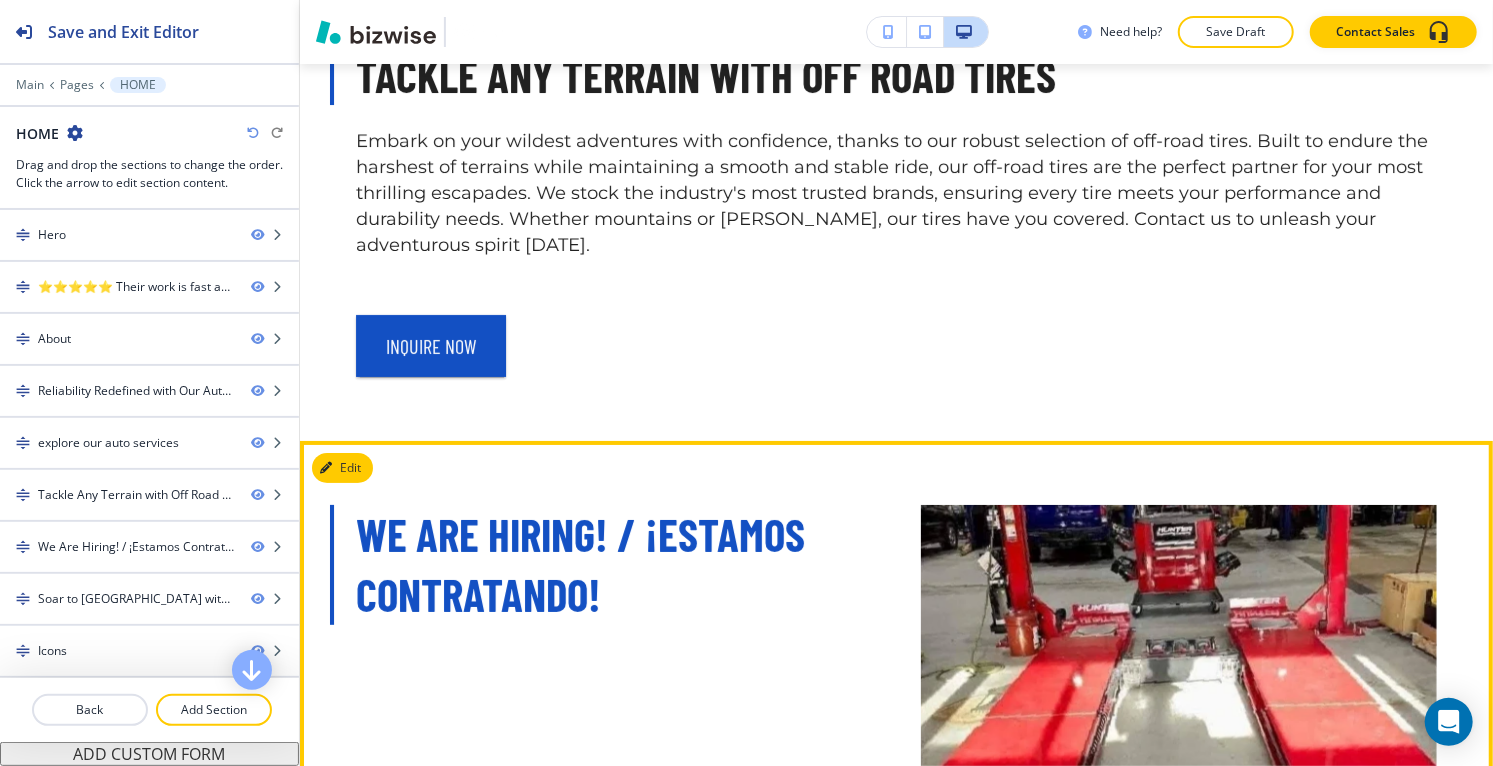 scroll, scrollTop: 4222, scrollLeft: 0, axis: vertical 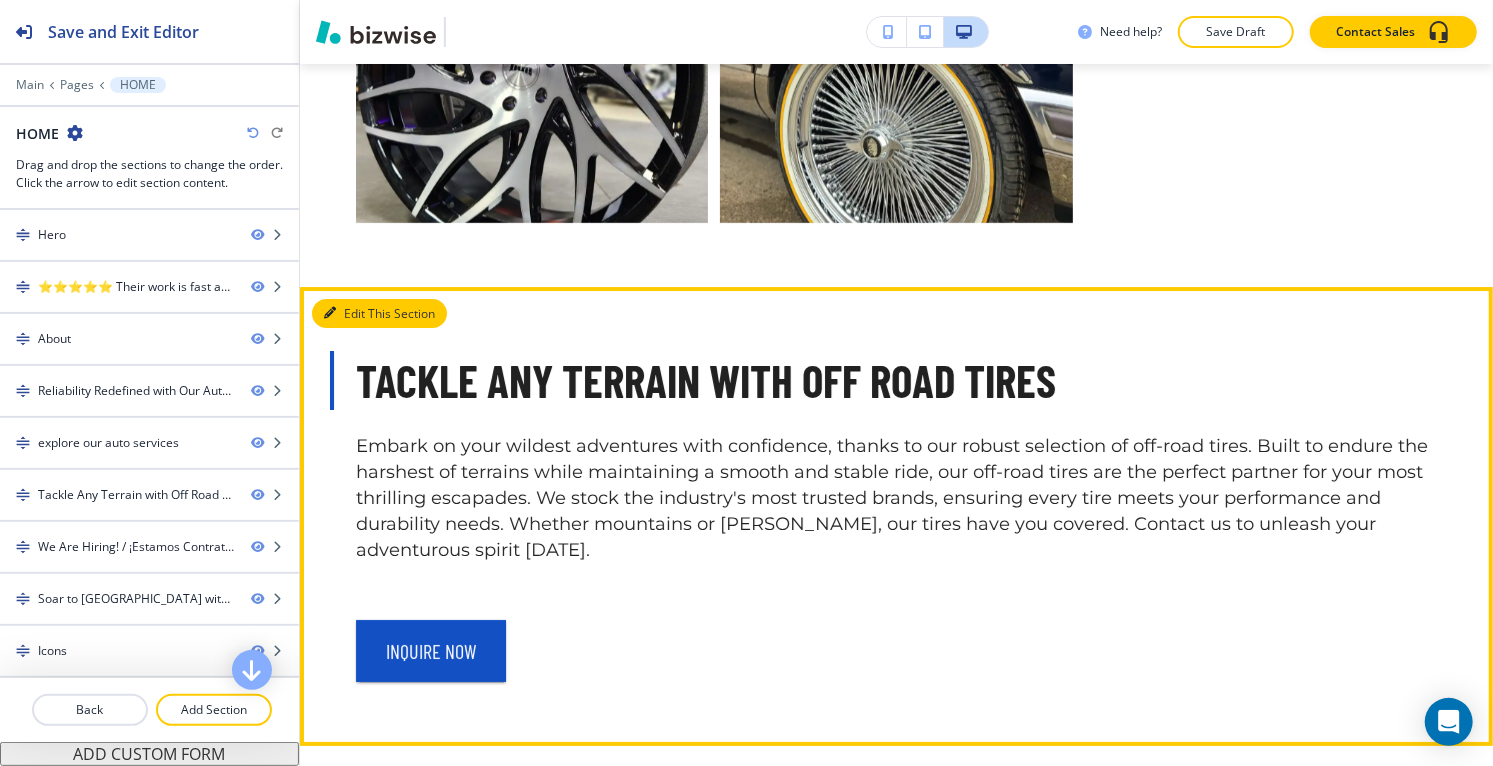 click on "Edit This Section" at bounding box center (379, 314) 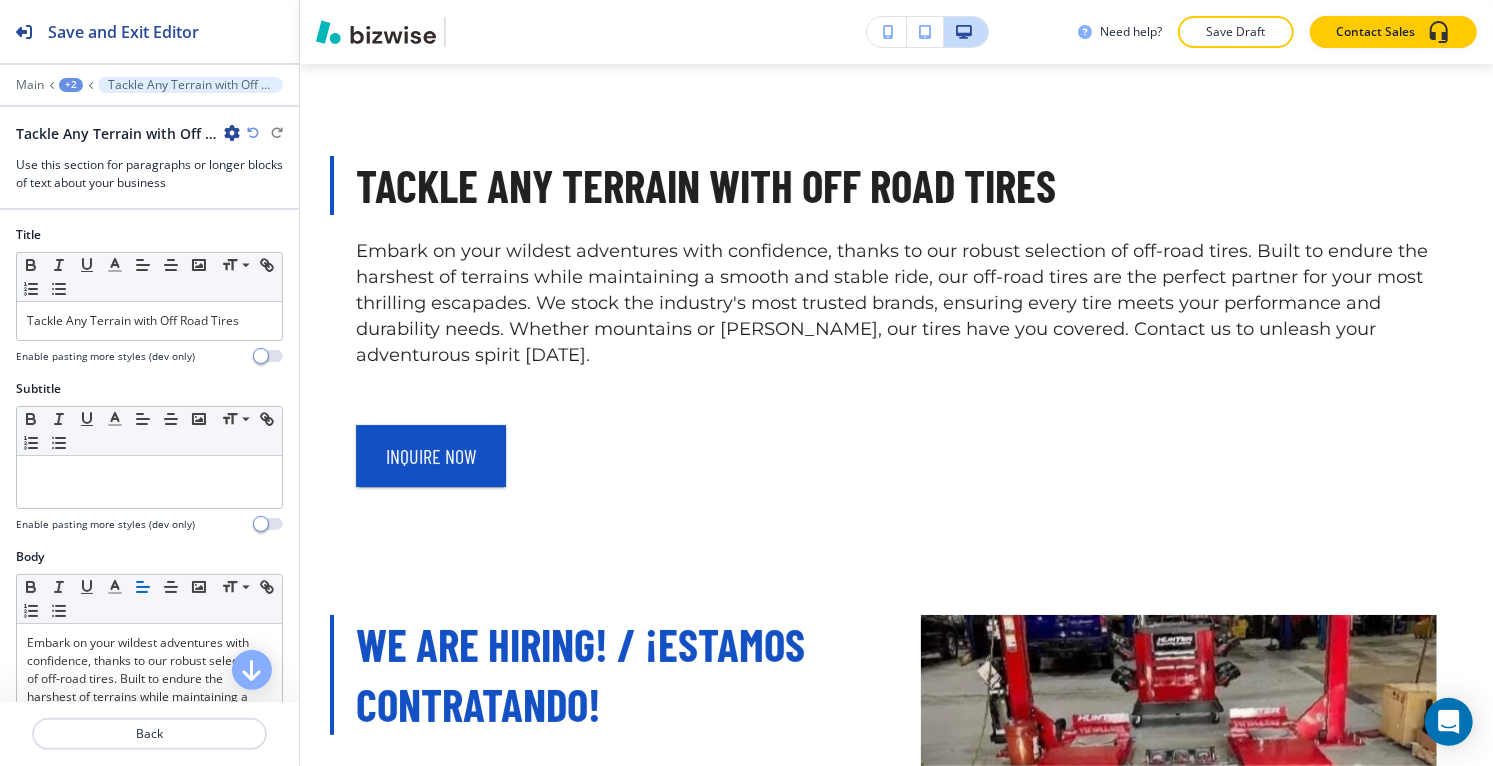scroll, scrollTop: 4418, scrollLeft: 0, axis: vertical 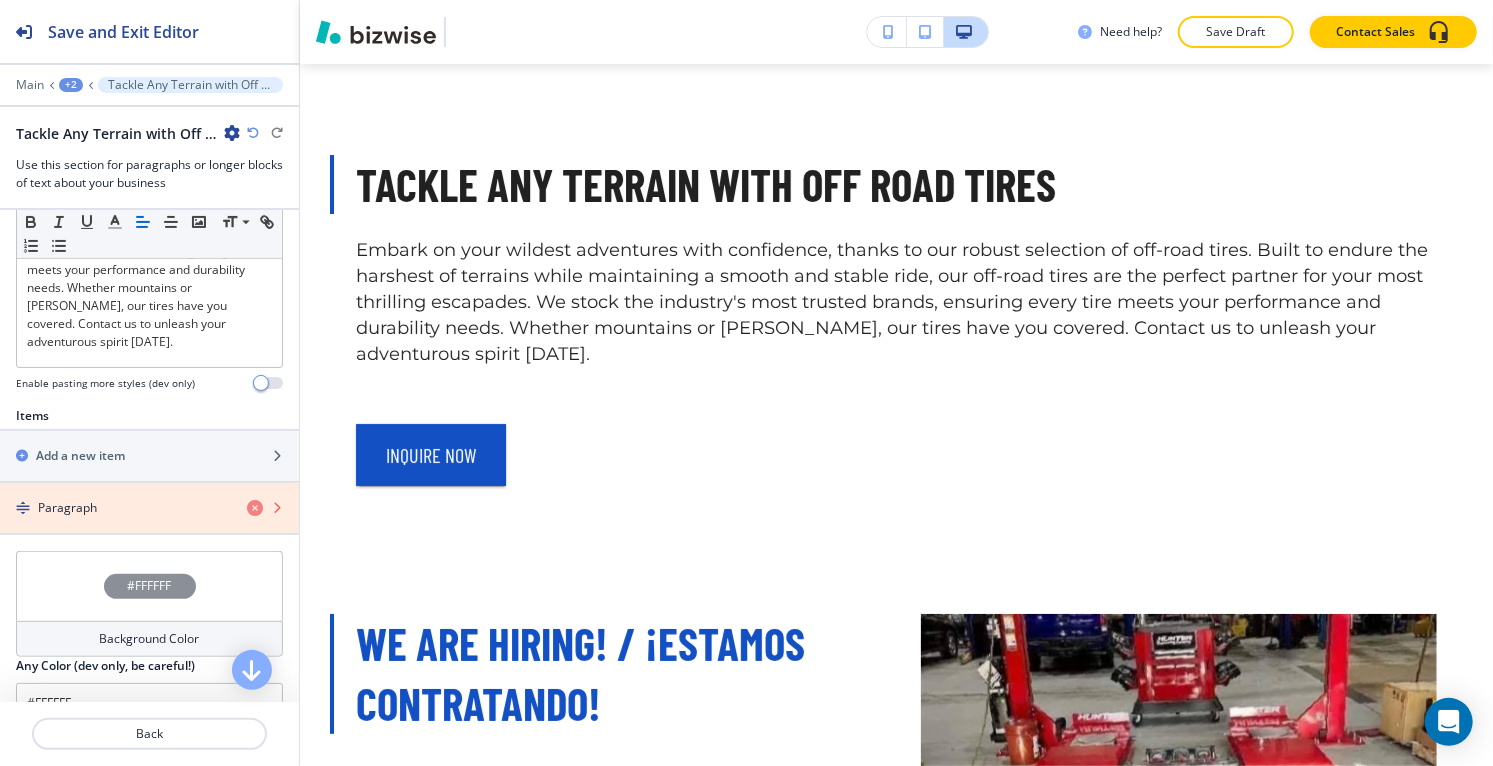 click at bounding box center (255, 508) 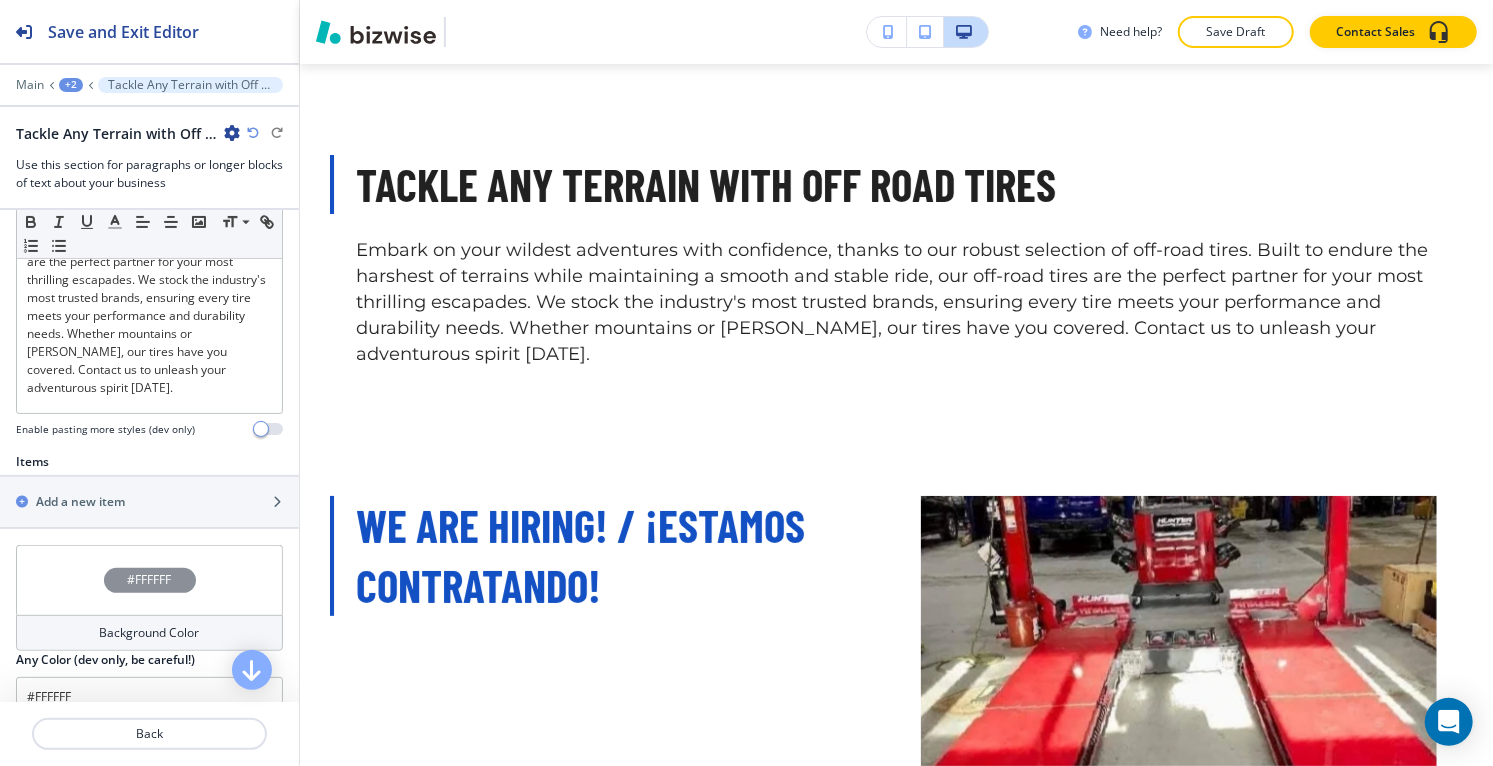 scroll, scrollTop: 465, scrollLeft: 0, axis: vertical 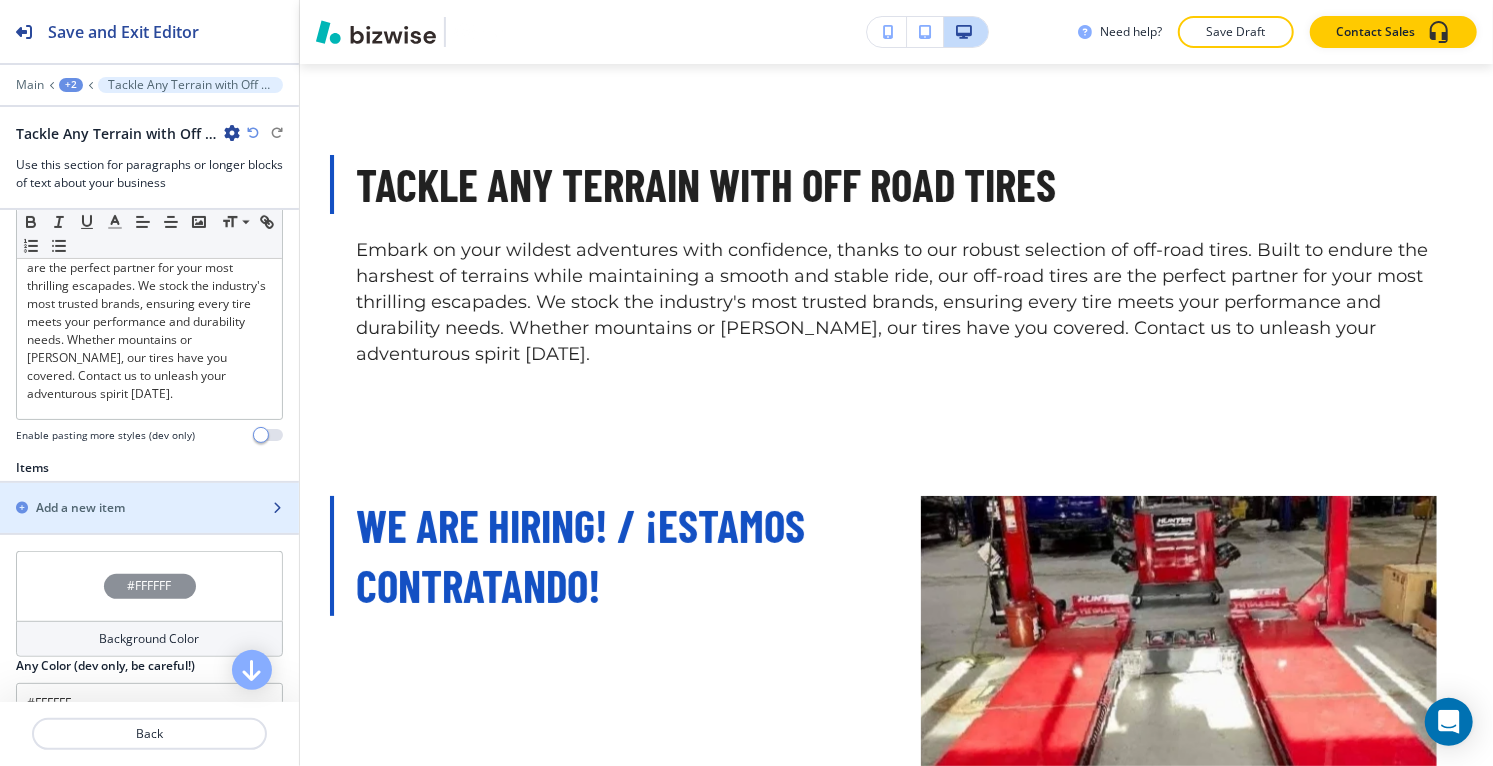 click on "Add a new item" at bounding box center [80, 508] 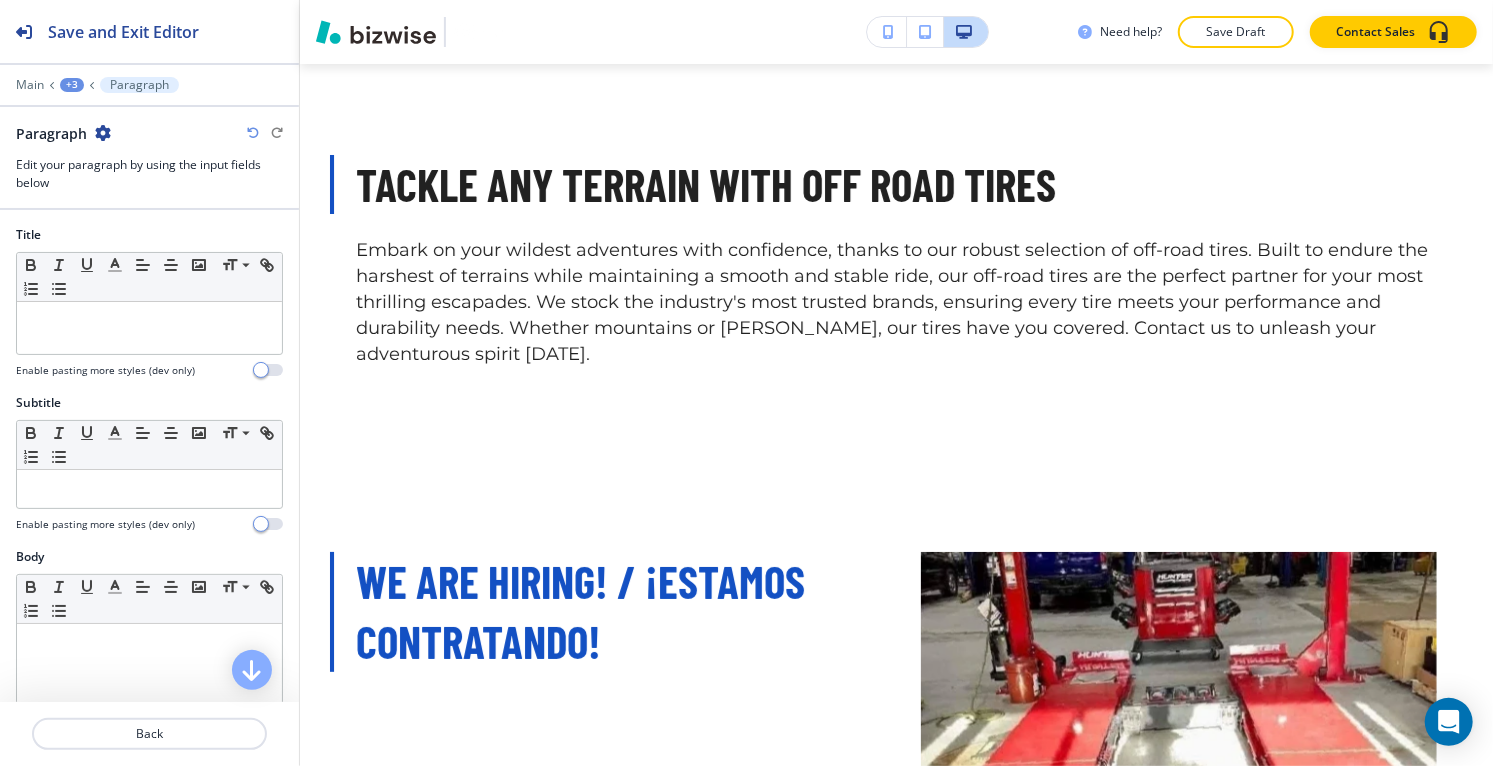 click at bounding box center [265, 133] 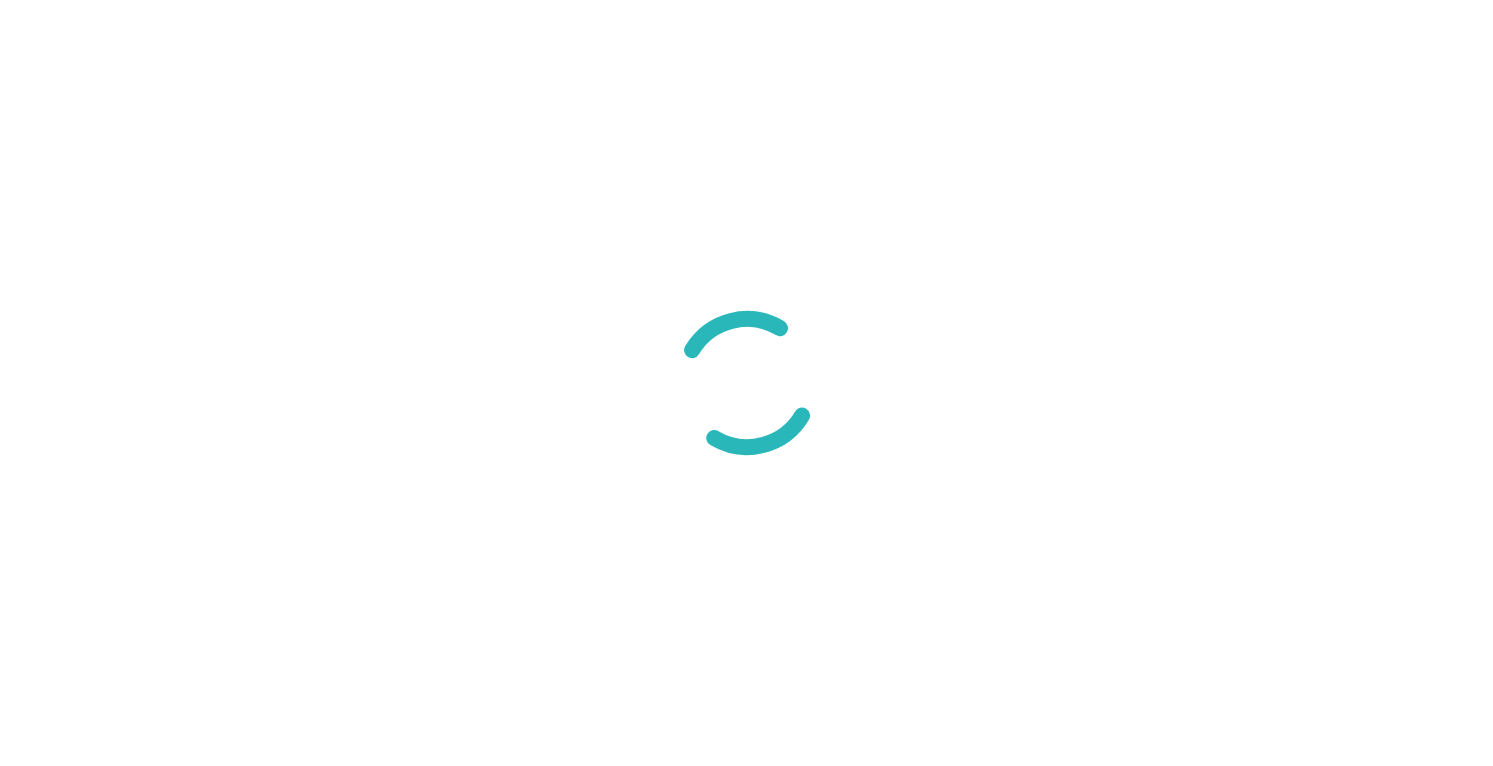 scroll, scrollTop: 0, scrollLeft: 0, axis: both 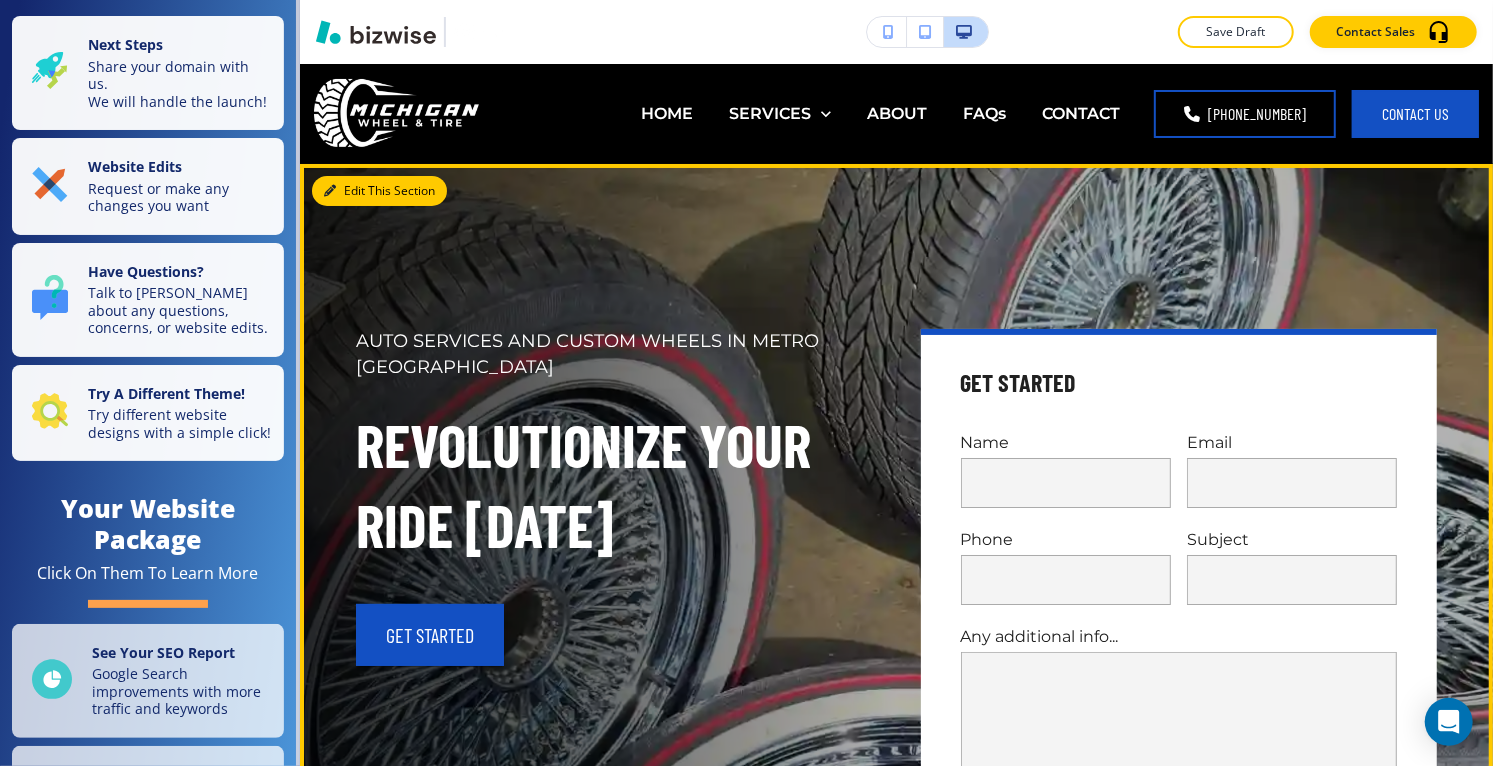 click on "Edit This Section" at bounding box center (379, 191) 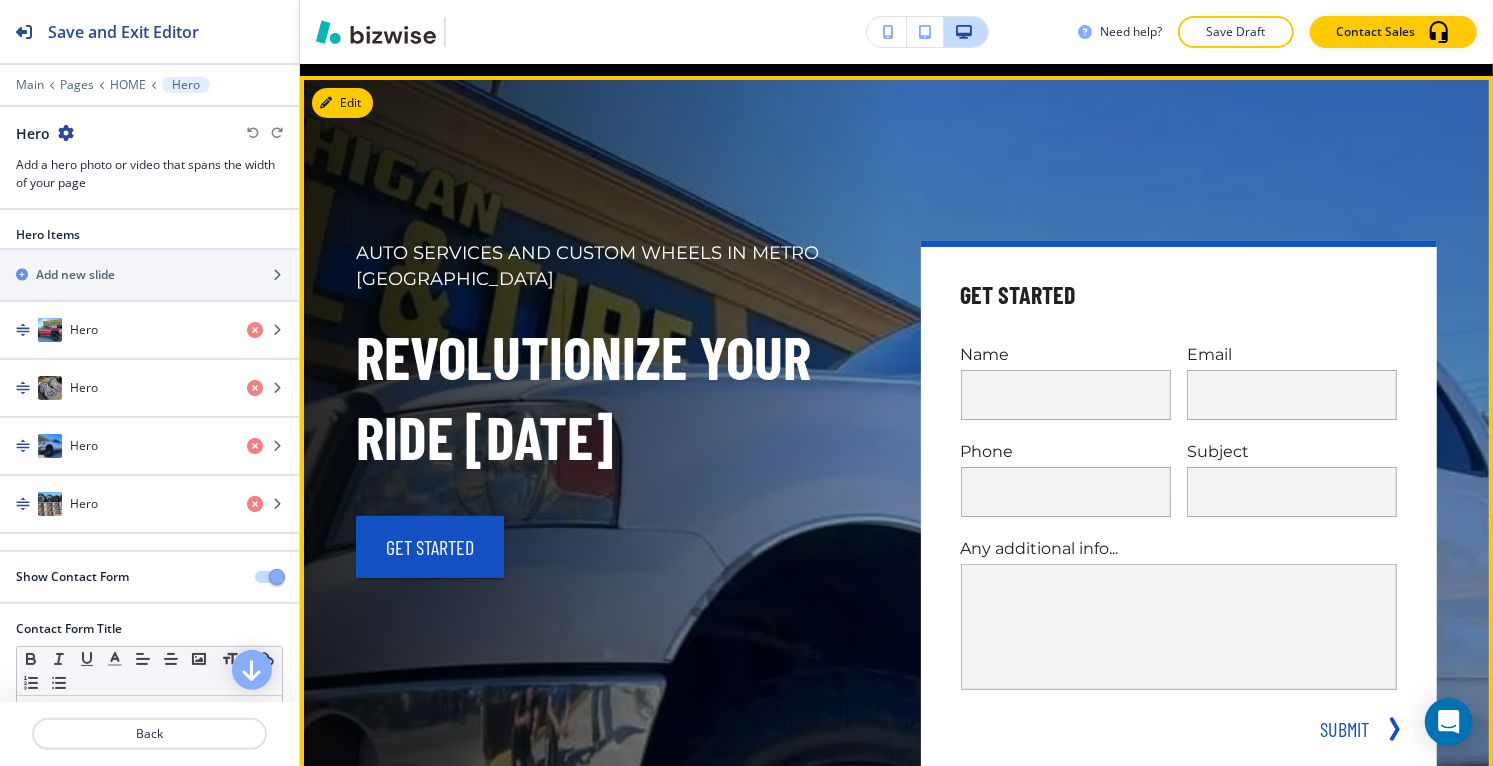 type 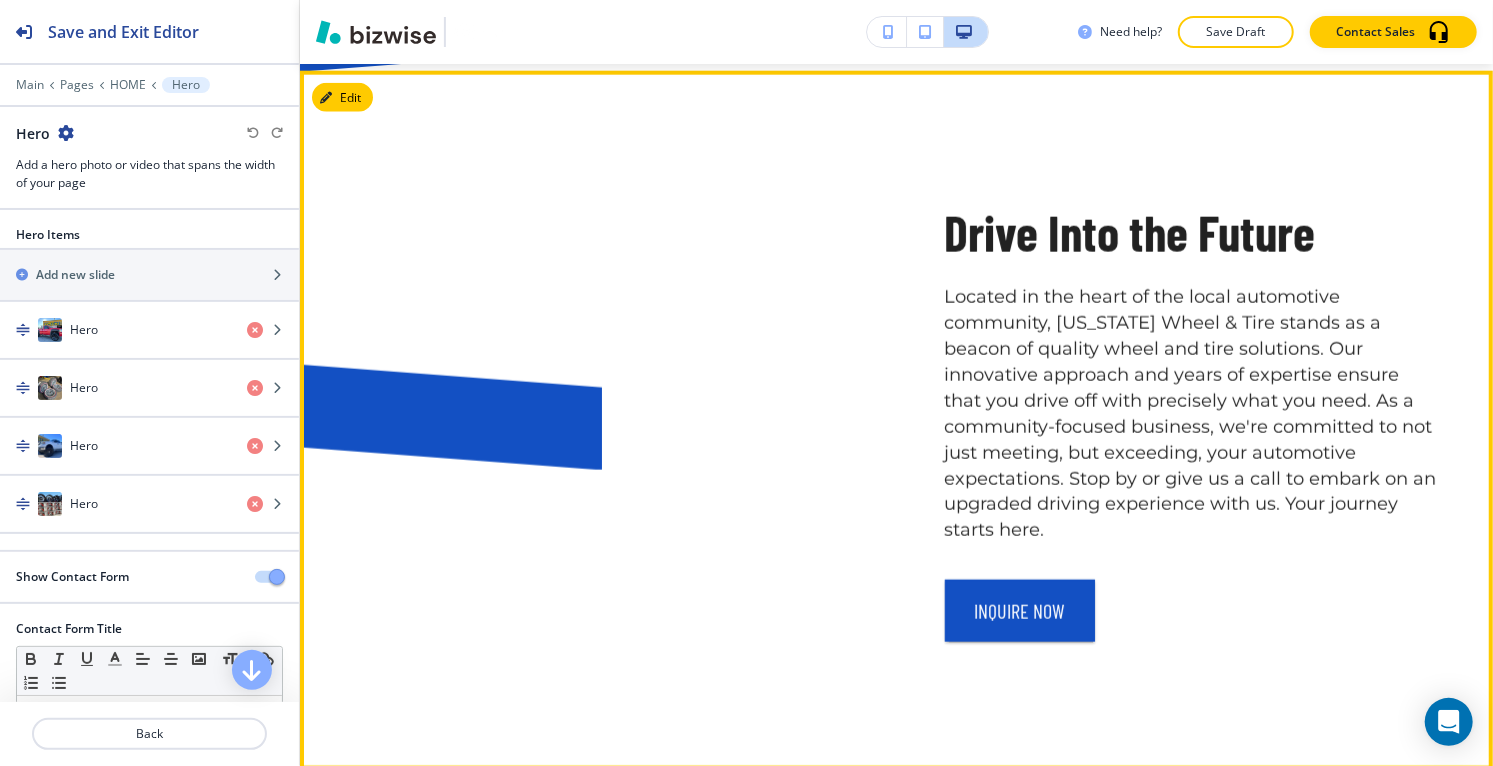 scroll, scrollTop: 1544, scrollLeft: 0, axis: vertical 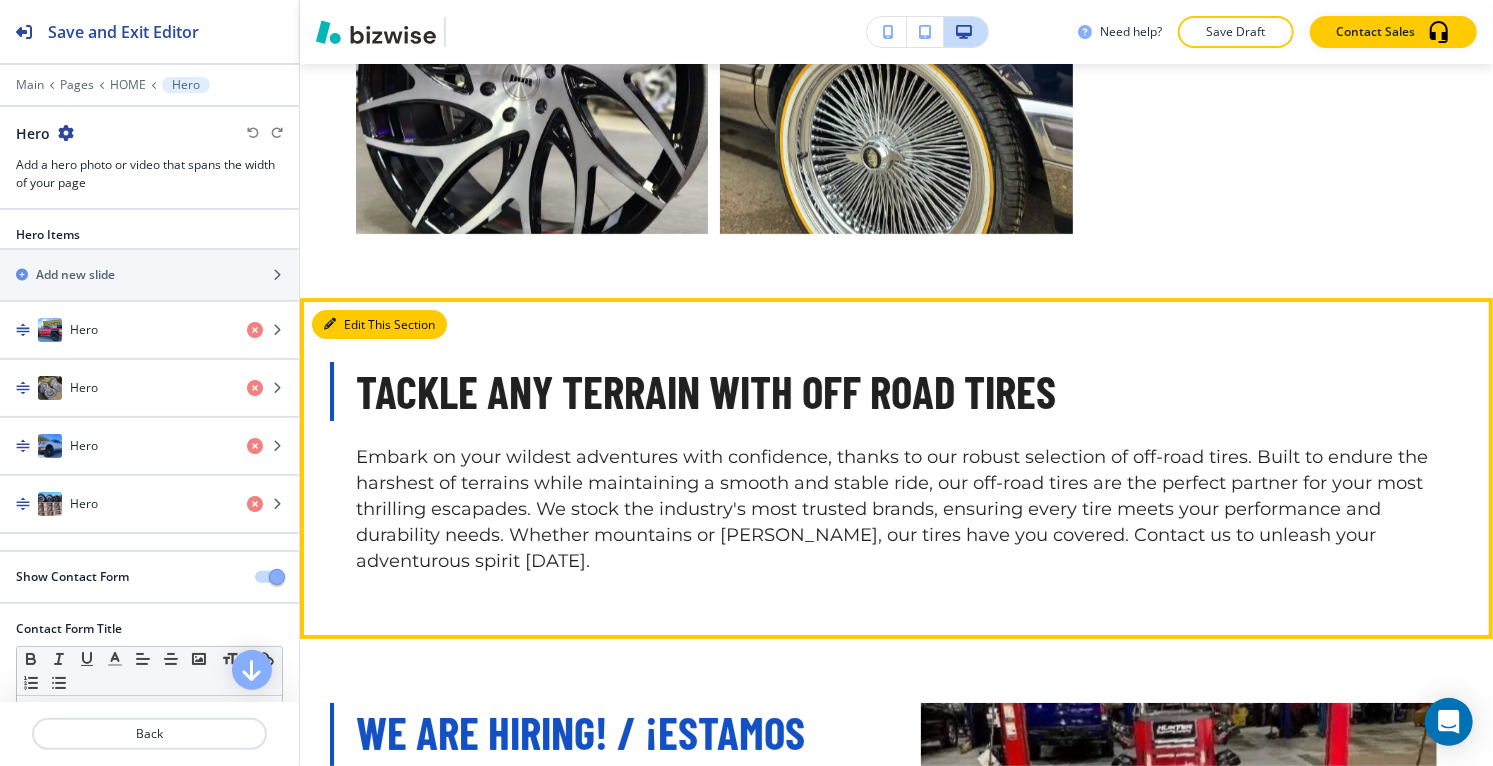click on "Edit This Section" at bounding box center [379, 325] 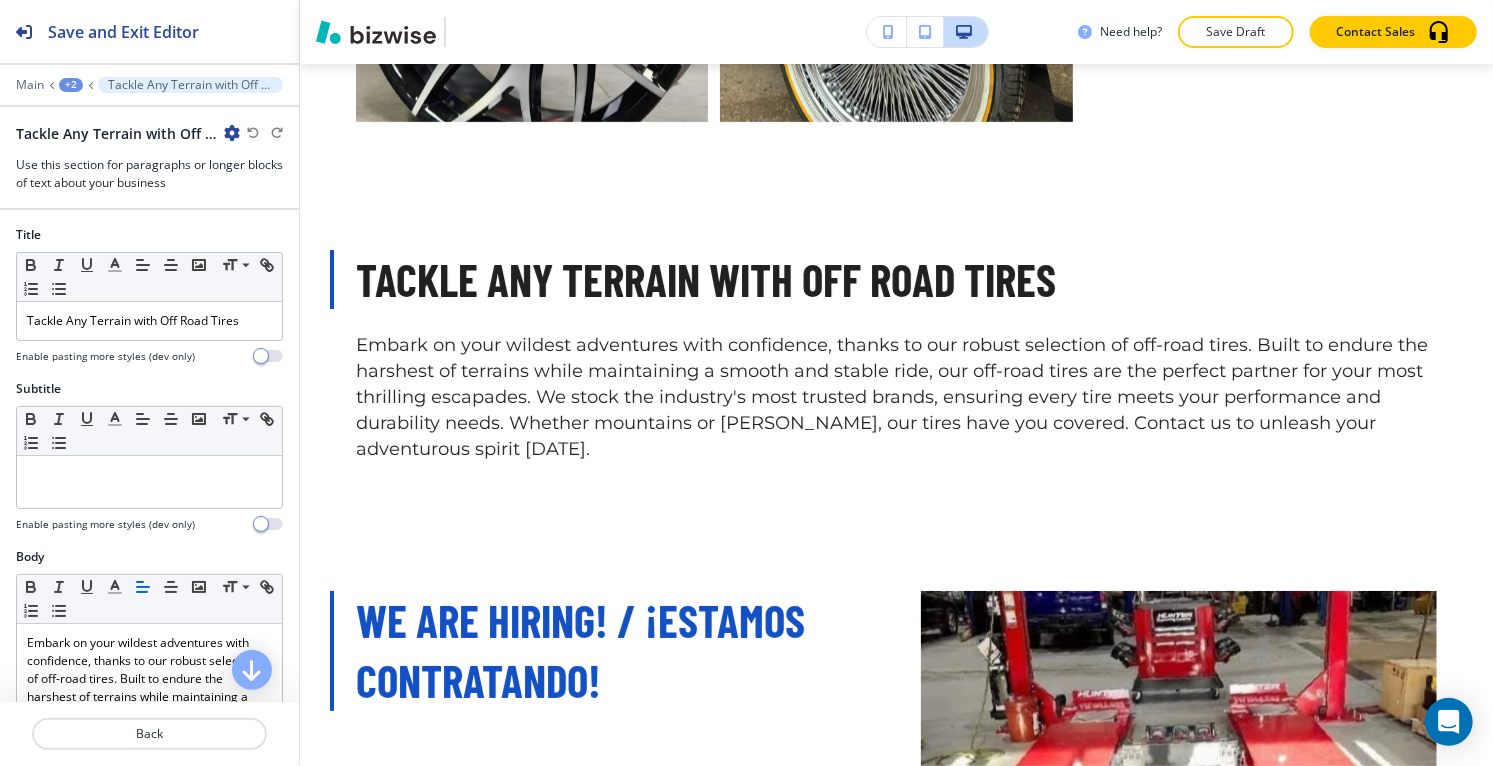 scroll, scrollTop: 4418, scrollLeft: 0, axis: vertical 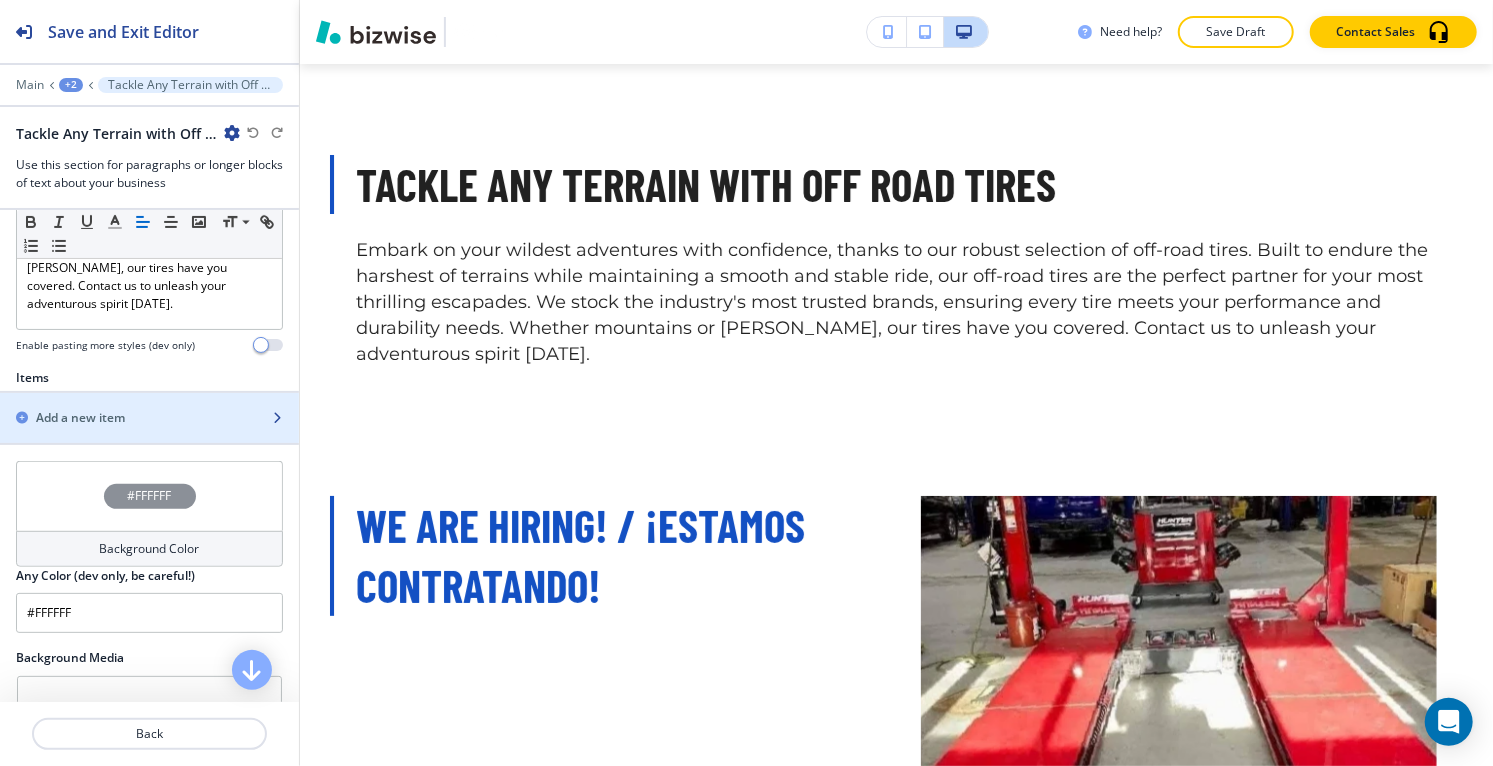 click at bounding box center [149, 401] 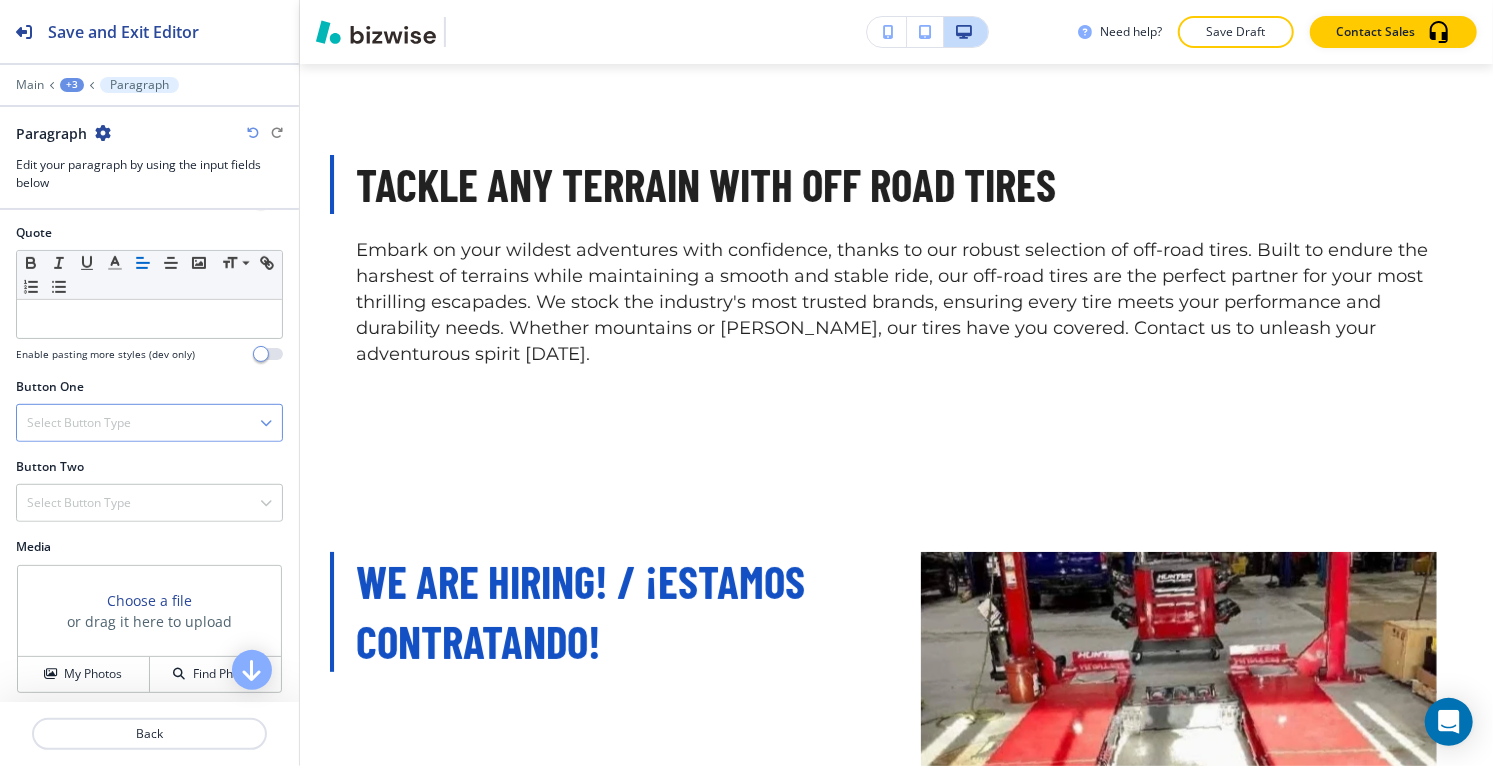 scroll, scrollTop: 704, scrollLeft: 0, axis: vertical 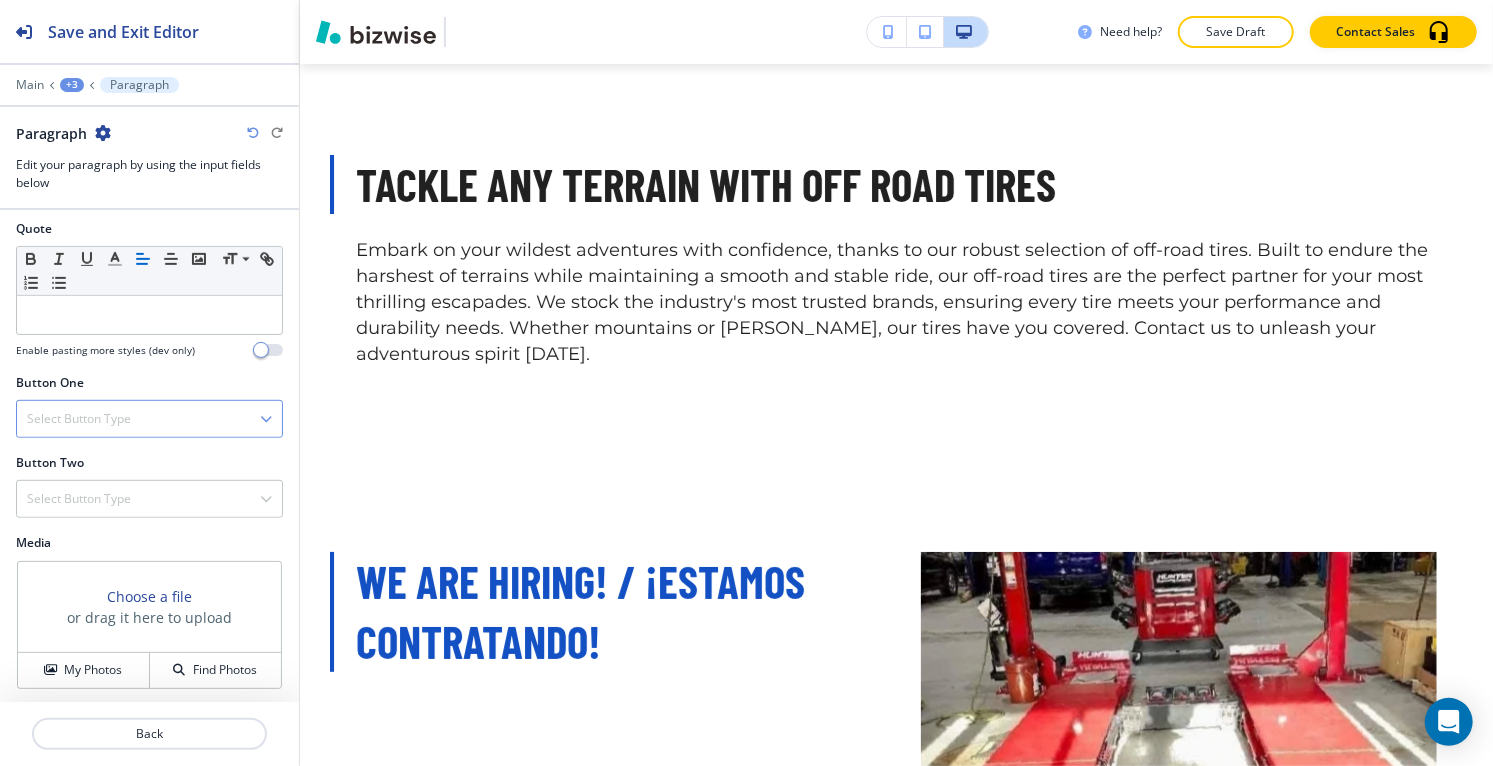 click on "Select Button Type" at bounding box center [149, 419] 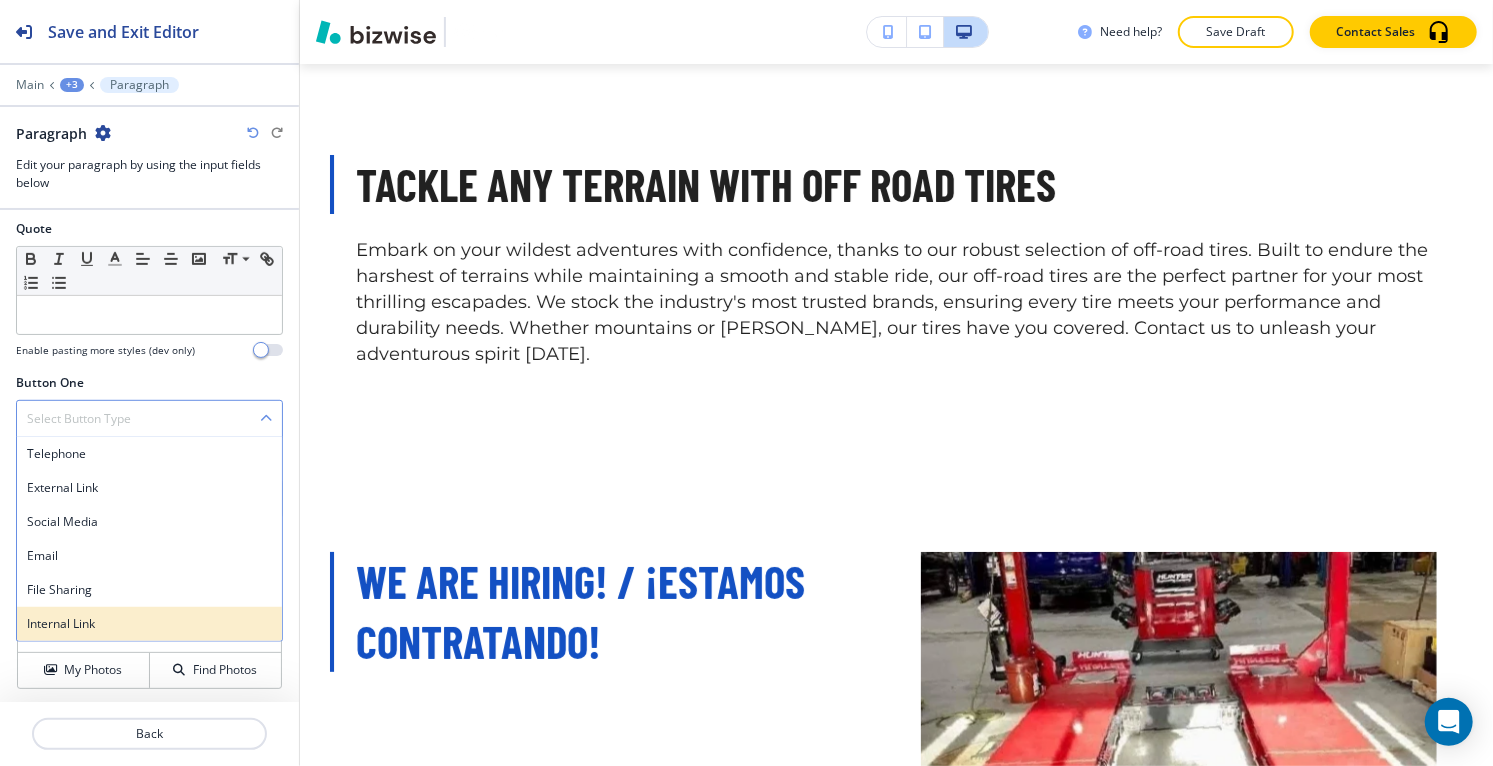 click on "Internal Link" at bounding box center (149, 624) 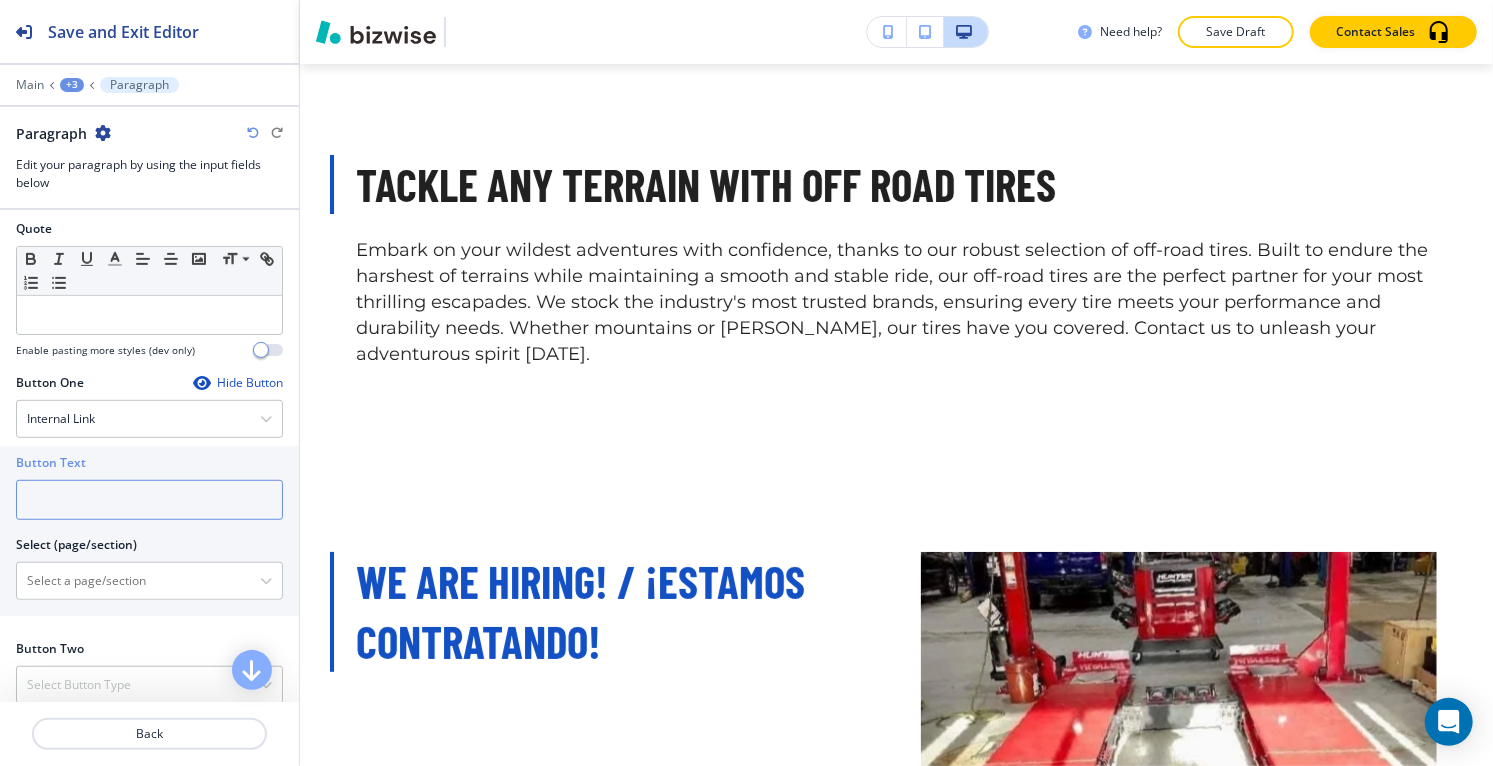 click at bounding box center [149, 500] 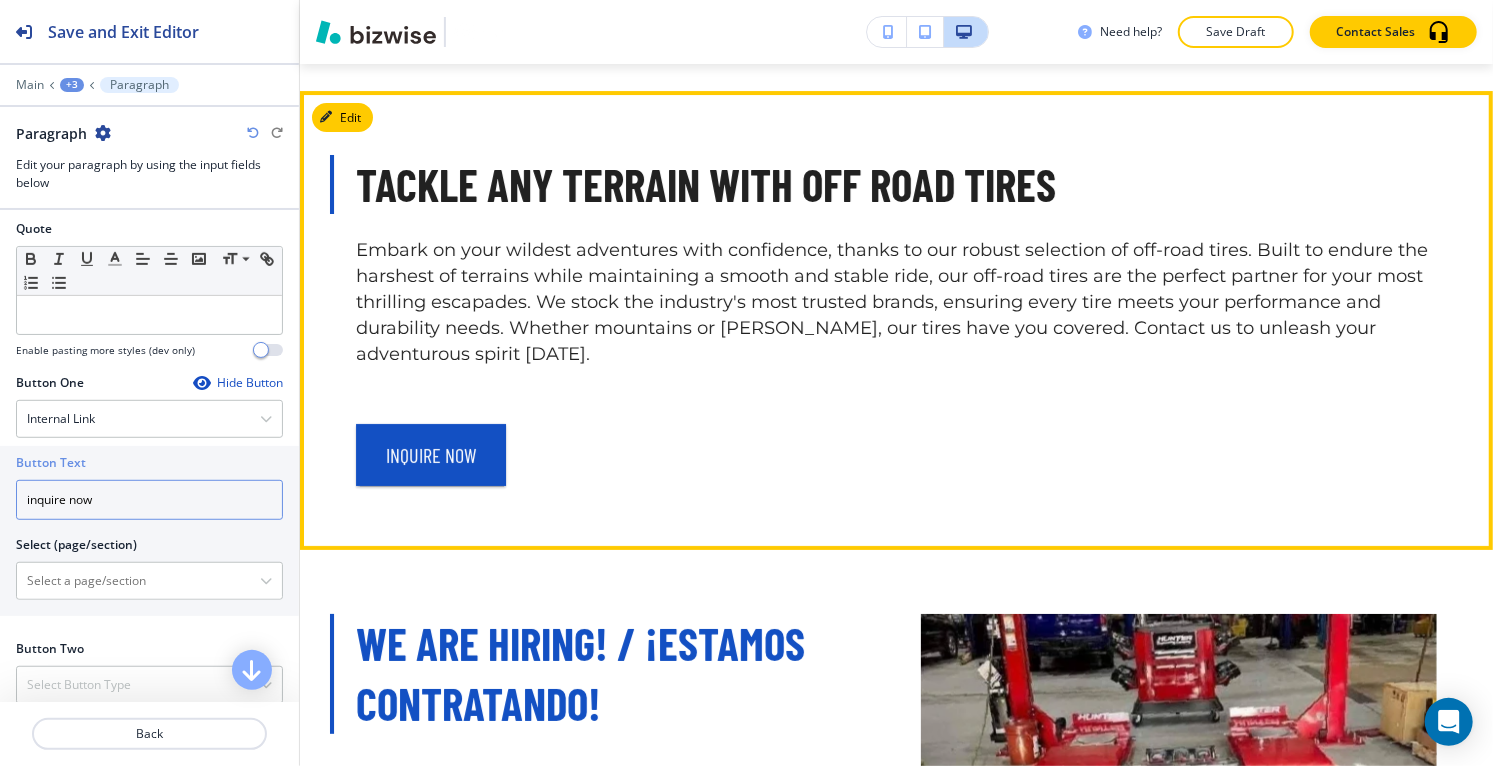 type on "inquire now" 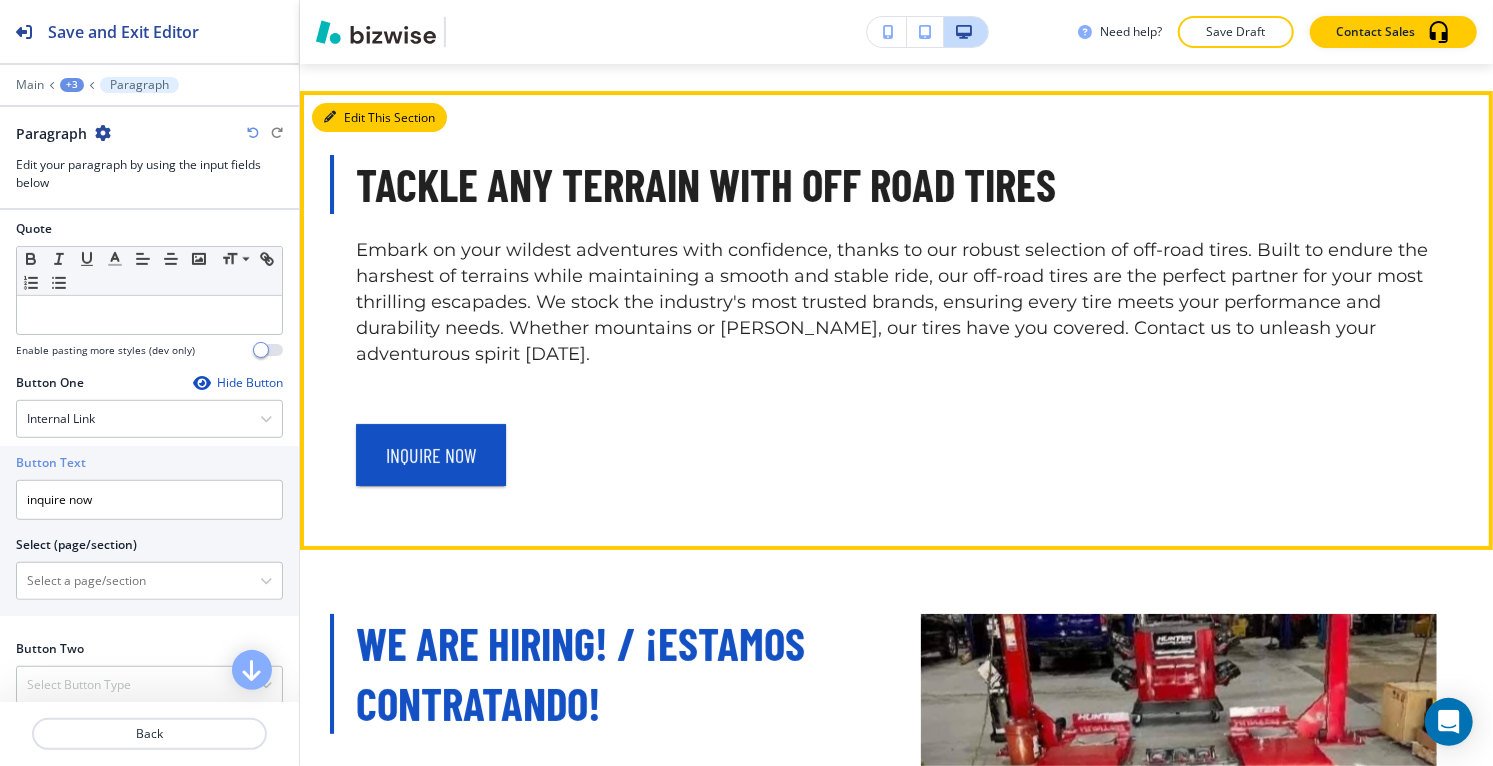 click on "Edit This Section" at bounding box center [379, 118] 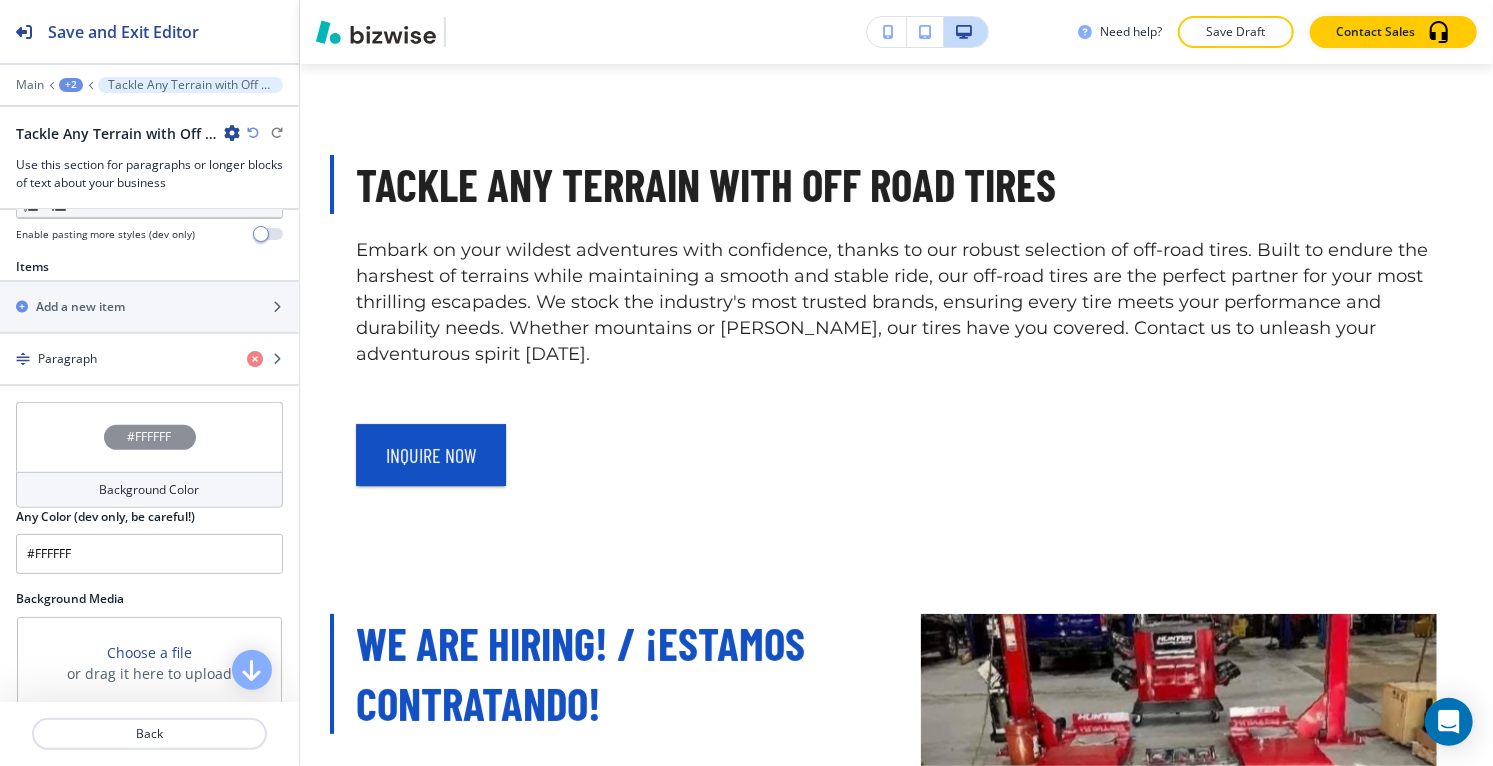 scroll, scrollTop: 850, scrollLeft: 0, axis: vertical 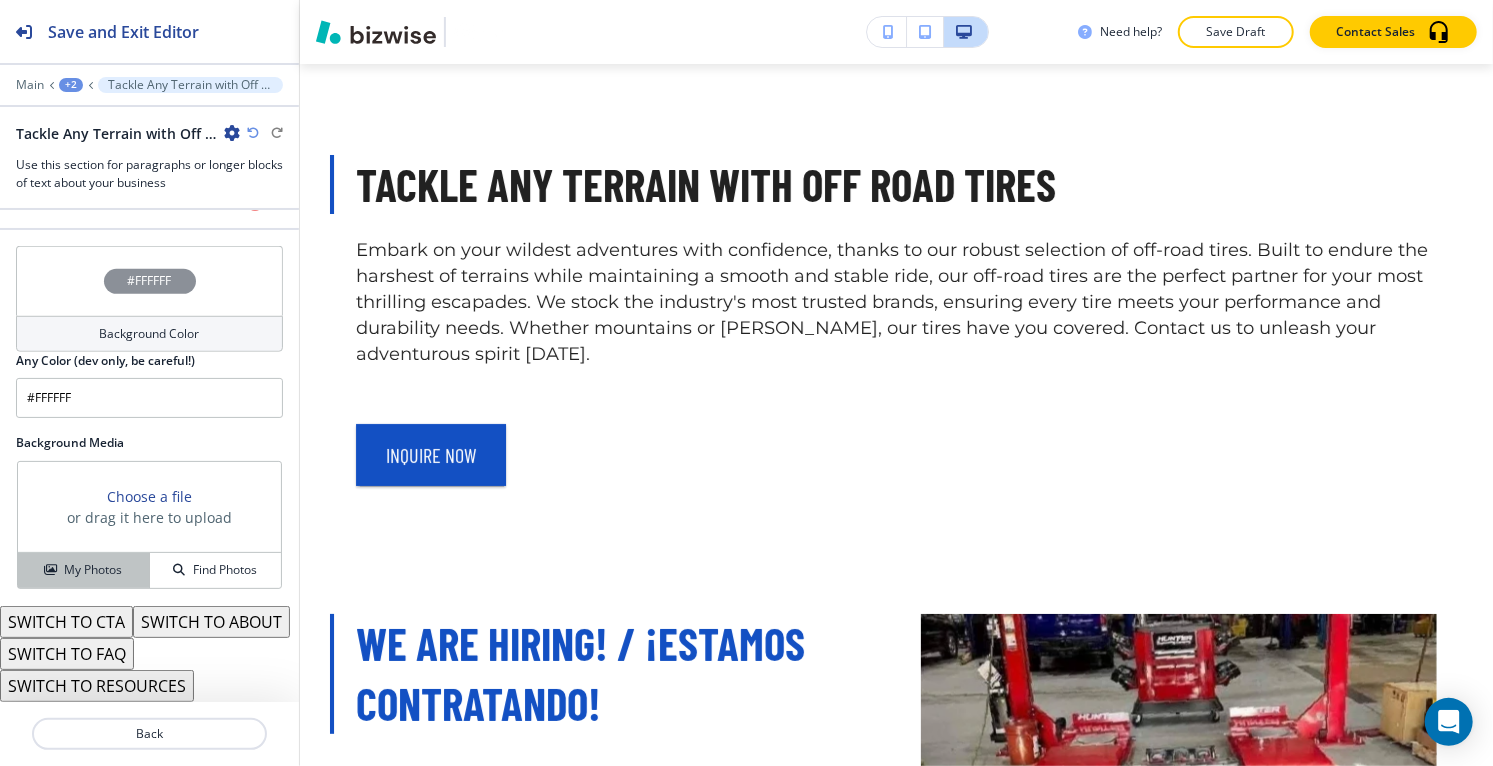 click on "My Photos" at bounding box center (84, 570) 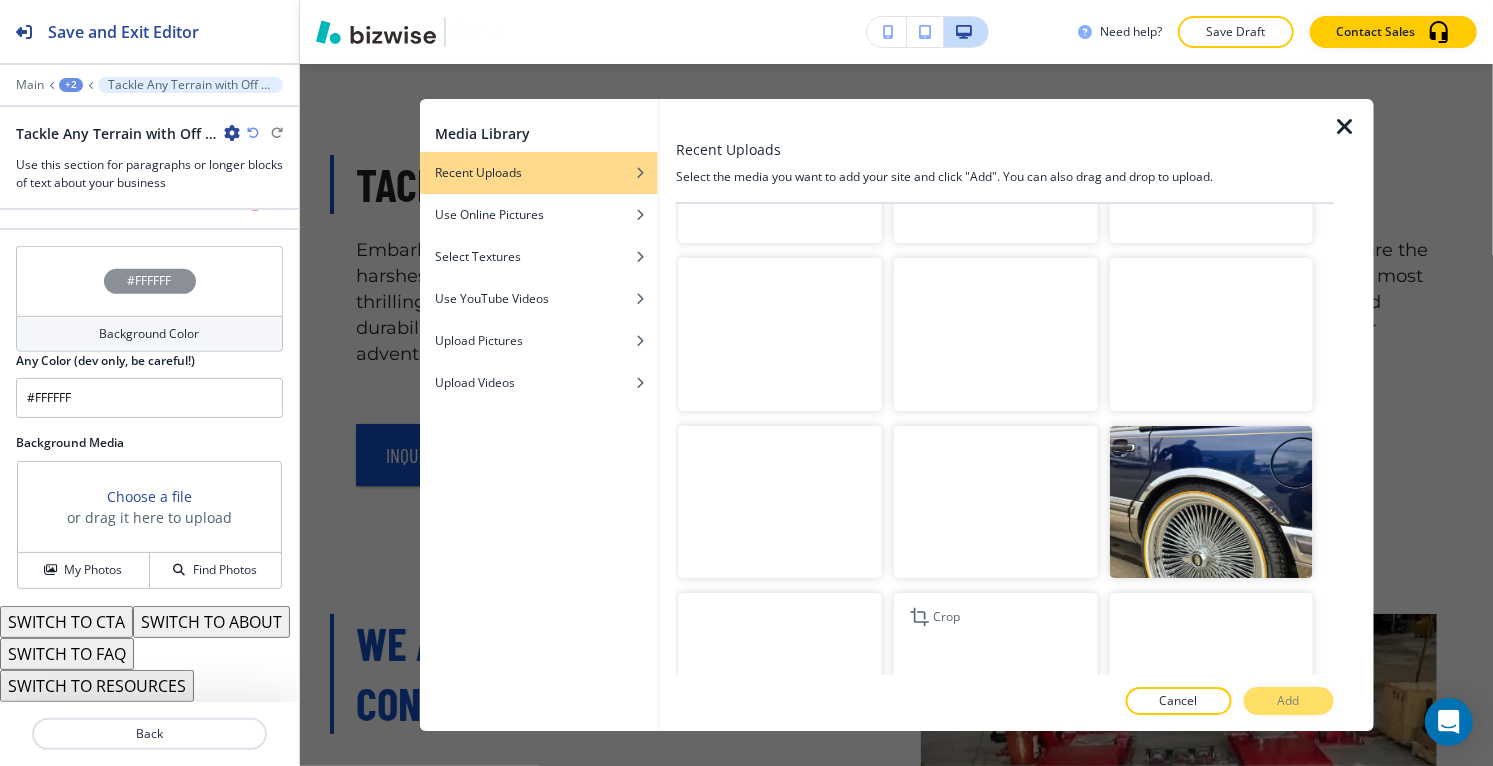 scroll, scrollTop: 8073, scrollLeft: 0, axis: vertical 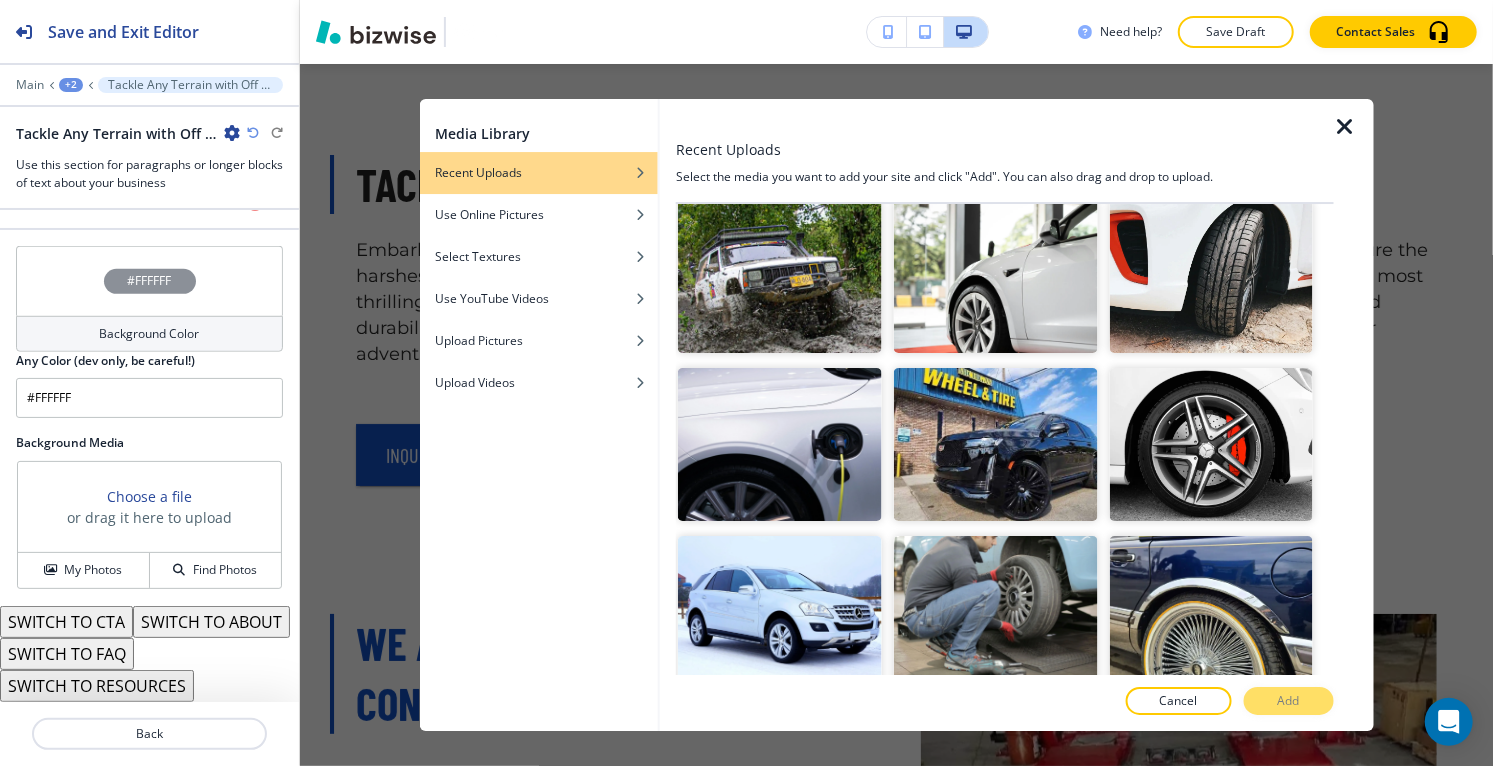 click at bounding box center [1211, 780] 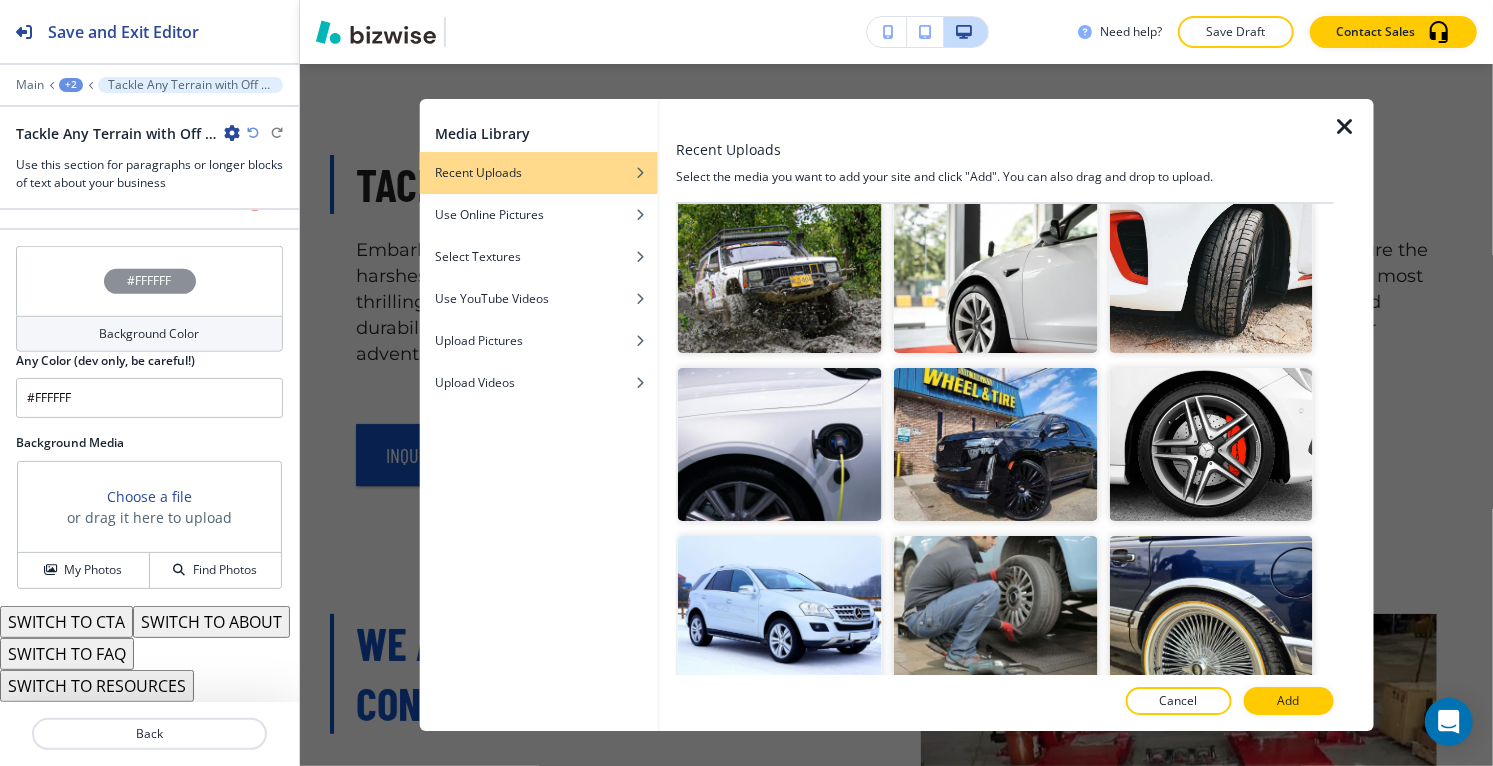 click at bounding box center [1005, 723] 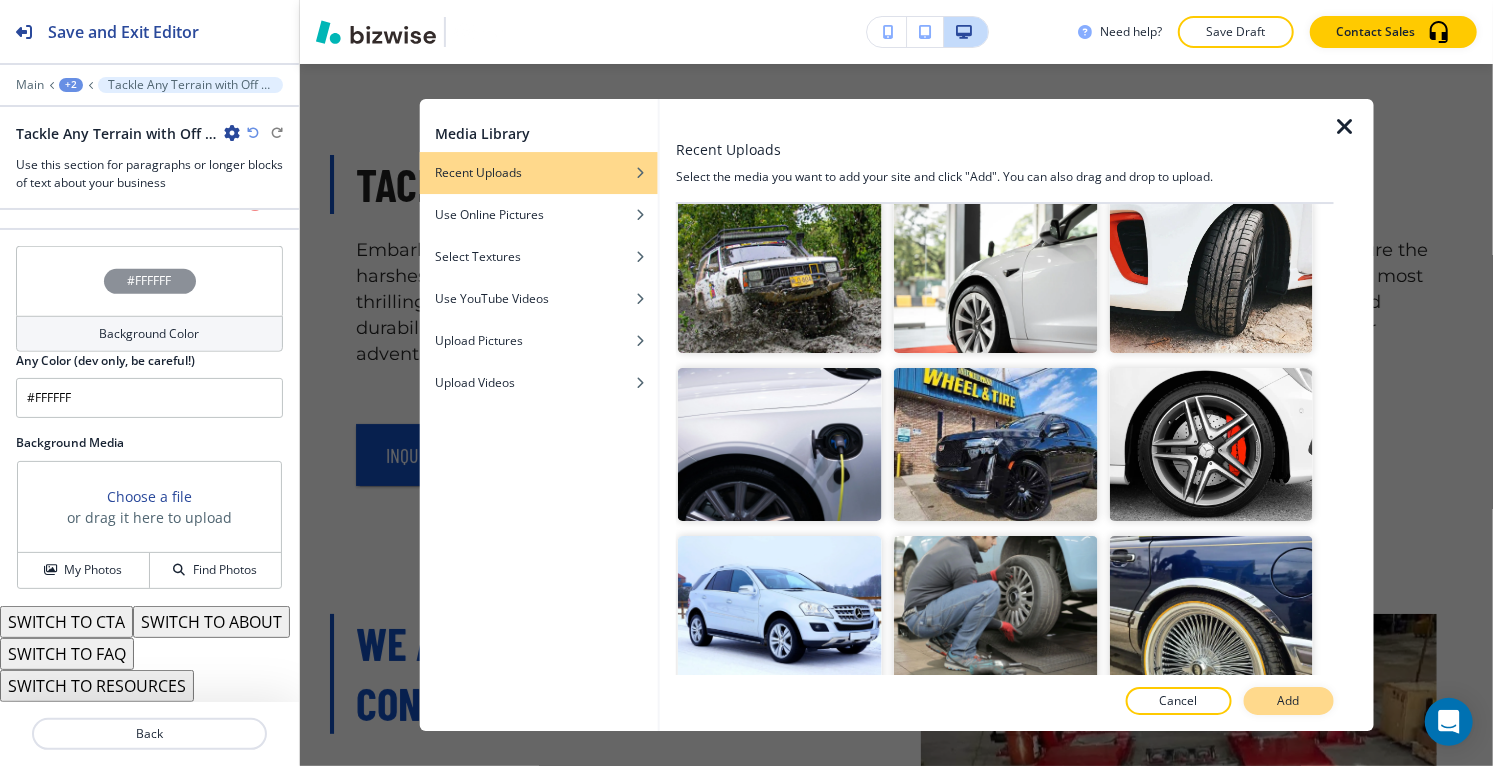 click on "Add" at bounding box center (1289, 701) 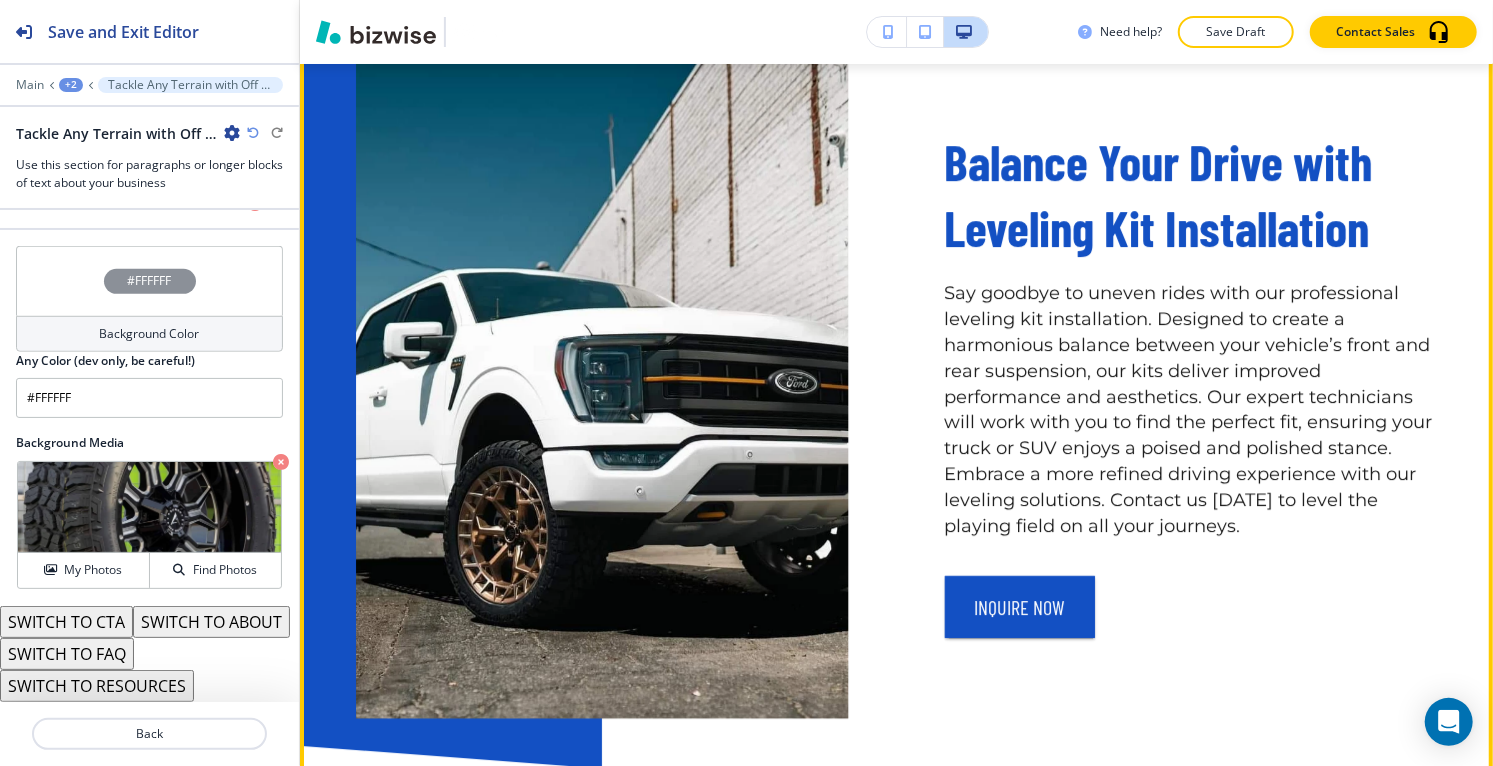 scroll, scrollTop: 8418, scrollLeft: 0, axis: vertical 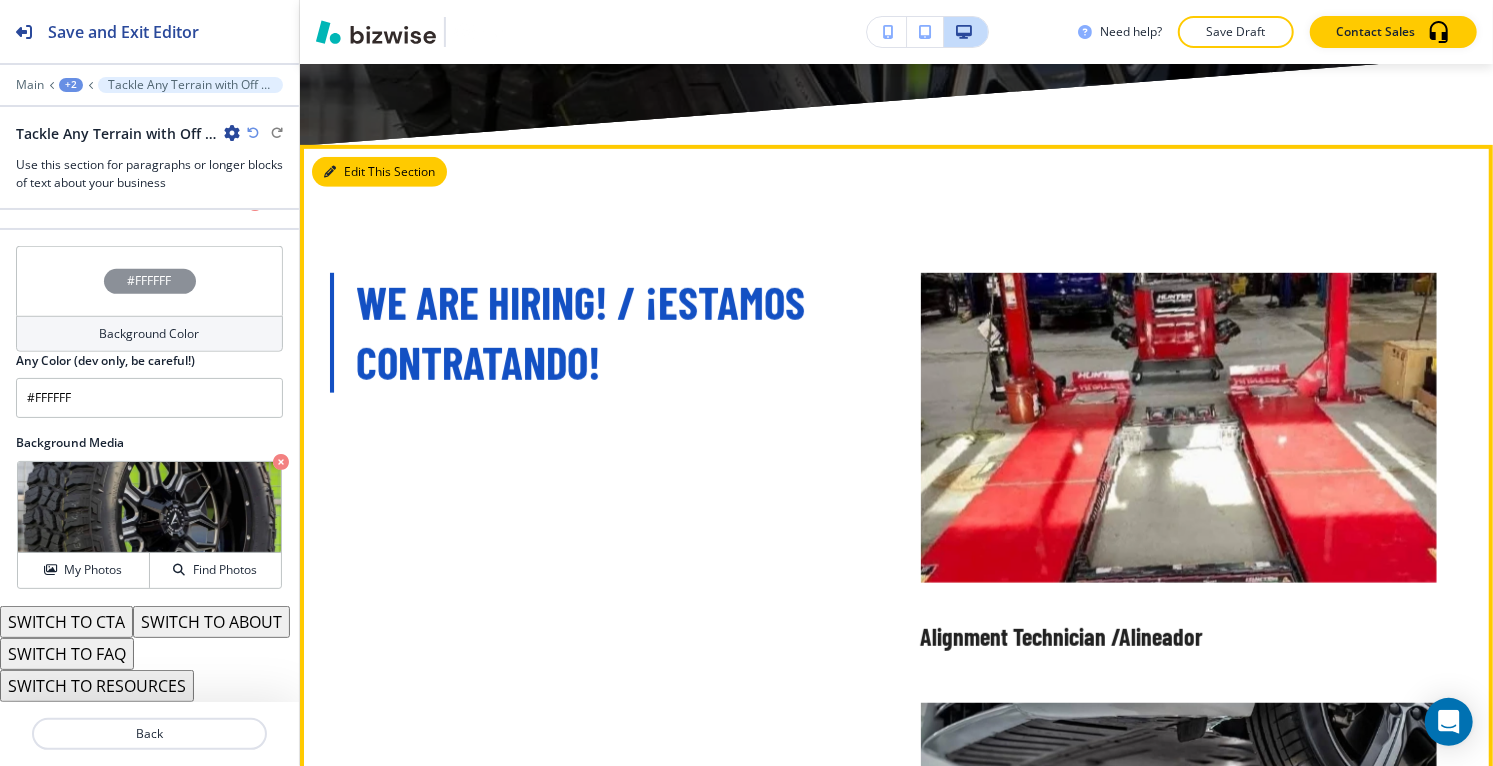 click on "Edit This Section" at bounding box center [379, 172] 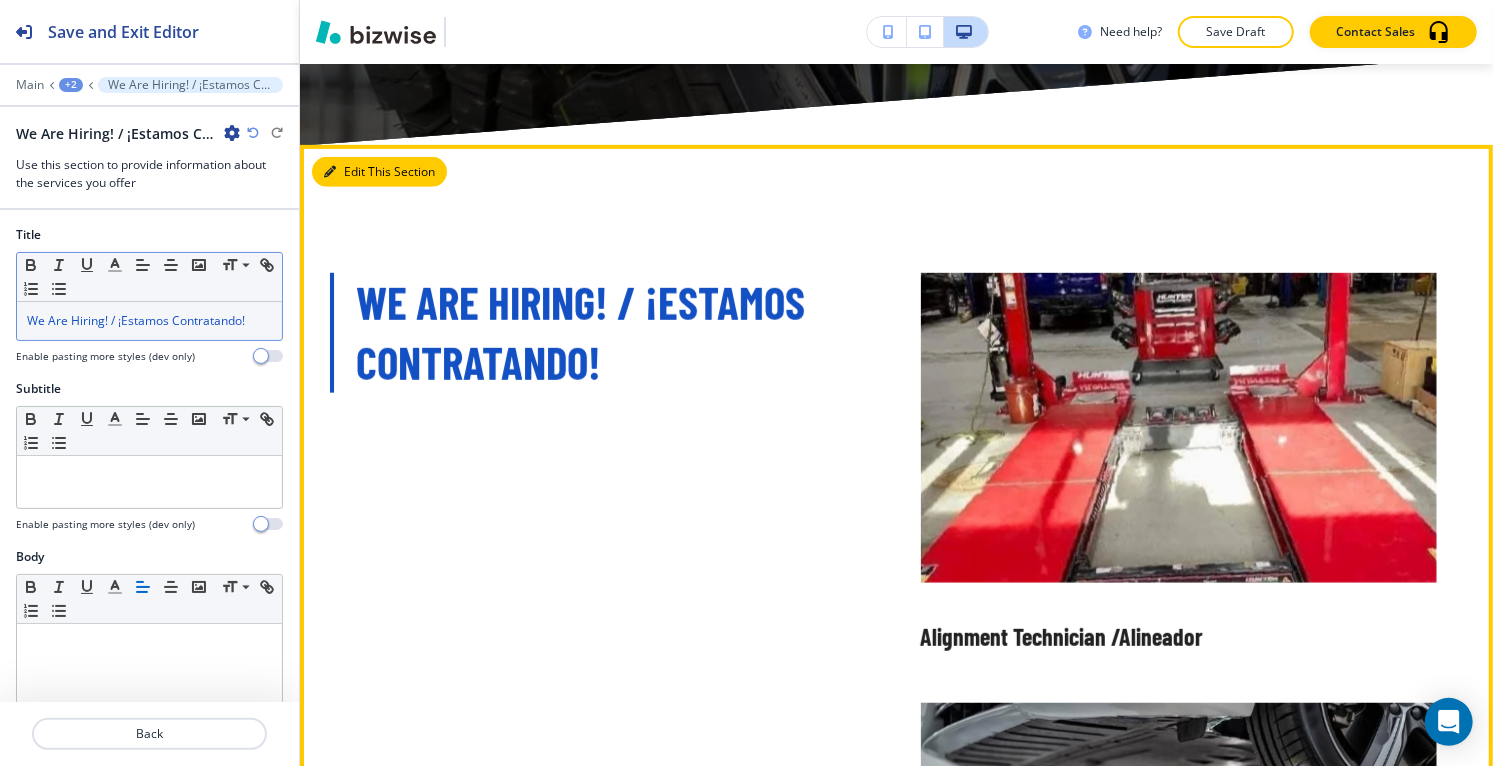 scroll, scrollTop: 5250, scrollLeft: 0, axis: vertical 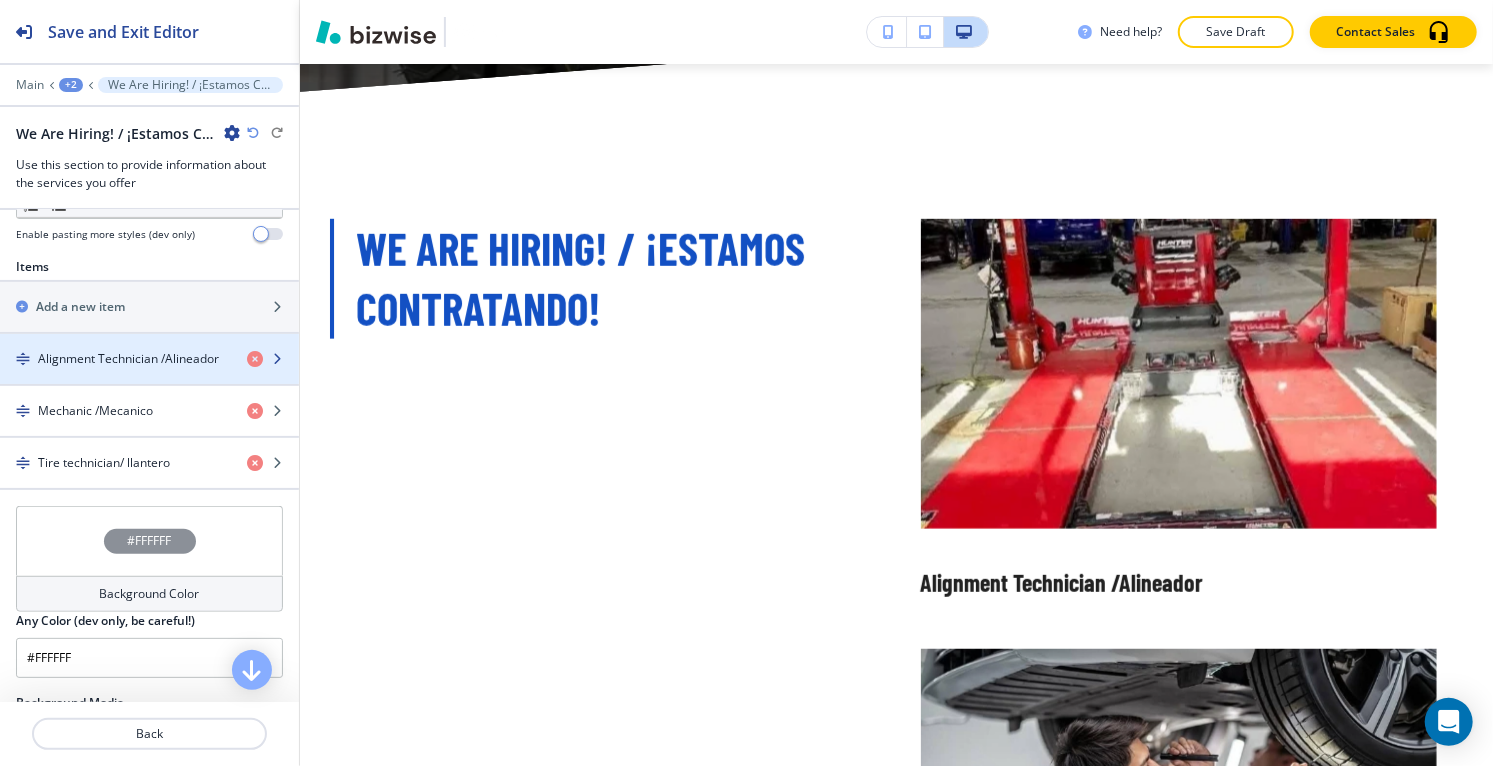 click at bounding box center [149, 376] 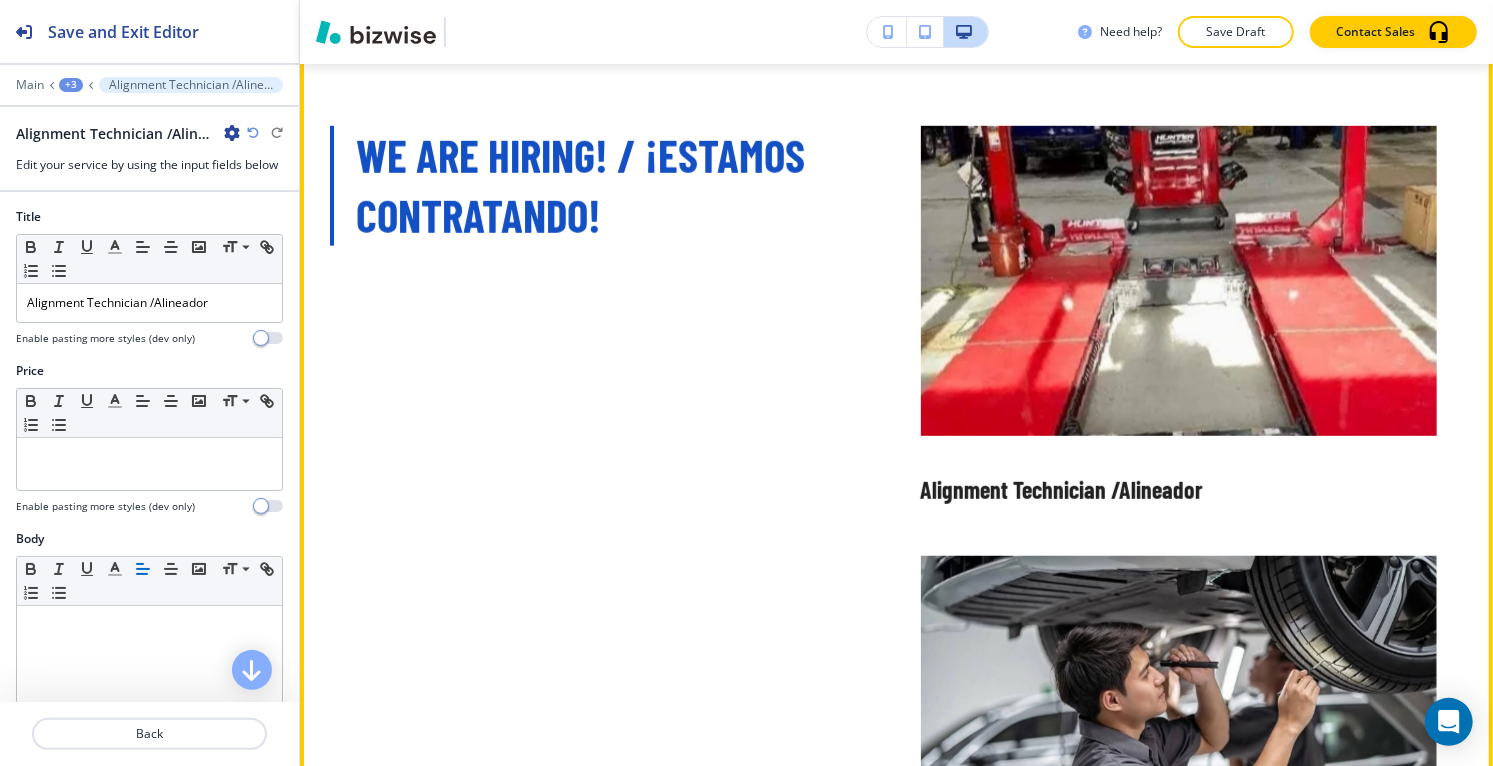 scroll, scrollTop: 5472, scrollLeft: 0, axis: vertical 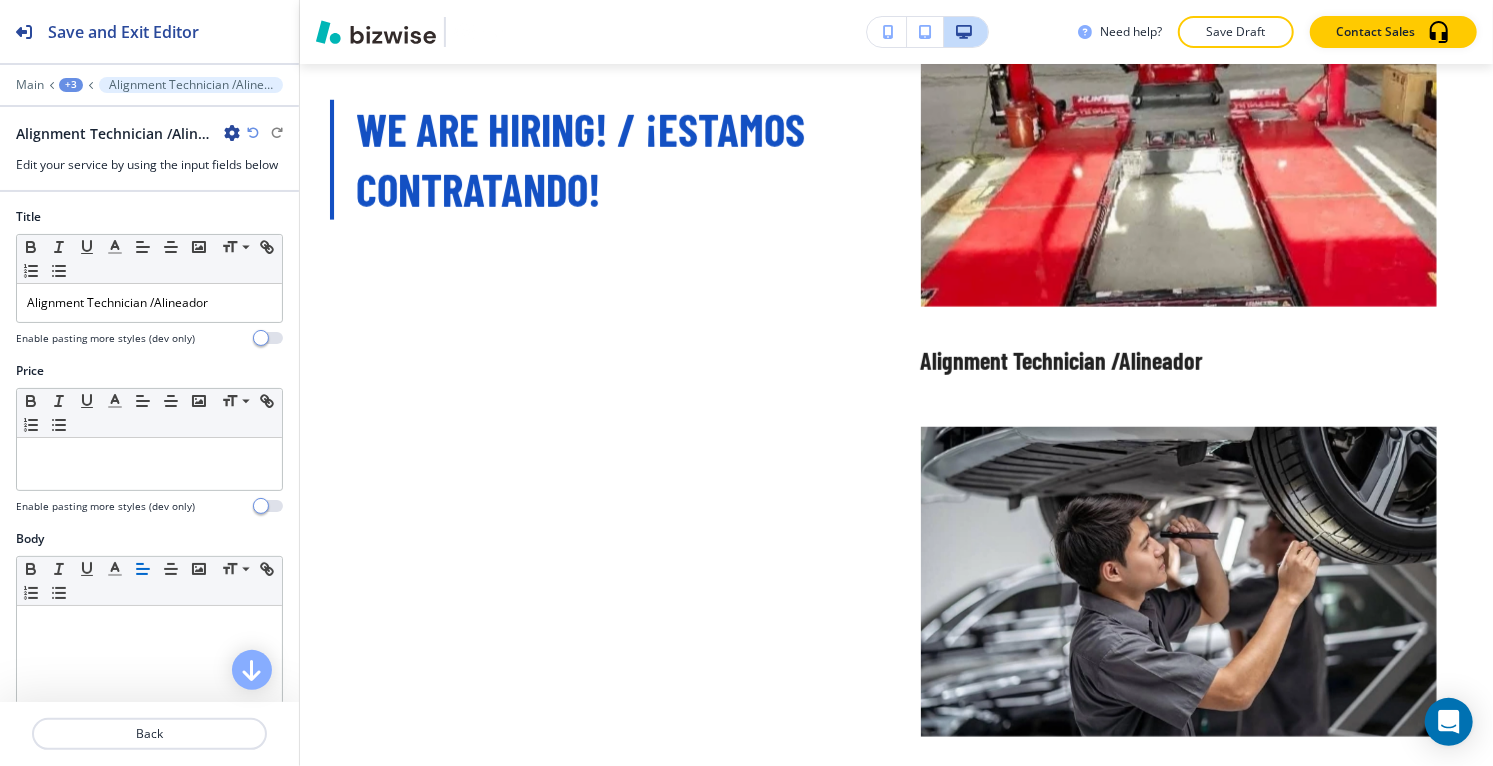 click on "+3" at bounding box center [71, 85] 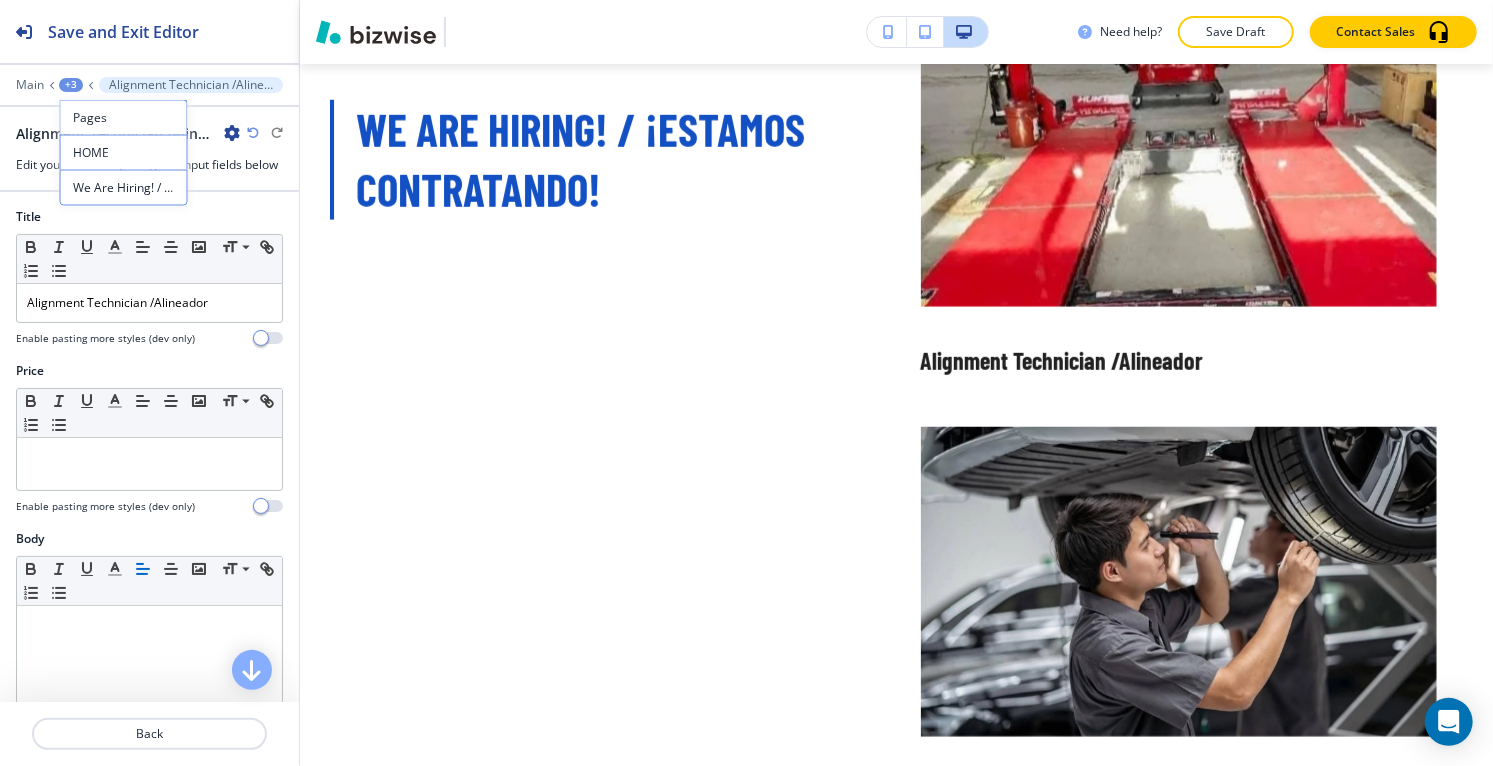 type 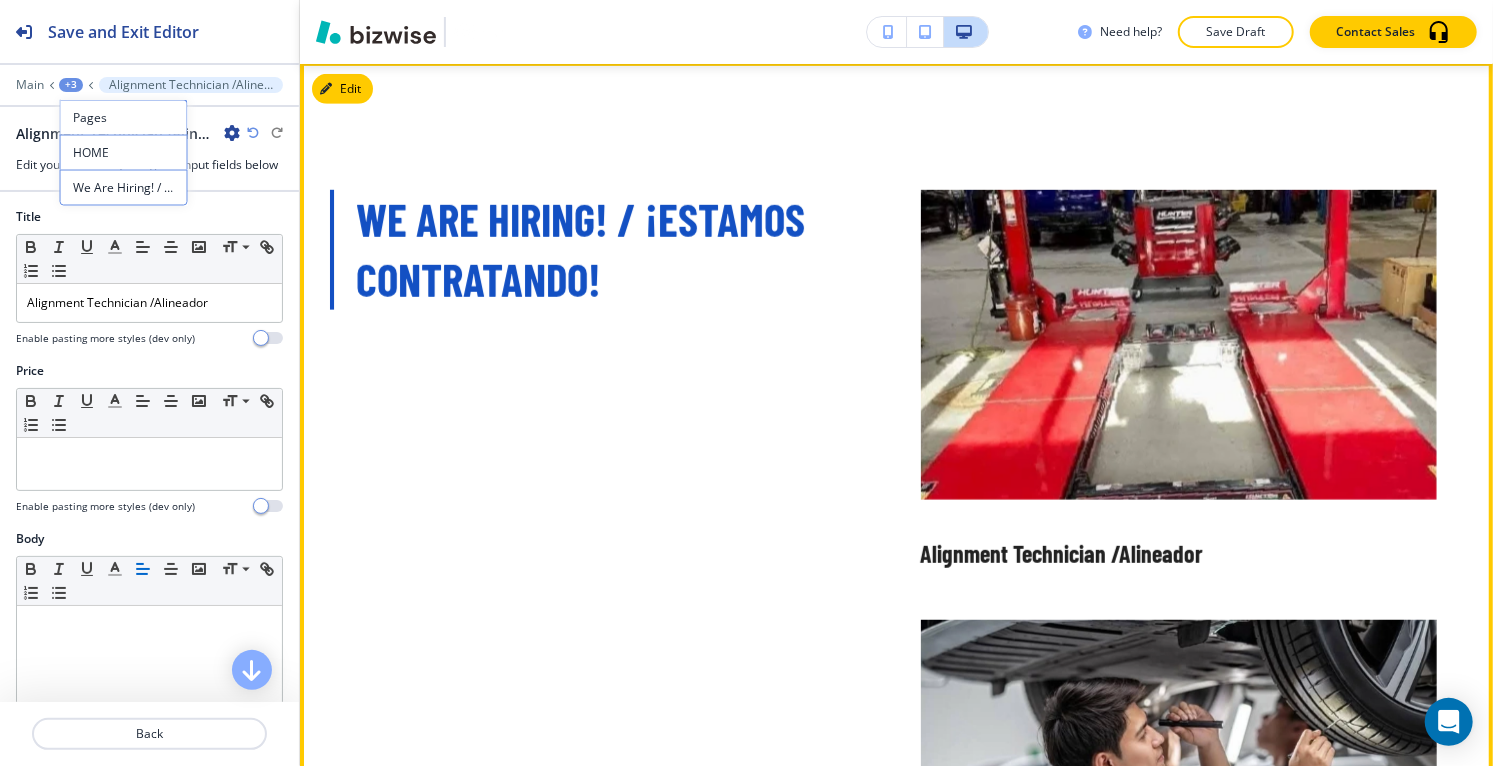 scroll, scrollTop: 5028, scrollLeft: 0, axis: vertical 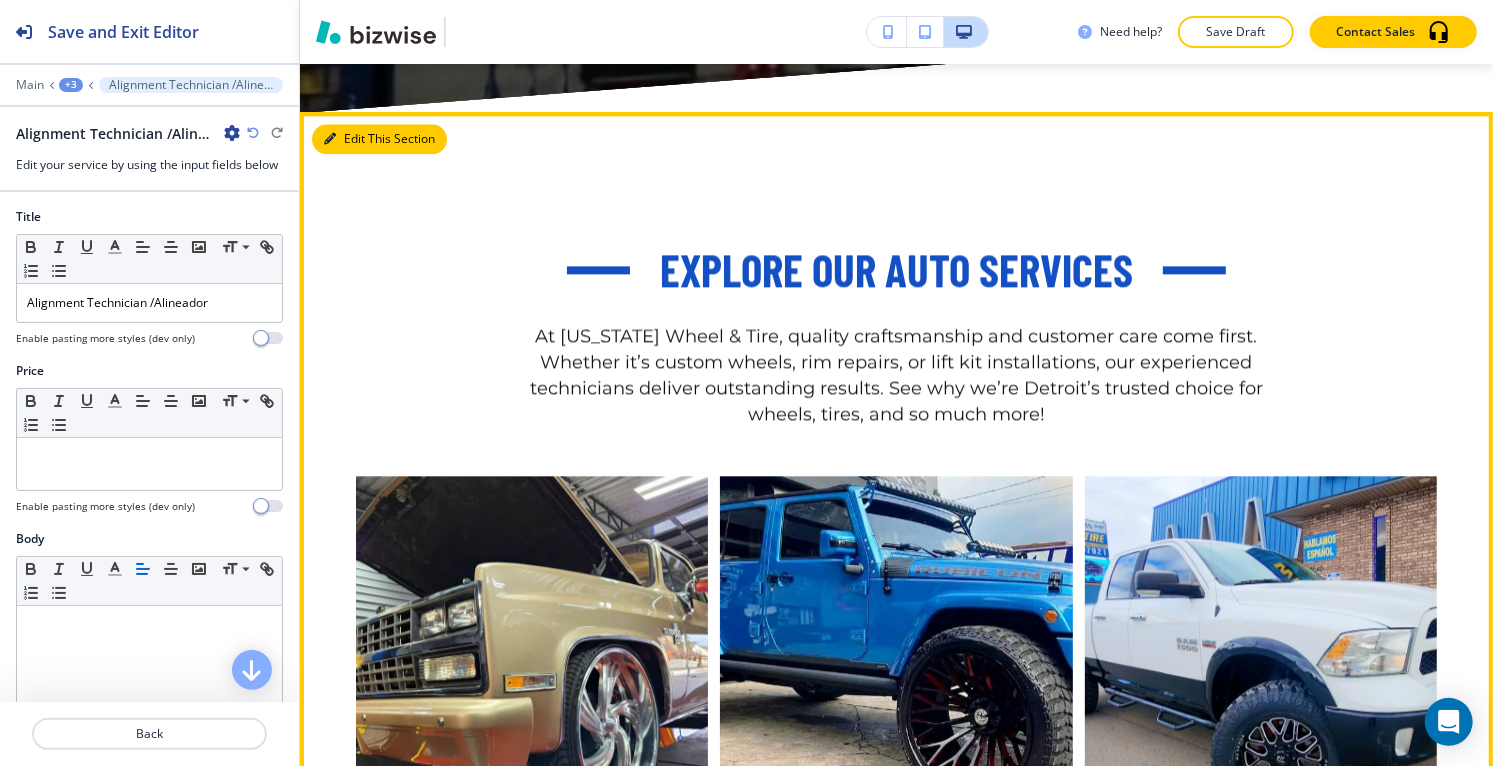 click on "Edit This Section" at bounding box center [379, 139] 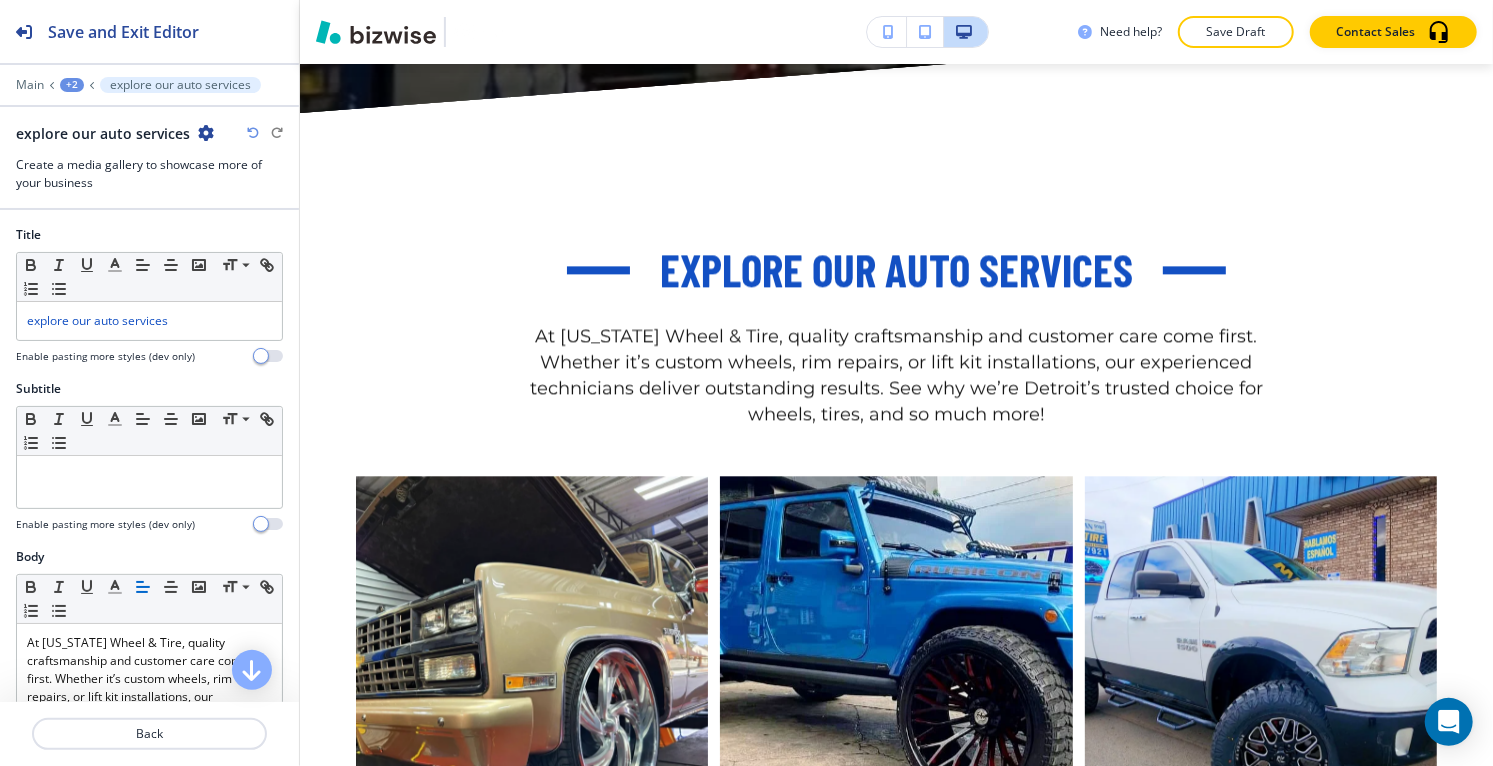 scroll, scrollTop: 2927, scrollLeft: 0, axis: vertical 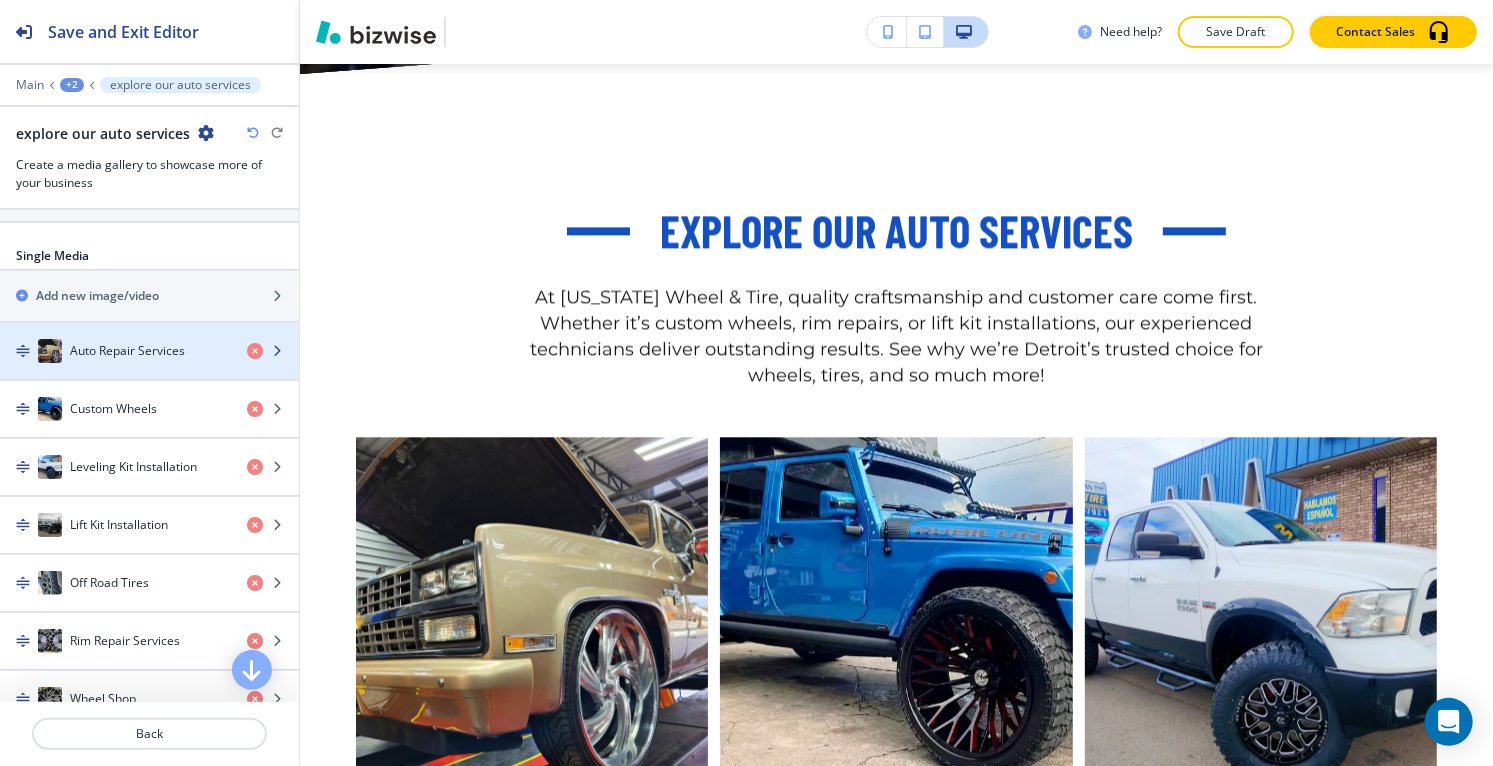 click at bounding box center [149, 371] 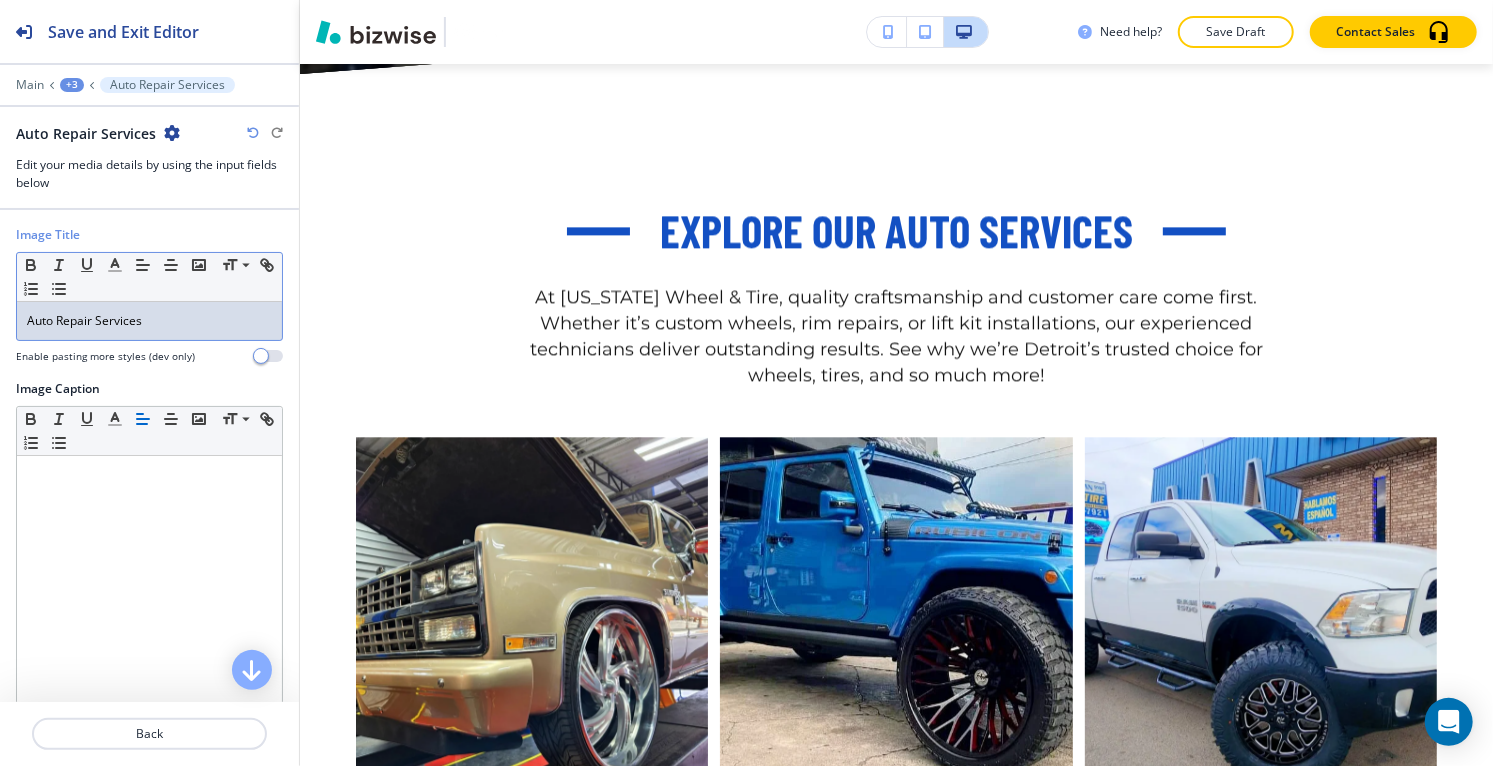click on "Auto Repair Services" at bounding box center (149, 321) 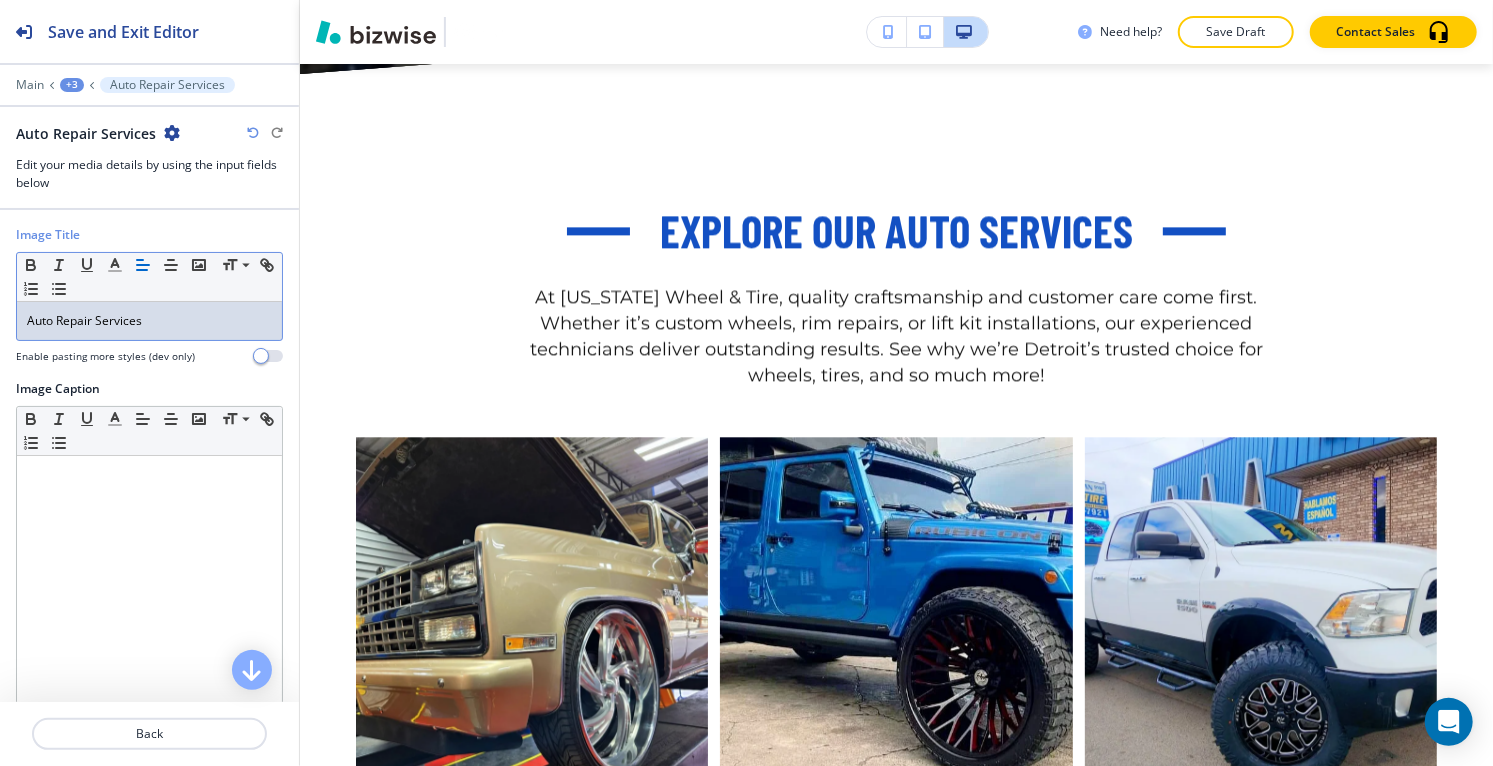click on "Auto Repair Services" at bounding box center (149, 321) 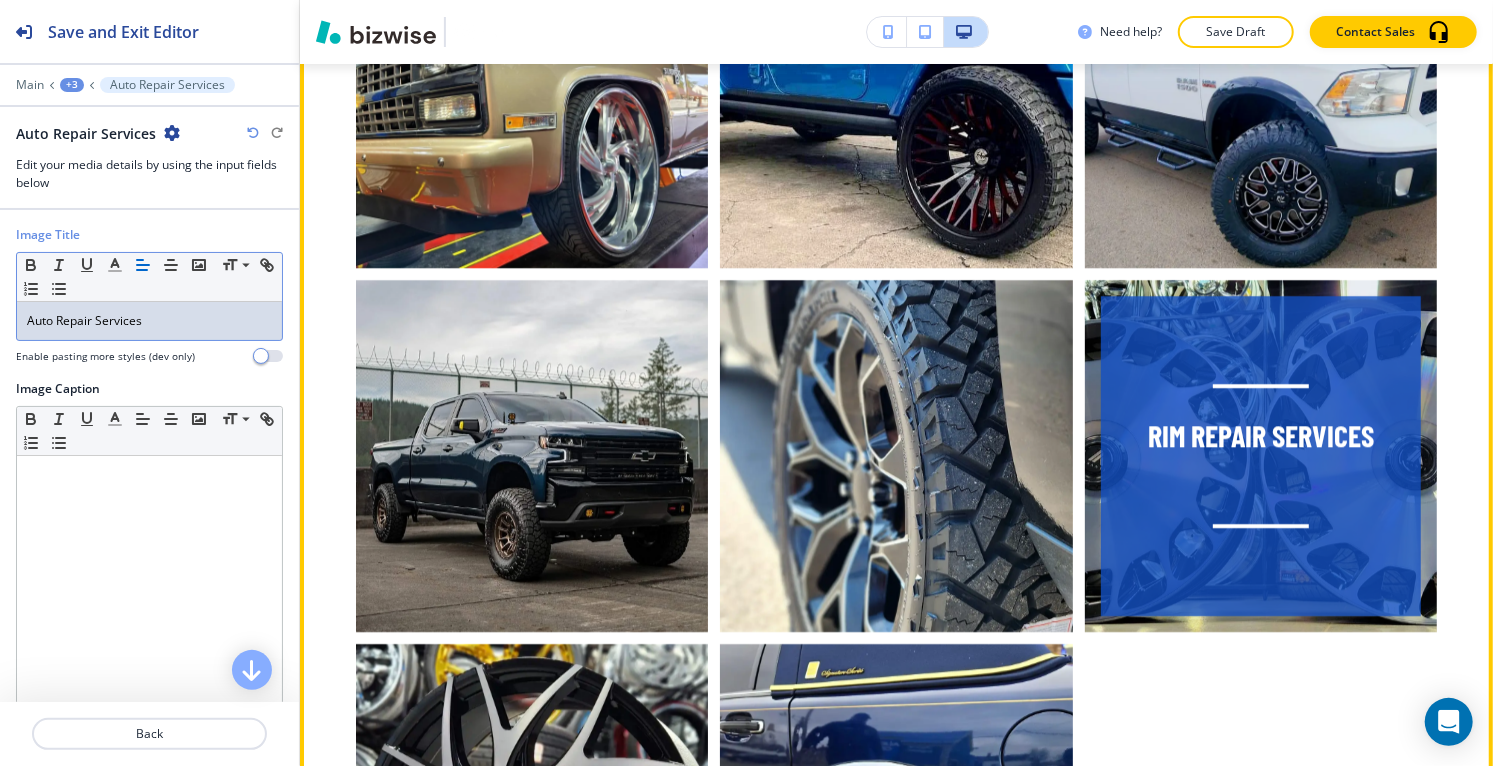 scroll, scrollTop: 3482, scrollLeft: 0, axis: vertical 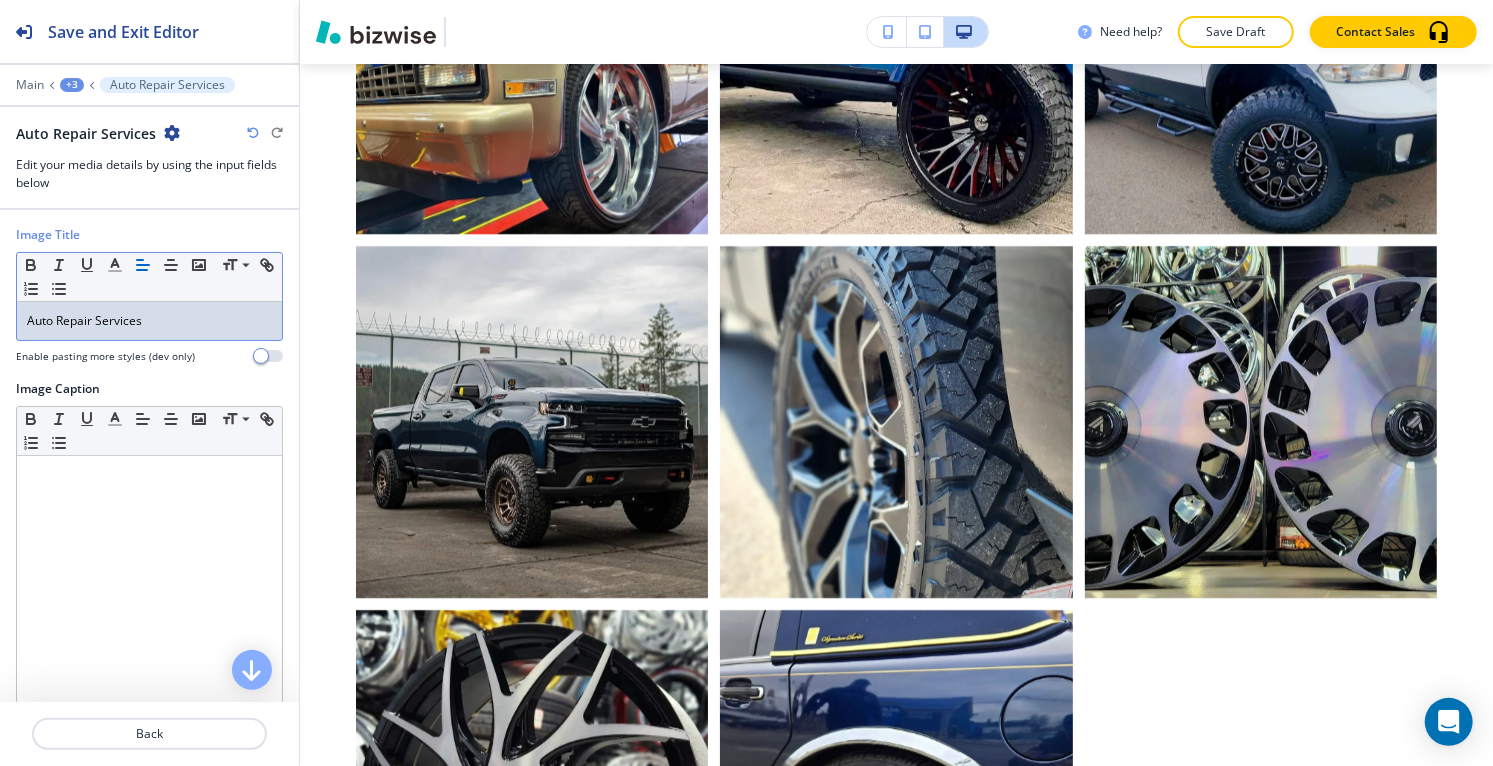 click on "+3" at bounding box center [72, 85] 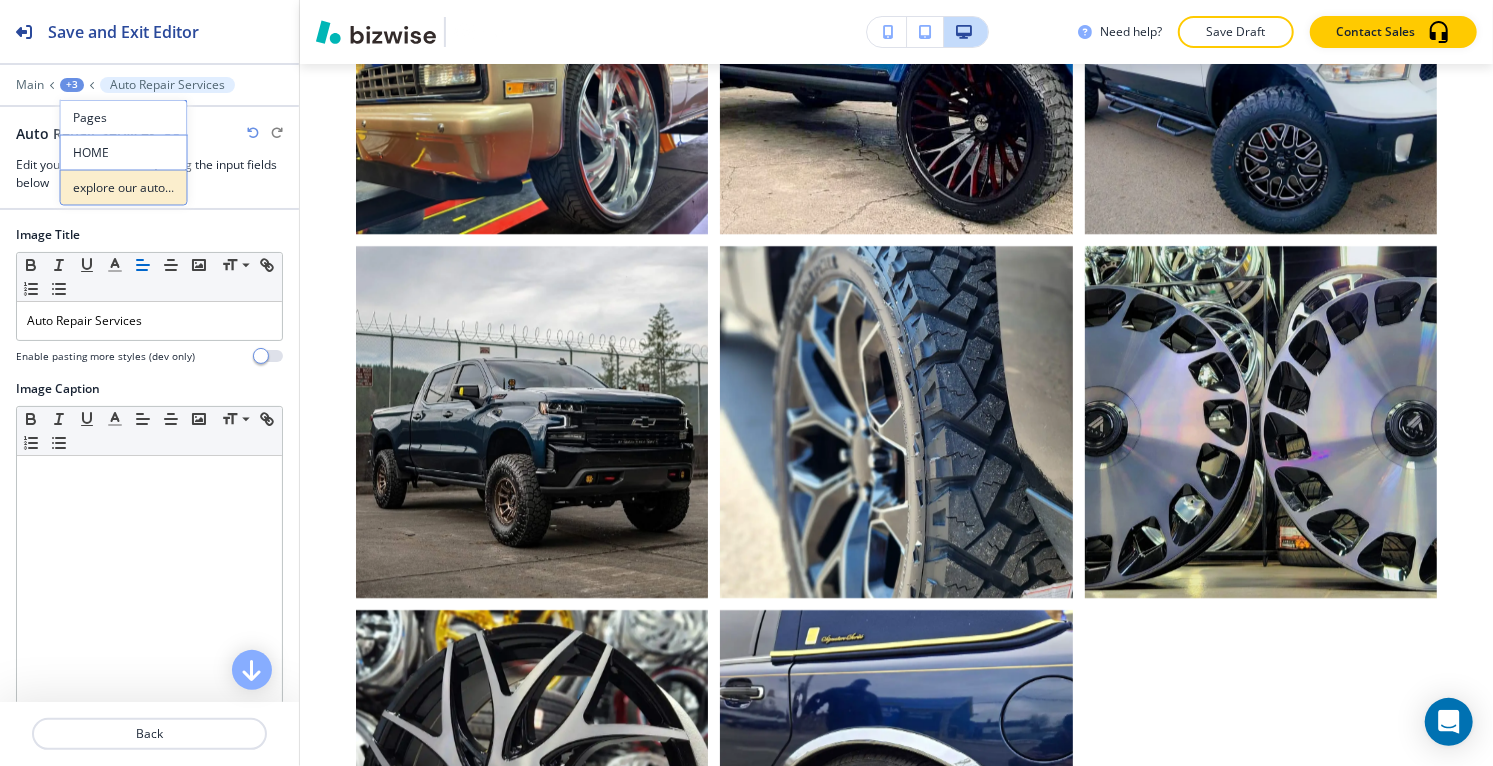 click on "explore our auto services" at bounding box center (124, 188) 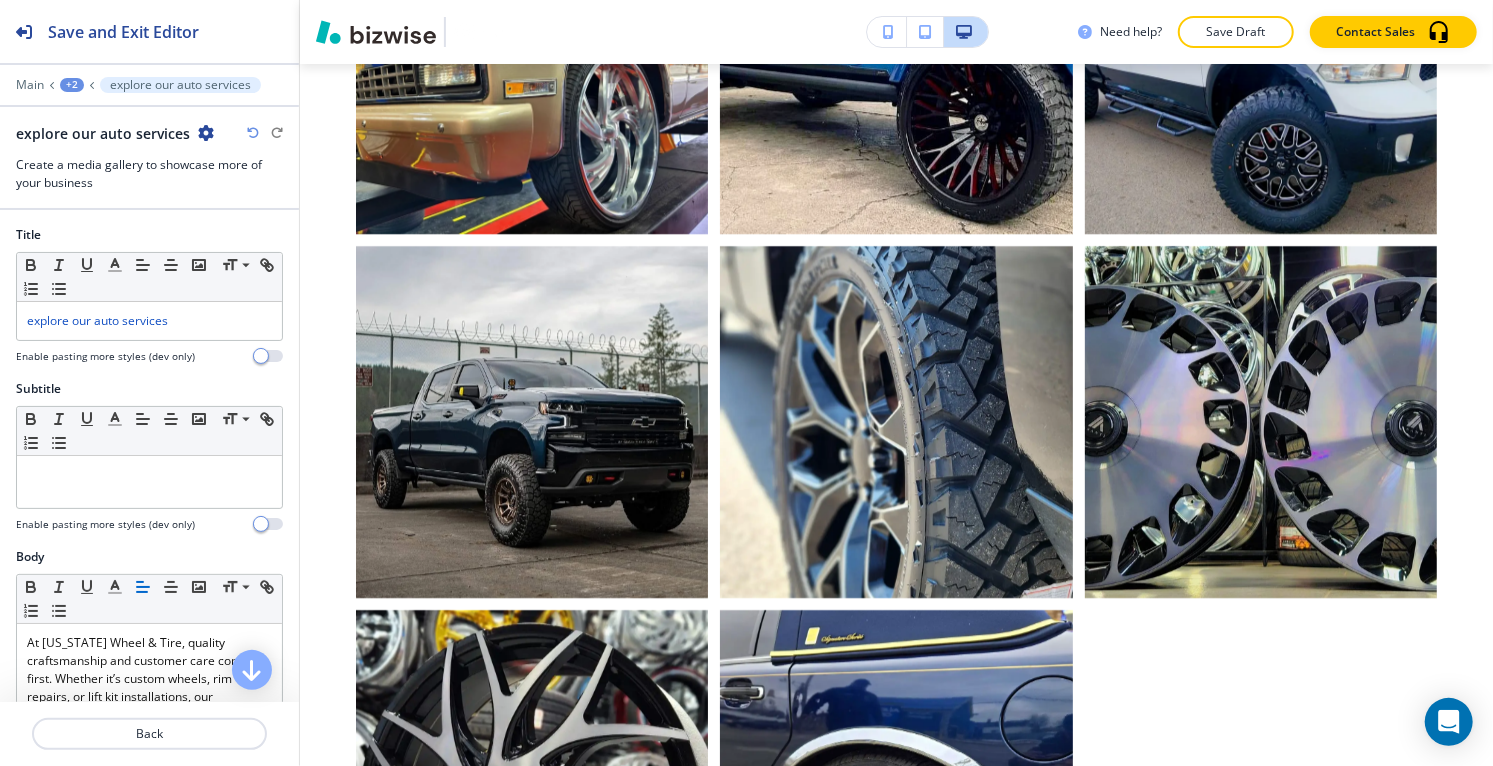 scroll, scrollTop: 3147, scrollLeft: 0, axis: vertical 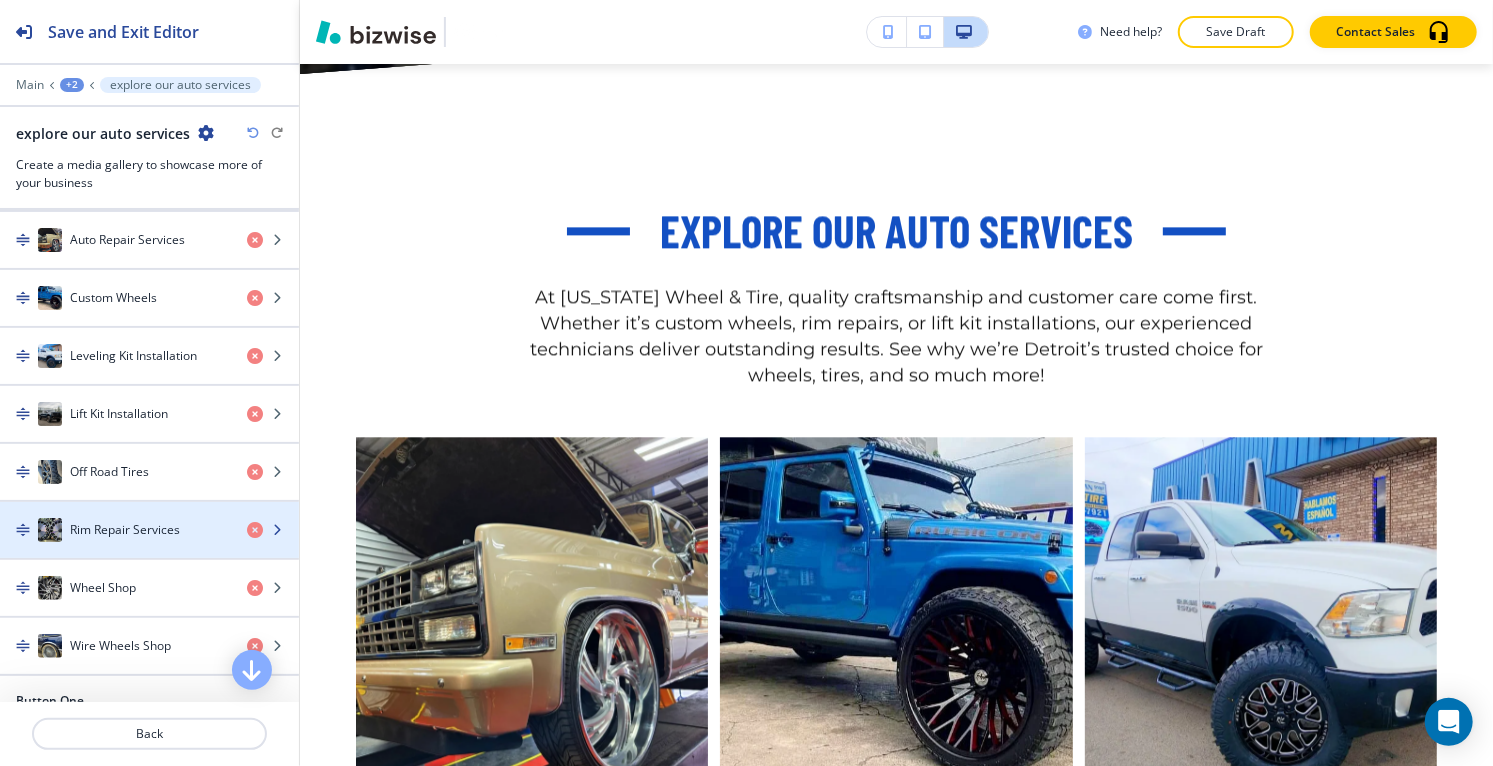 click on "Rim Repair Services" at bounding box center (115, 530) 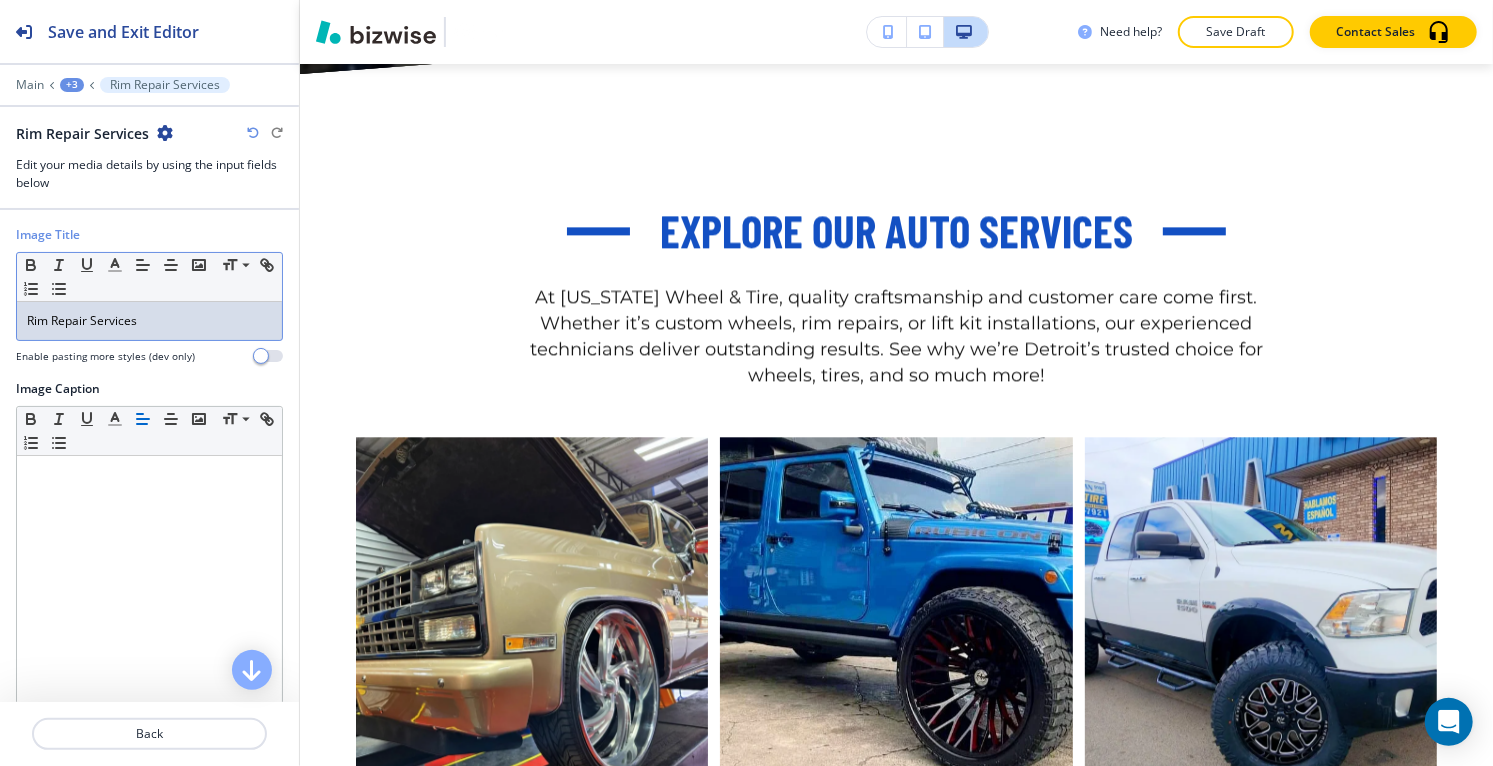 click on "Rim Repair Services" at bounding box center (149, 321) 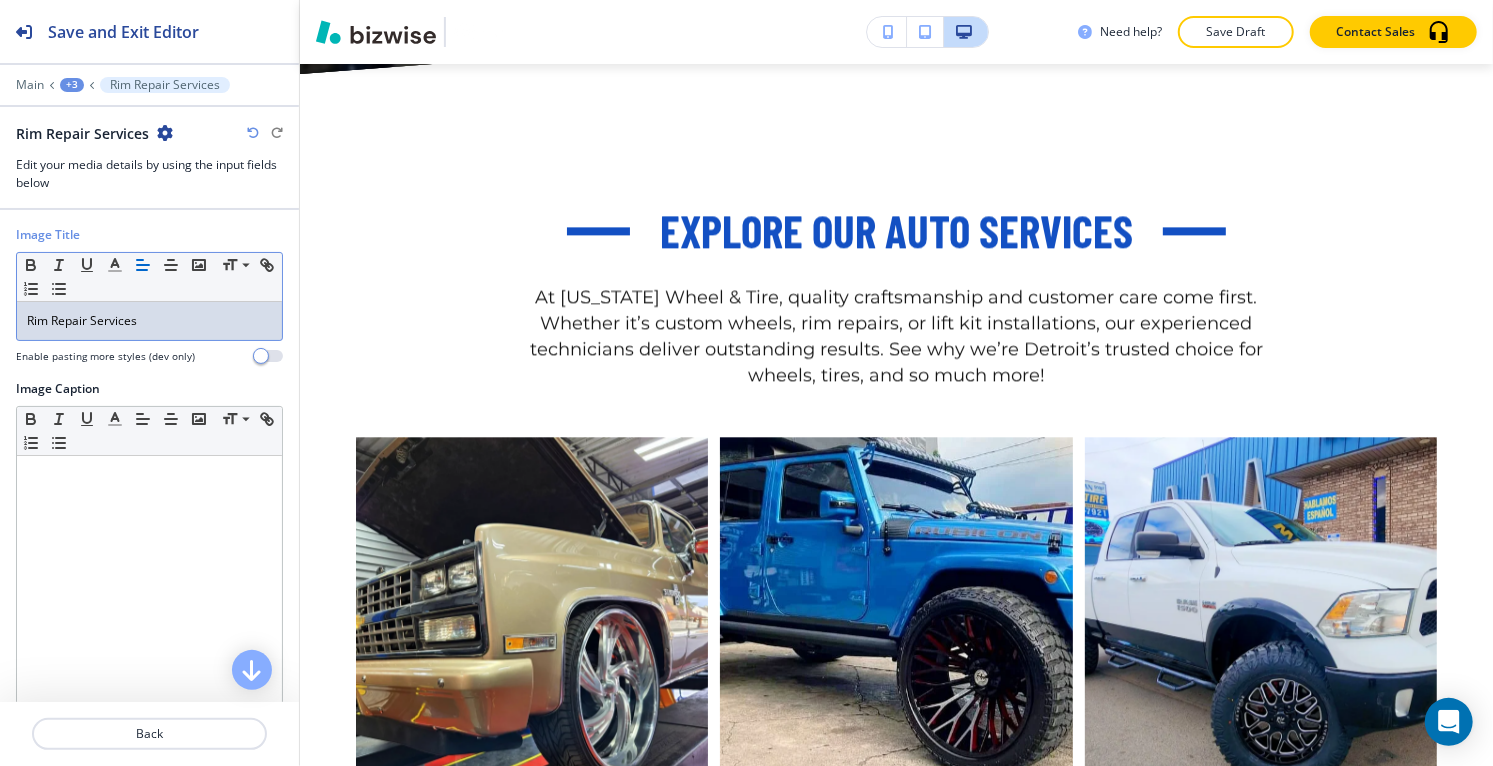 click on "Rim Repair Services" at bounding box center [149, 321] 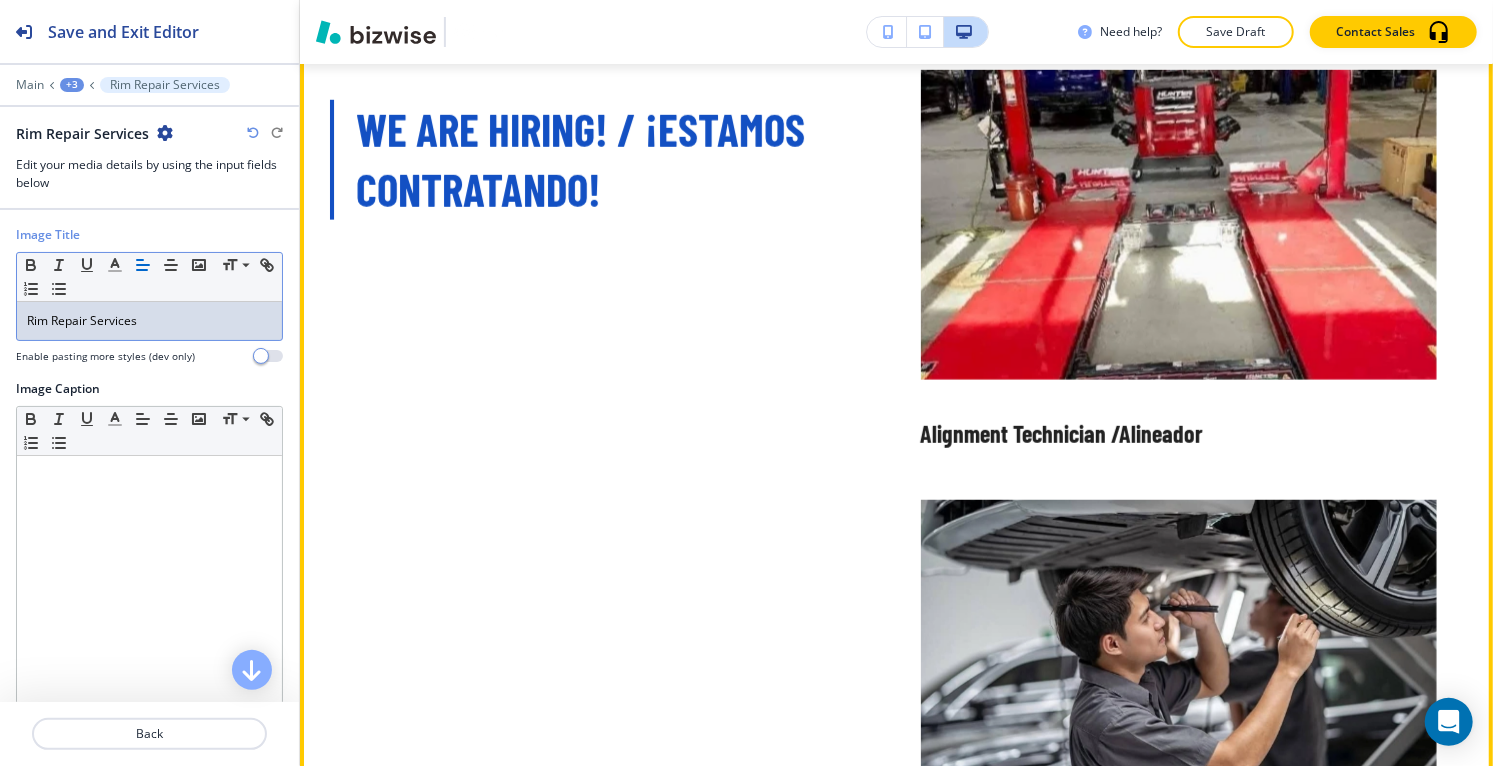 scroll, scrollTop: 5149, scrollLeft: 0, axis: vertical 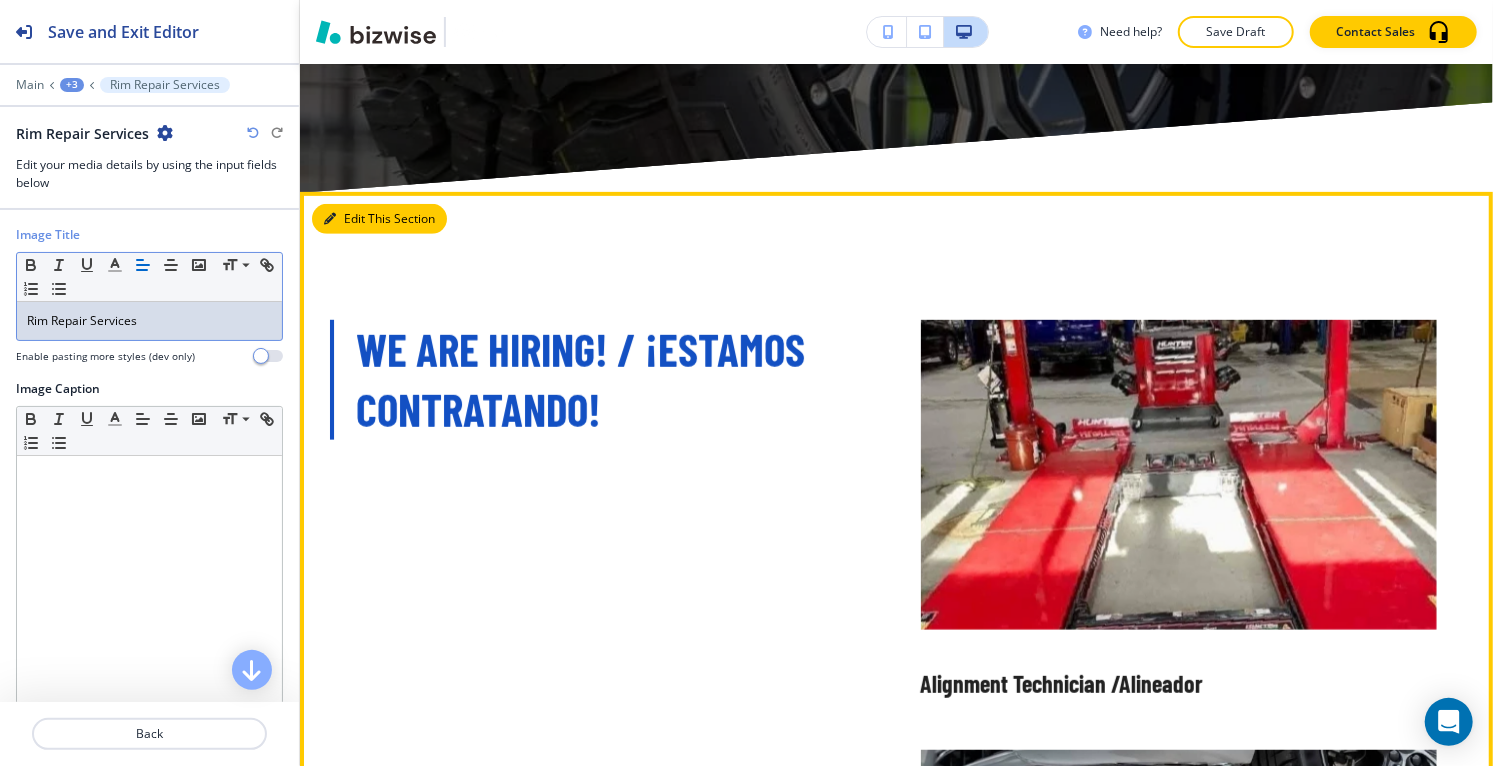 click on "Edit This Section" at bounding box center (379, 219) 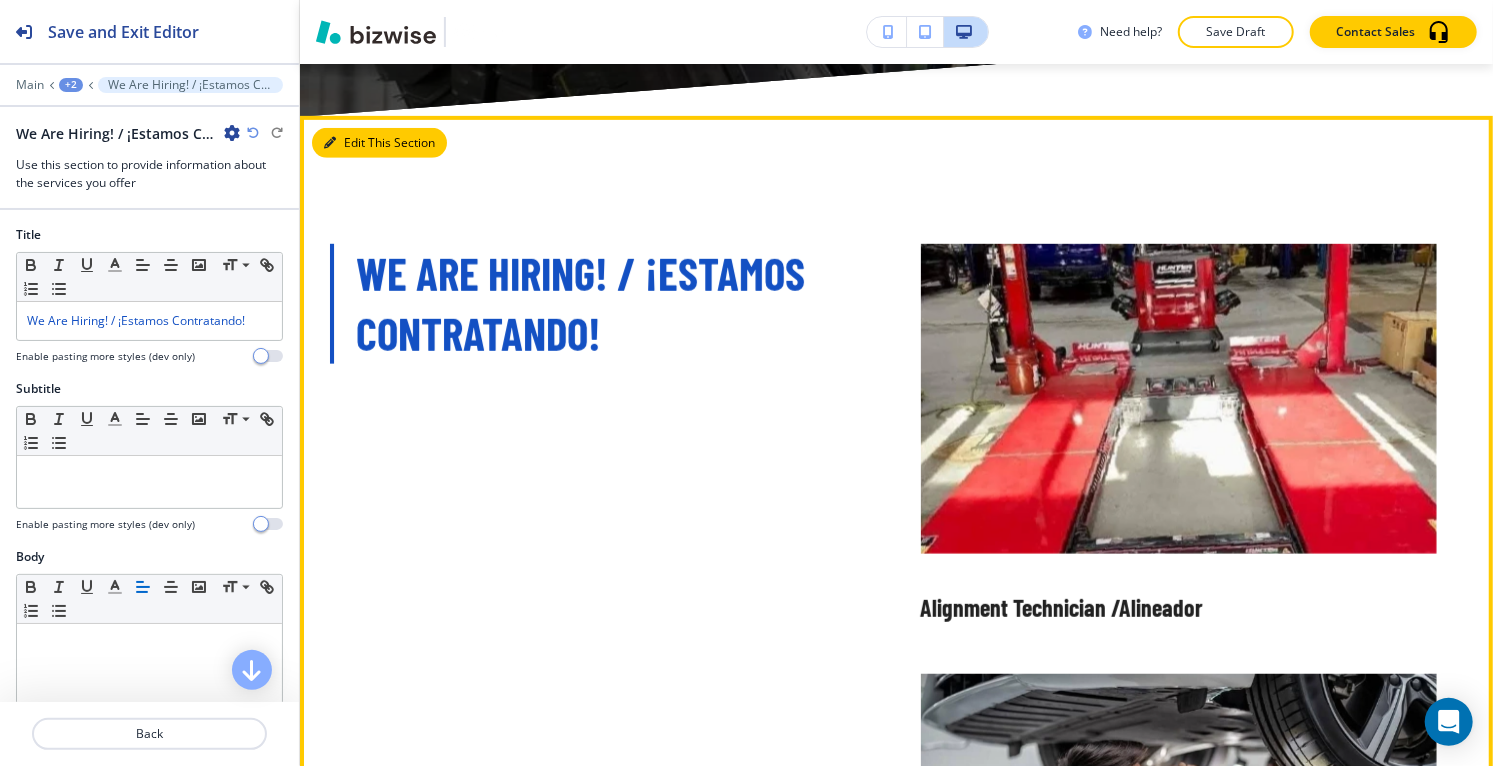 scroll, scrollTop: 5250, scrollLeft: 0, axis: vertical 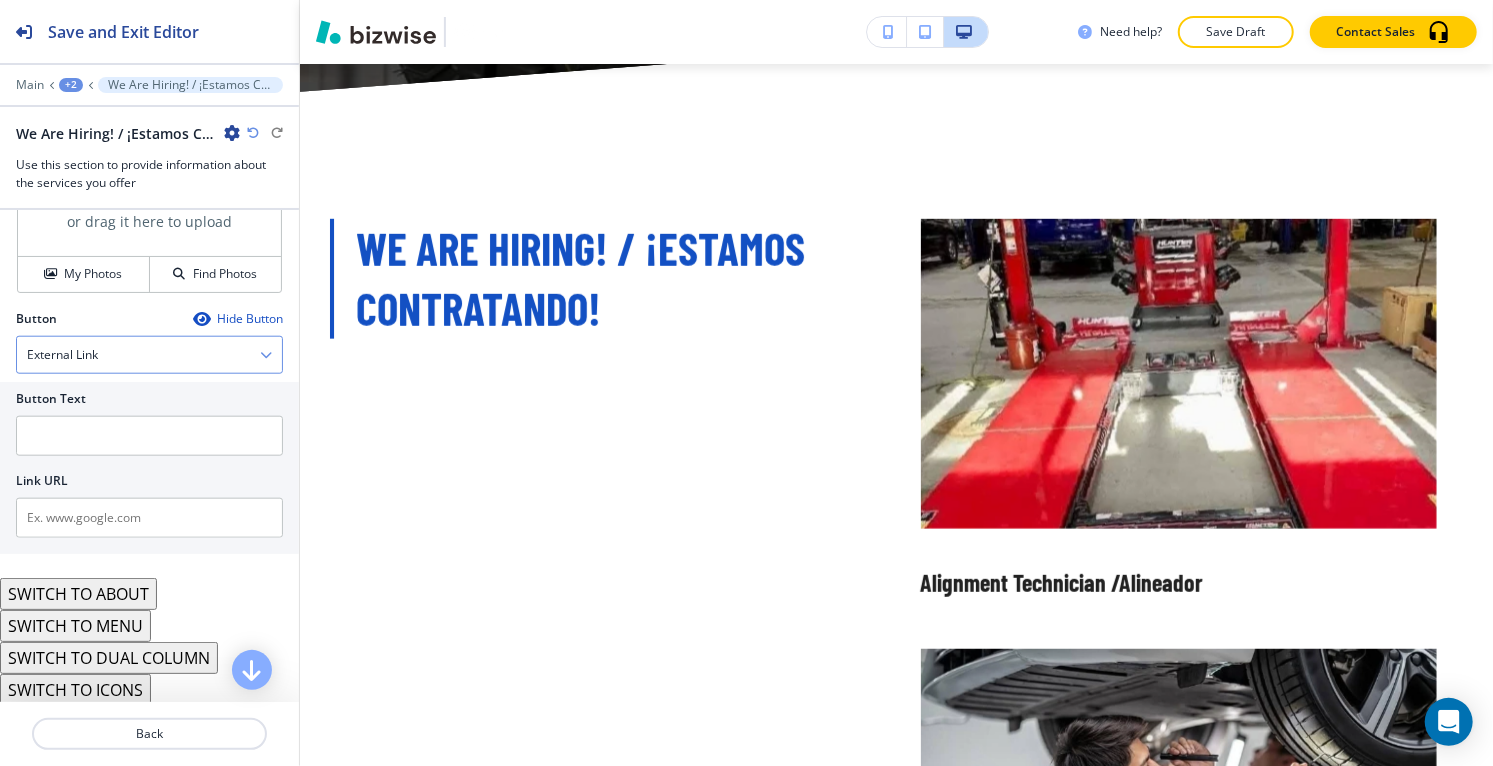 click on "External Link" at bounding box center (149, 355) 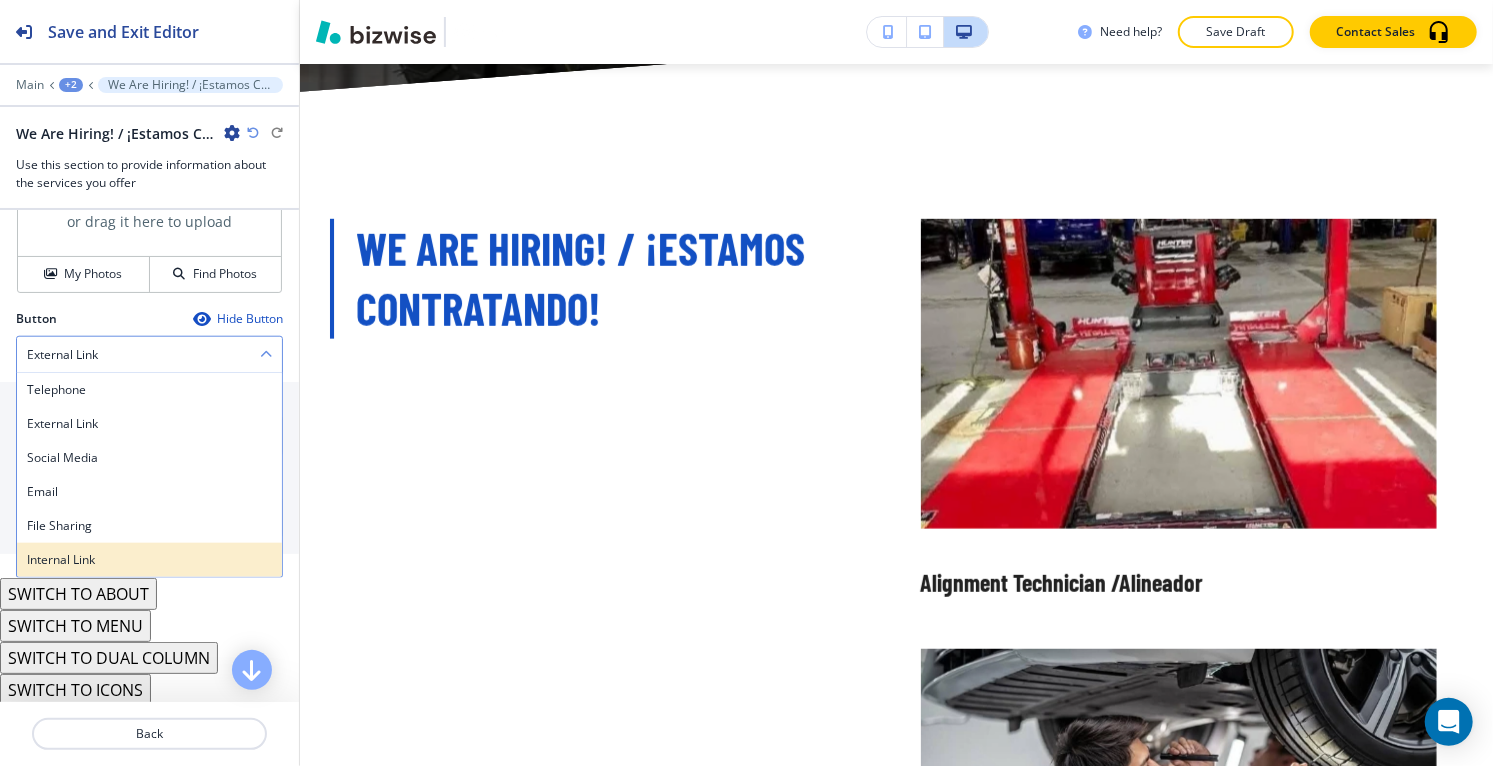 click on "Internal Link" at bounding box center [149, 560] 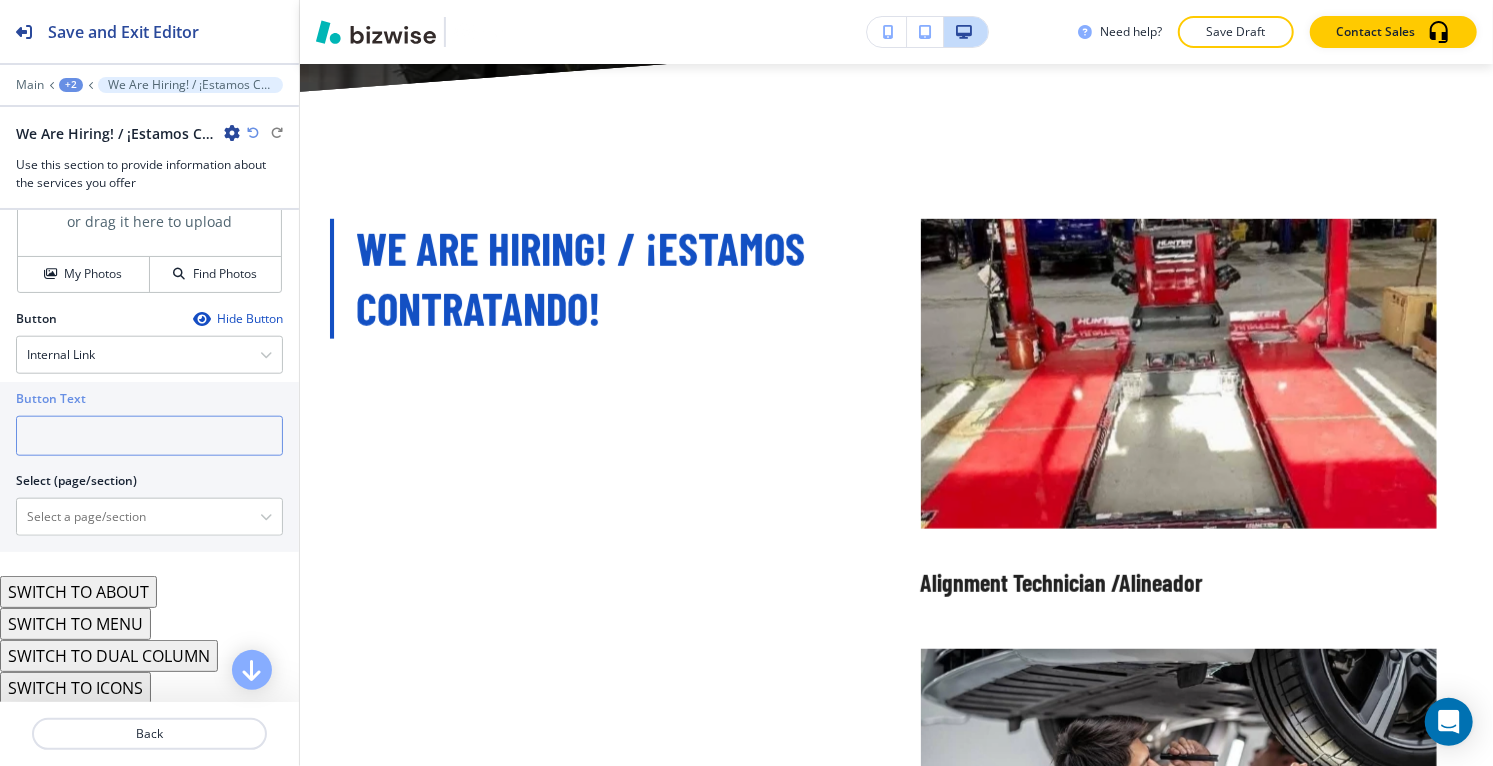 click at bounding box center (149, 436) 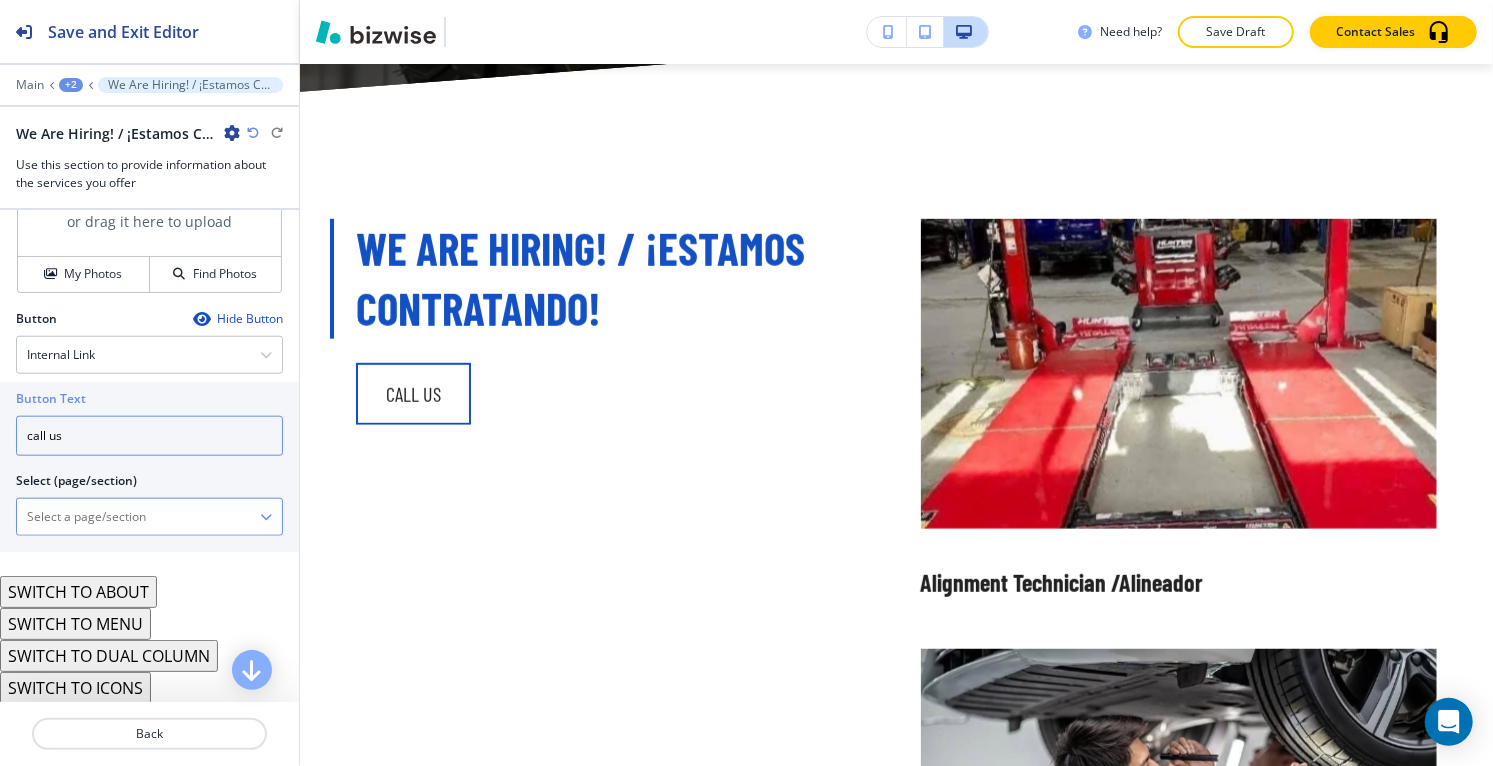 type on "call us" 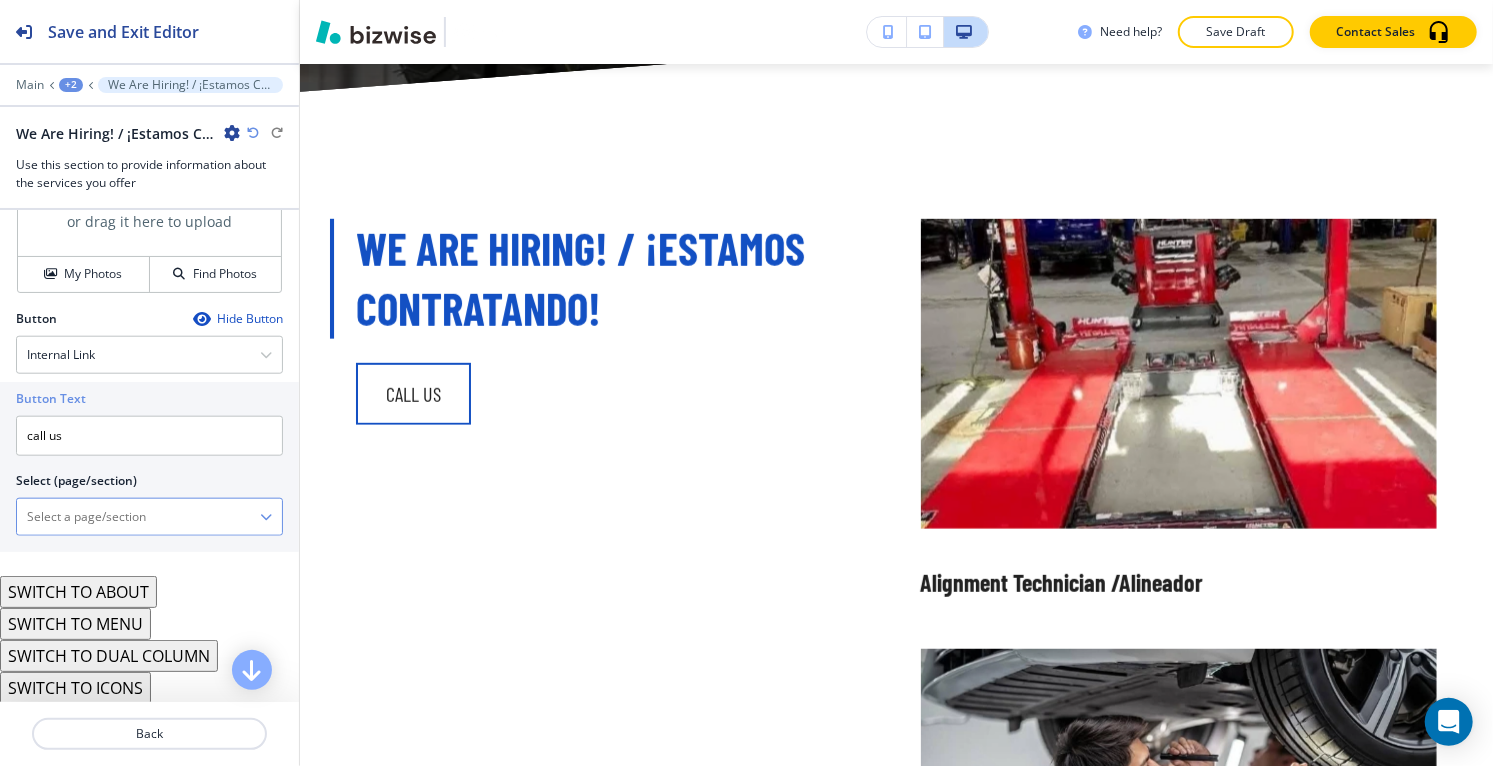 click at bounding box center (149, 517) 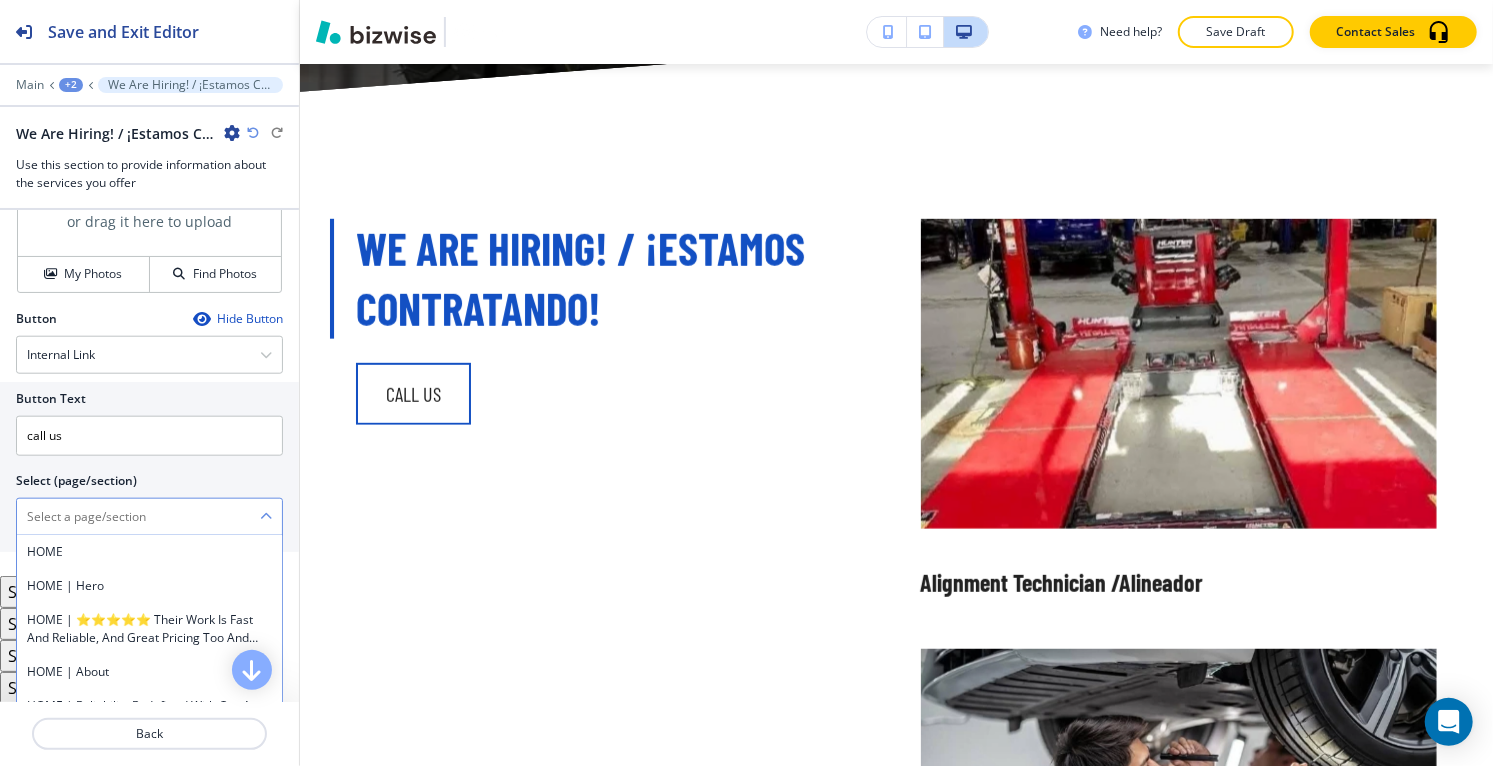 click at bounding box center [138, 517] 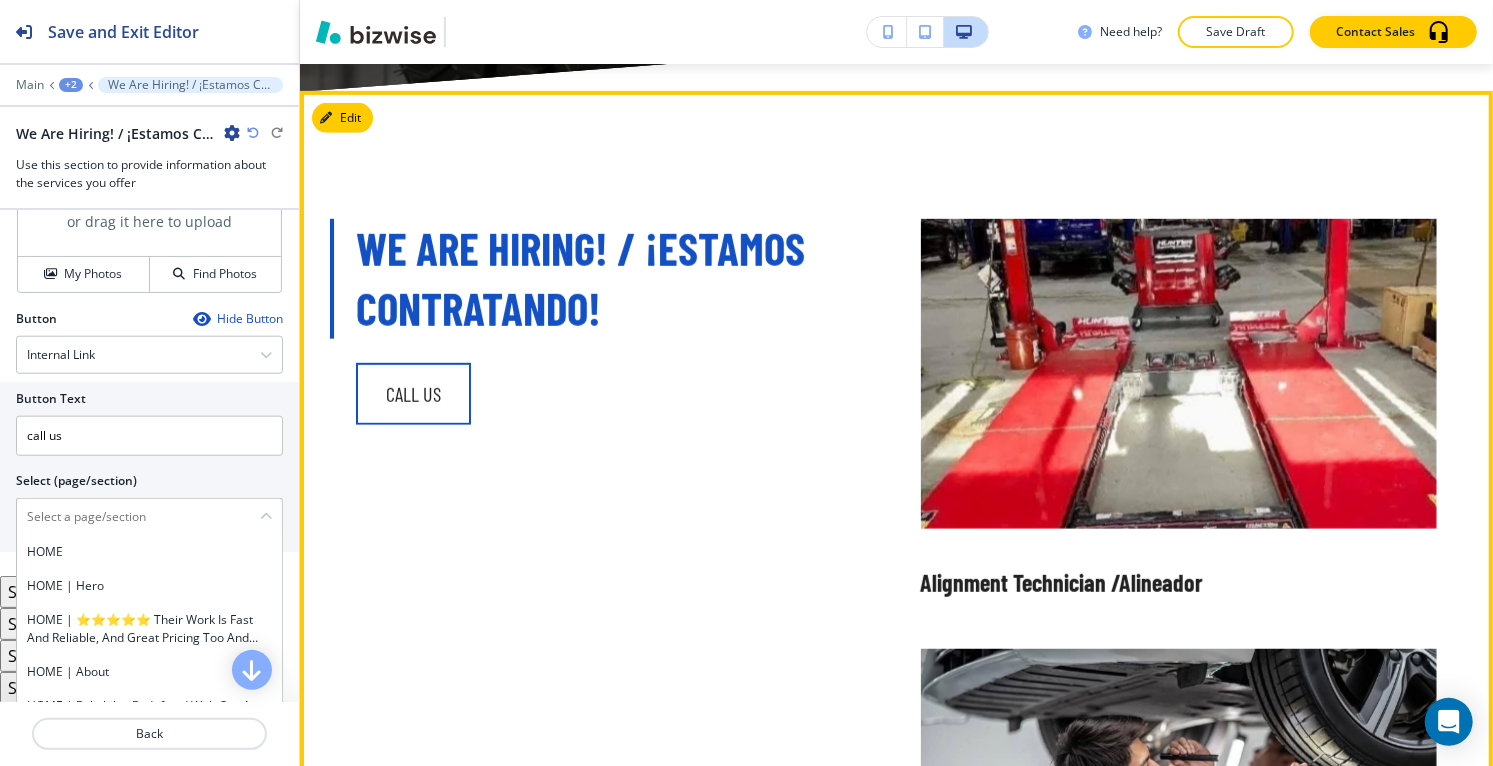 click on "We Are Hiring! / ¡Estamos Contratando! call us Alignment Technician /Alineador Mechanic /Mecanico Tire technician/ llantero" at bounding box center [872, 840] 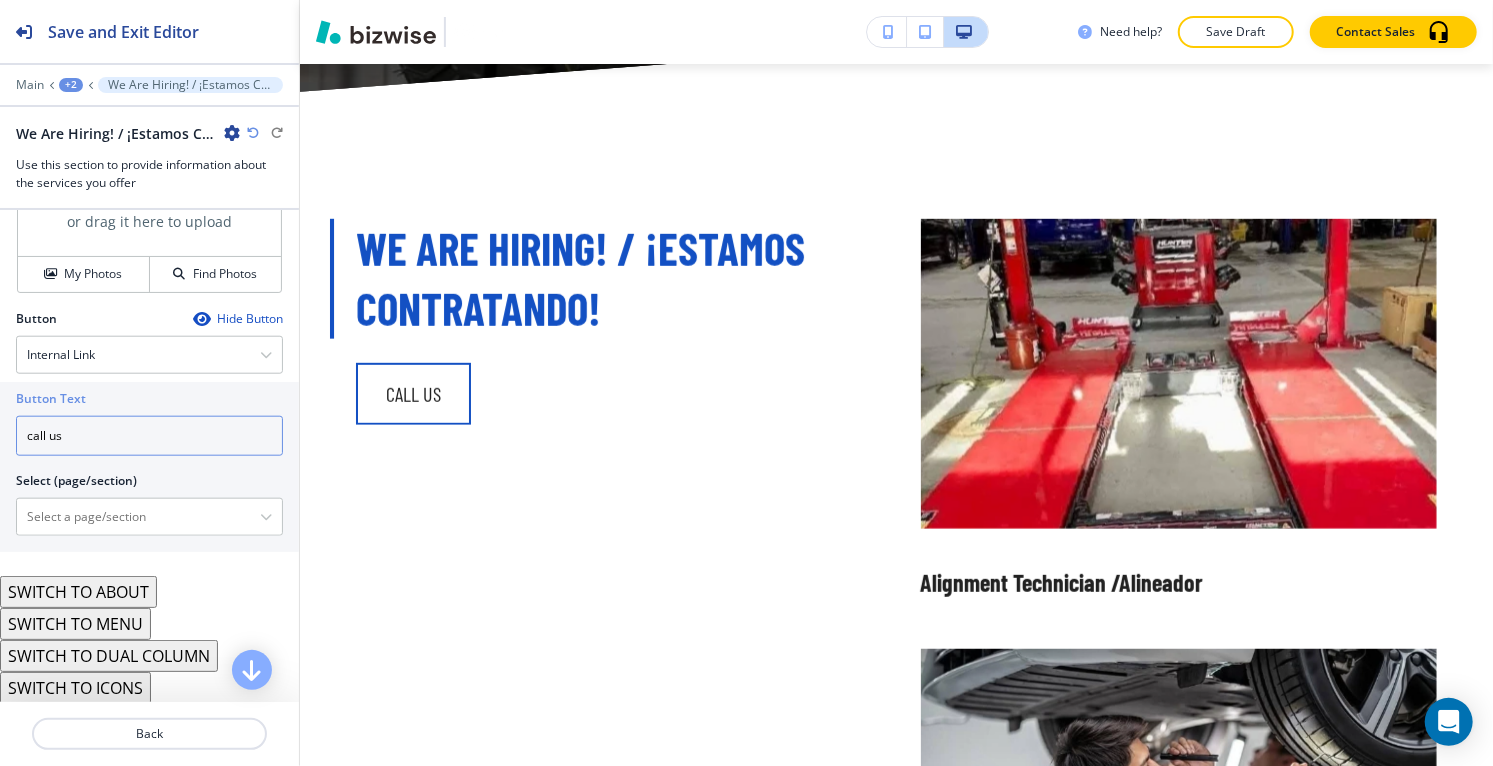 drag, startPoint x: 137, startPoint y: 429, endPoint x: 0, endPoint y: 428, distance: 137.00365 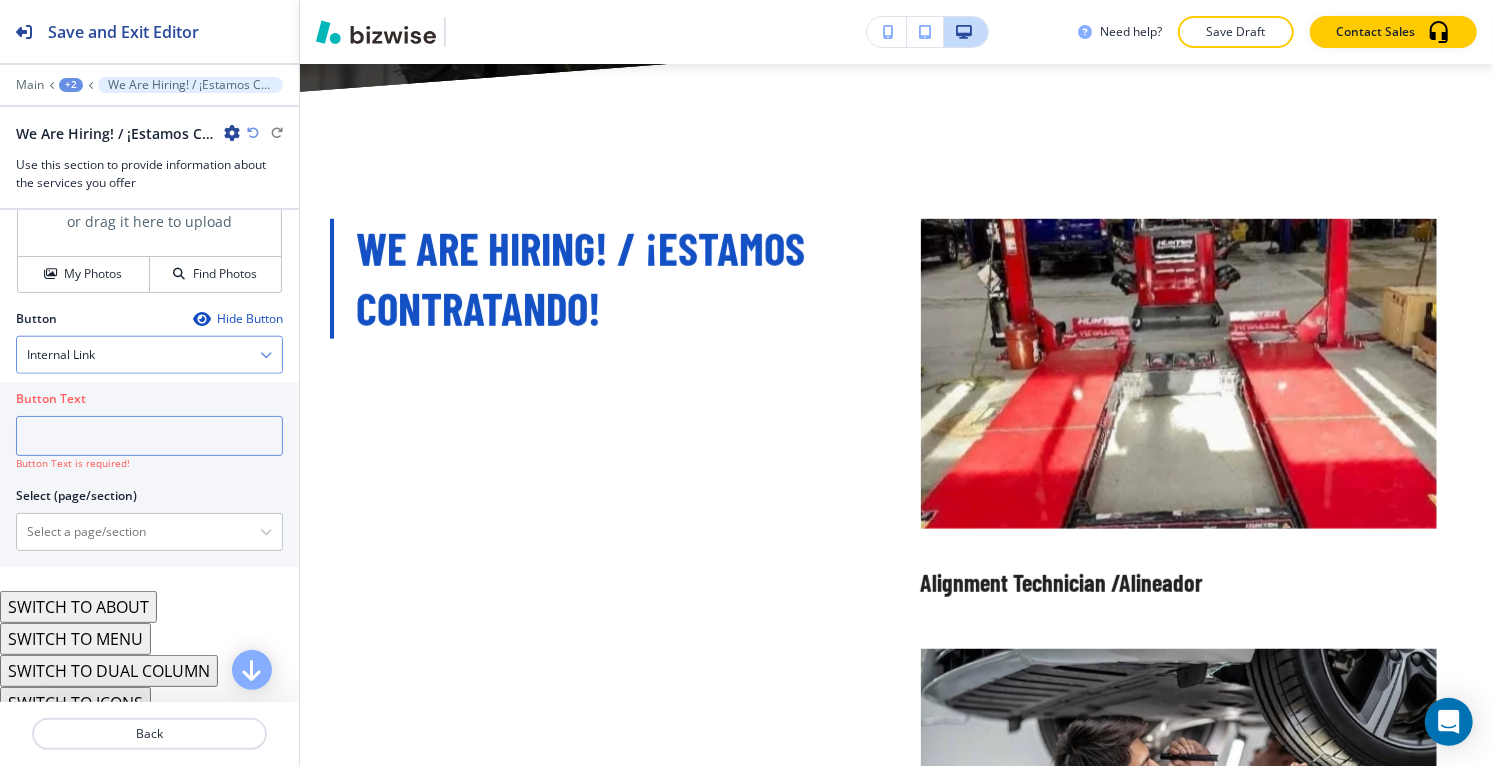 type 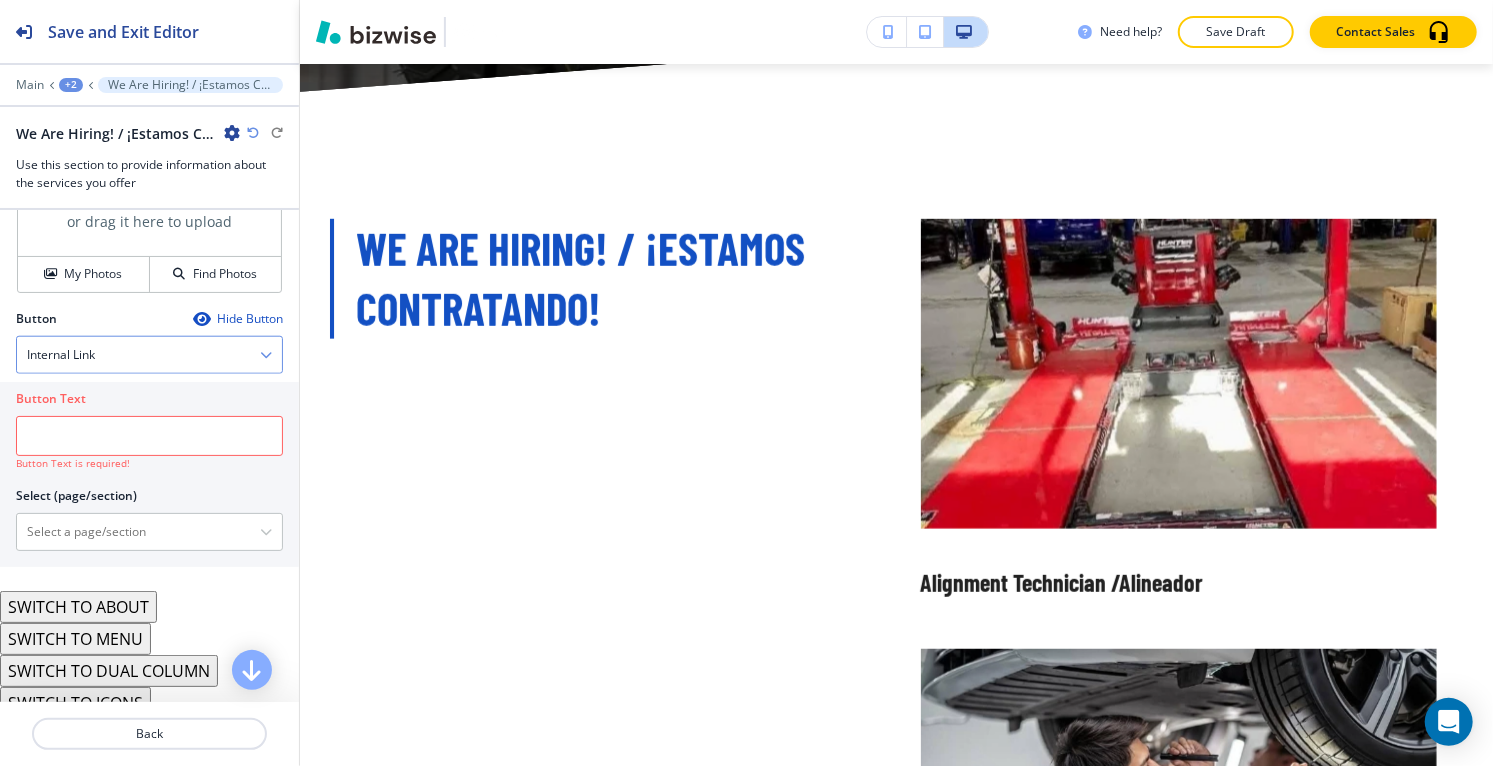 click on "Internal Link" at bounding box center [149, 355] 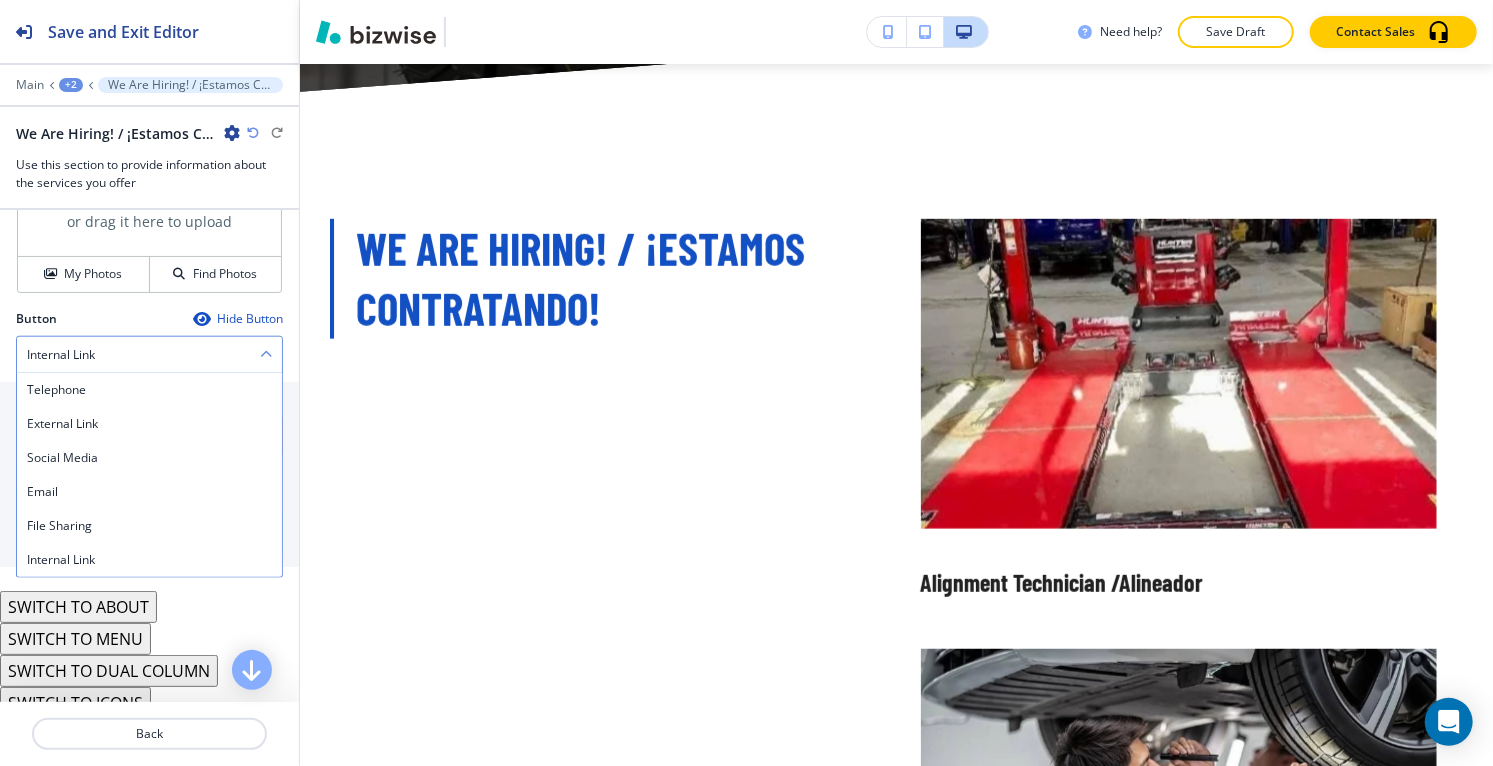 click on "Internal Link" at bounding box center (149, 355) 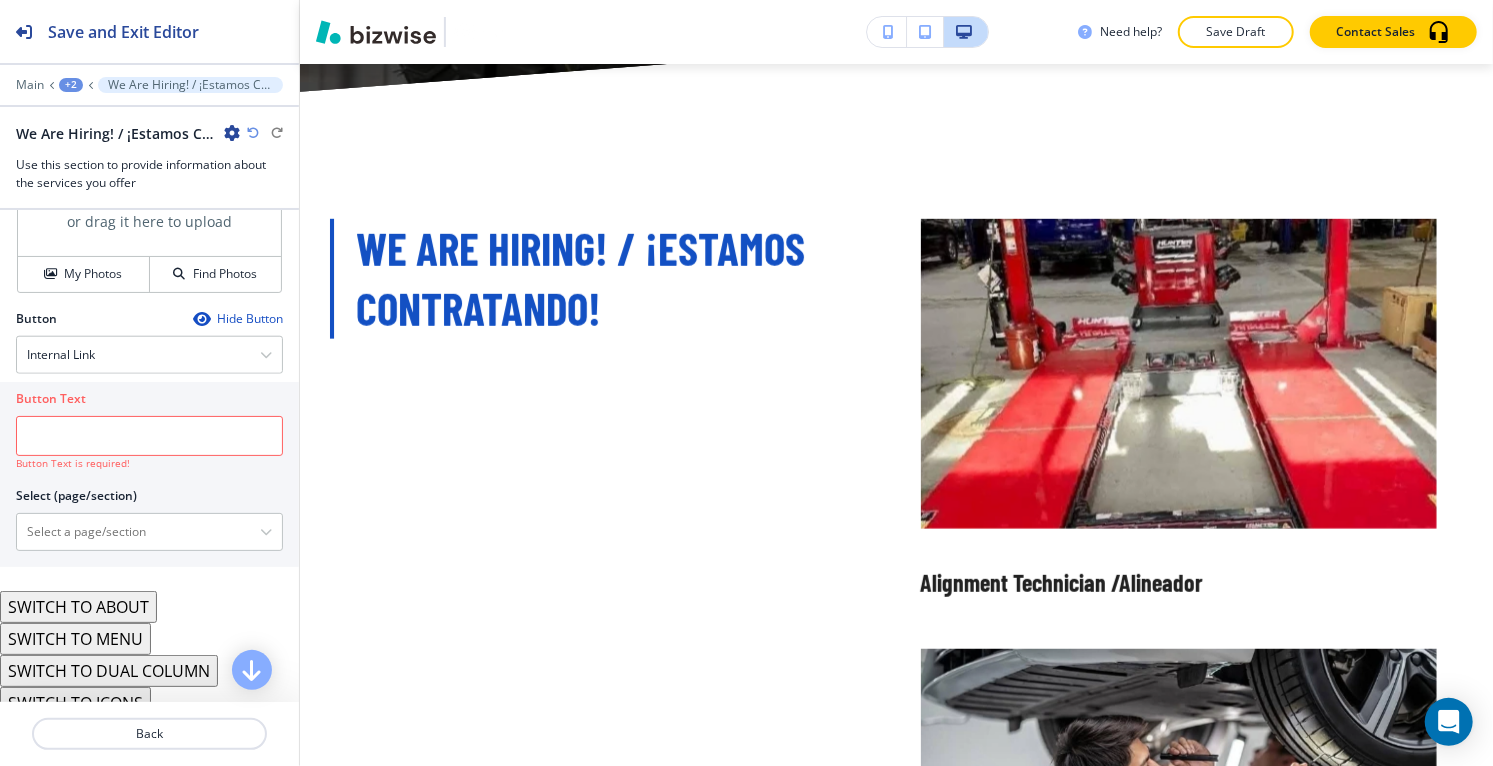 click at bounding box center [201, 319] 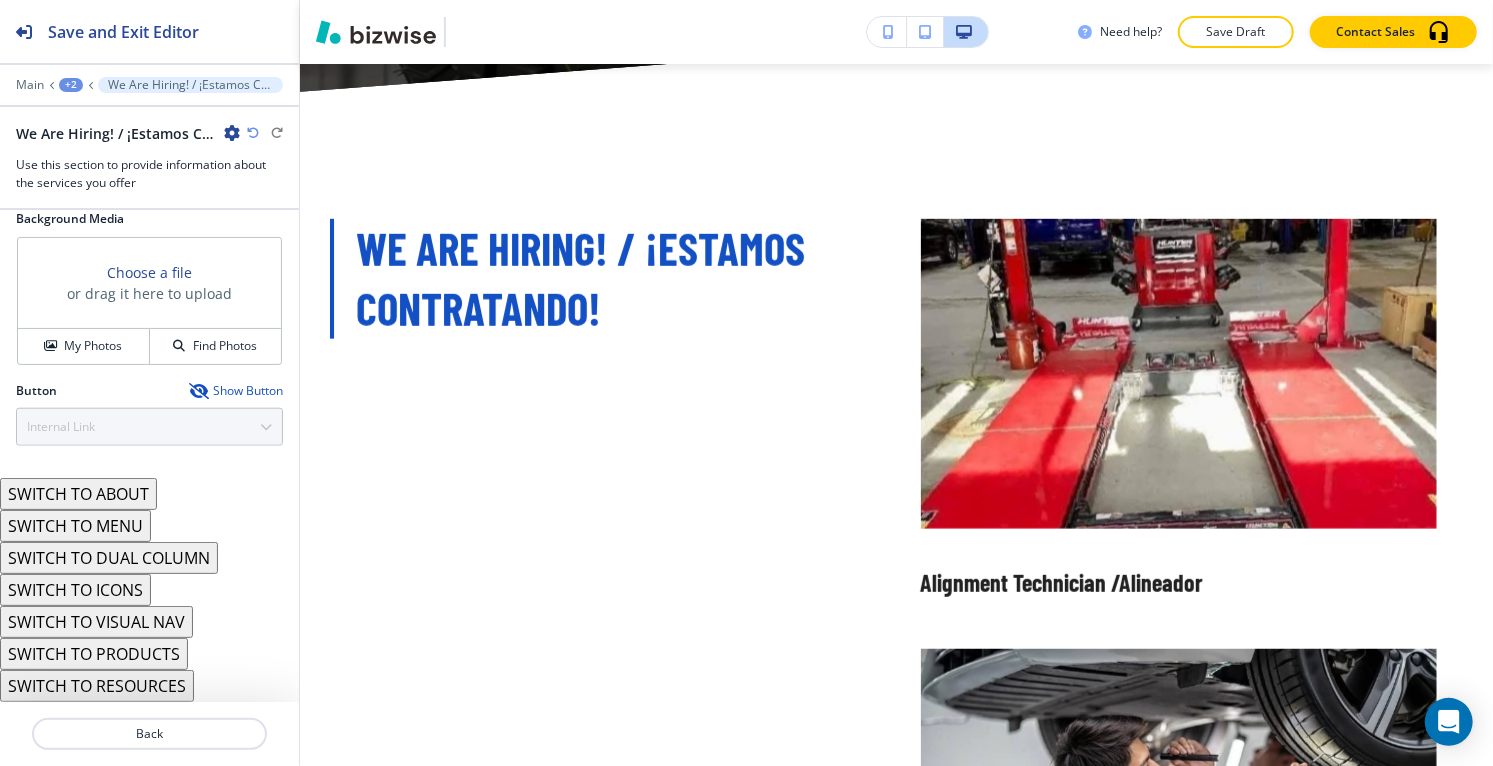 scroll, scrollTop: 1145, scrollLeft: 0, axis: vertical 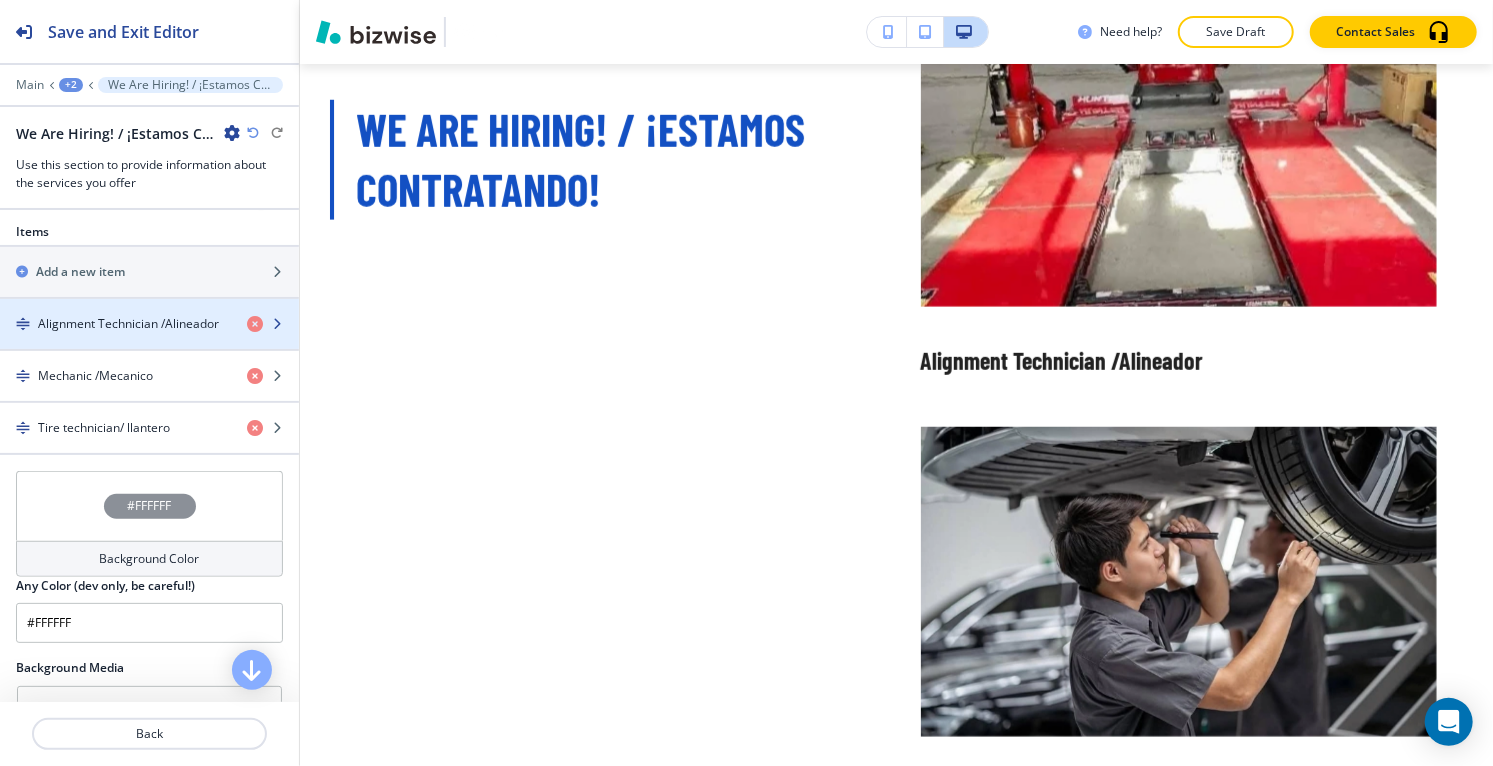 type 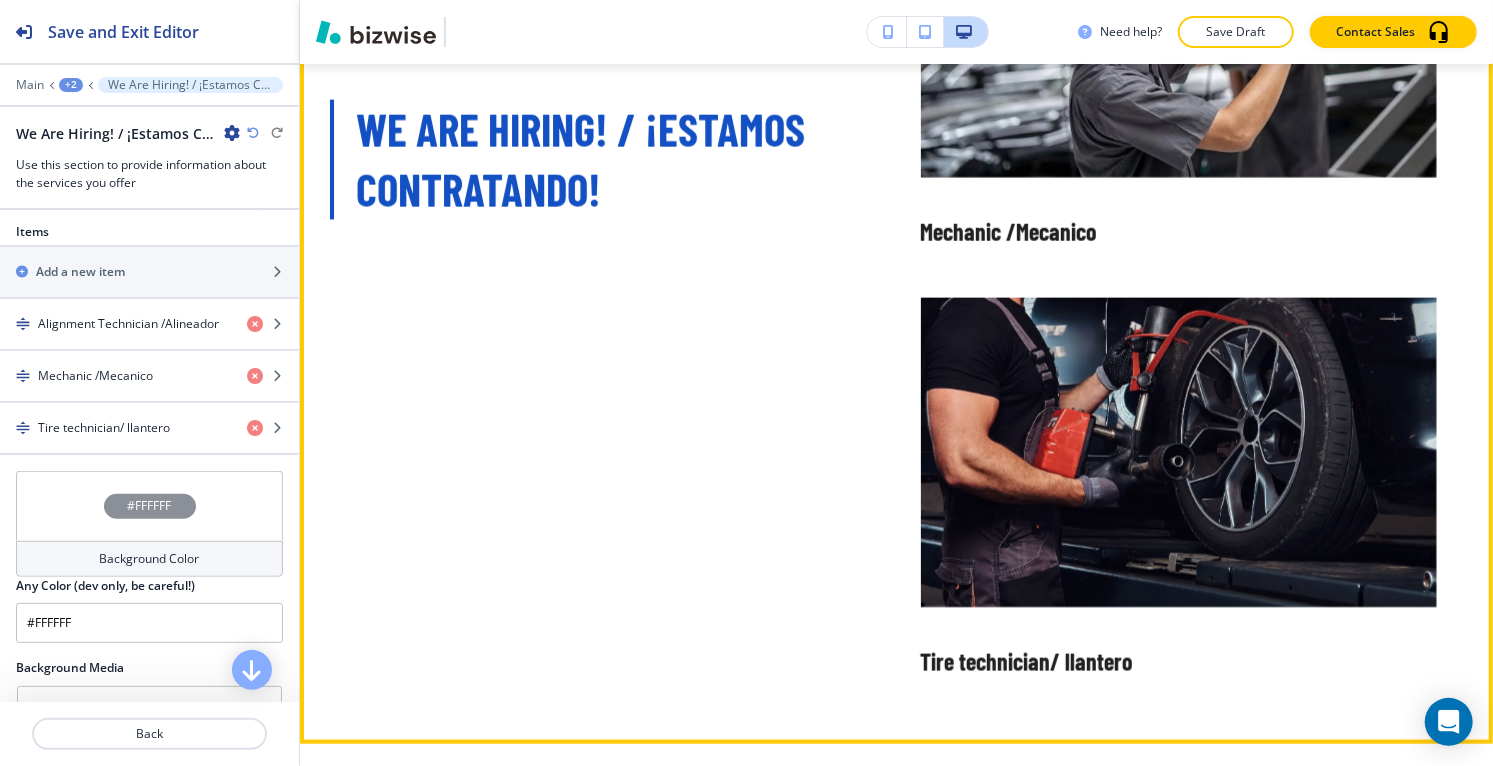 scroll, scrollTop: 6139, scrollLeft: 0, axis: vertical 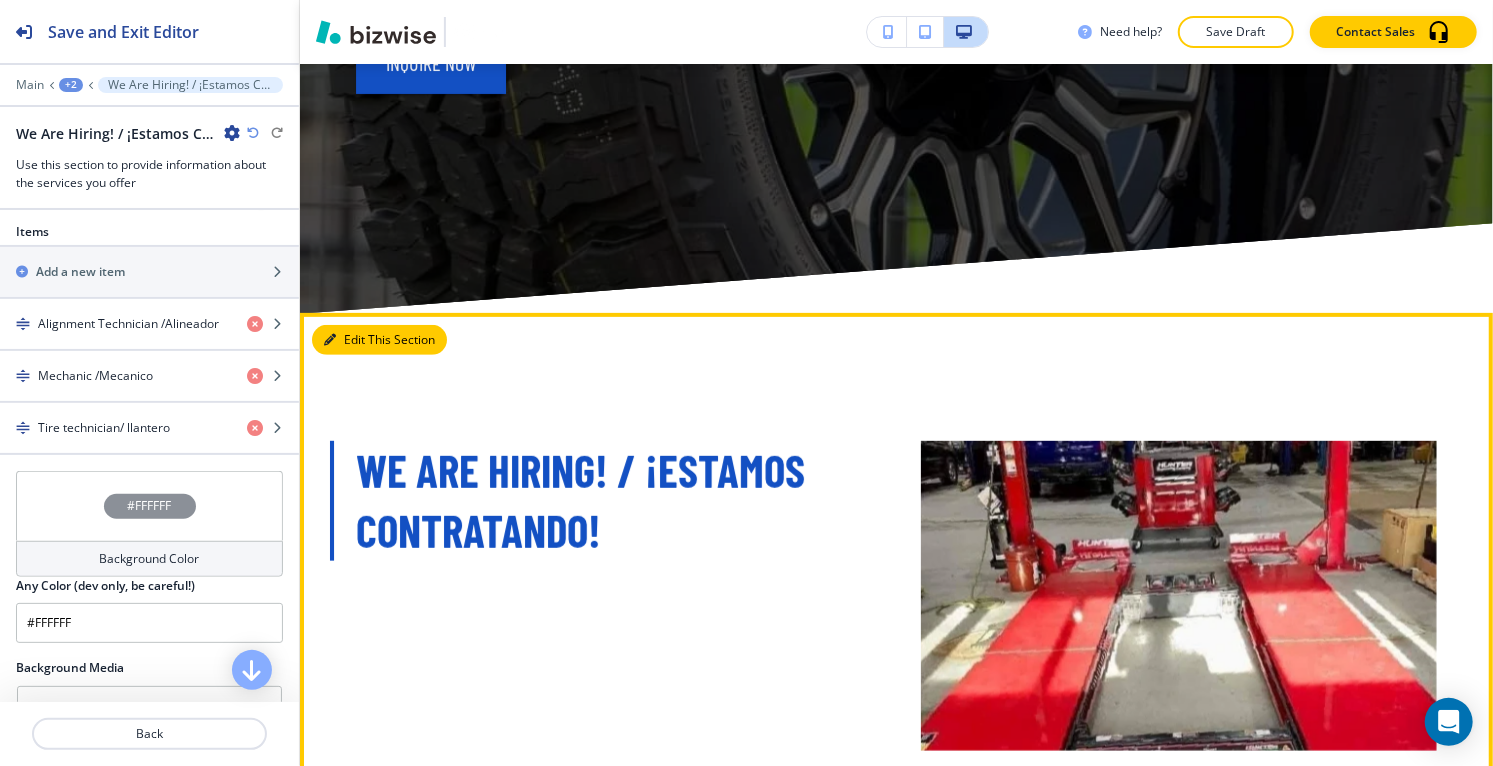 click on "Edit This Section" at bounding box center (379, 340) 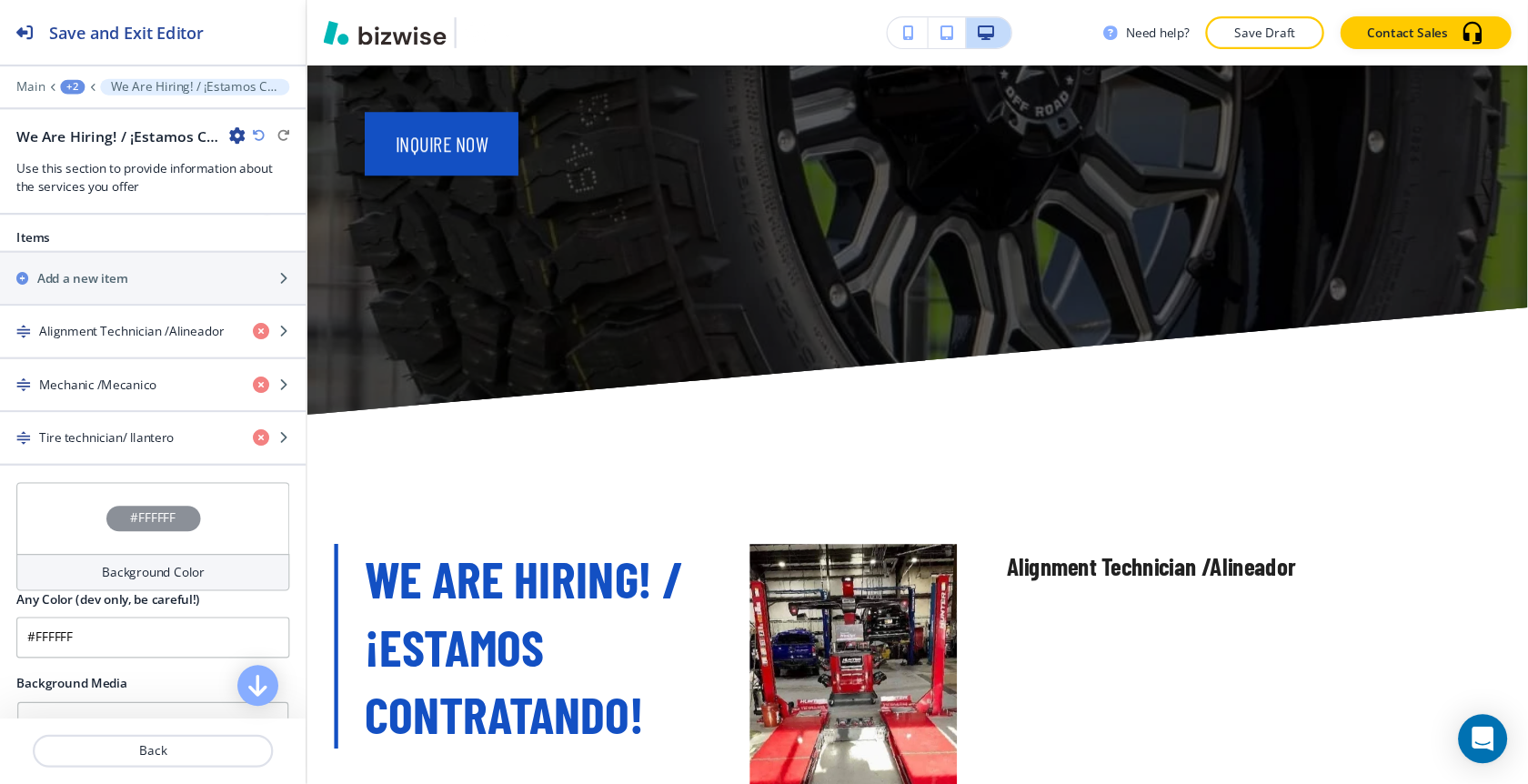 scroll, scrollTop: 638, scrollLeft: 0, axis: vertical 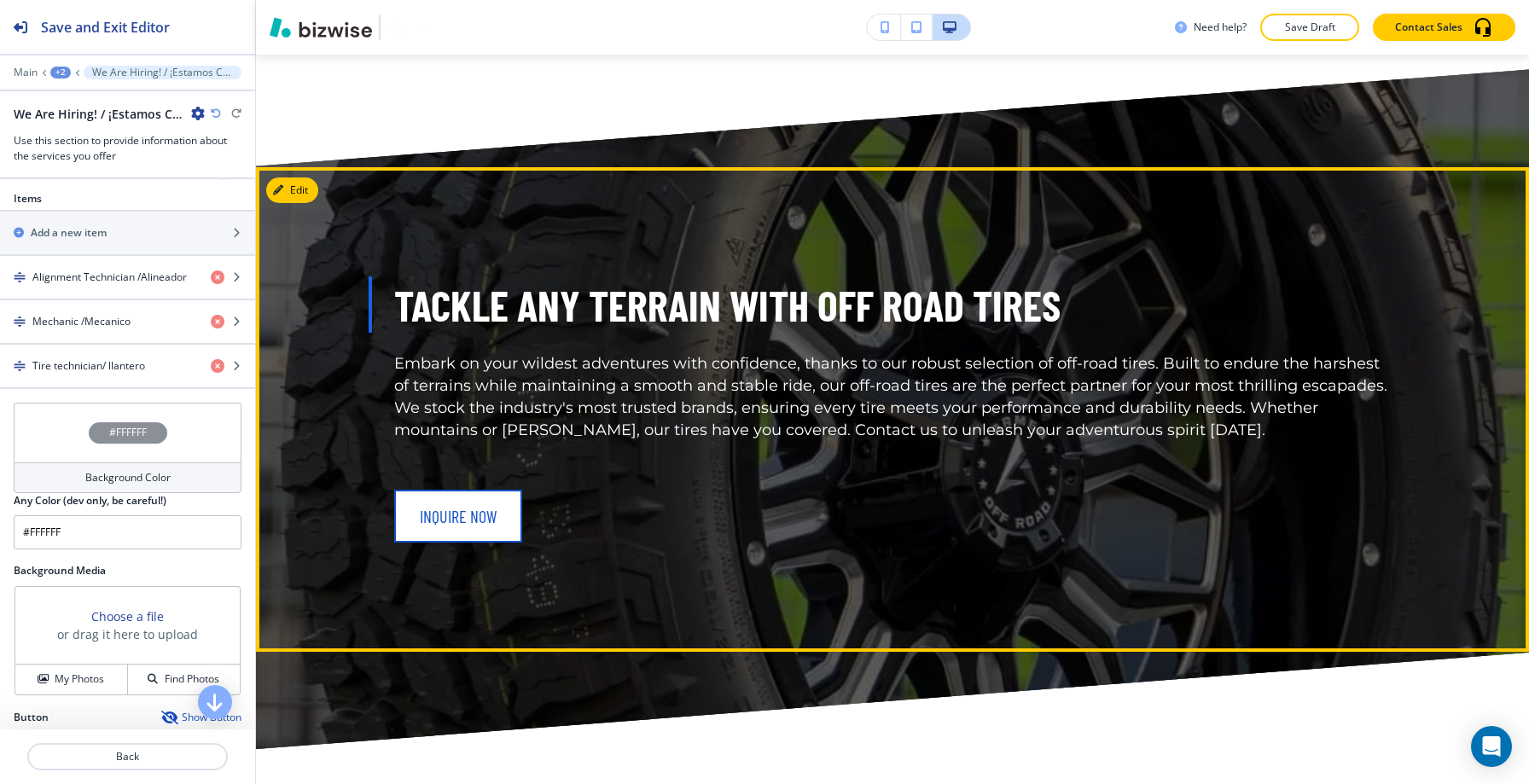 click on "inquire now" at bounding box center (458, 516) 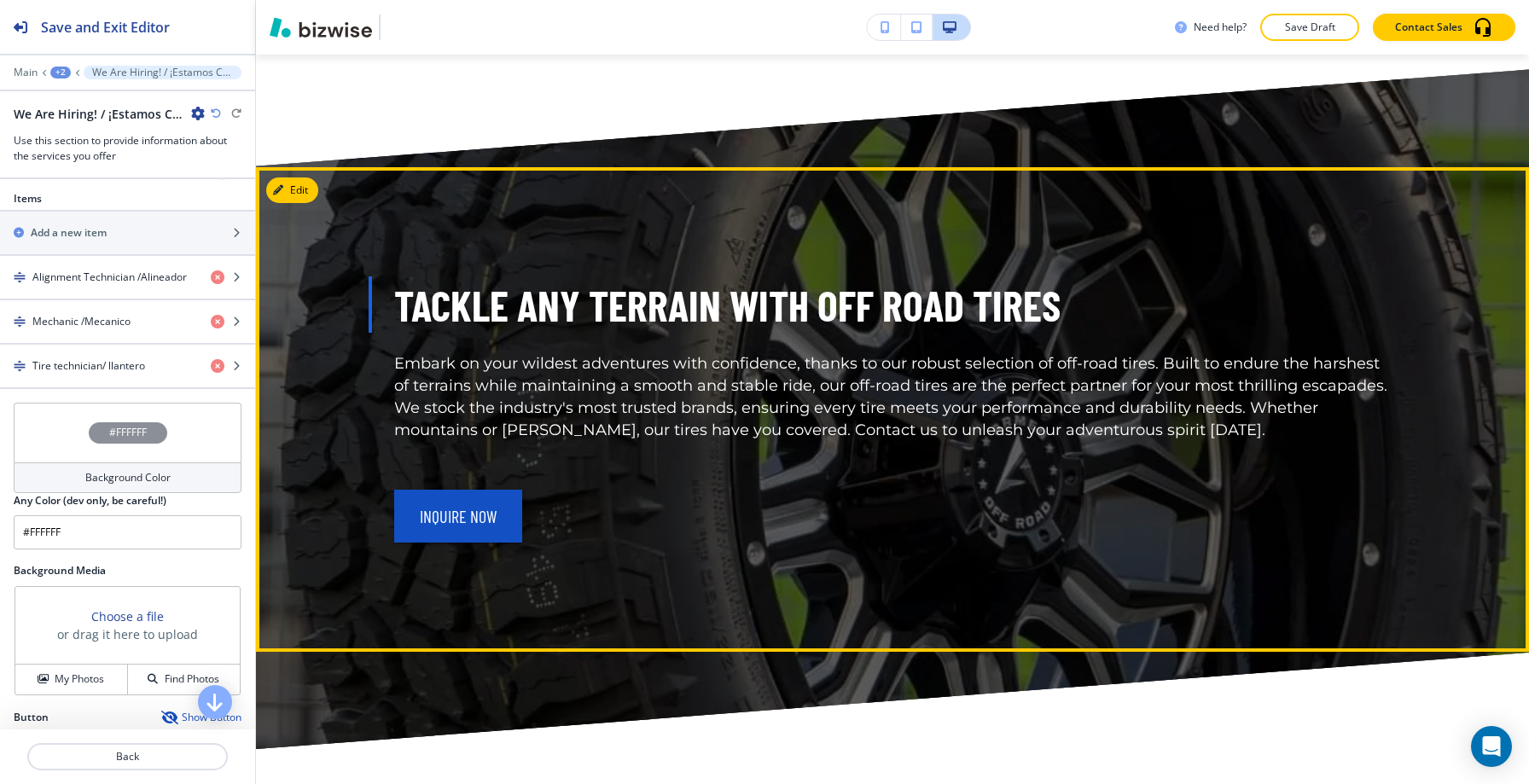 type 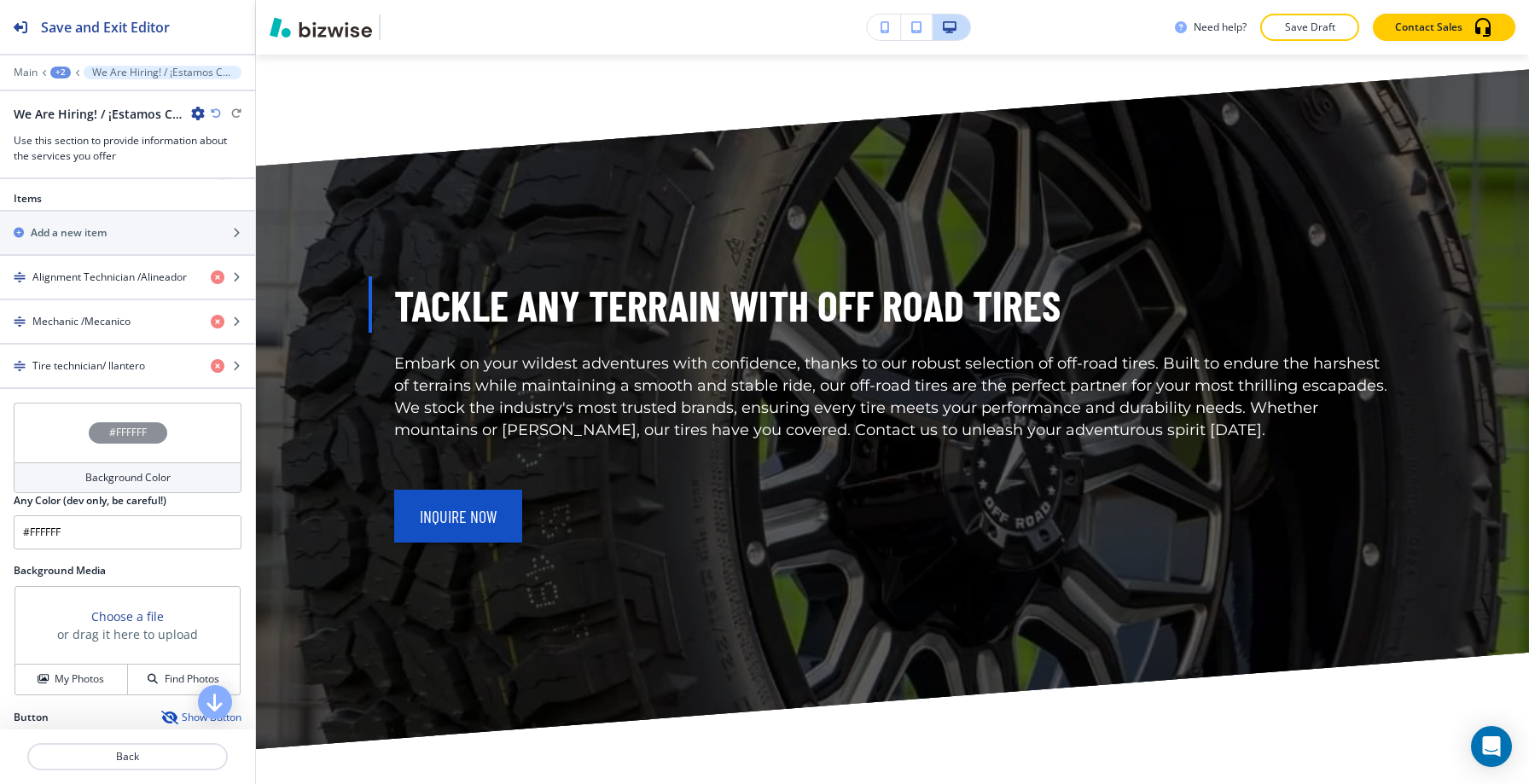 scroll, scrollTop: 0, scrollLeft: 0, axis: both 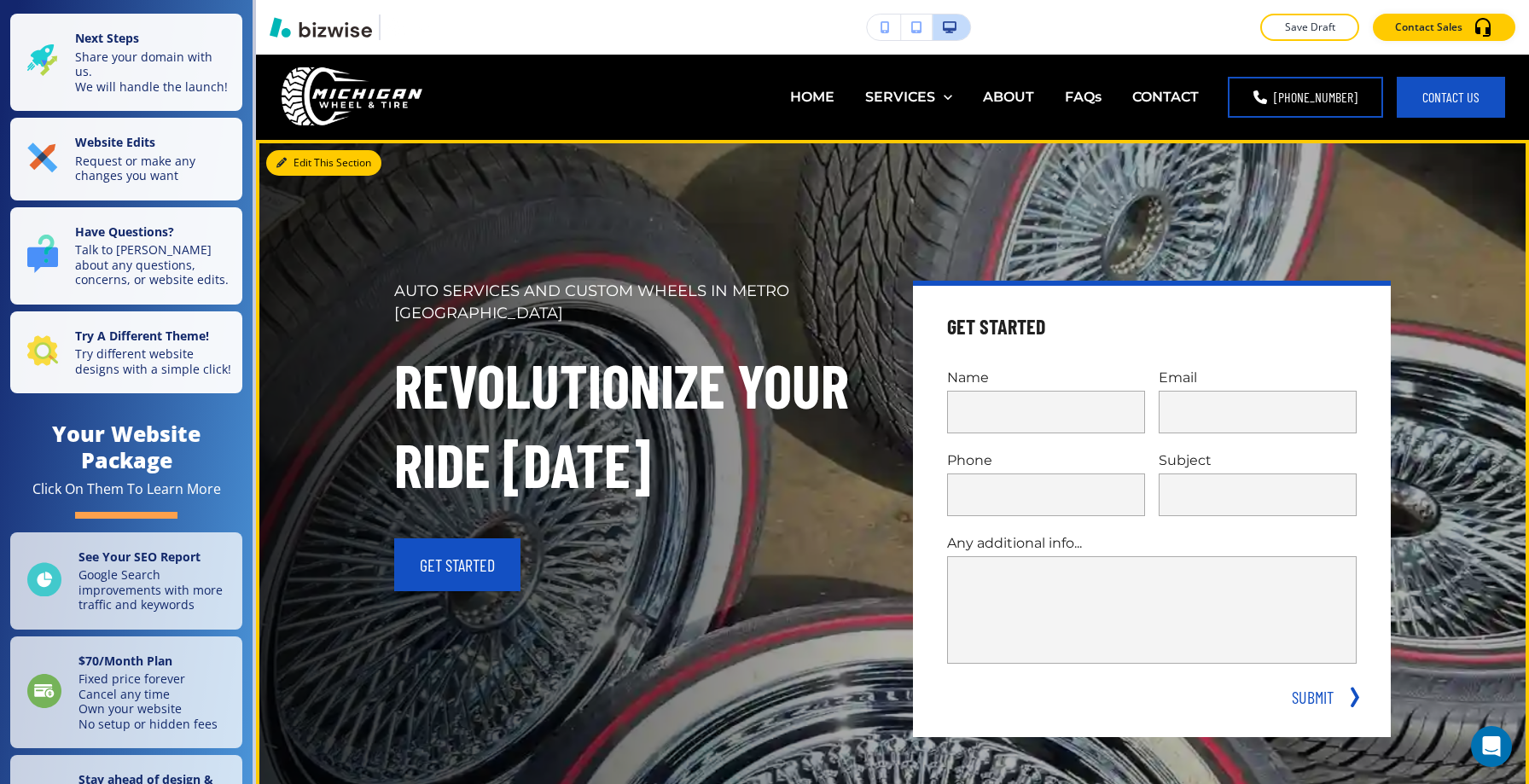 click on "Edit This Section" at bounding box center (323, 163) 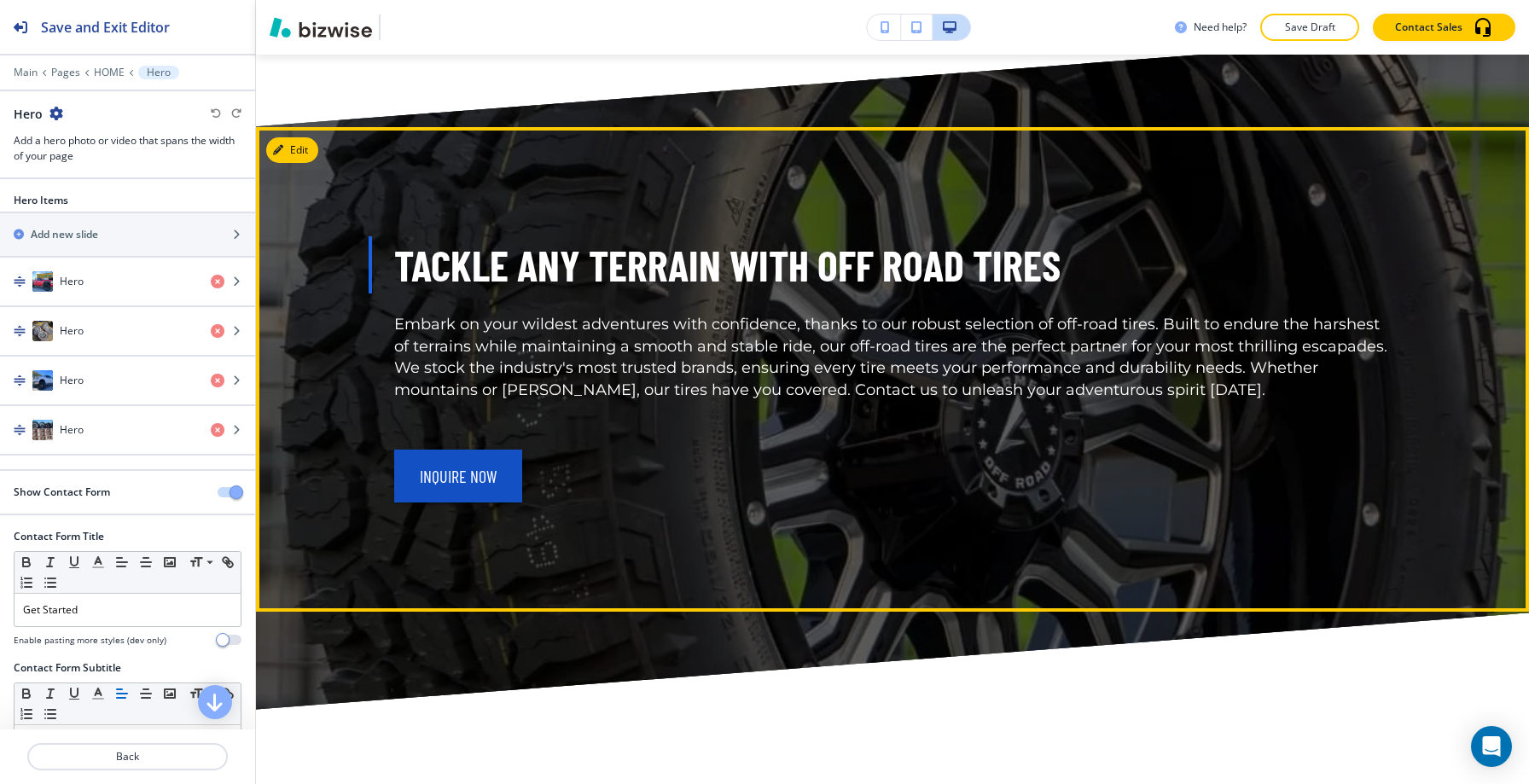 scroll, scrollTop: 4066, scrollLeft: 0, axis: vertical 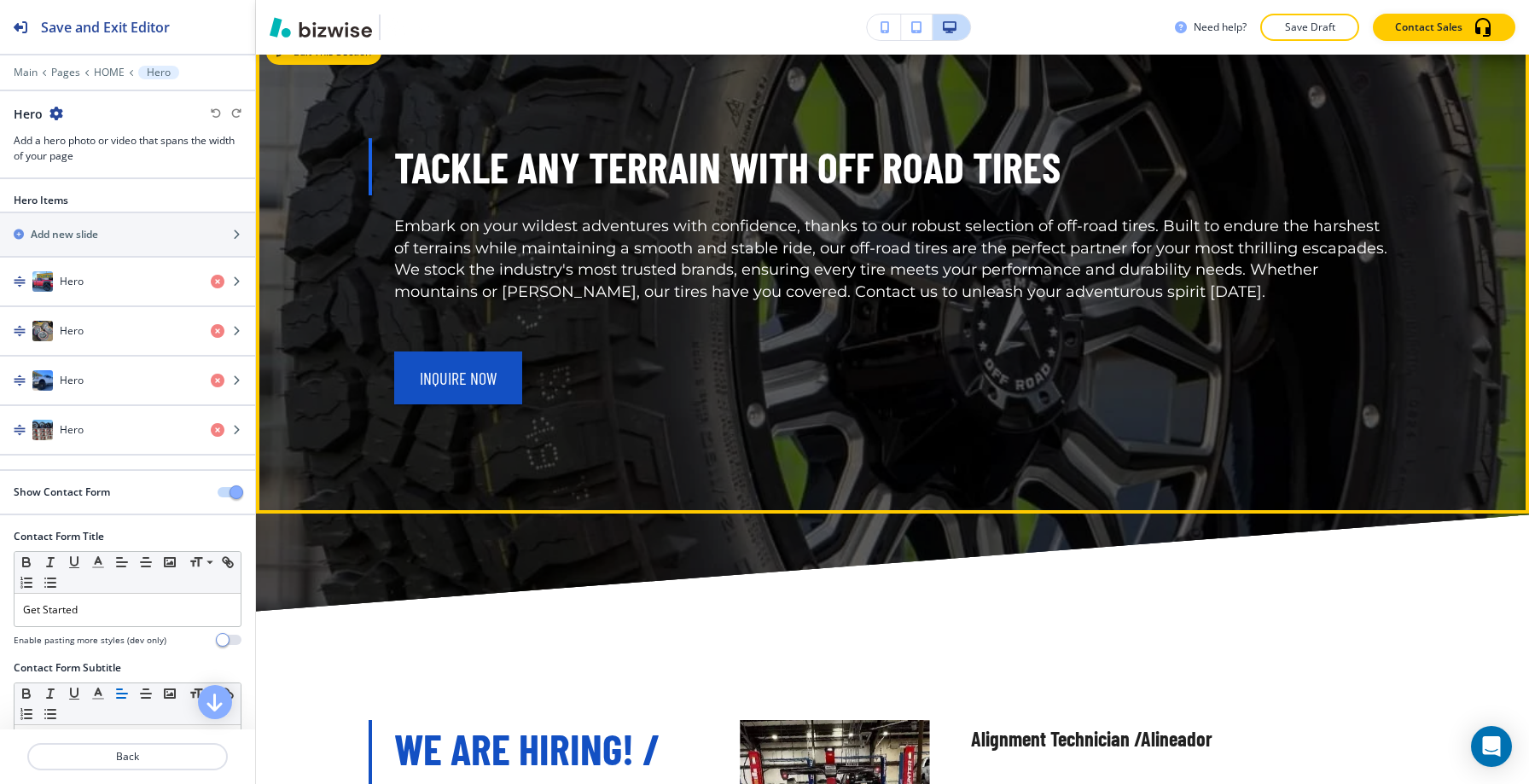 click on "Edit This Section" at bounding box center [323, 52] 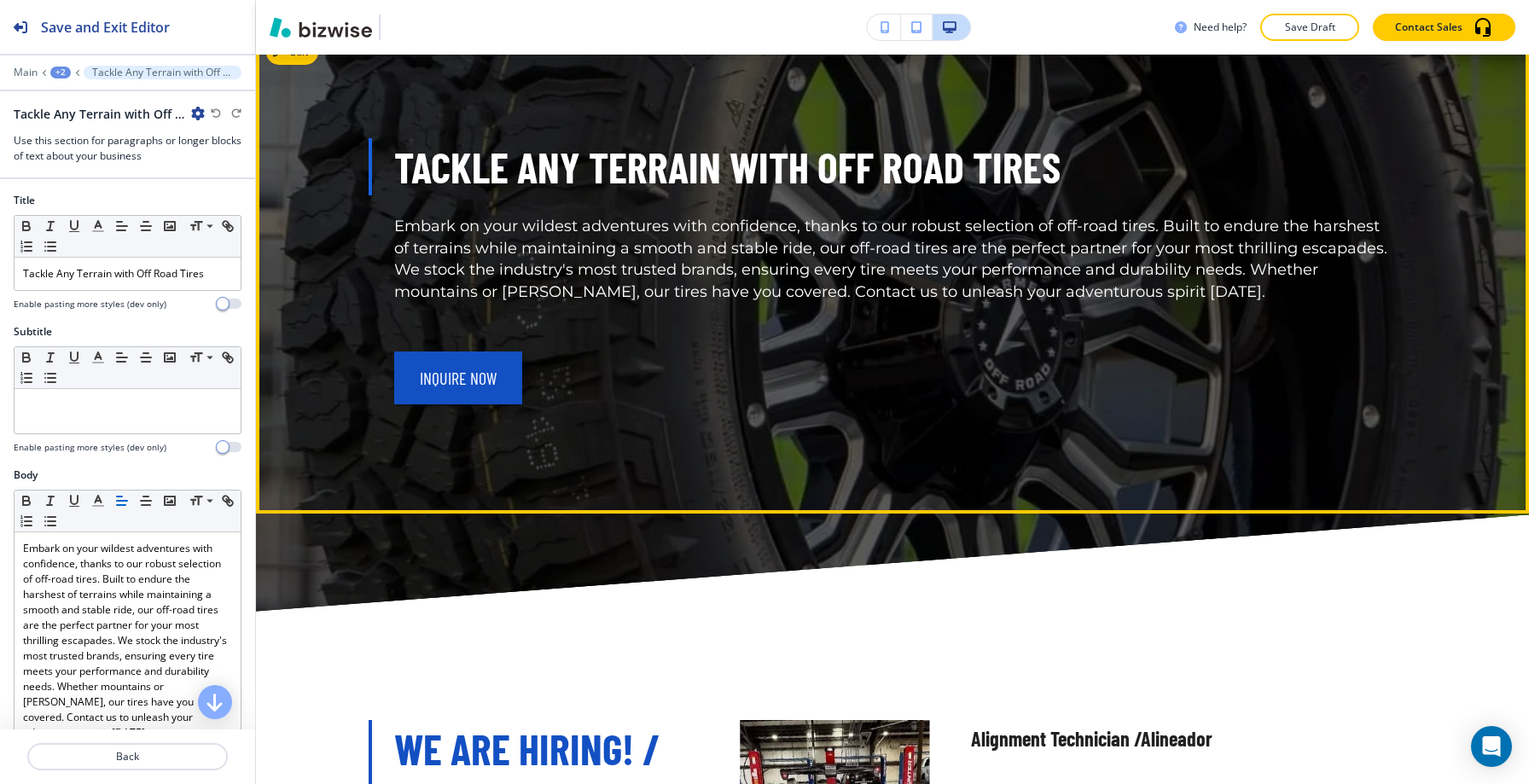 scroll, scrollTop: 4106, scrollLeft: 0, axis: vertical 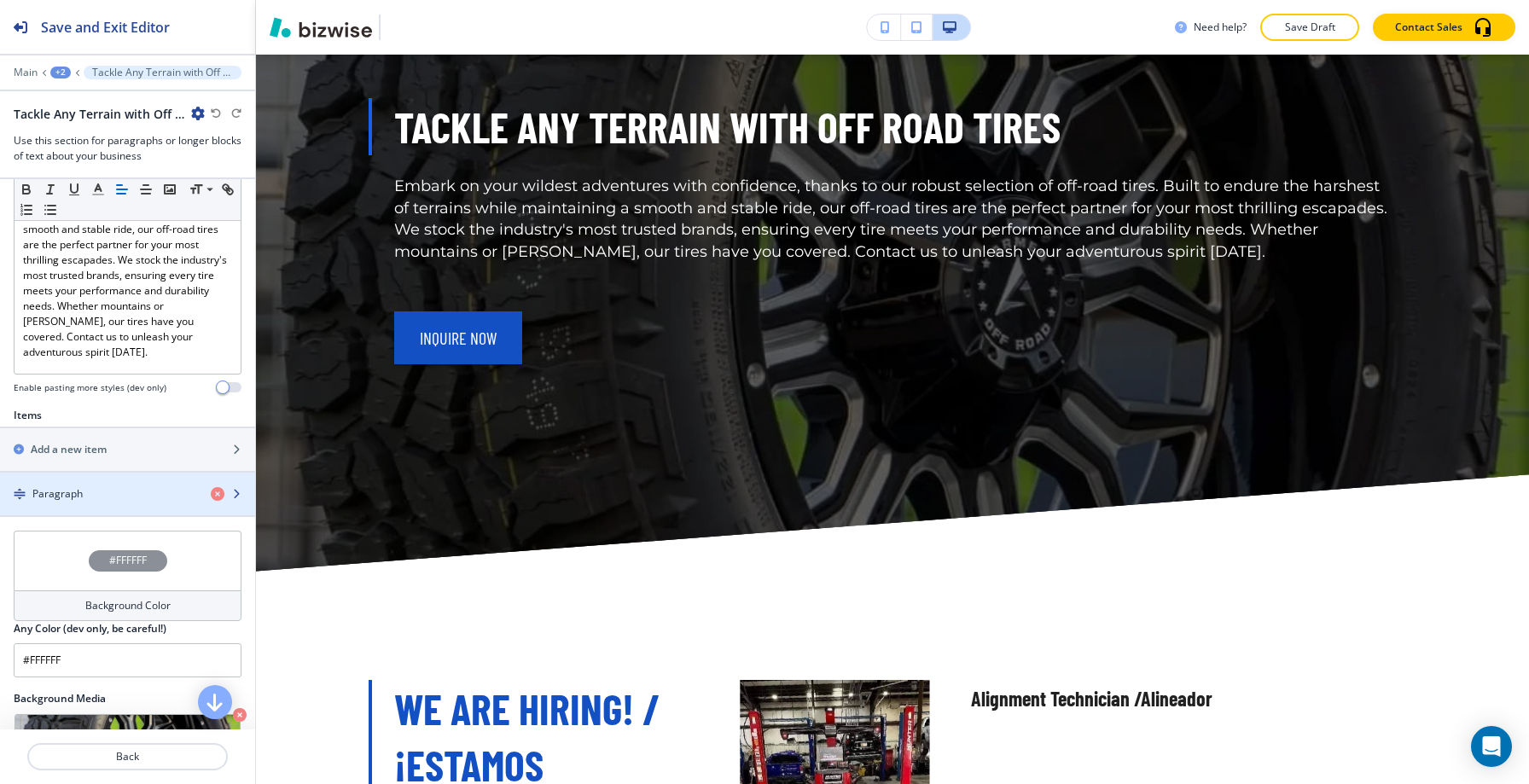 click on "Paragraph" at bounding box center (98, 494) 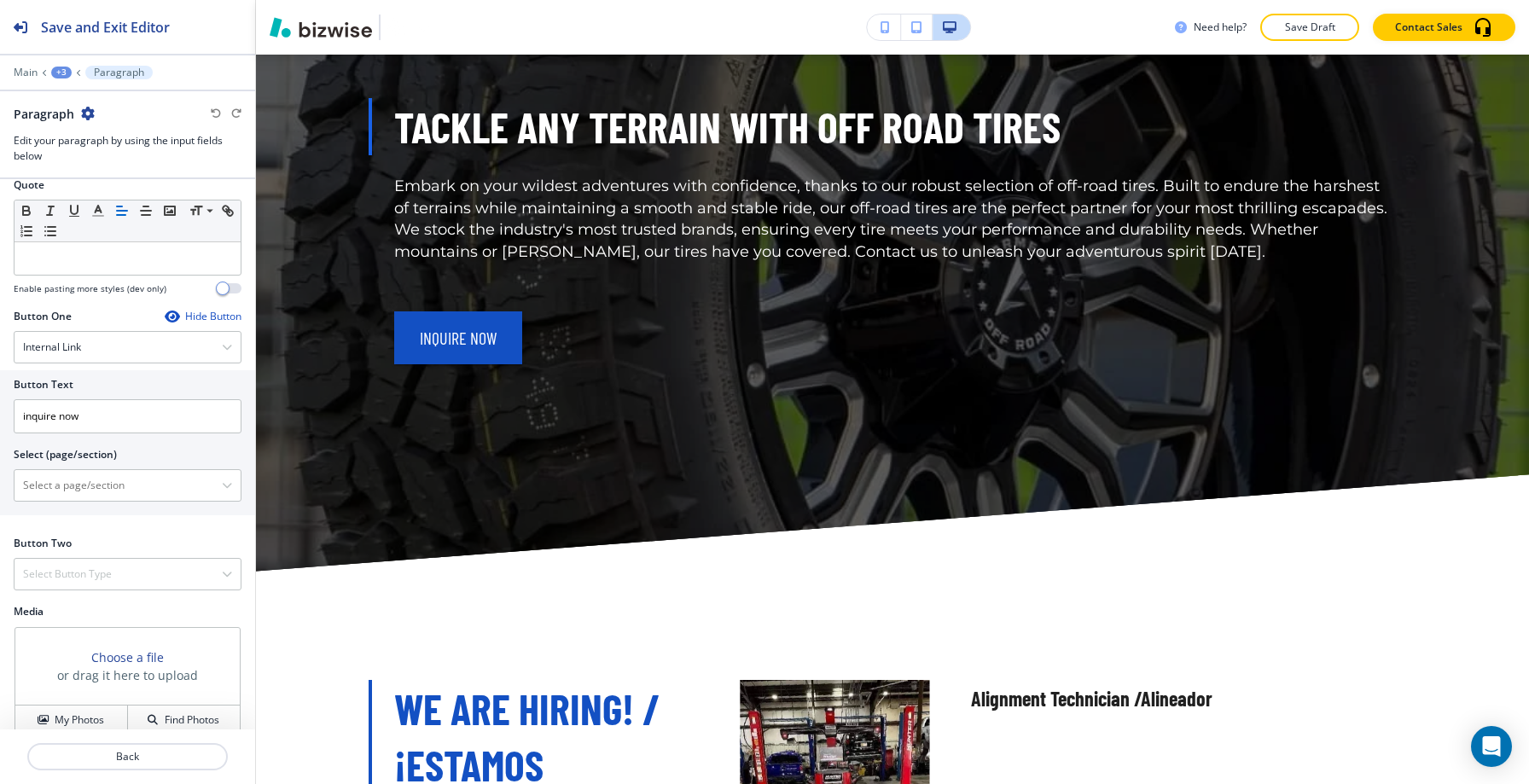 scroll, scrollTop: 633, scrollLeft: 0, axis: vertical 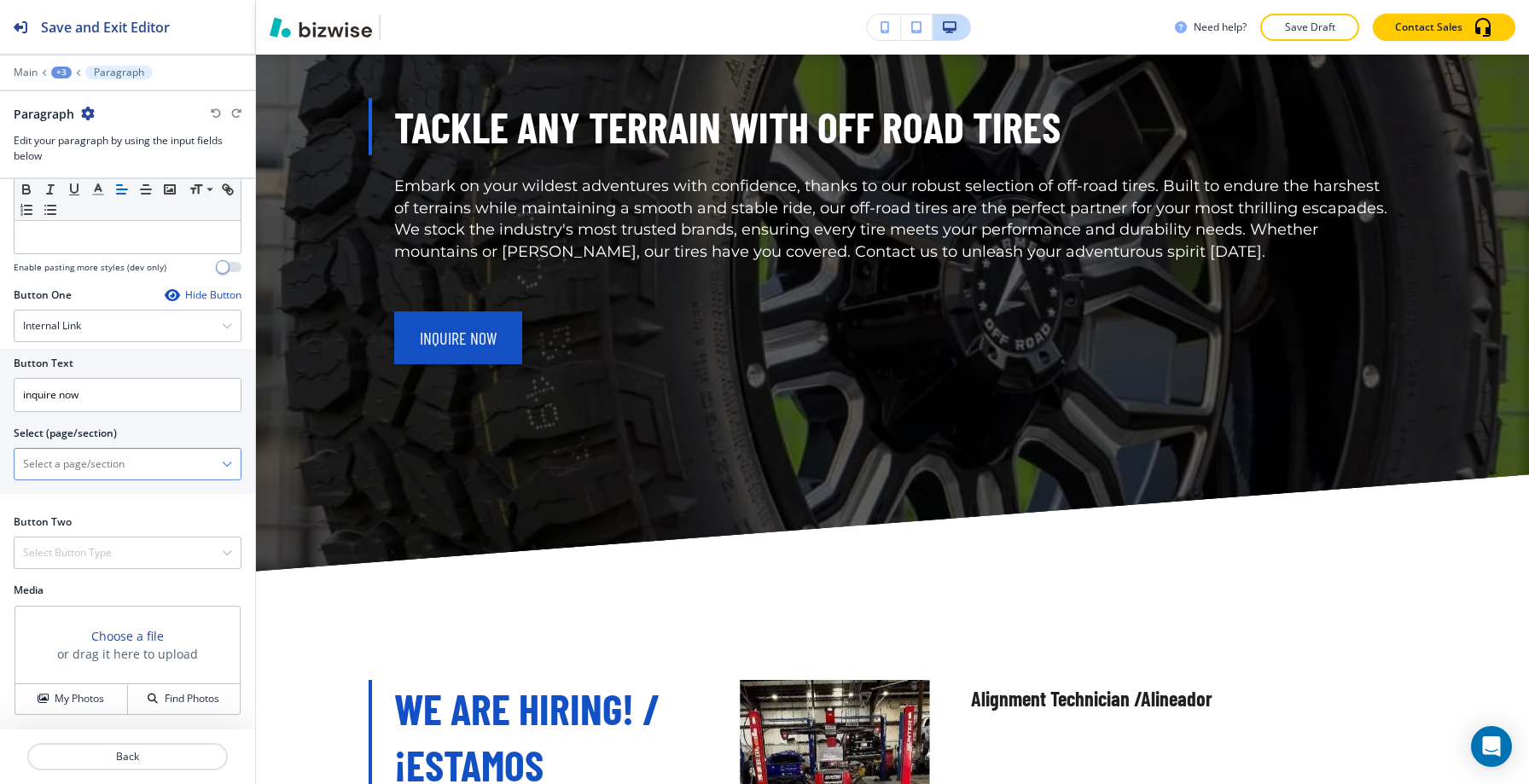 click at bounding box center (118, 464) 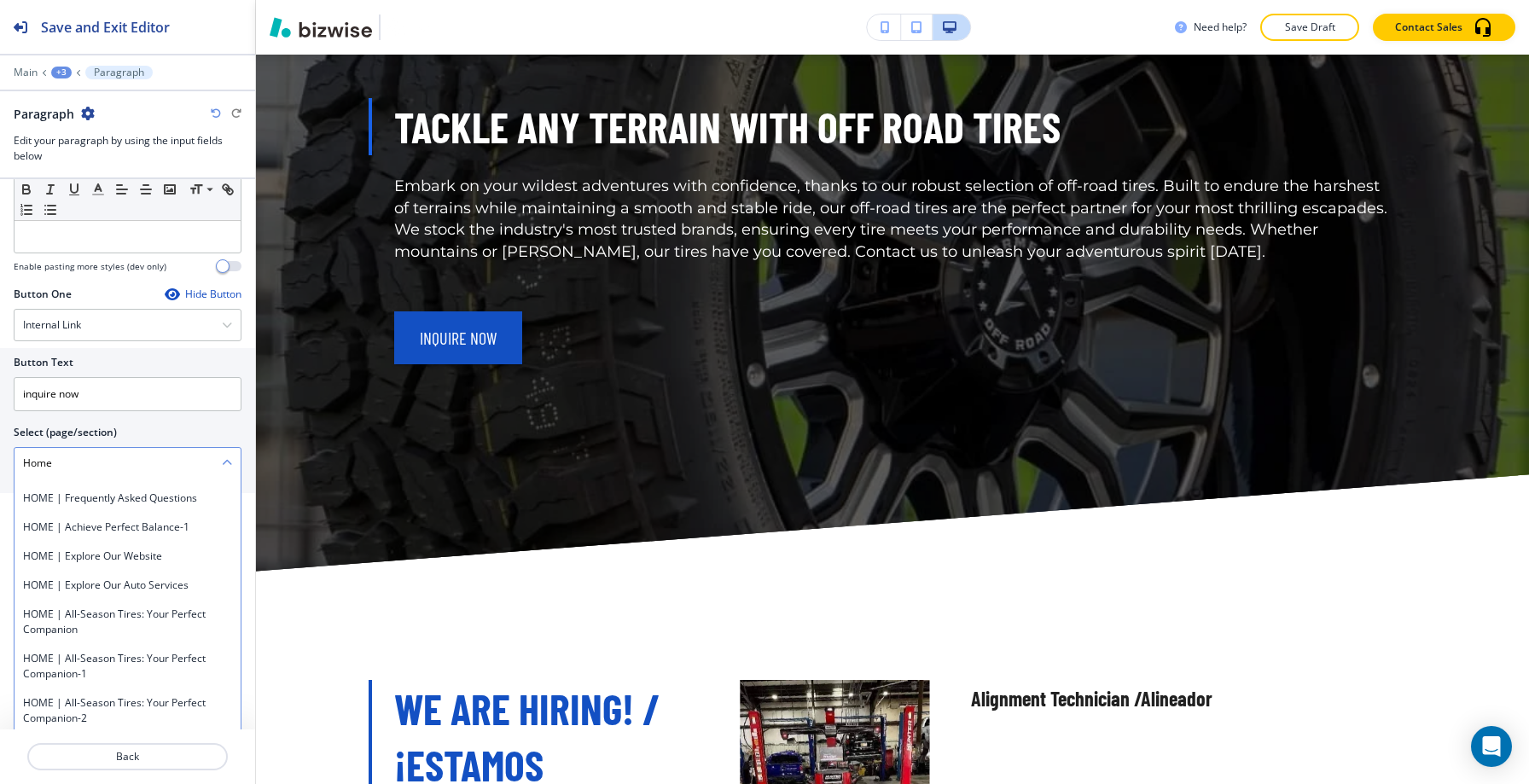 scroll, scrollTop: 0, scrollLeft: 0, axis: both 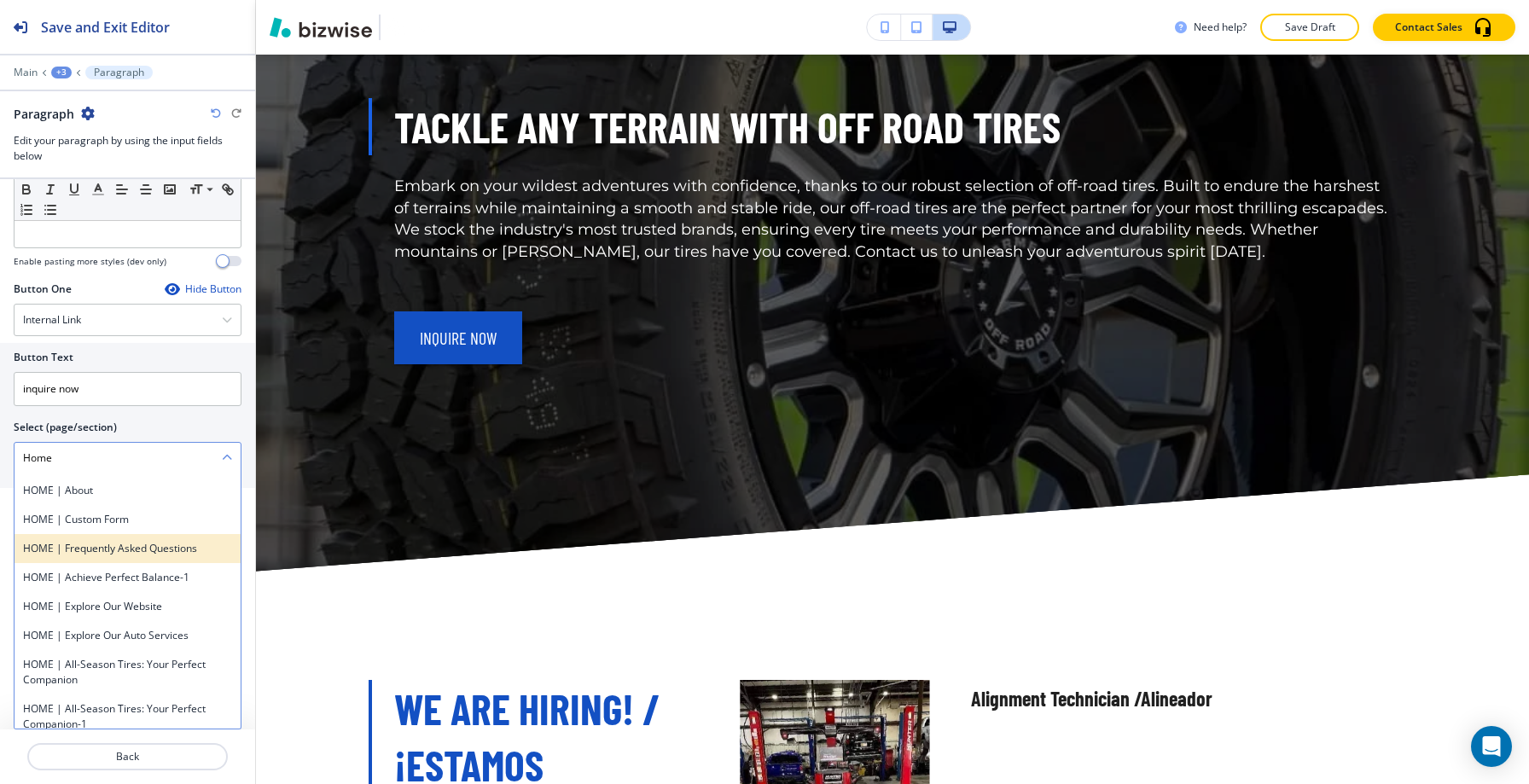click on "HOME | frequently asked questions" at bounding box center [127, 549] 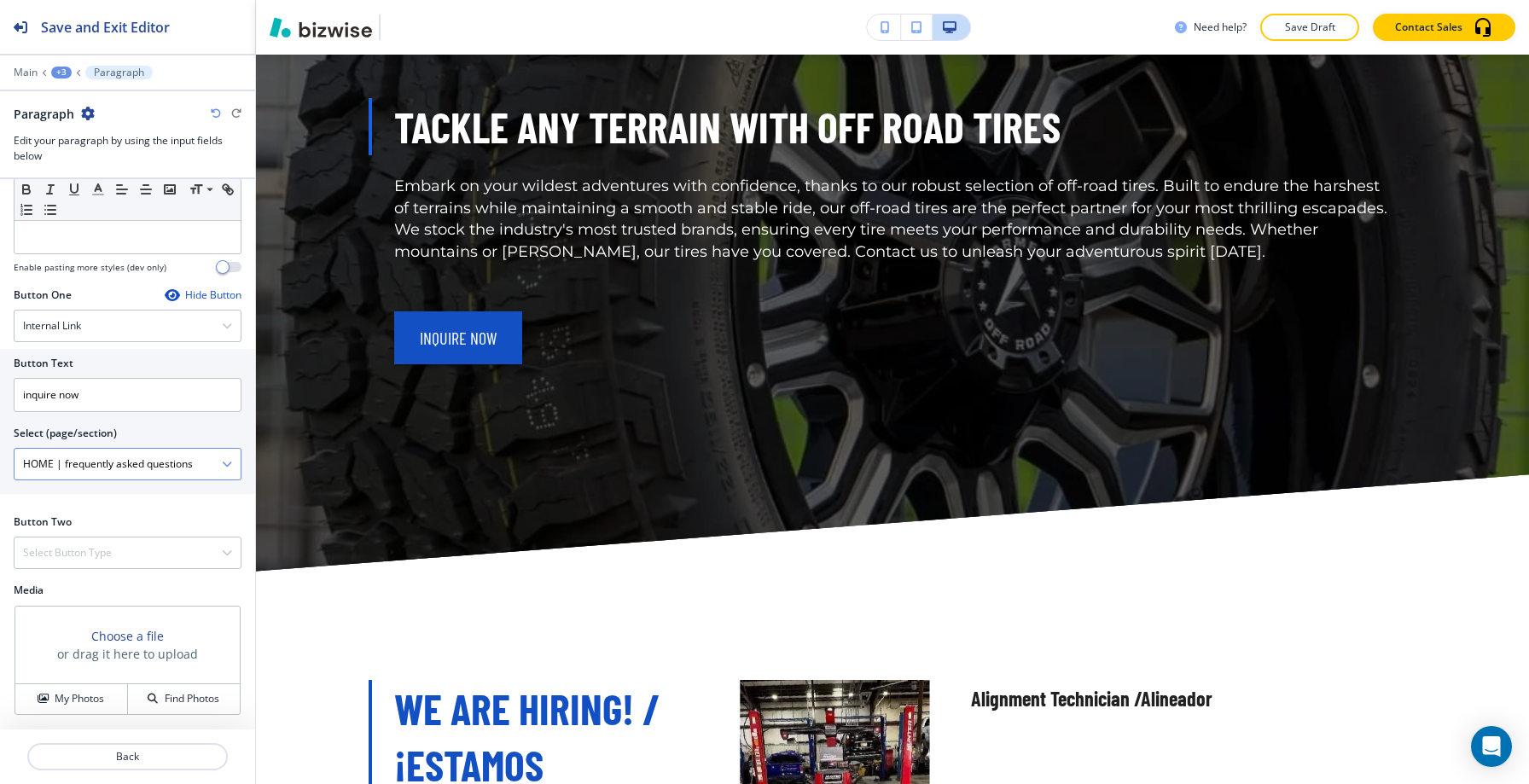 scroll, scrollTop: 633, scrollLeft: 0, axis: vertical 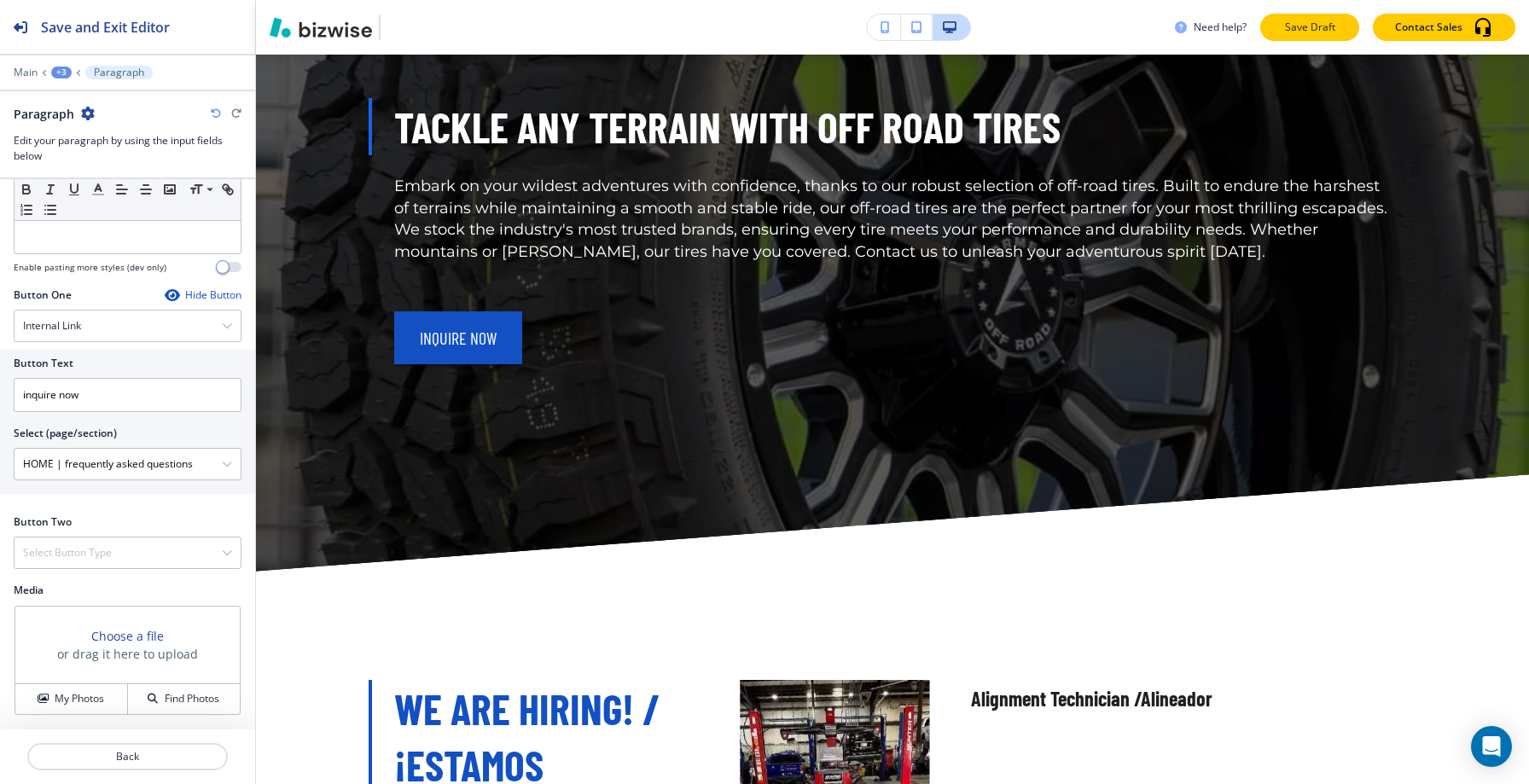 click on "Save Draft" at bounding box center (1310, 27) 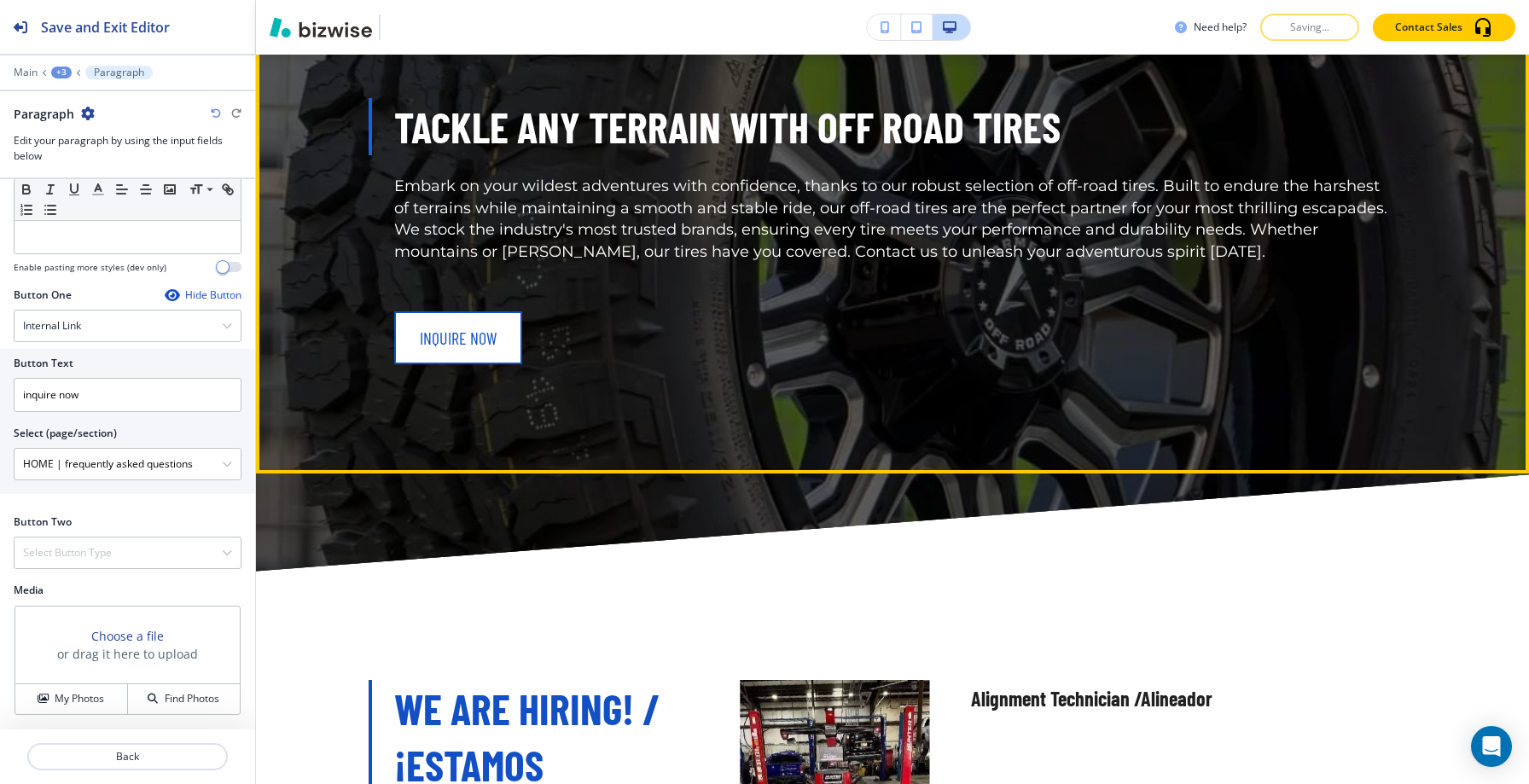 click on "inquire now" at bounding box center (458, 338) 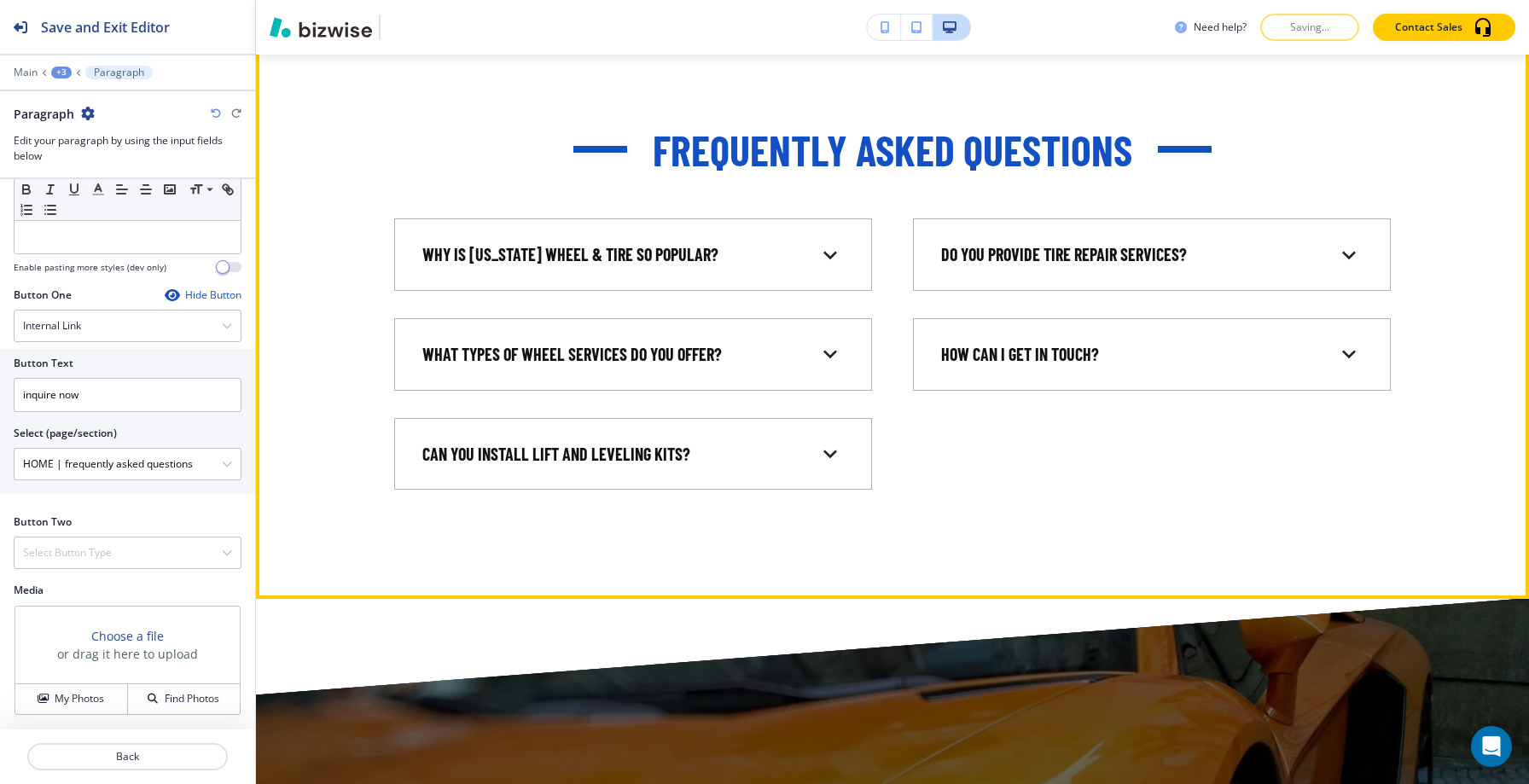 scroll, scrollTop: 28424, scrollLeft: 0, axis: vertical 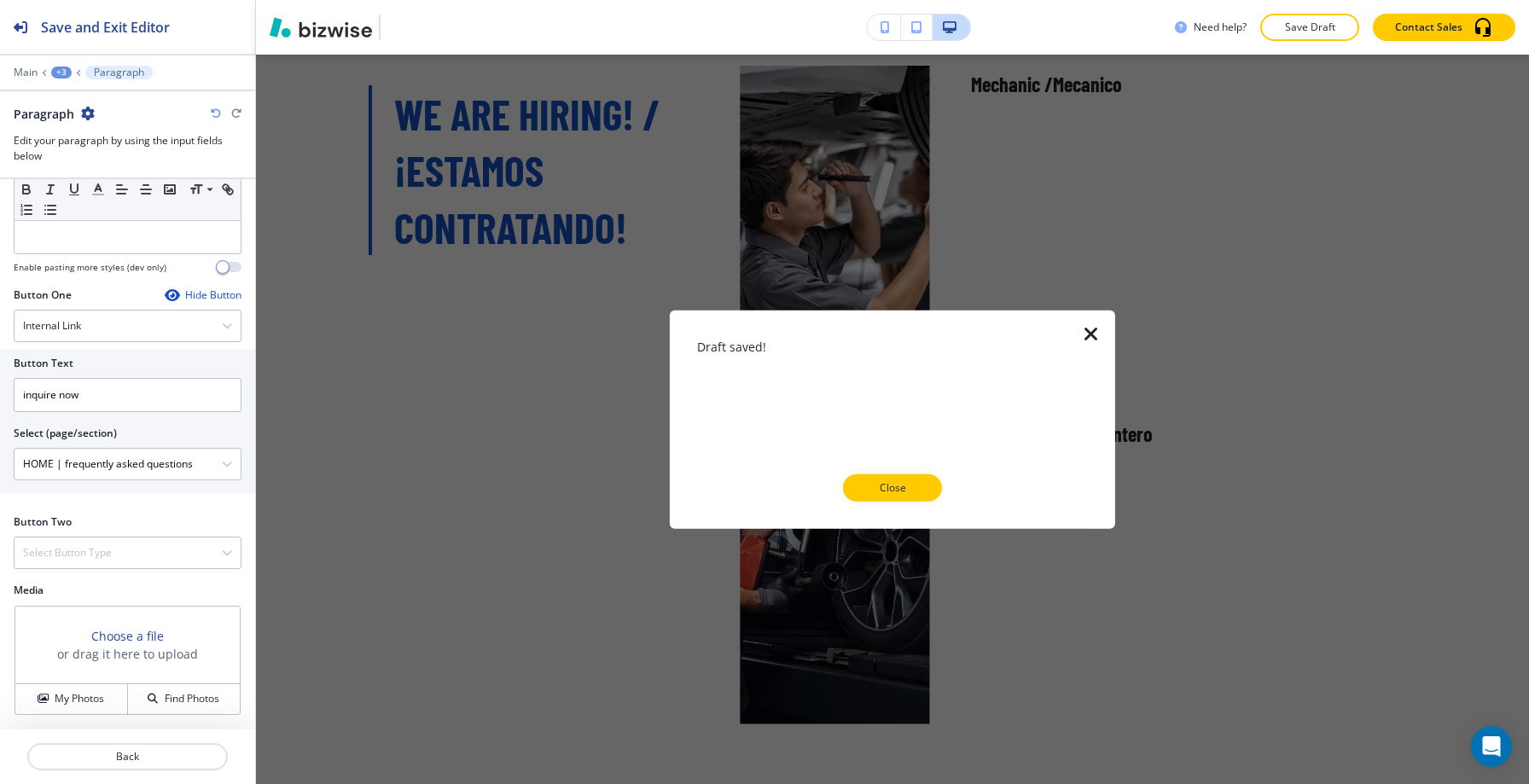 click at bounding box center [1091, 334] 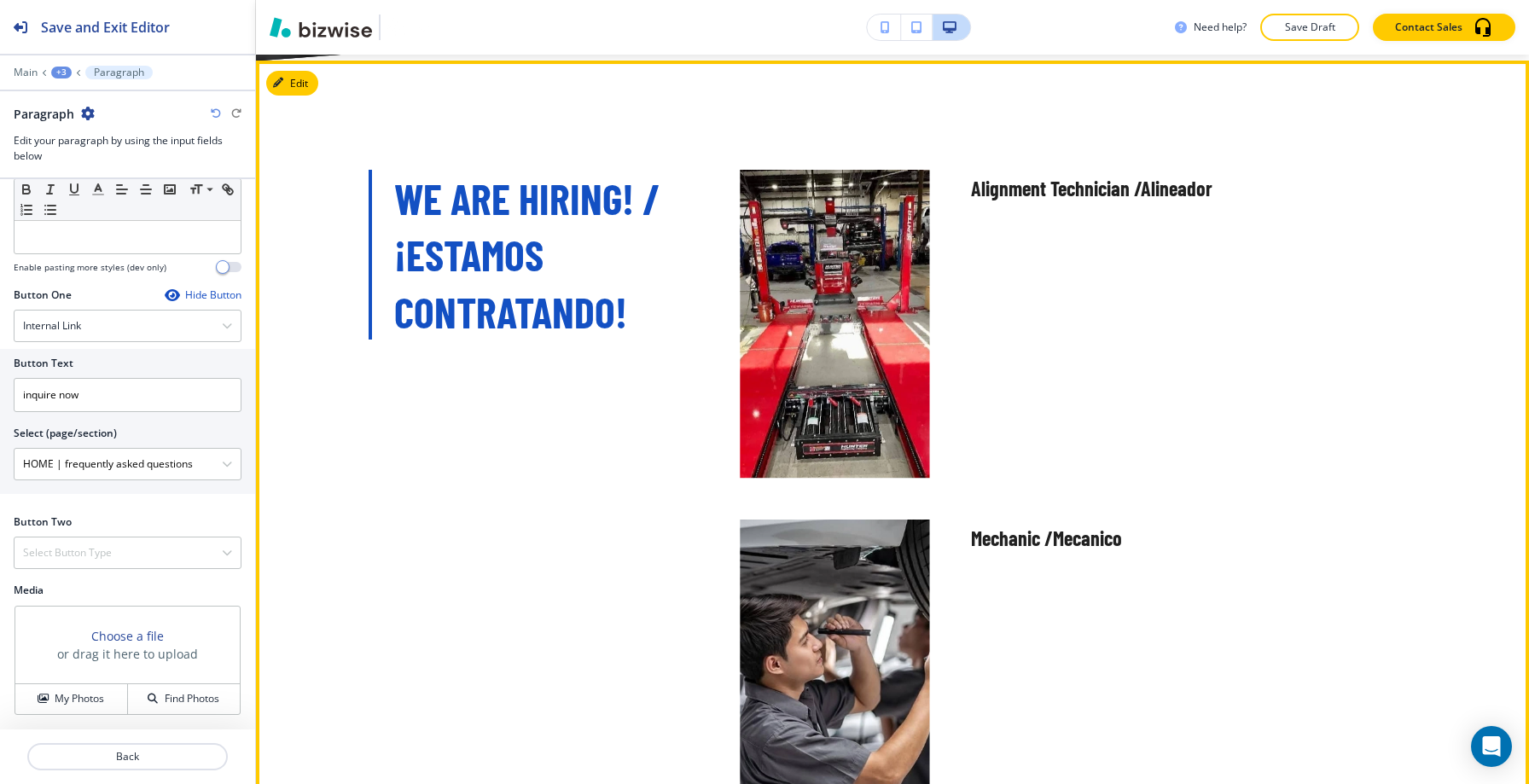 scroll, scrollTop: 4501, scrollLeft: 0, axis: vertical 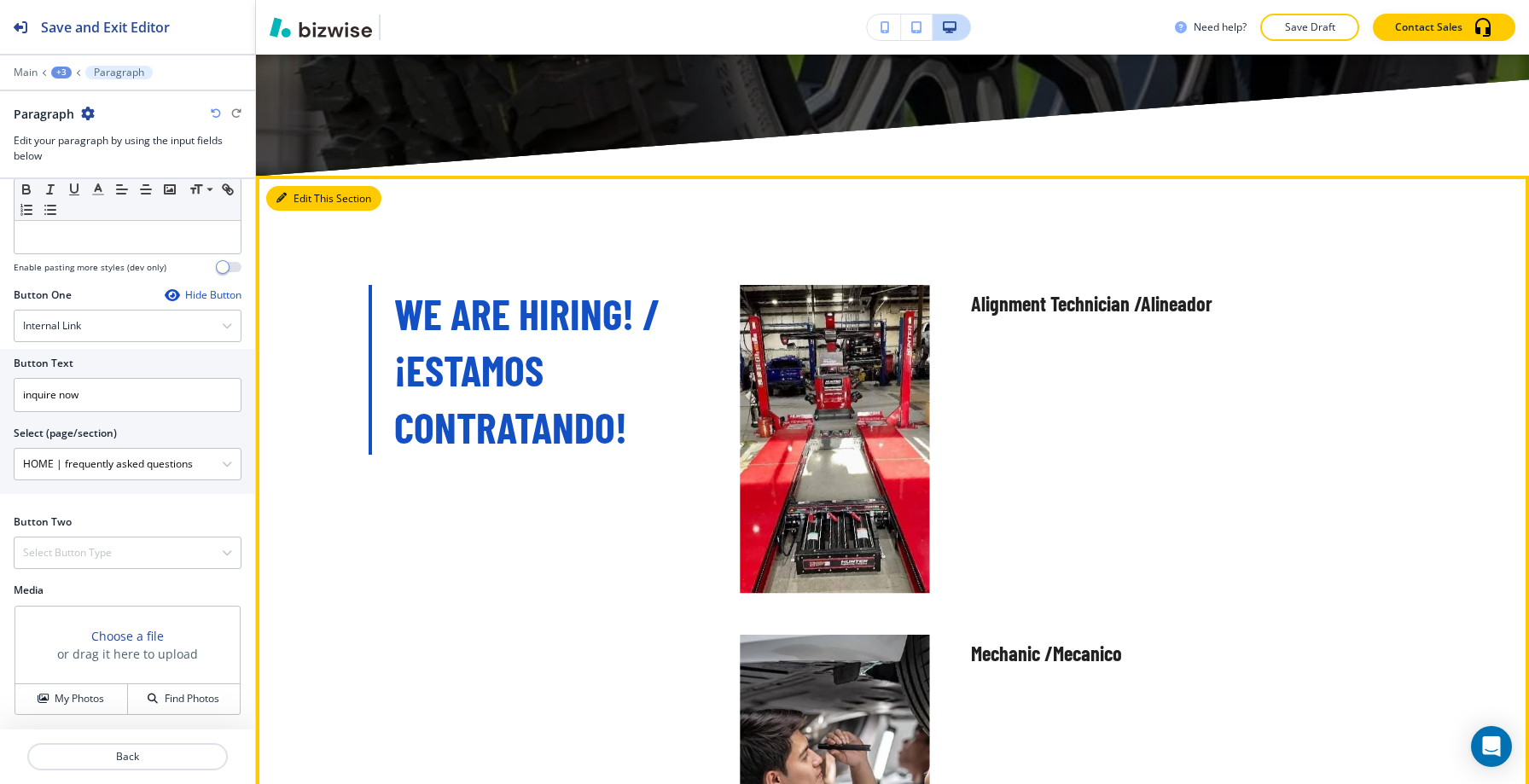 click on "Edit This Section" at bounding box center [323, 199] 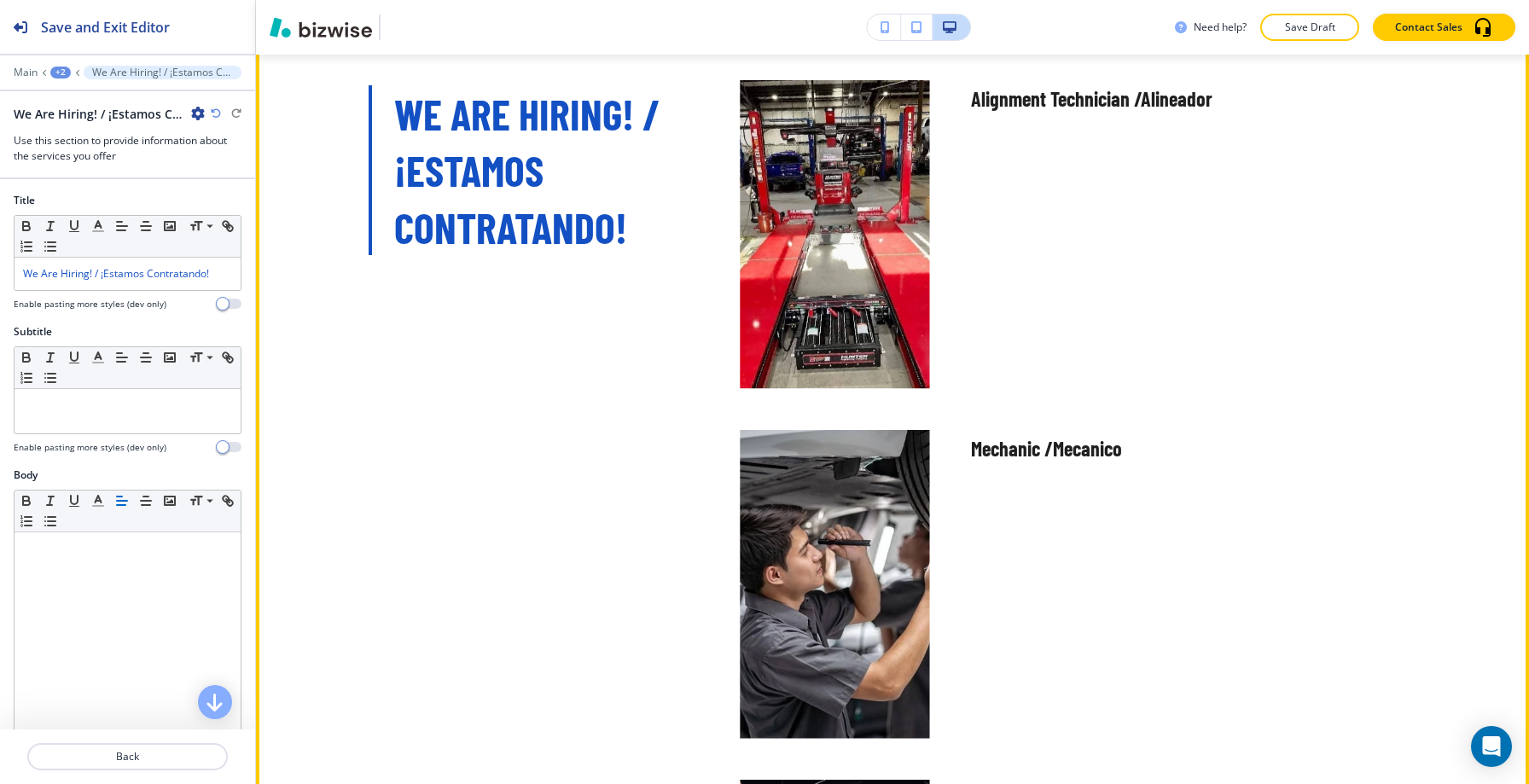 scroll, scrollTop: 4459, scrollLeft: 0, axis: vertical 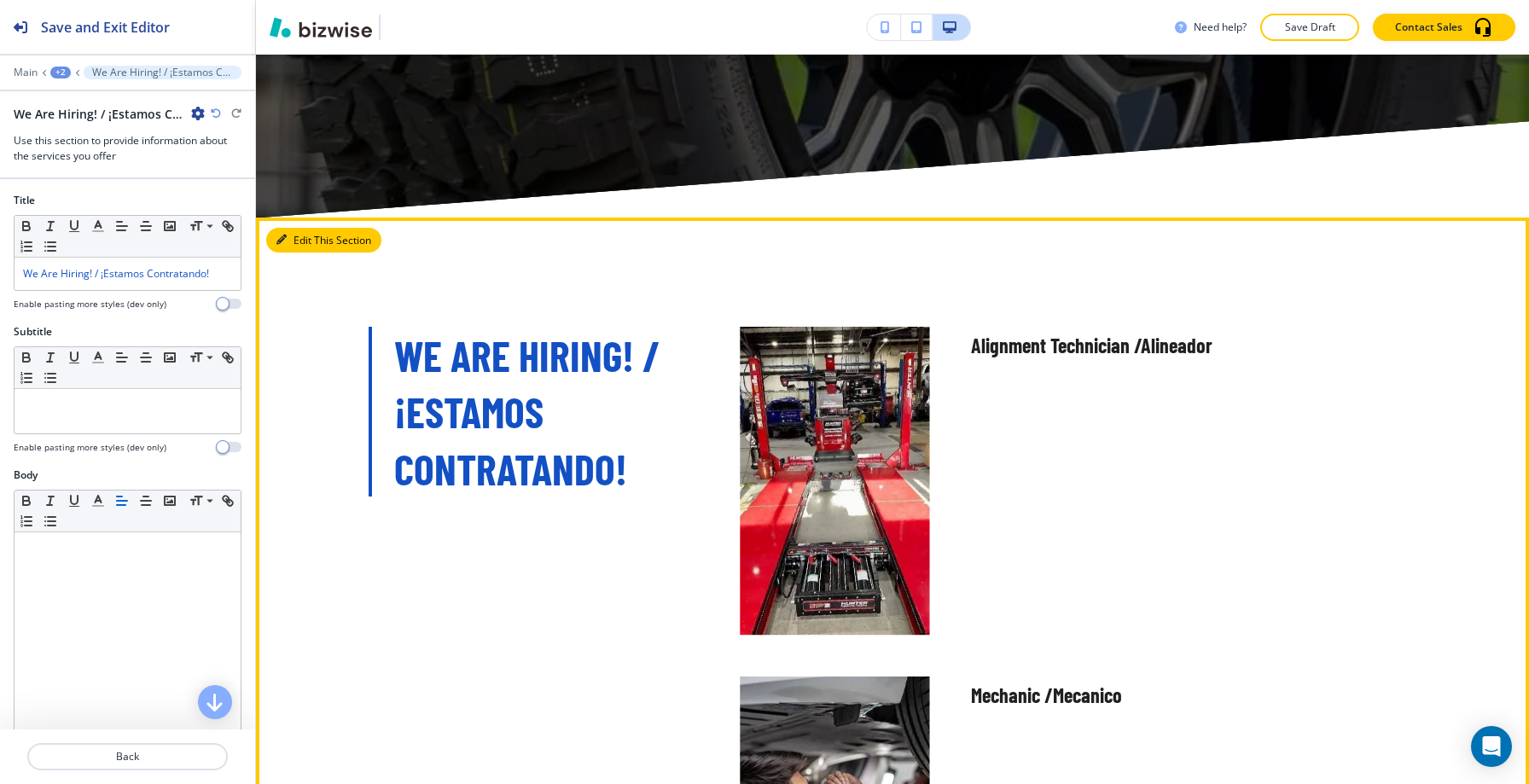 click on "Edit This Section" at bounding box center [323, 241] 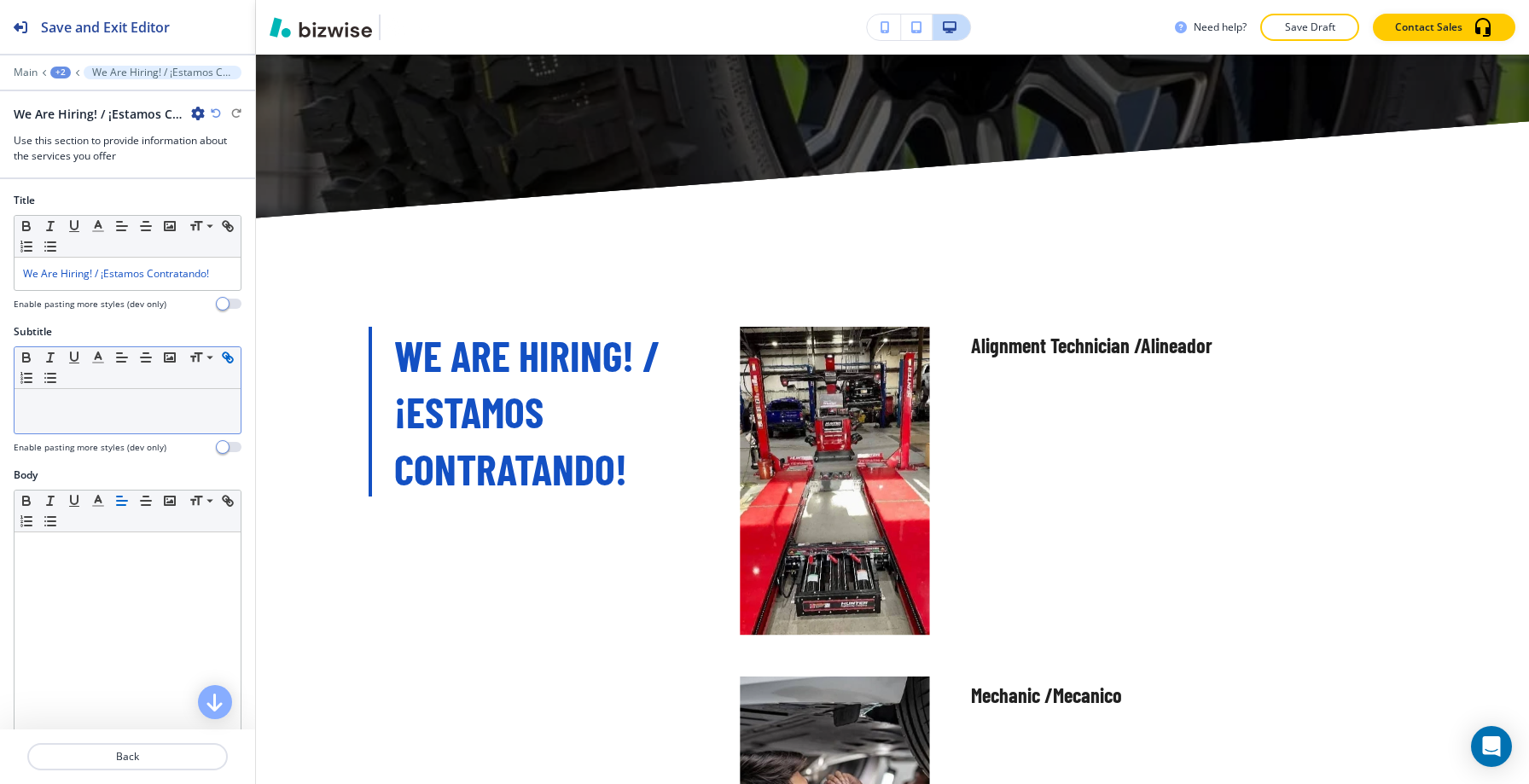 scroll, scrollTop: 341, scrollLeft: 0, axis: vertical 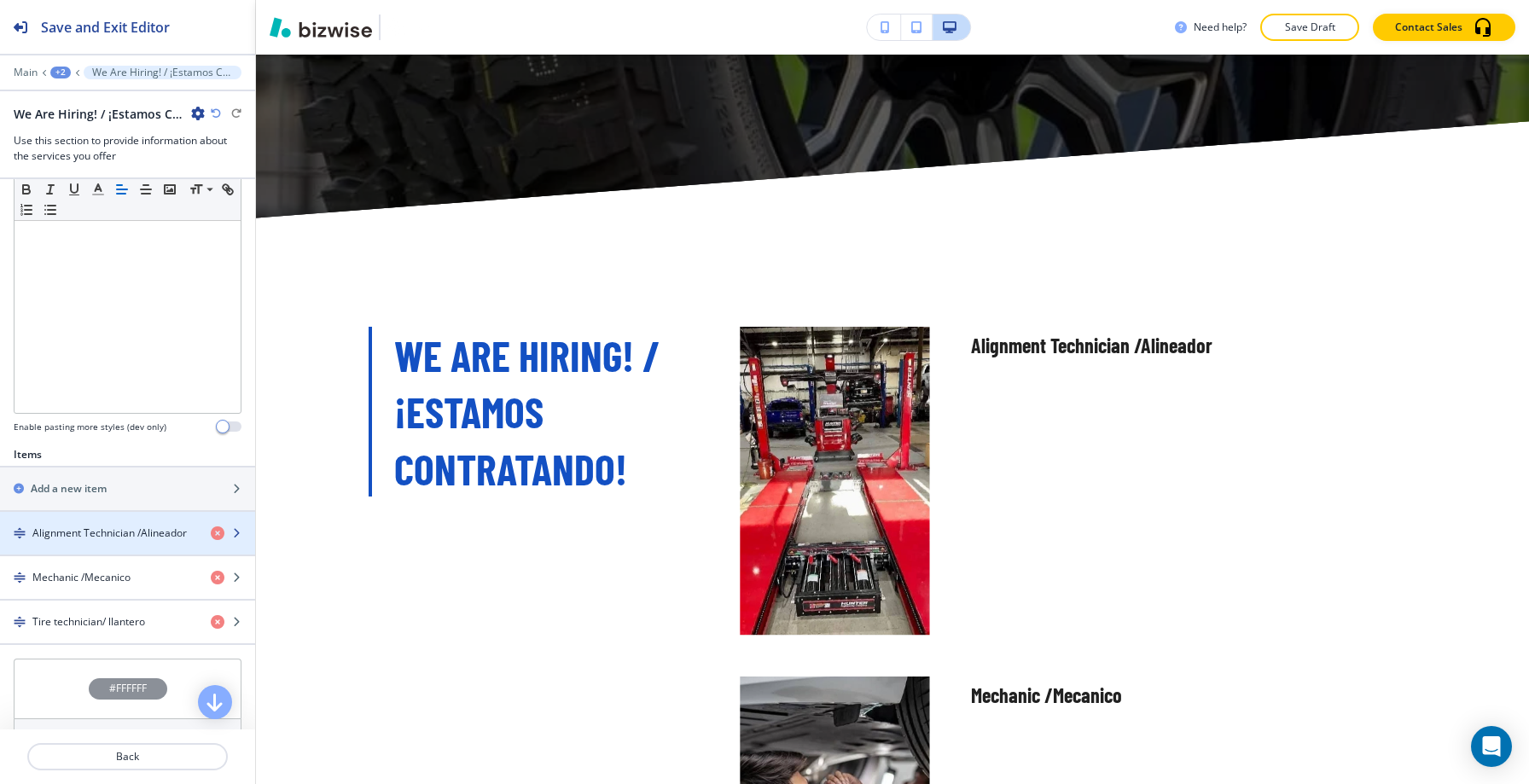 click on "Alignment Technician /Alineador" at bounding box center (109, 533) 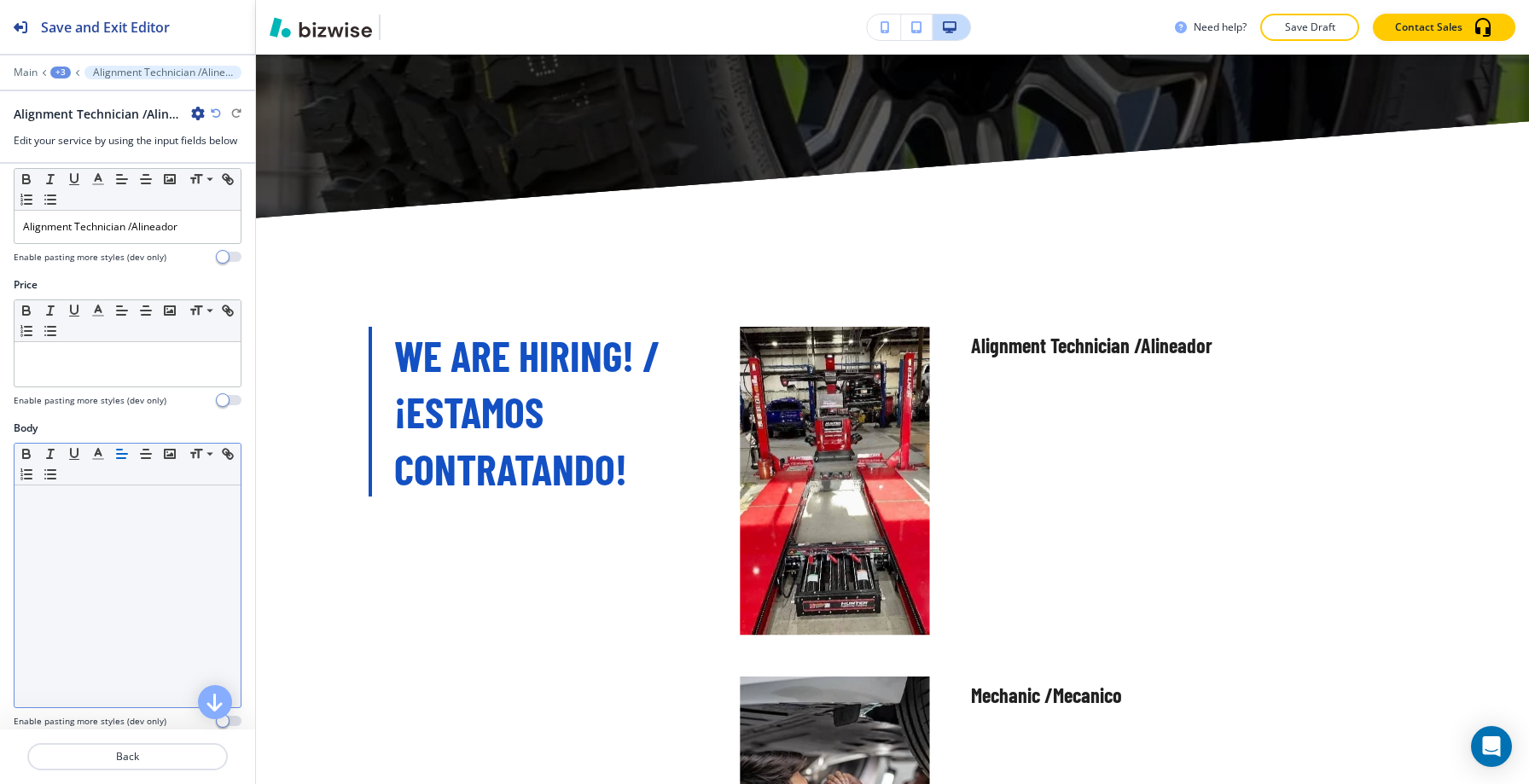 scroll, scrollTop: 31, scrollLeft: 0, axis: vertical 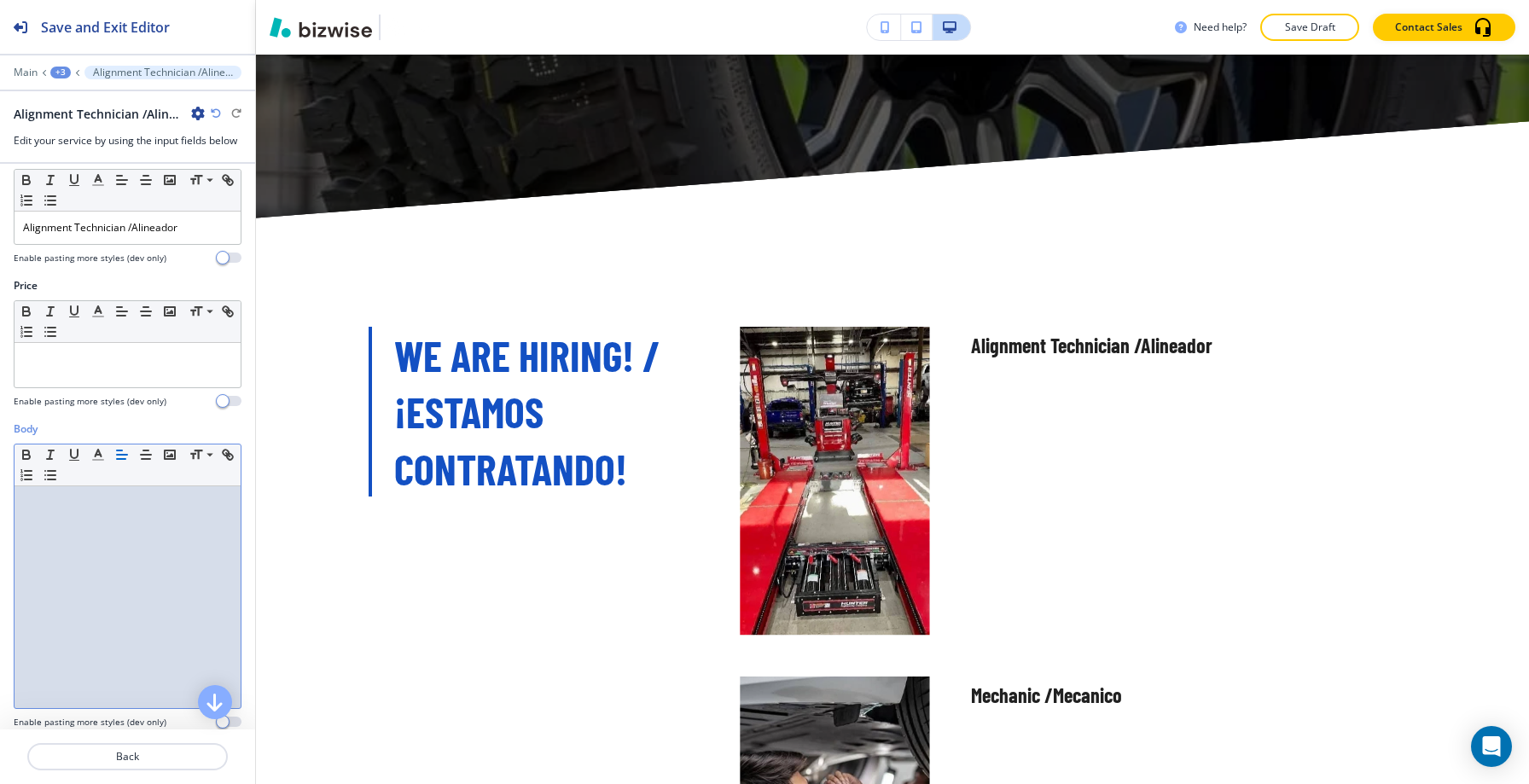 click at bounding box center [127, 502] 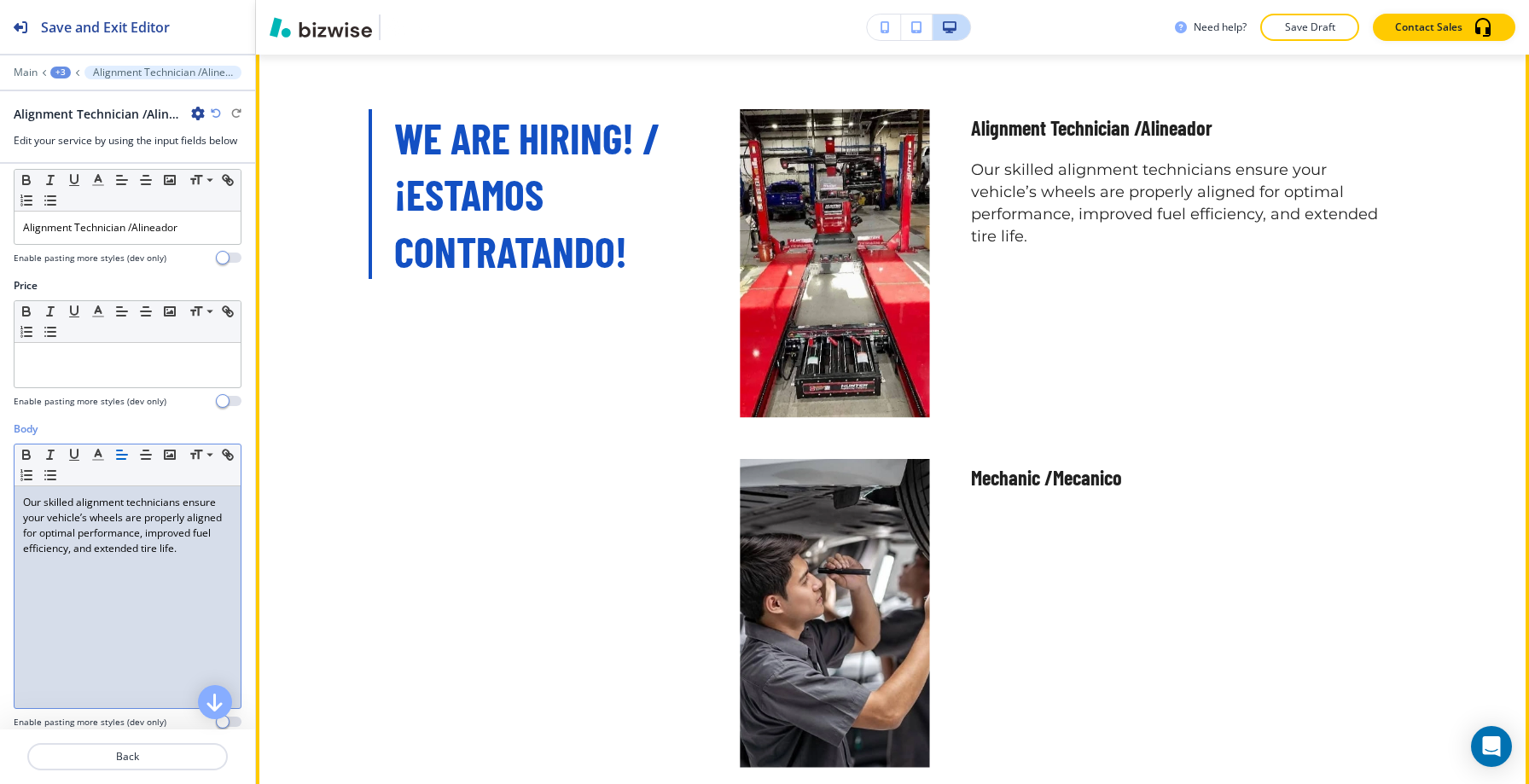 scroll, scrollTop: 4687, scrollLeft: 0, axis: vertical 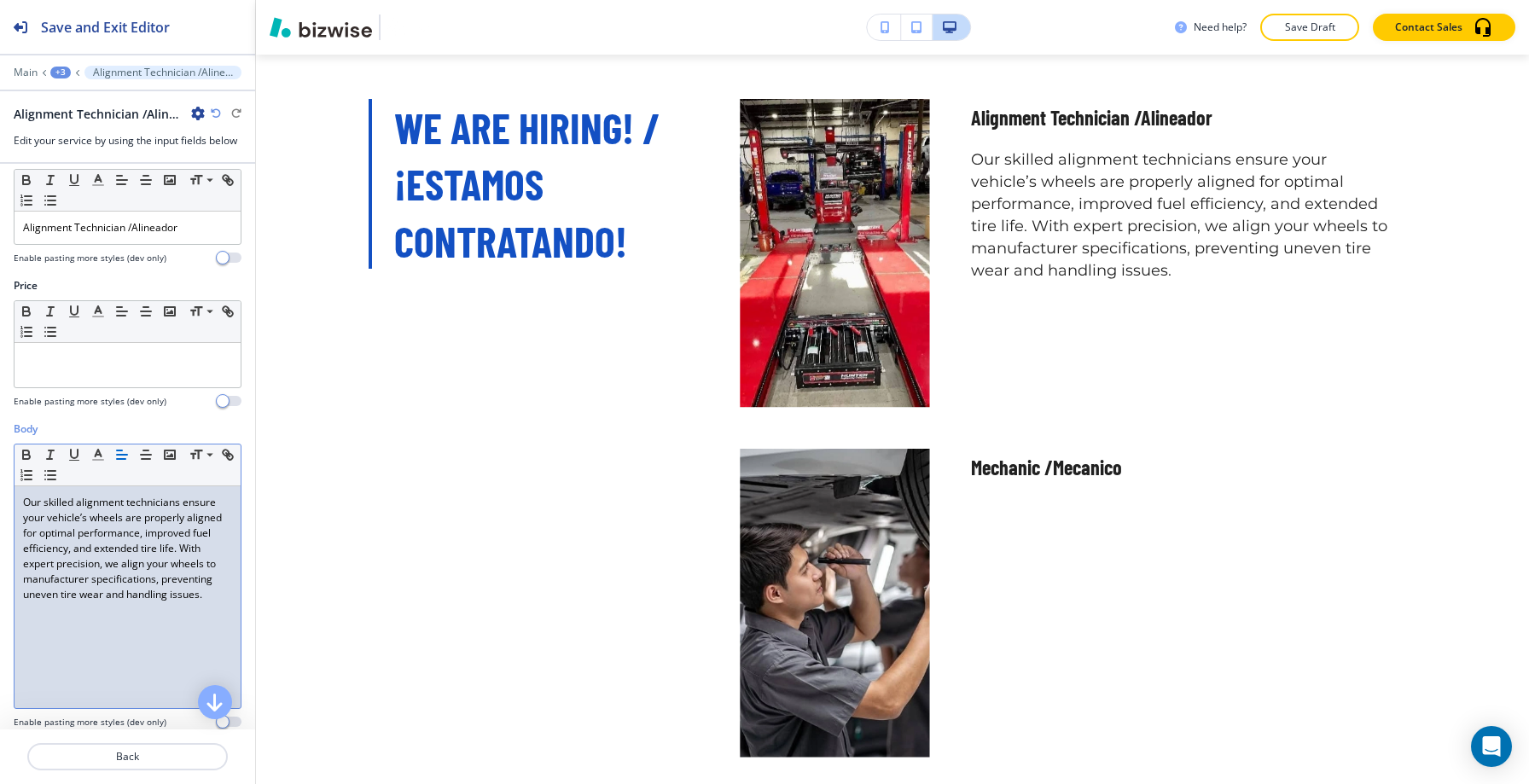 click on "+3" at bounding box center (61, 73) 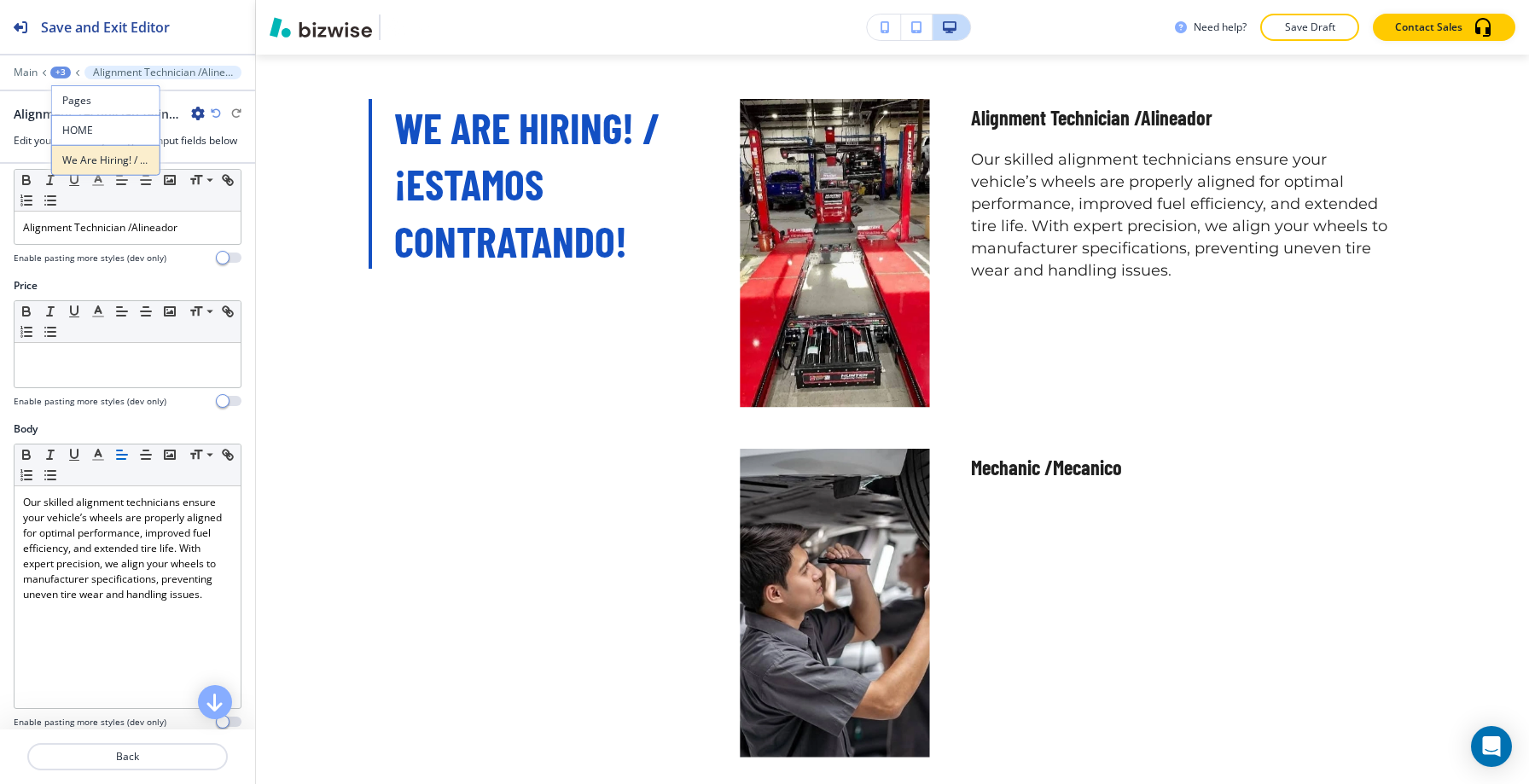 click on "We Are Hiring! / ¡Estamos Contratando!" at bounding box center [106, 160] 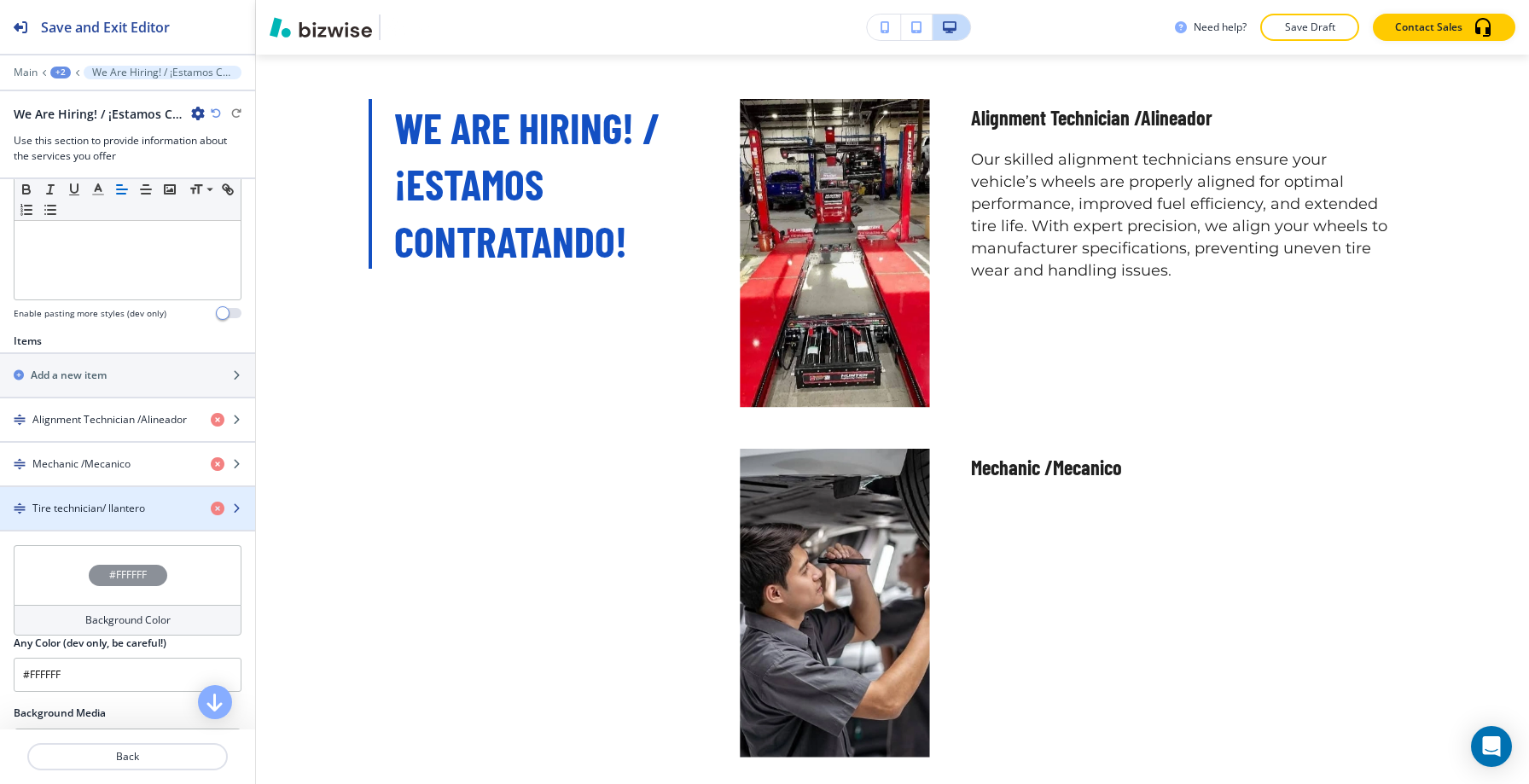 scroll, scrollTop: 568, scrollLeft: 0, axis: vertical 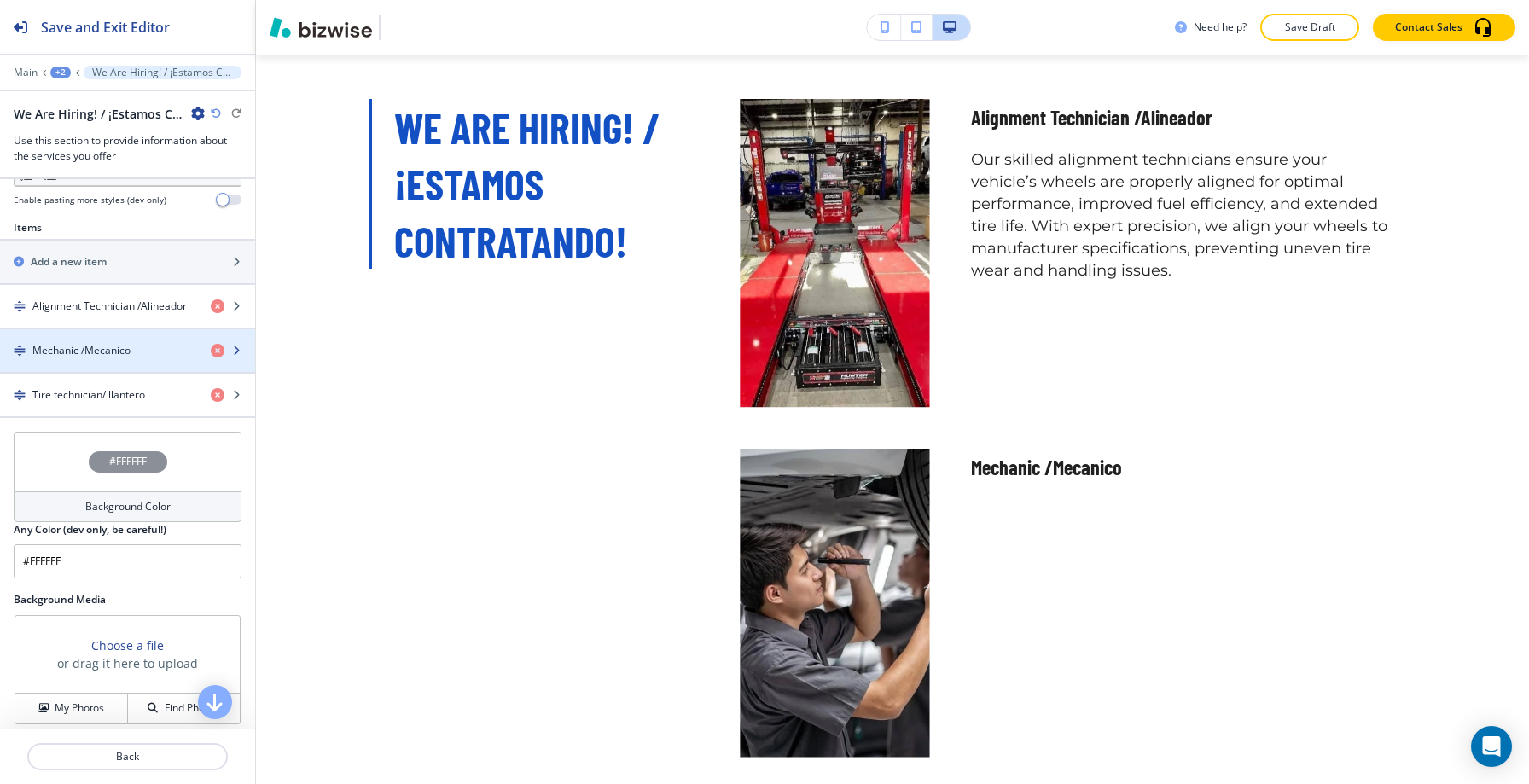 click at bounding box center [127, 365] 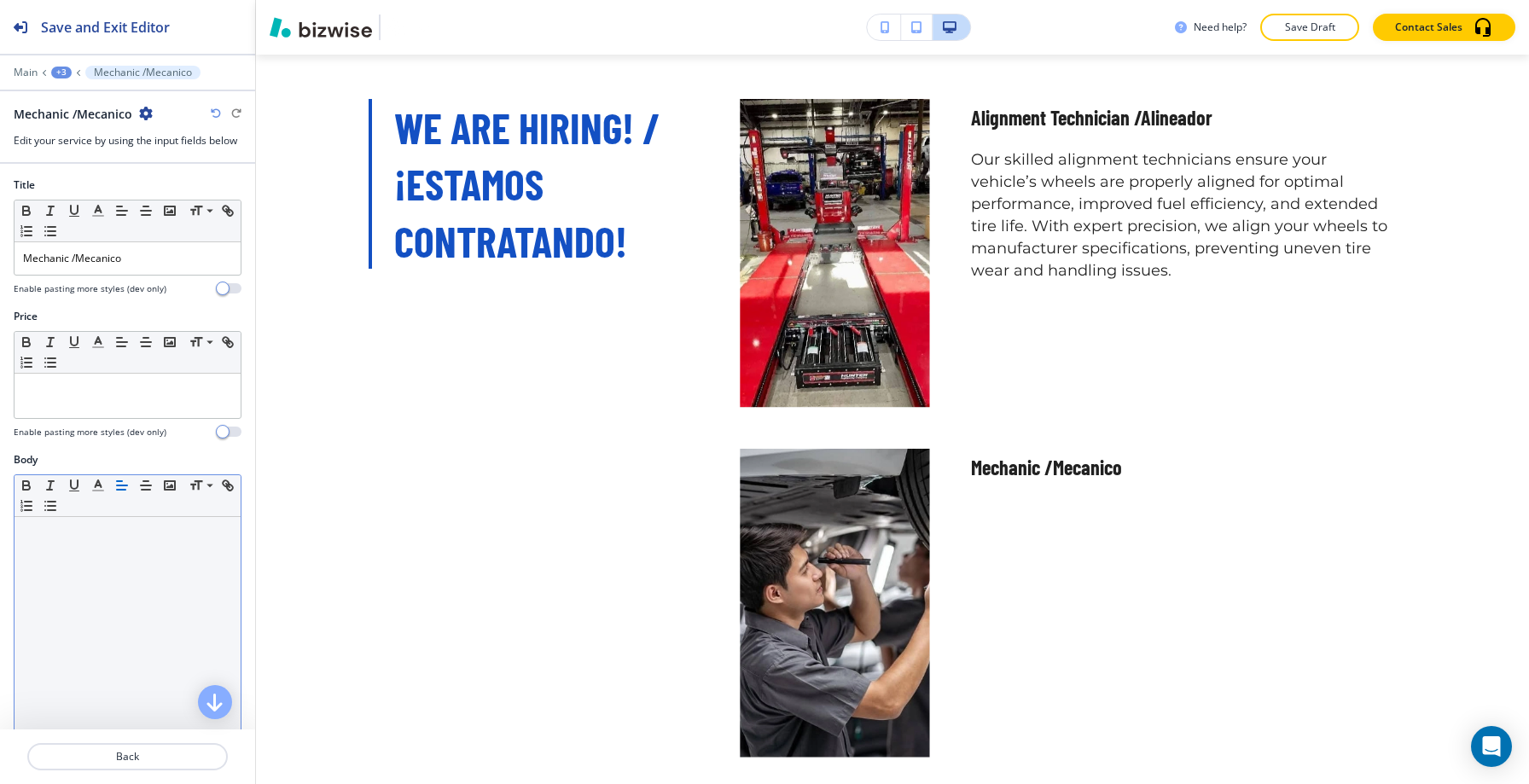 click at bounding box center [127, 628] 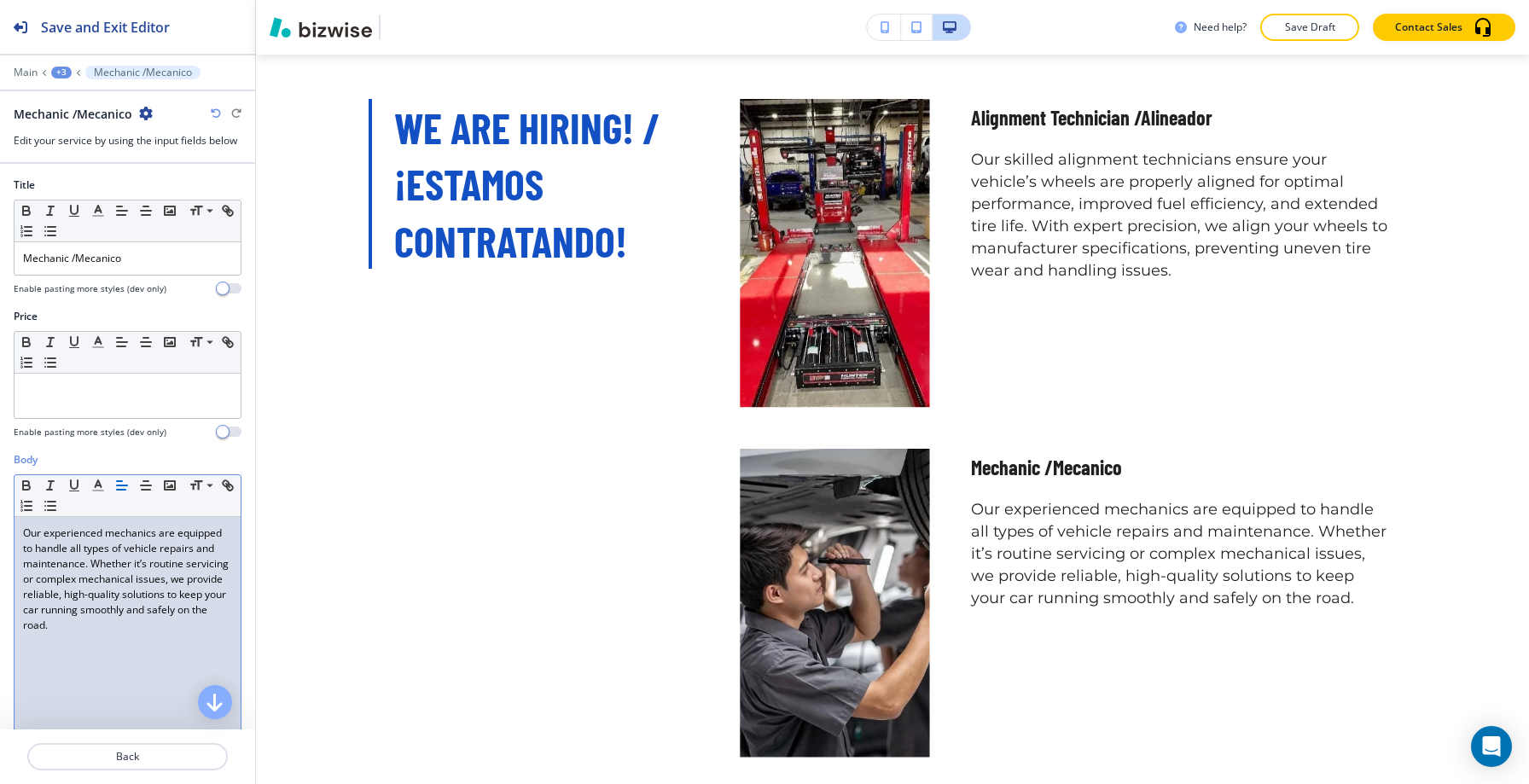 scroll, scrollTop: 227, scrollLeft: 0, axis: vertical 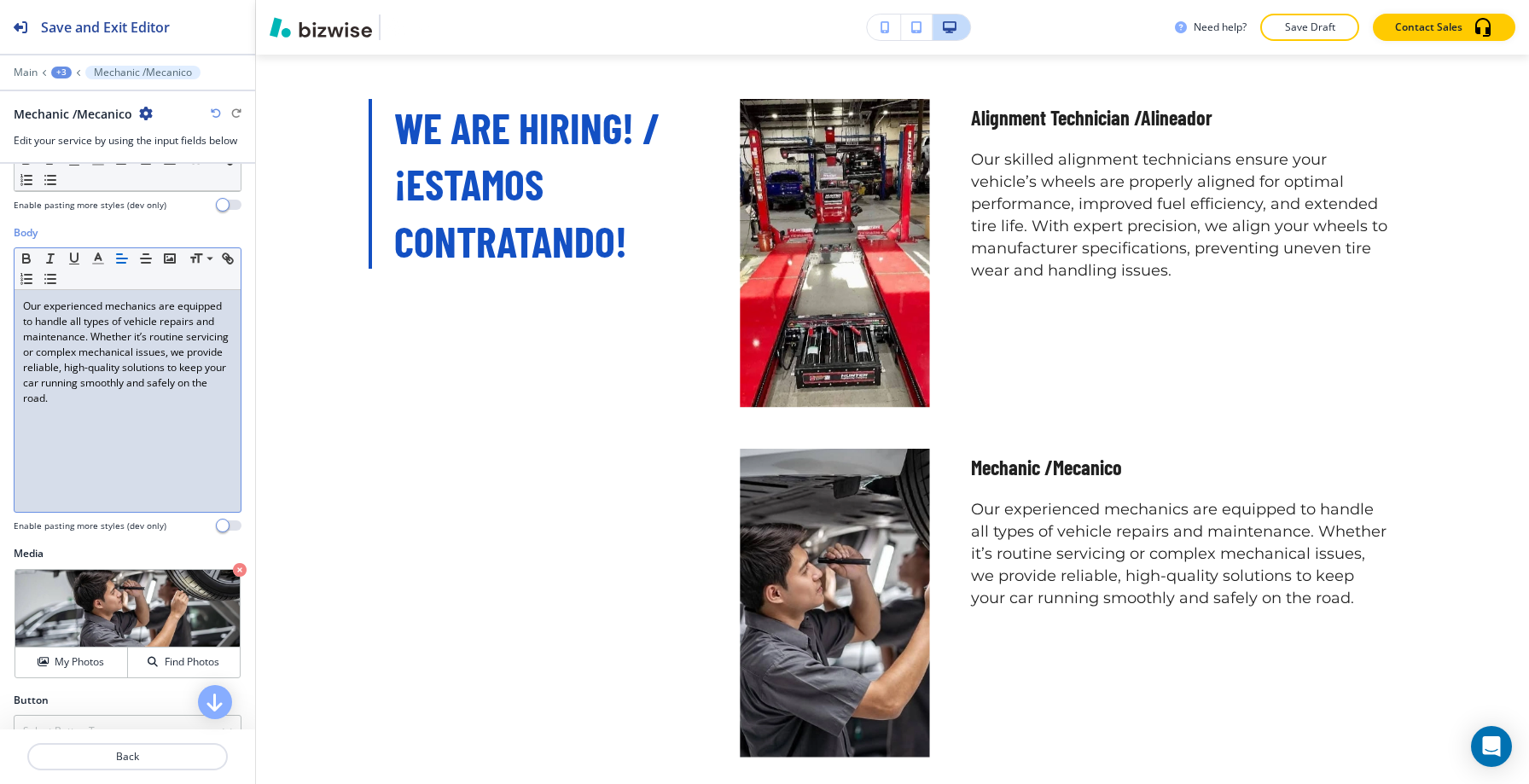 click on "+3" at bounding box center [61, 73] 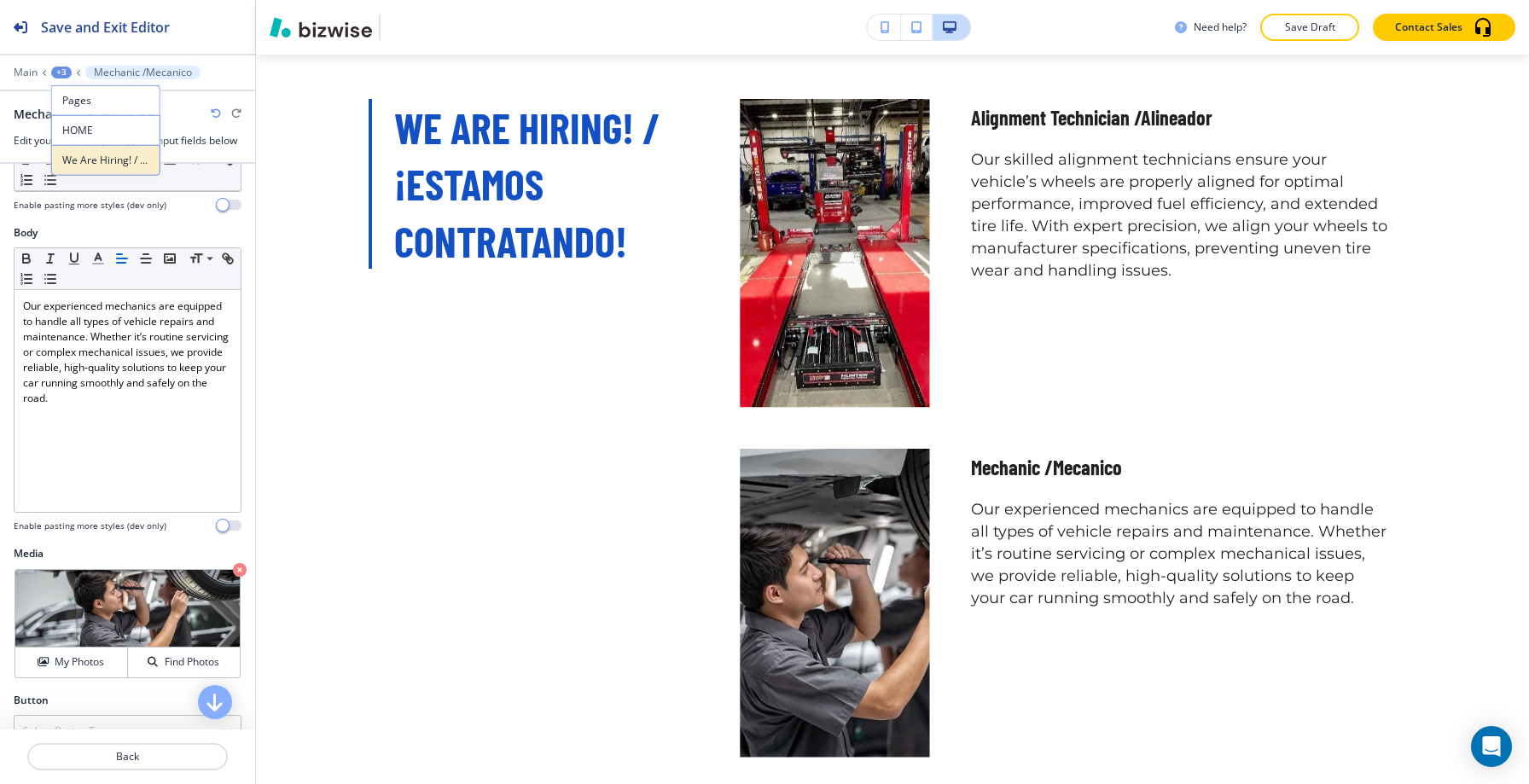 click on "We Are Hiring! / ¡Estamos Contratando!" at bounding box center (106, 160) 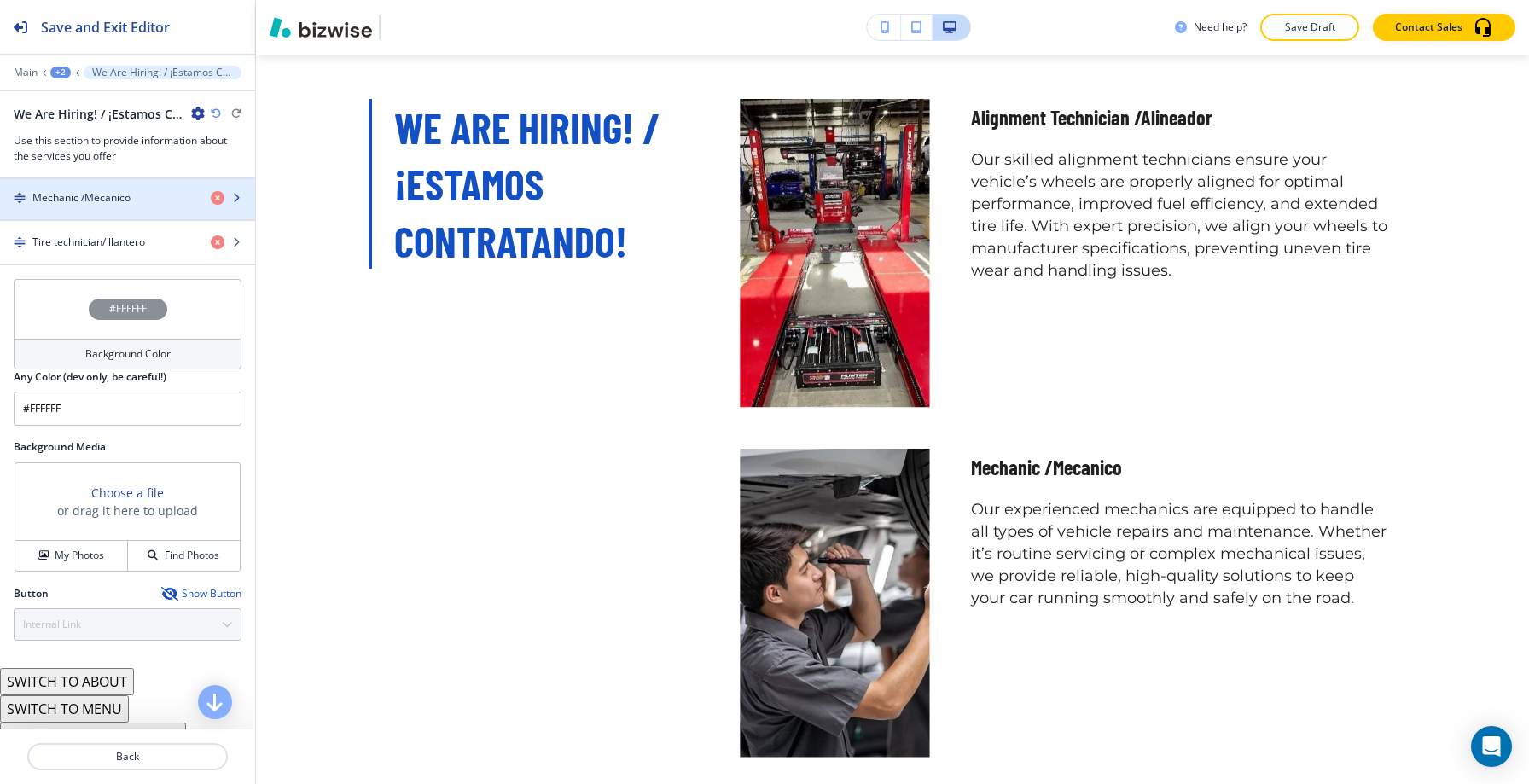 scroll, scrollTop: 624, scrollLeft: 0, axis: vertical 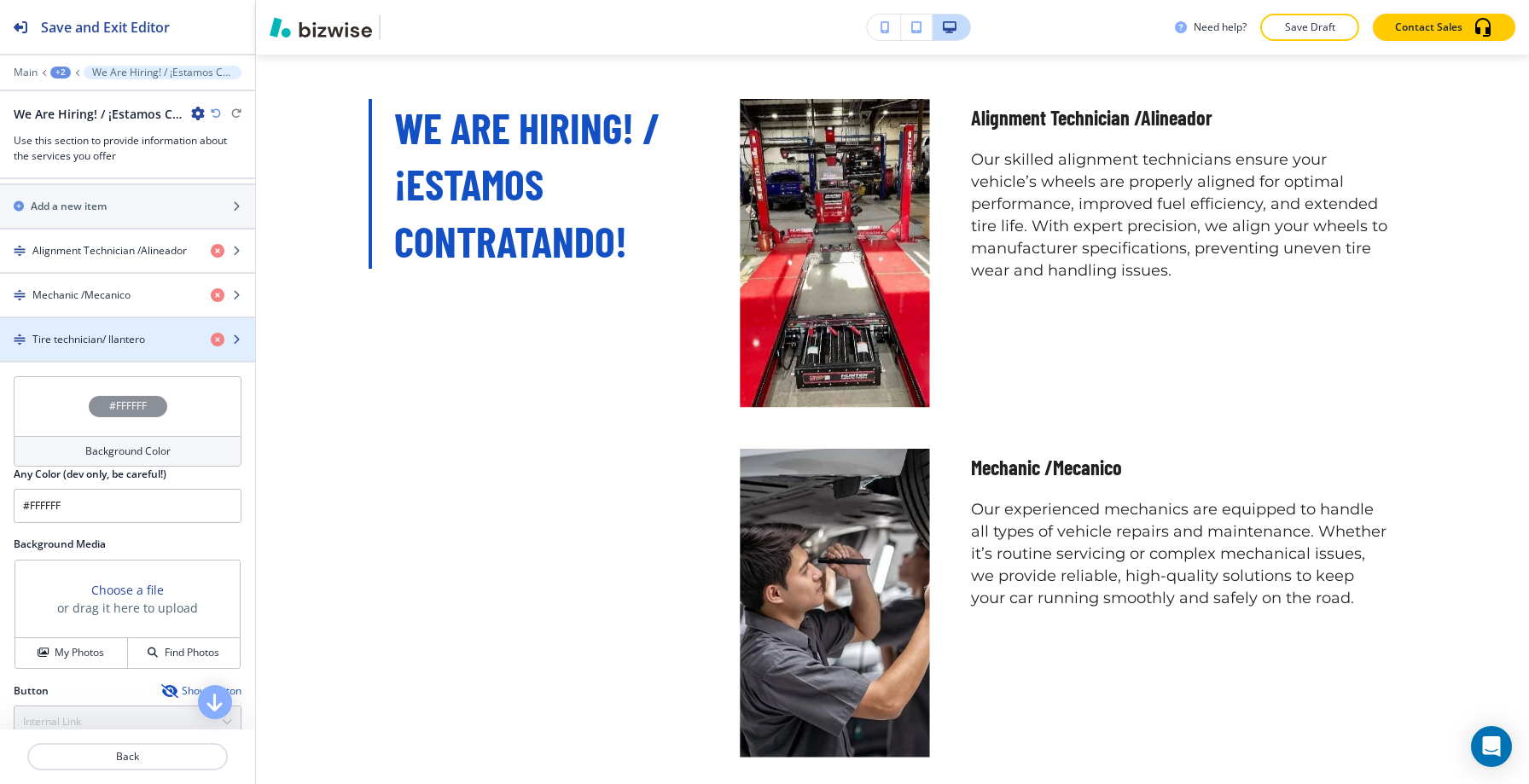 click on "Tire technician/ llantero" at bounding box center [89, 340] 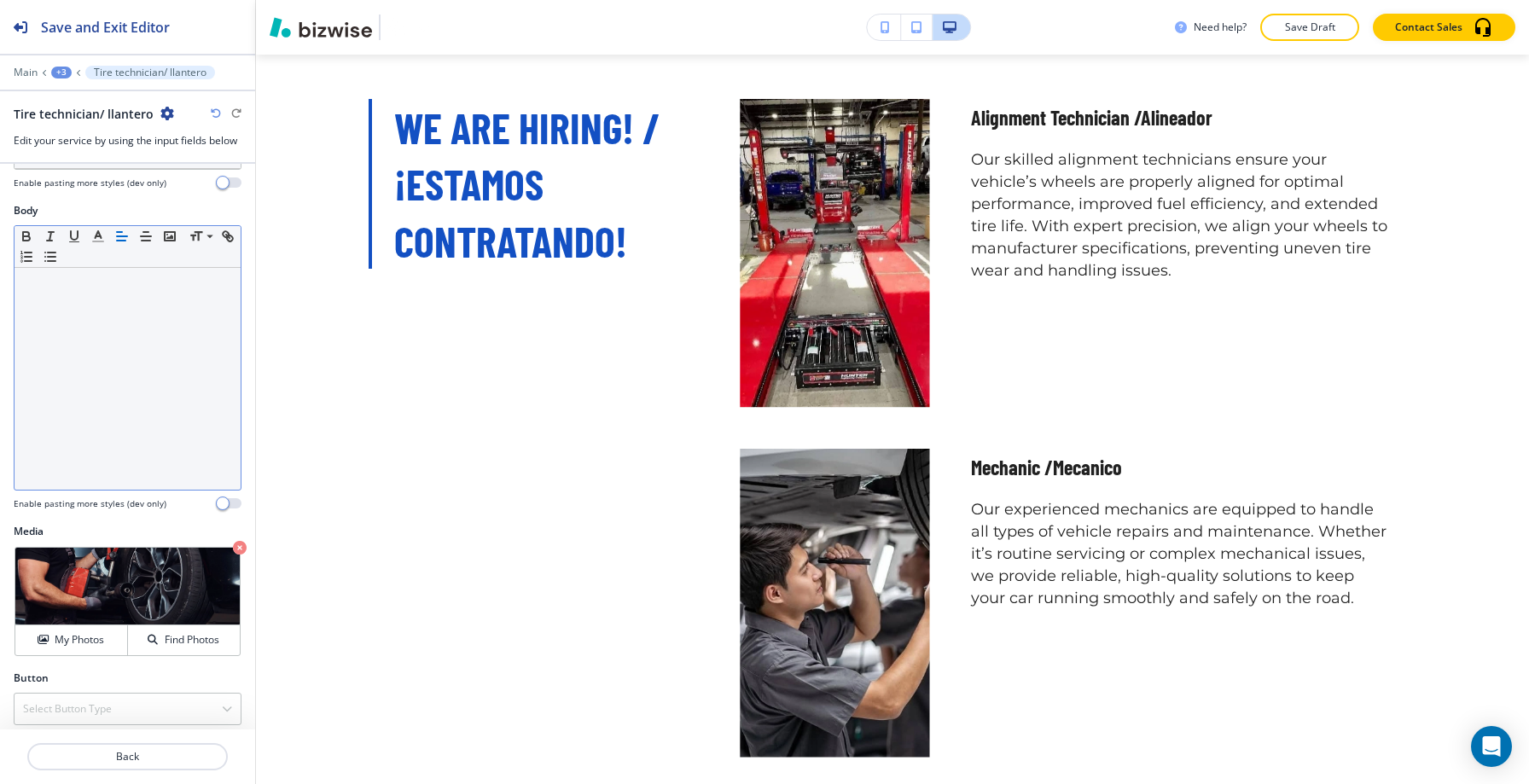 scroll, scrollTop: 258, scrollLeft: 0, axis: vertical 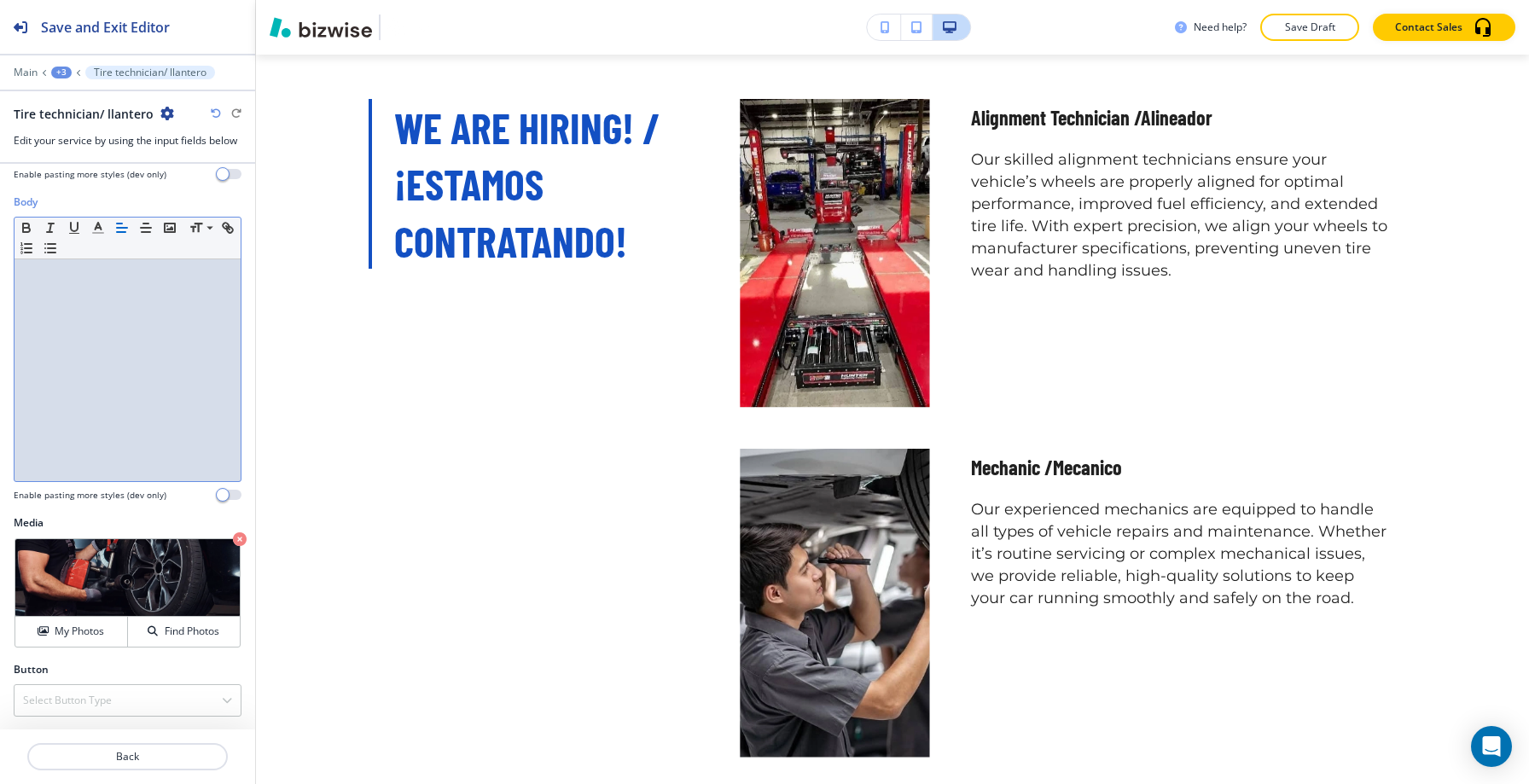 click at bounding box center (127, 370) 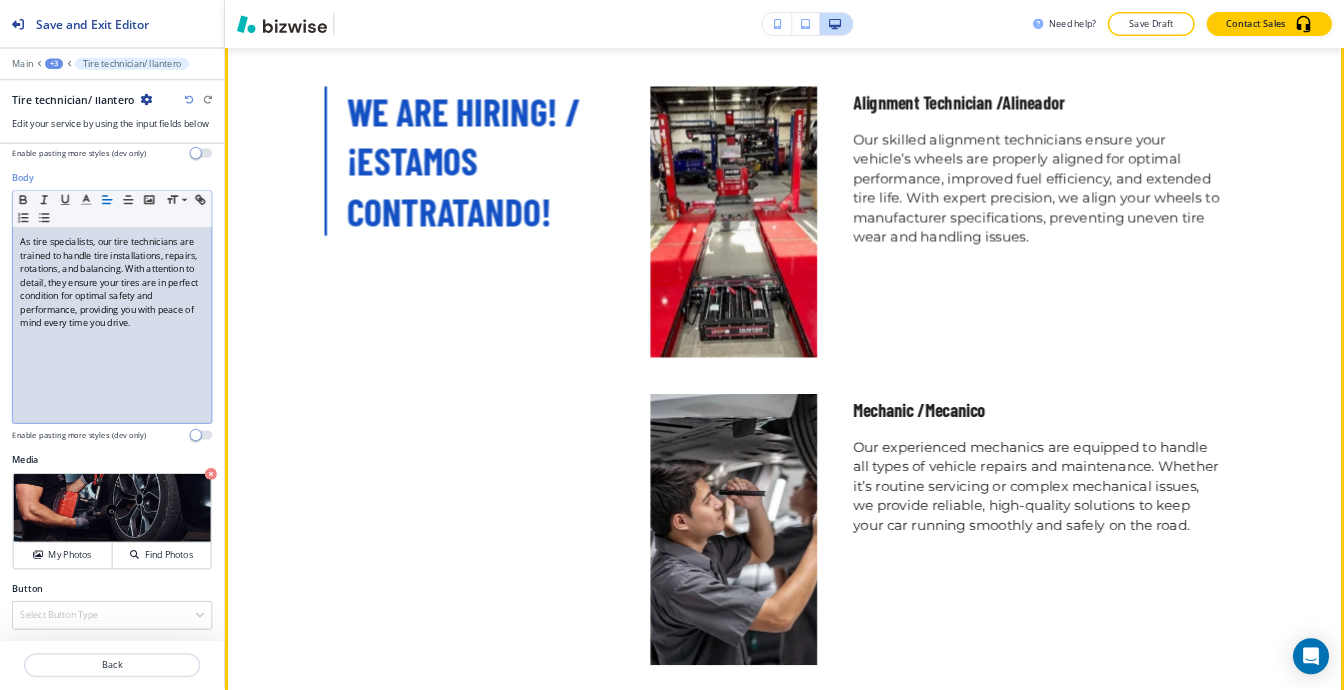 scroll, scrollTop: 5894, scrollLeft: 0, axis: vertical 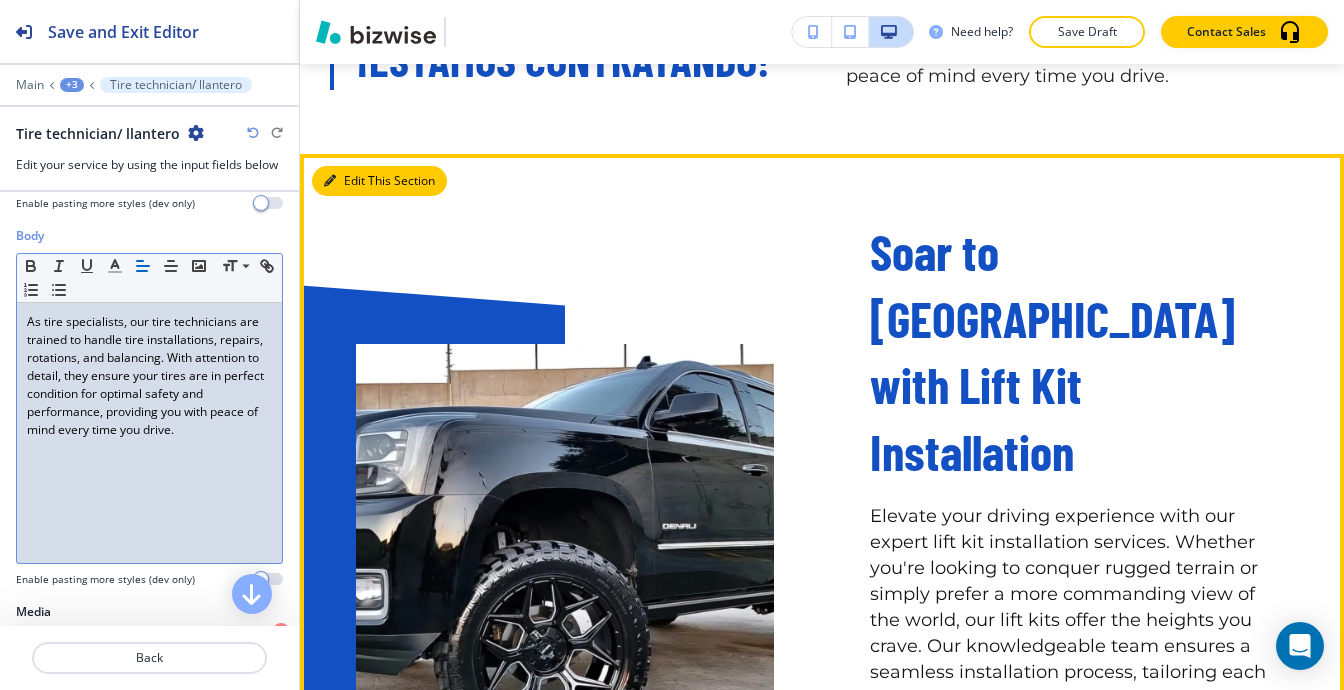 click on "Edit This Section" at bounding box center [379, 181] 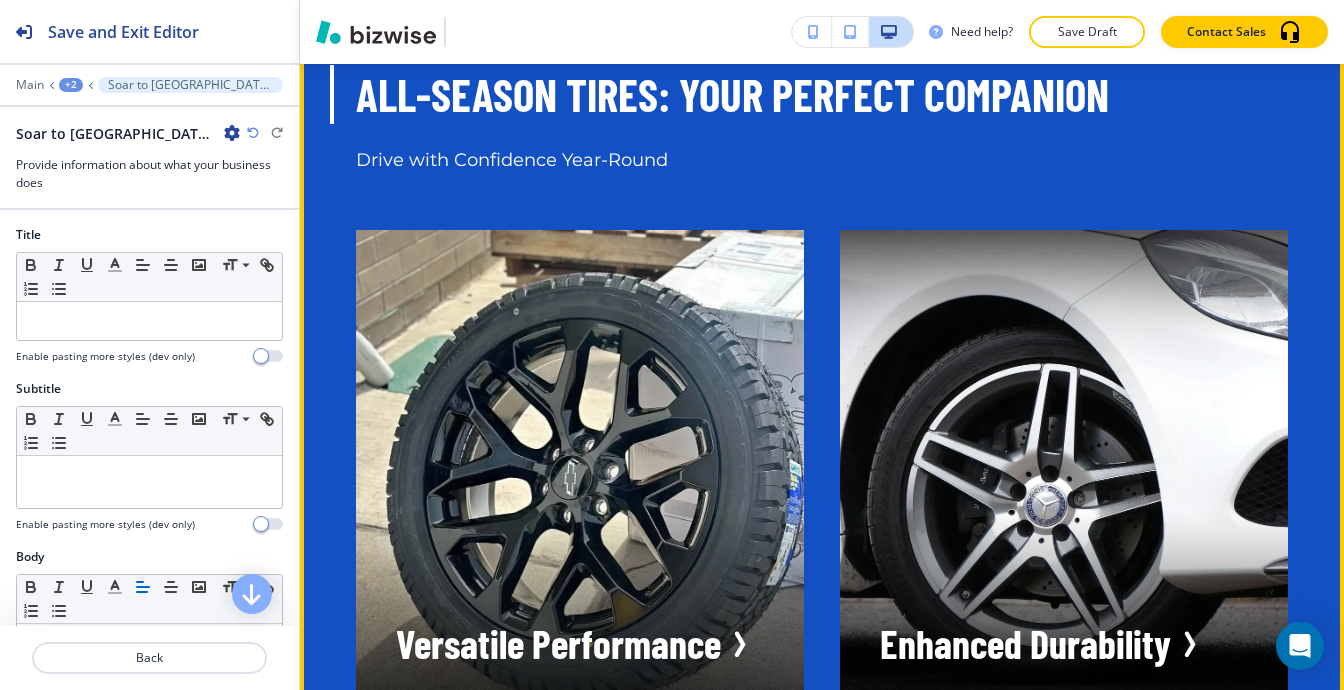 scroll, scrollTop: 12184, scrollLeft: 0, axis: vertical 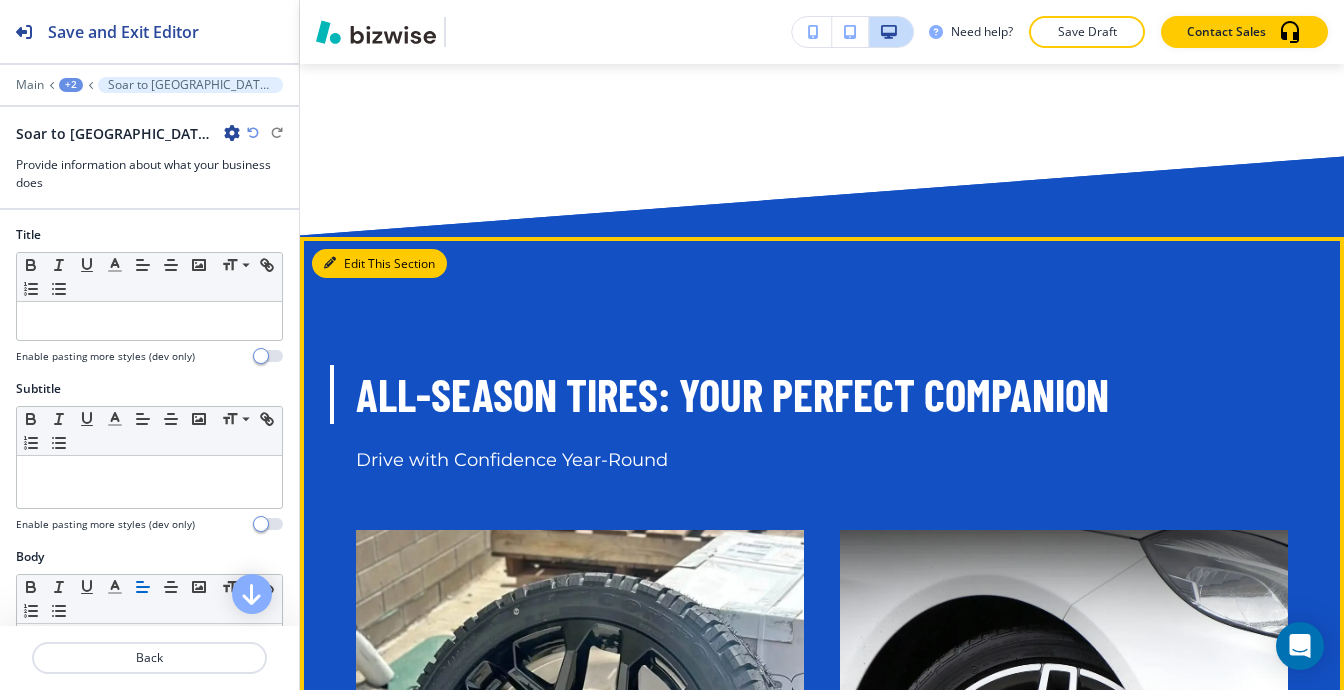 click at bounding box center [330, 263] 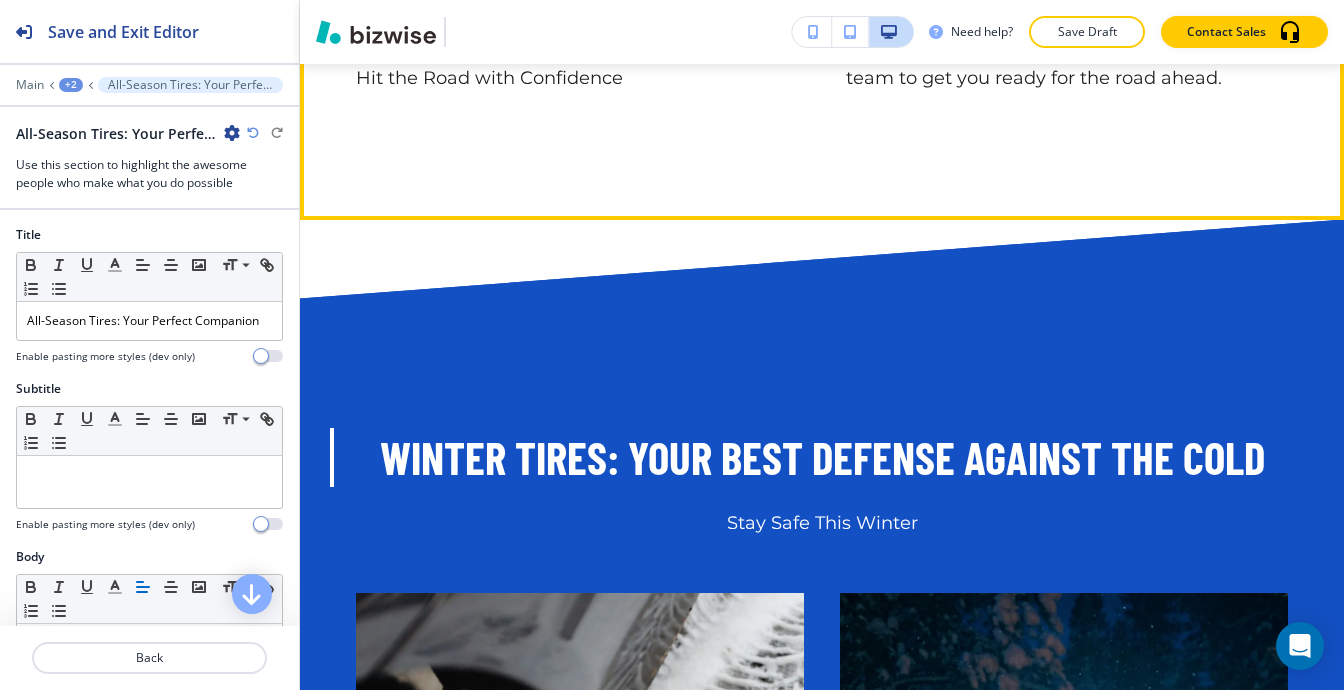 scroll, scrollTop: 16381, scrollLeft: 0, axis: vertical 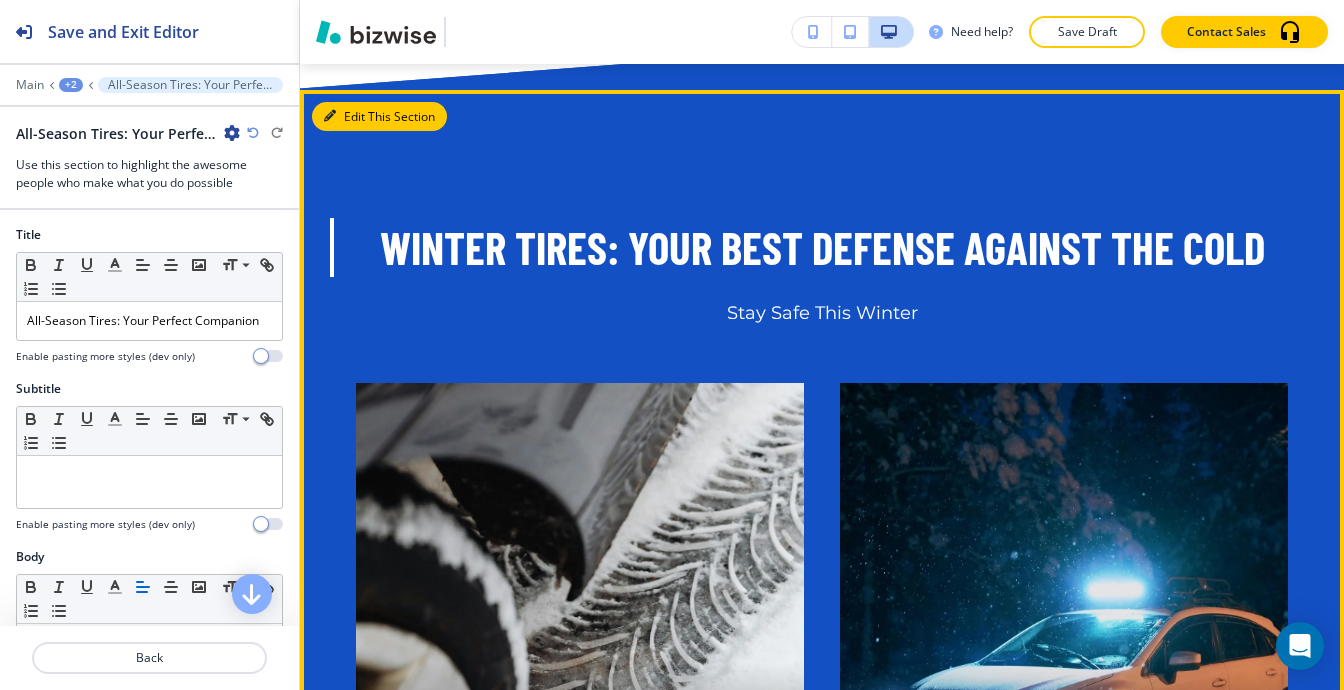 click on "Edit This Section" at bounding box center [379, 117] 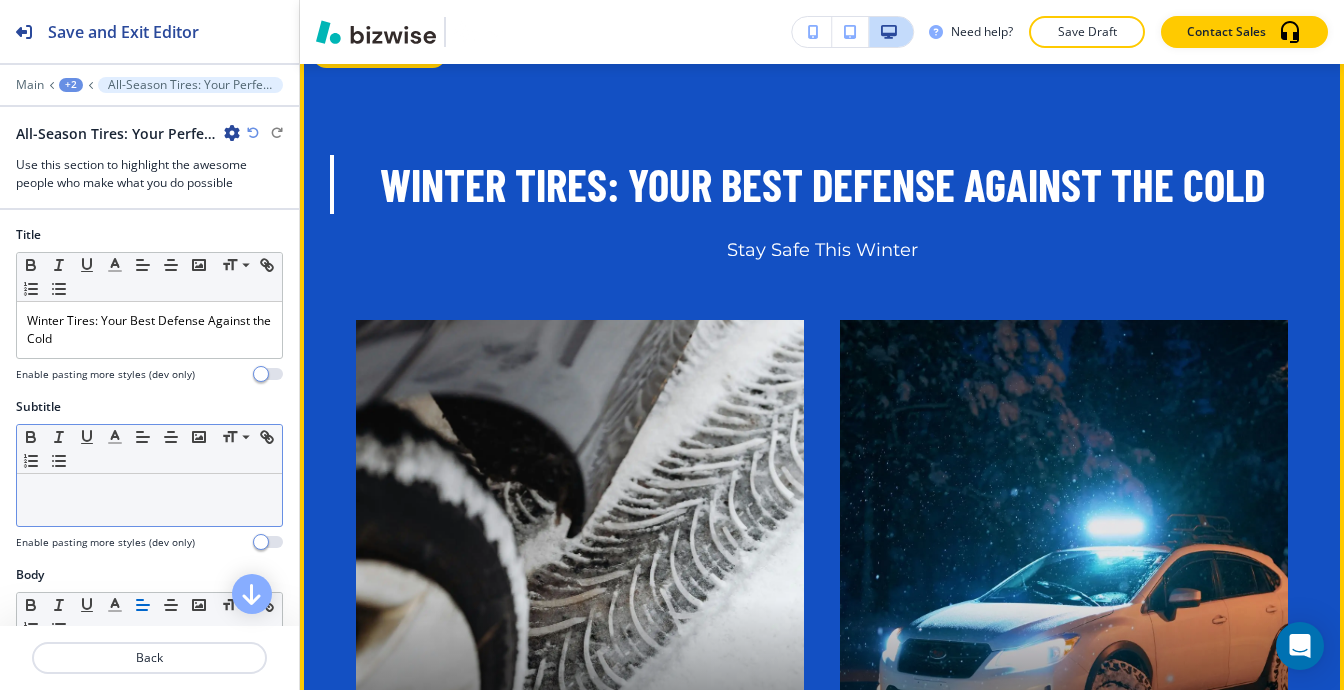 scroll, scrollTop: 16457, scrollLeft: 0, axis: vertical 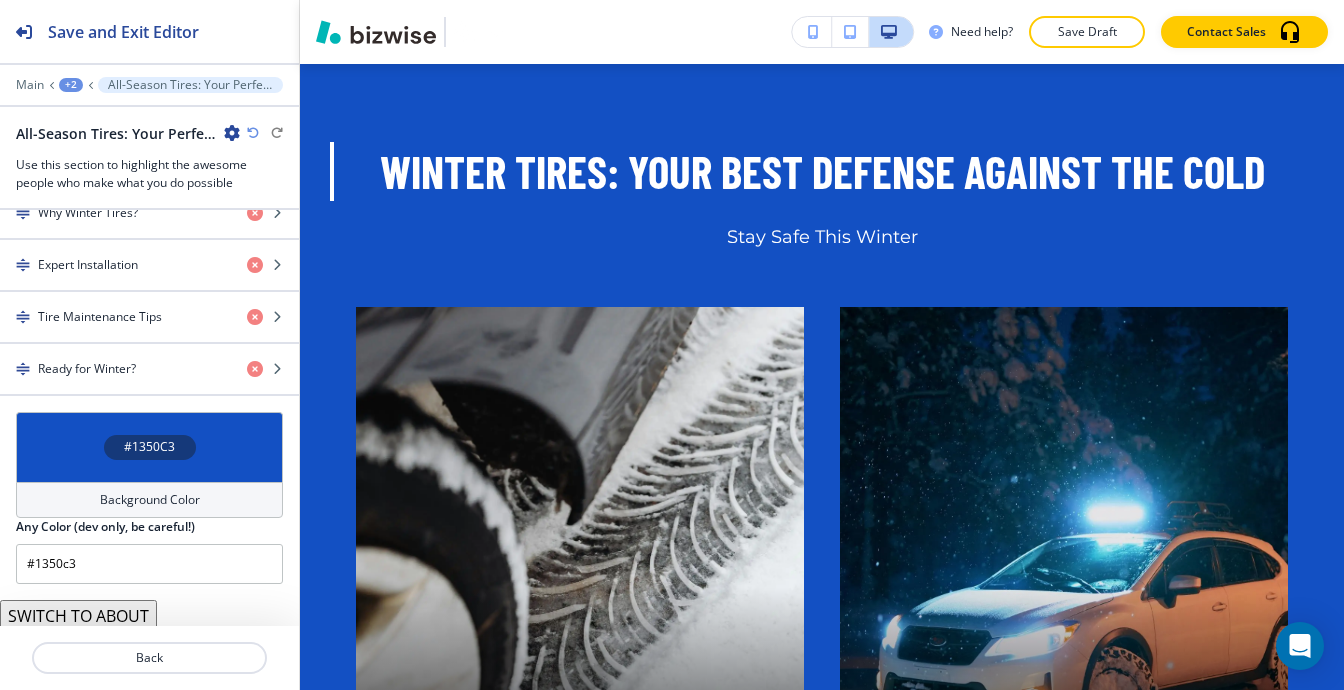click on "SWITCH TO ABOUT" at bounding box center (78, 616) 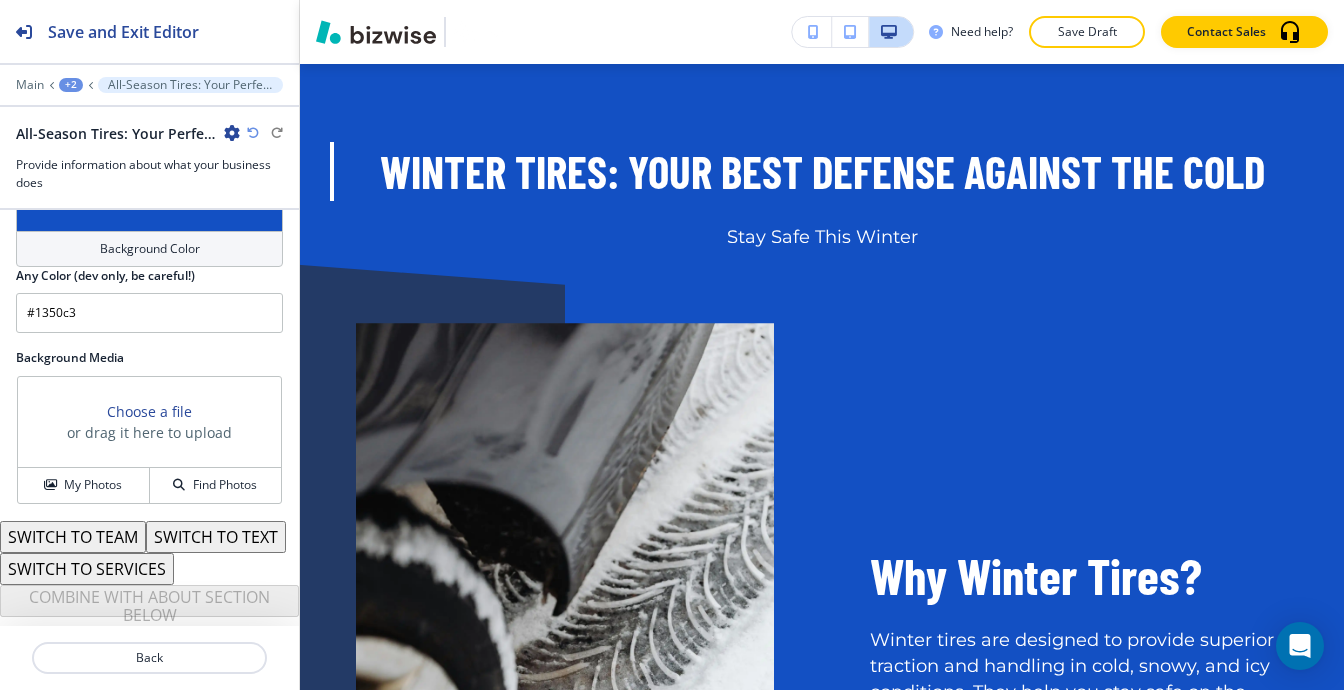 scroll, scrollTop: 1107, scrollLeft: 0, axis: vertical 